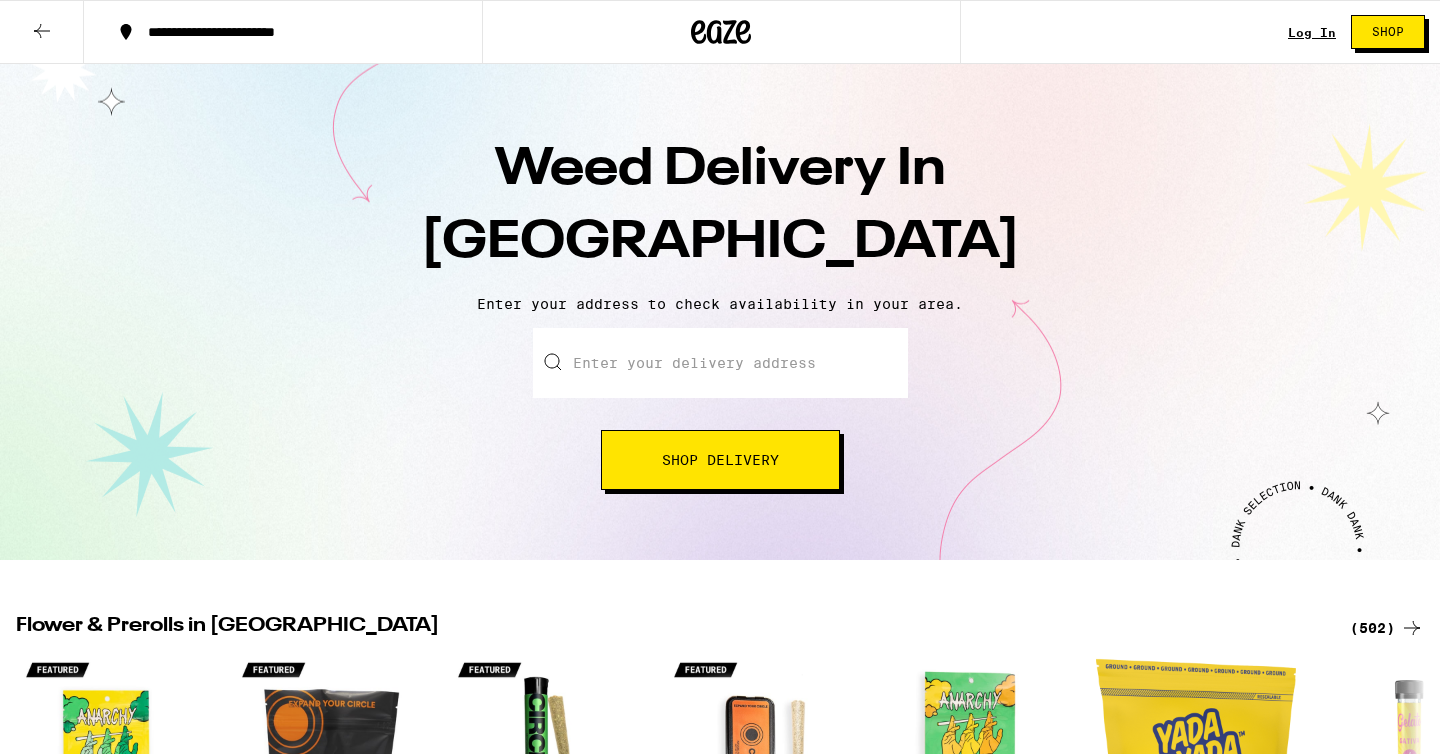 scroll, scrollTop: 0, scrollLeft: 0, axis: both 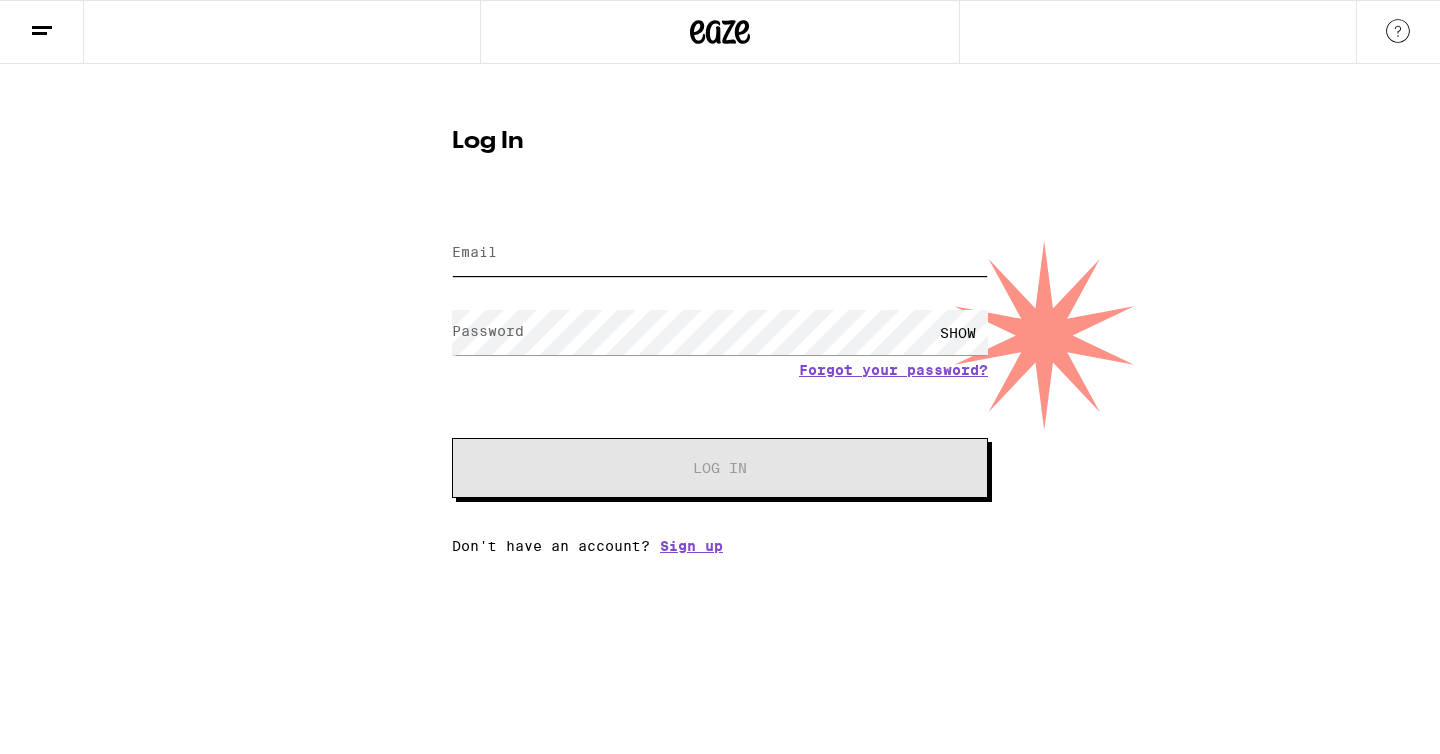 click on "Email" at bounding box center (720, 253) 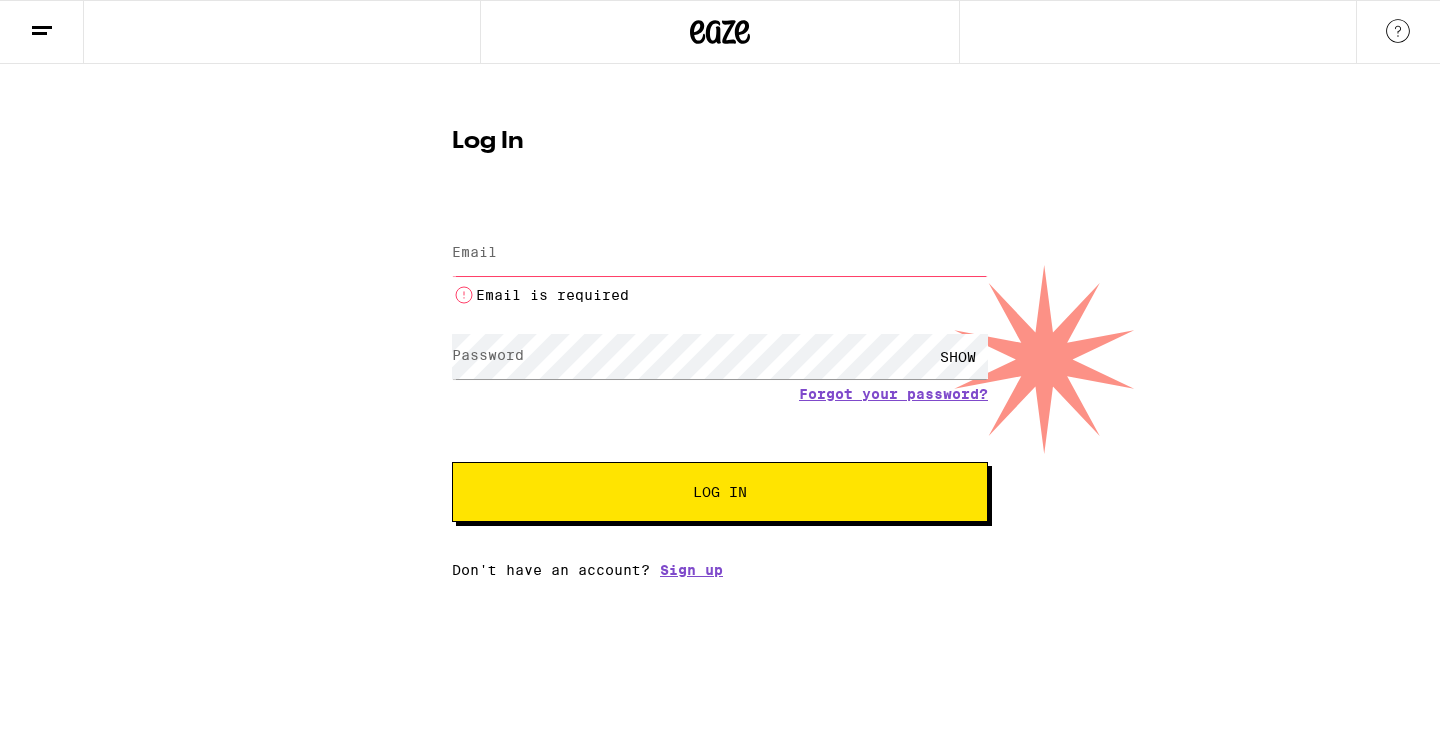 scroll, scrollTop: 0, scrollLeft: 0, axis: both 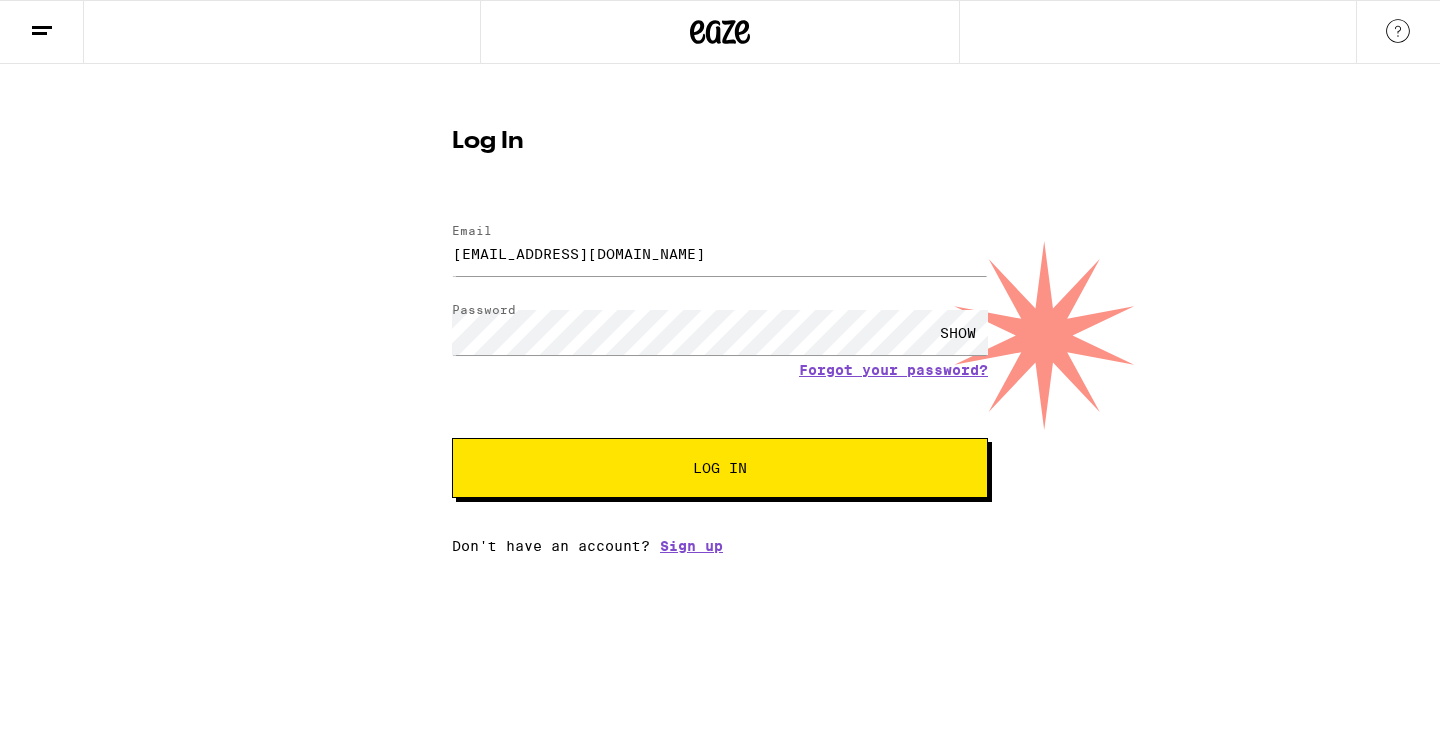 click on "Log In" at bounding box center (720, 468) 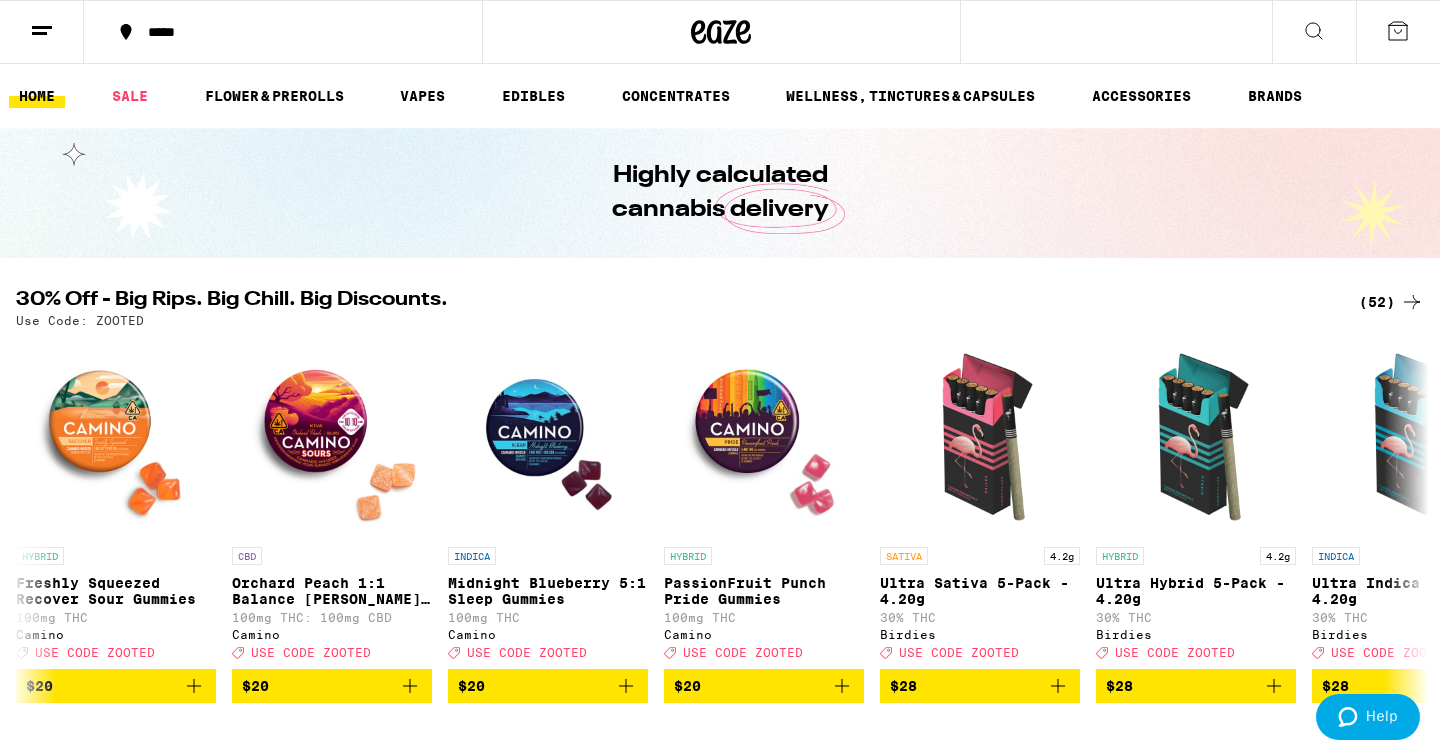 click 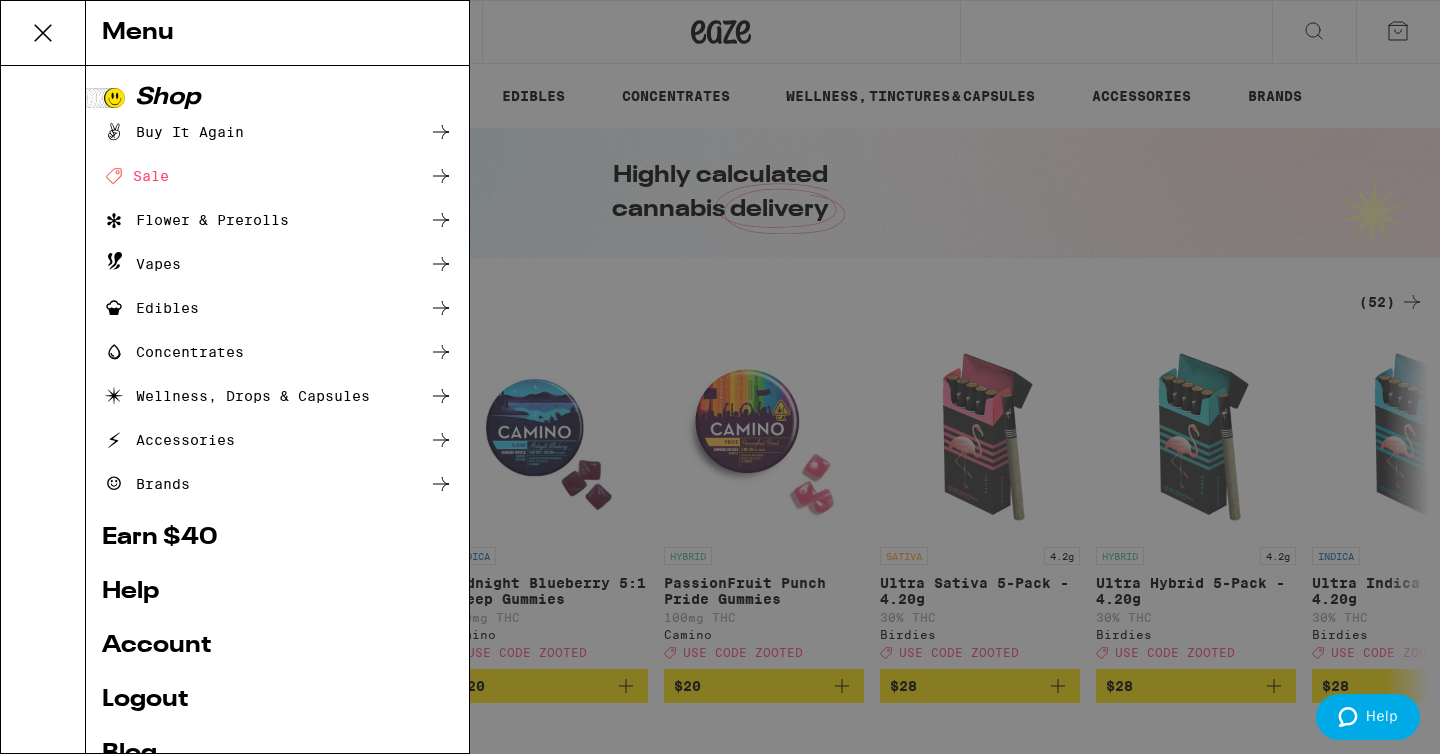 scroll, scrollTop: 0, scrollLeft: 0, axis: both 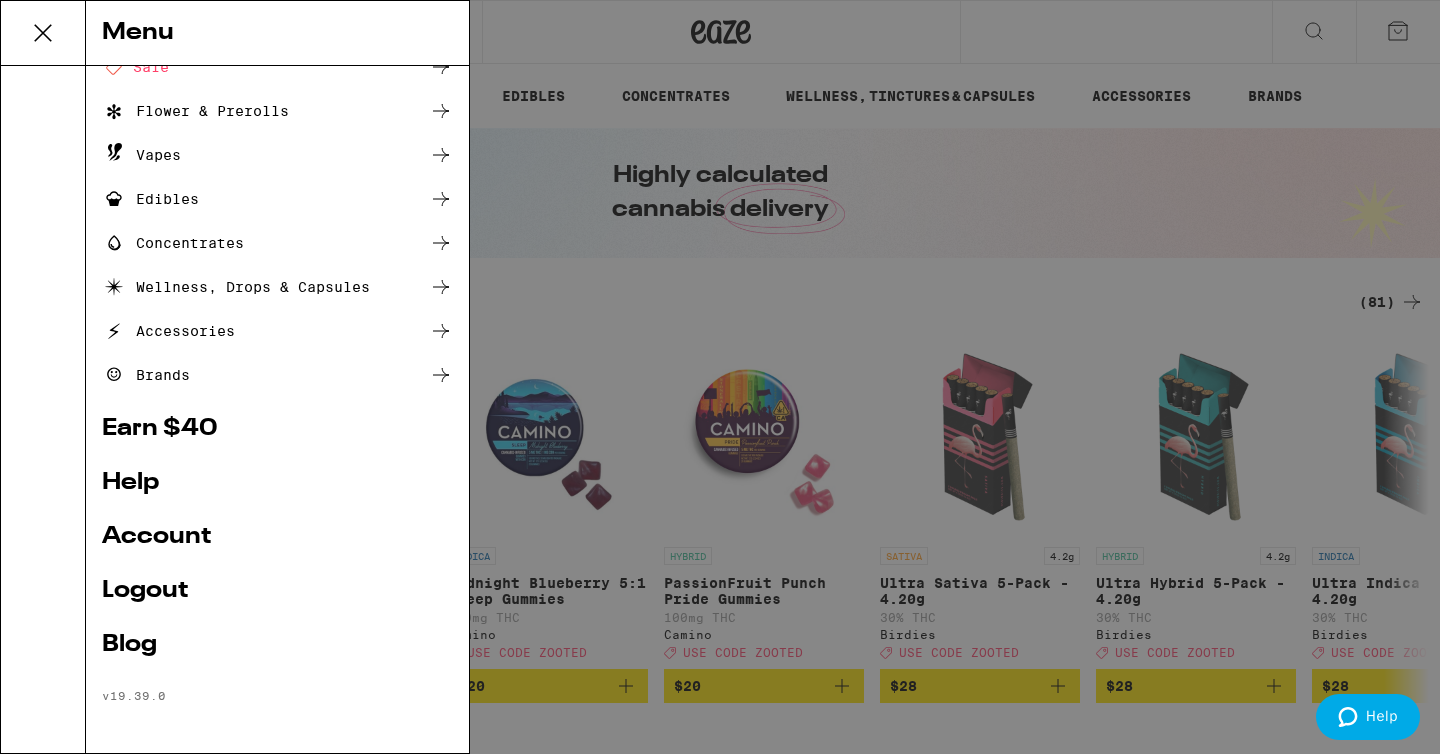 click on "Account" at bounding box center (277, 537) 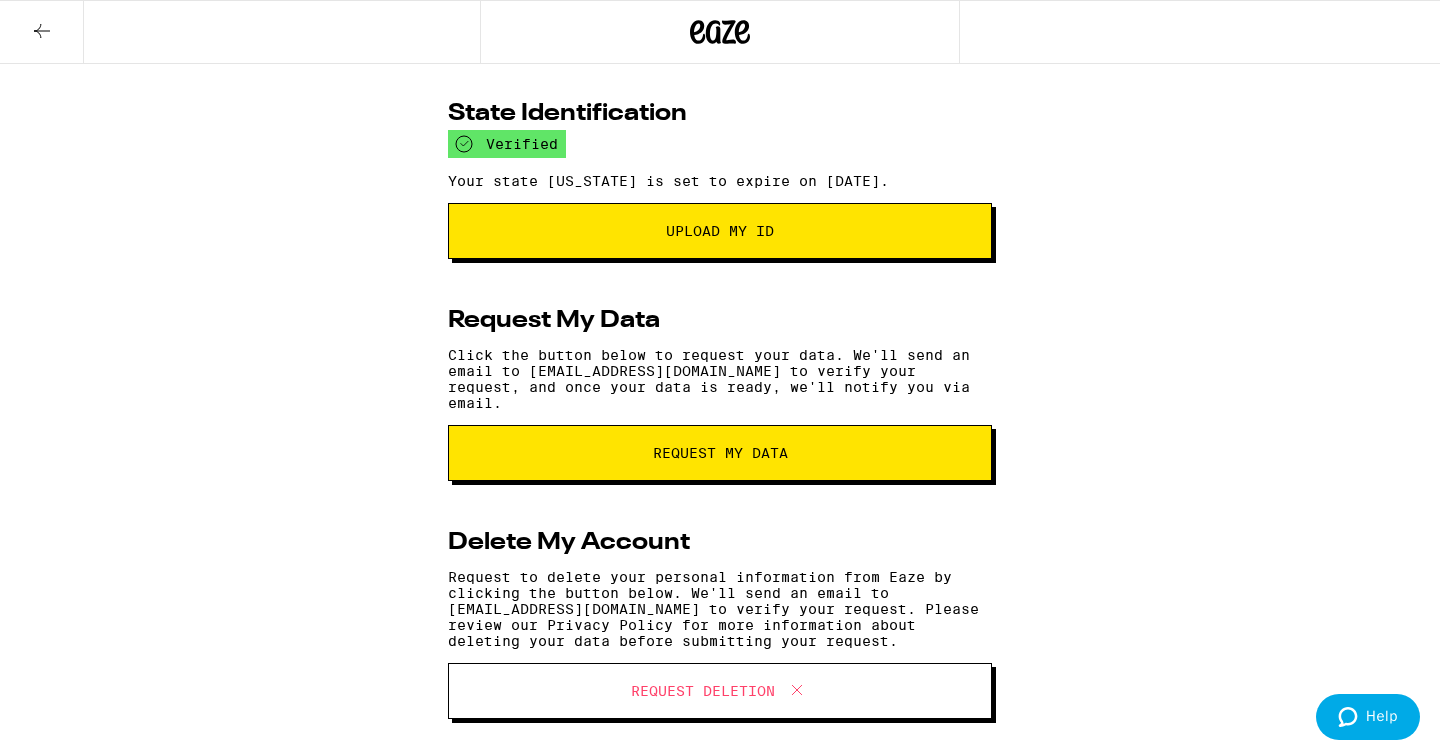 scroll, scrollTop: 305, scrollLeft: 0, axis: vertical 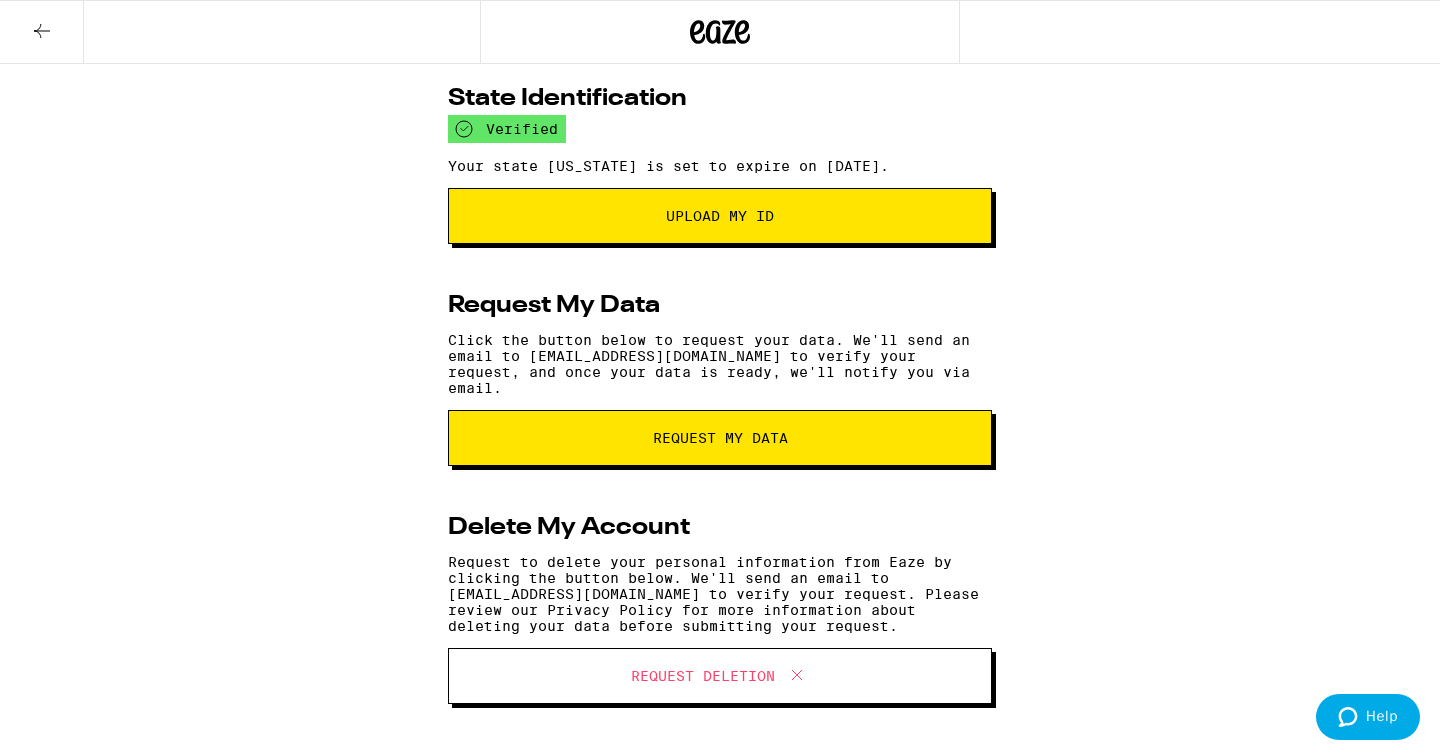 click 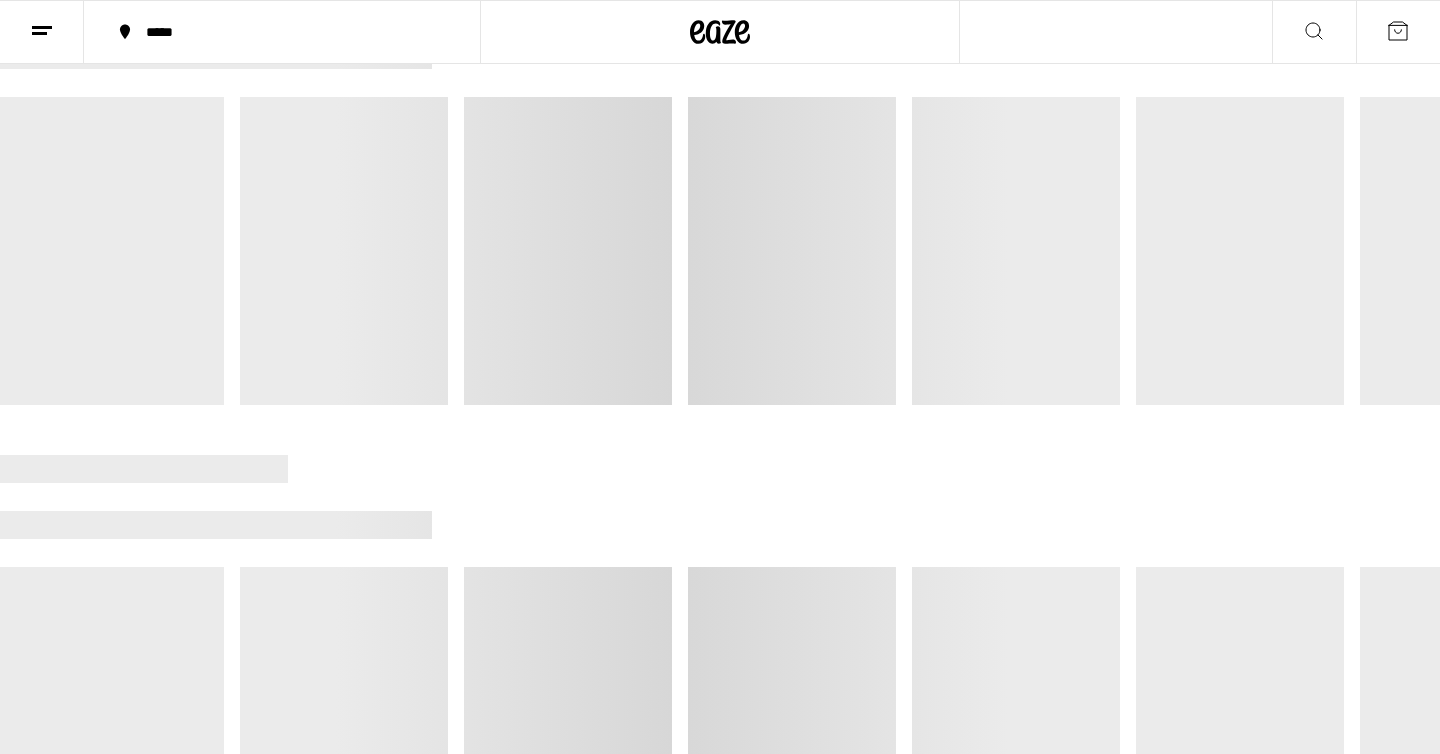 scroll, scrollTop: 0, scrollLeft: 0, axis: both 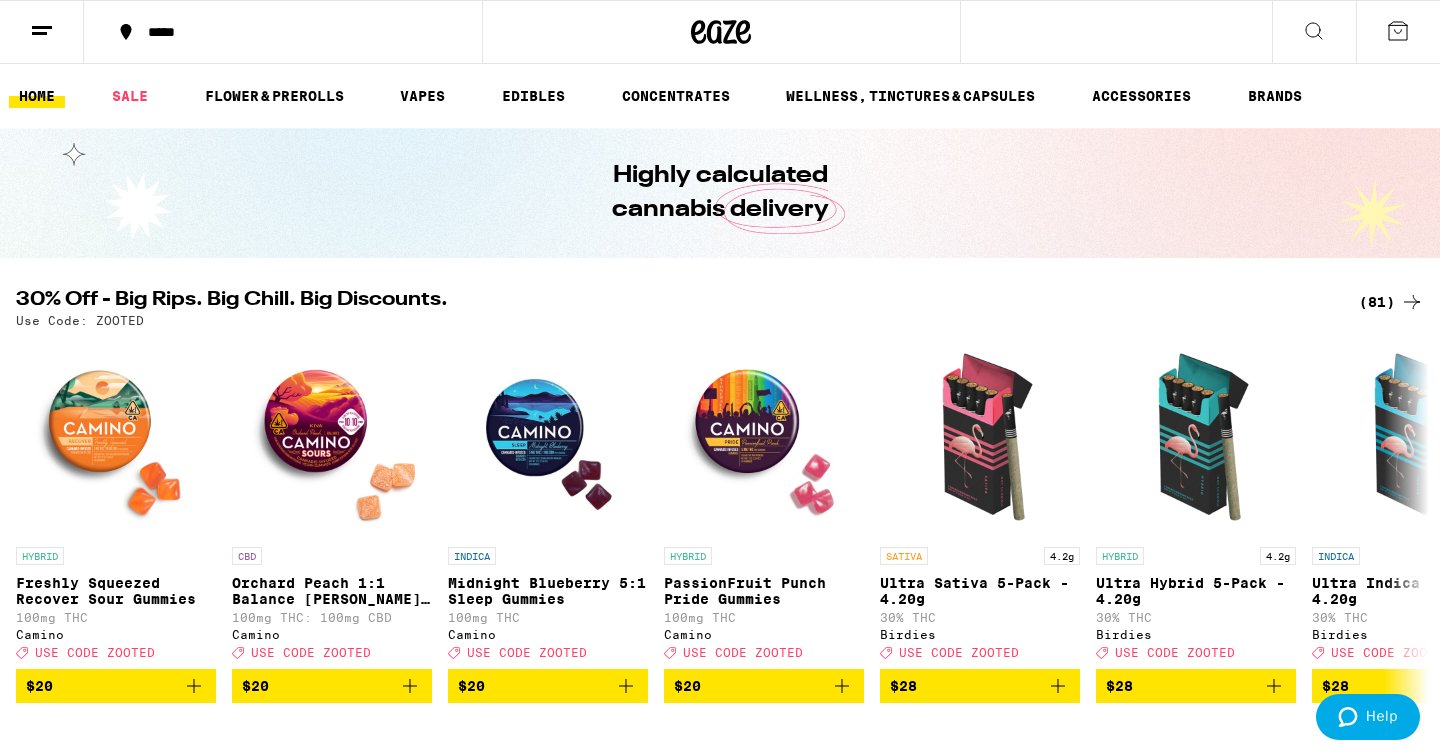 click 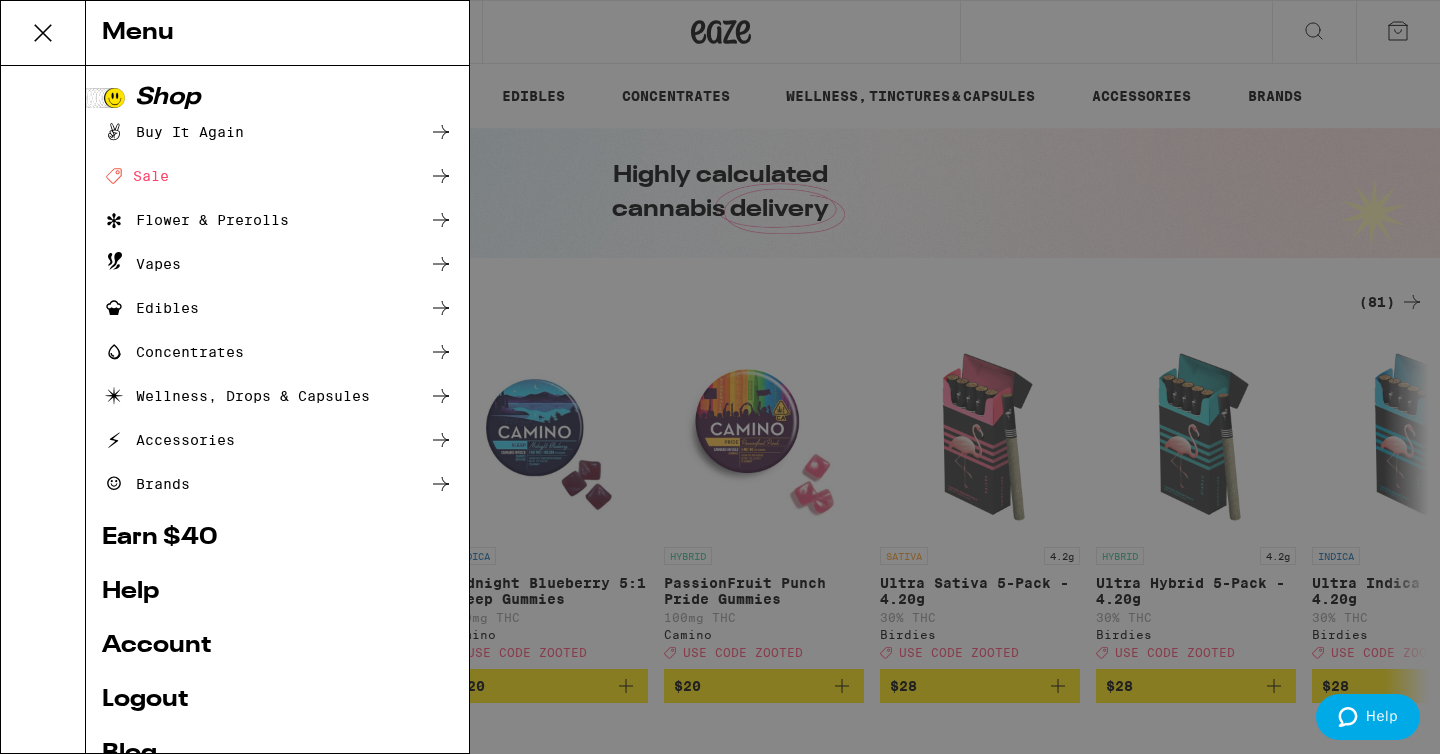 type 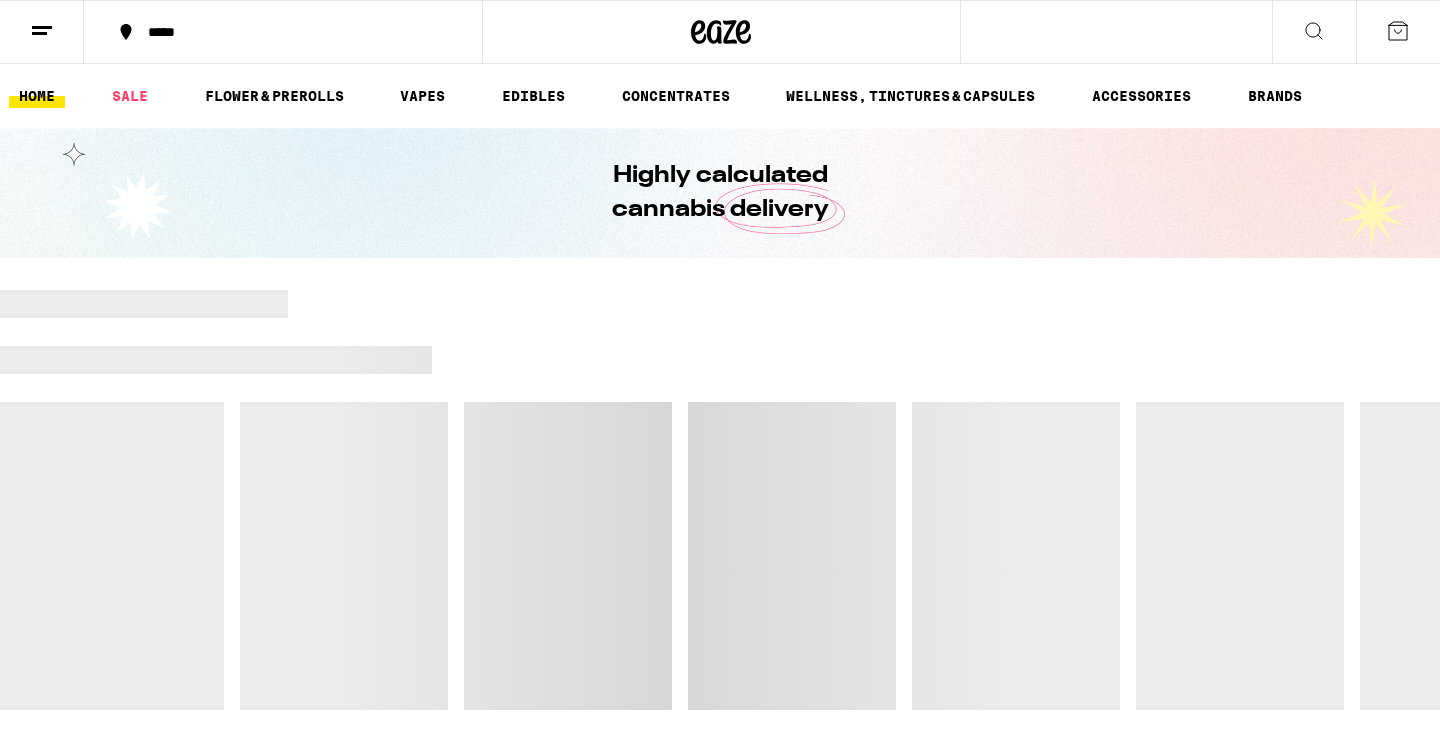 scroll, scrollTop: 0, scrollLeft: 0, axis: both 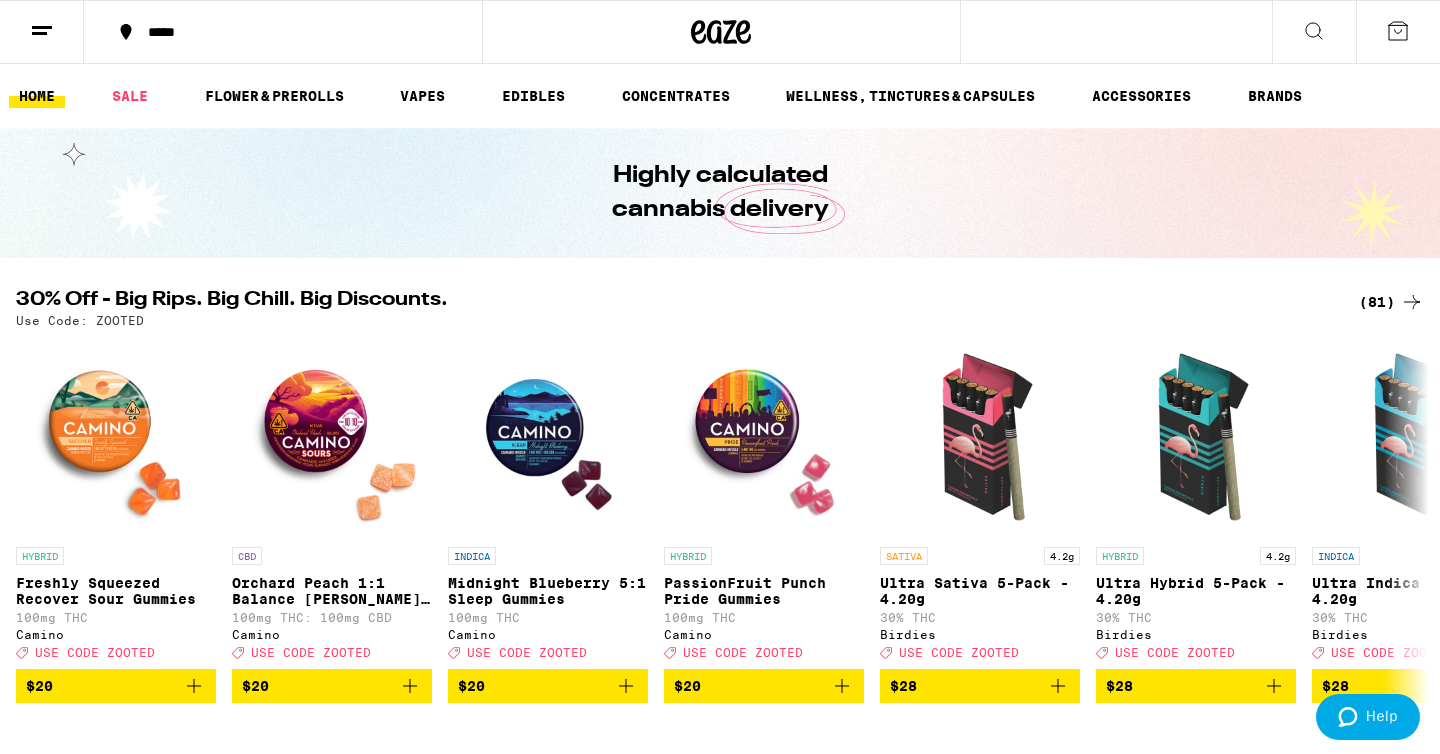 click 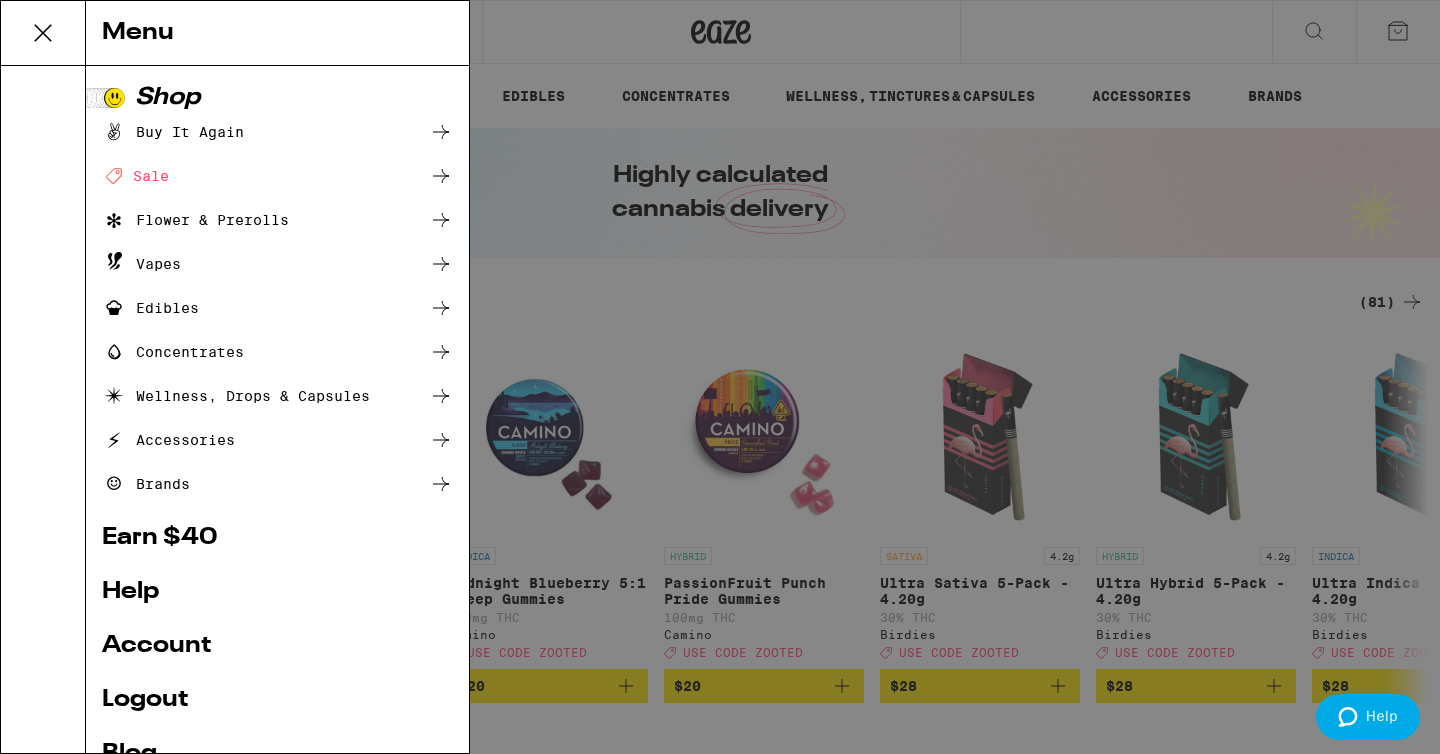 scroll, scrollTop: 0, scrollLeft: 0, axis: both 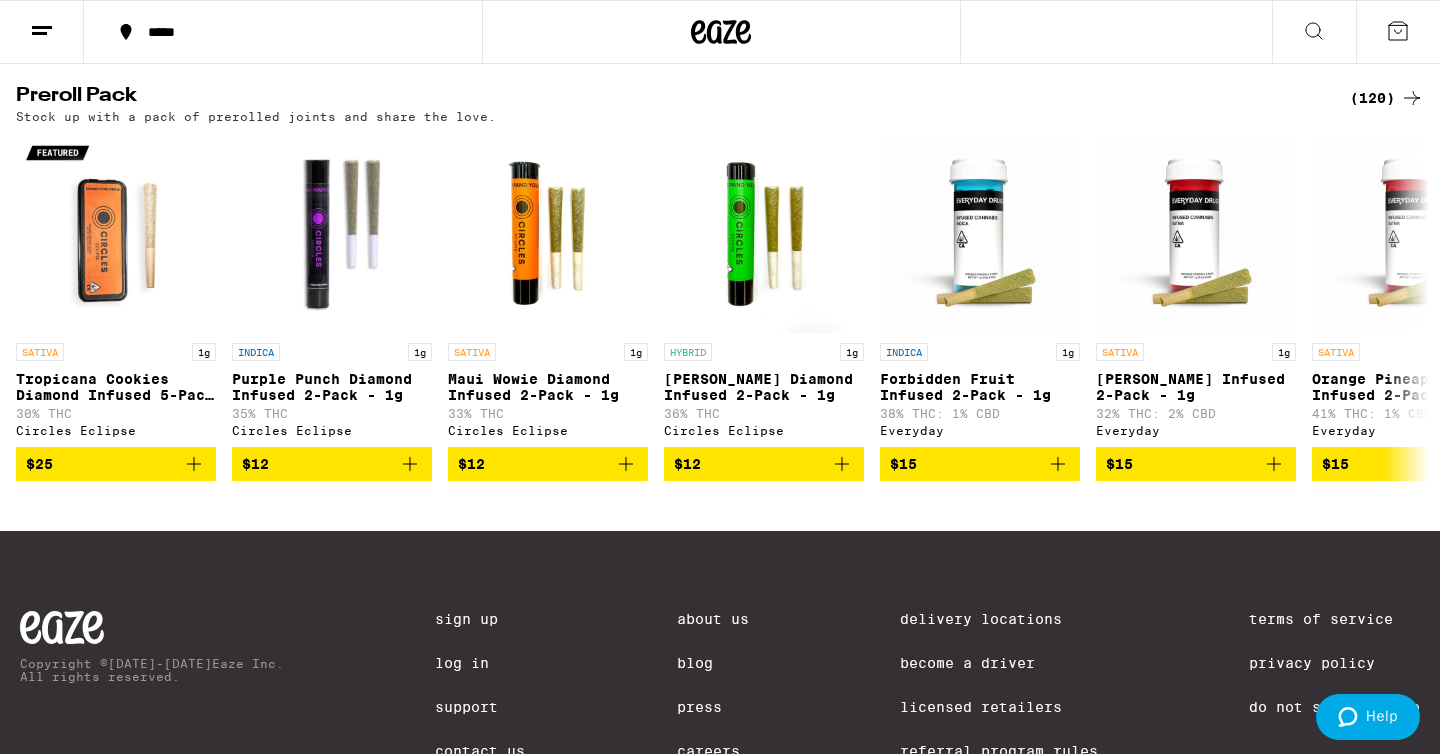 click on "(120)" at bounding box center [1387, 98] 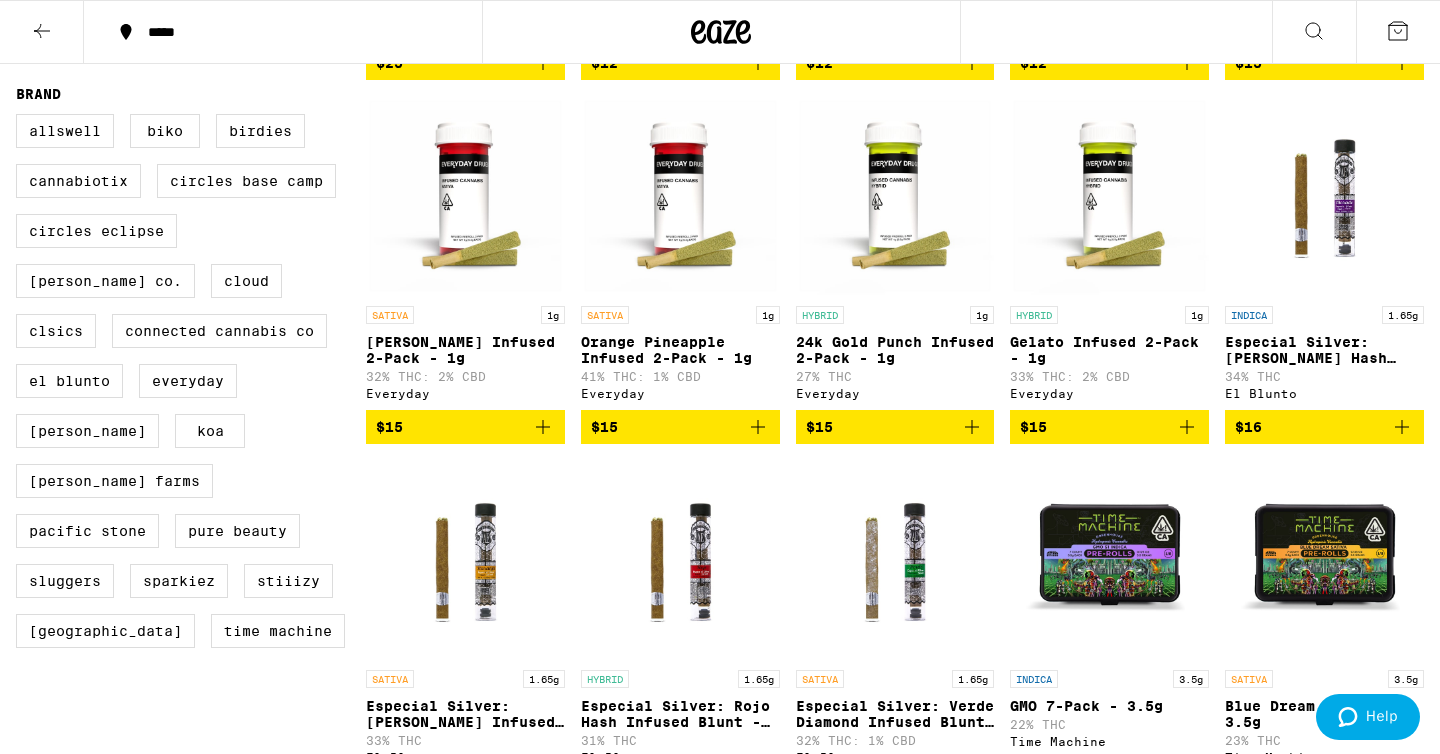 scroll, scrollTop: 581, scrollLeft: 0, axis: vertical 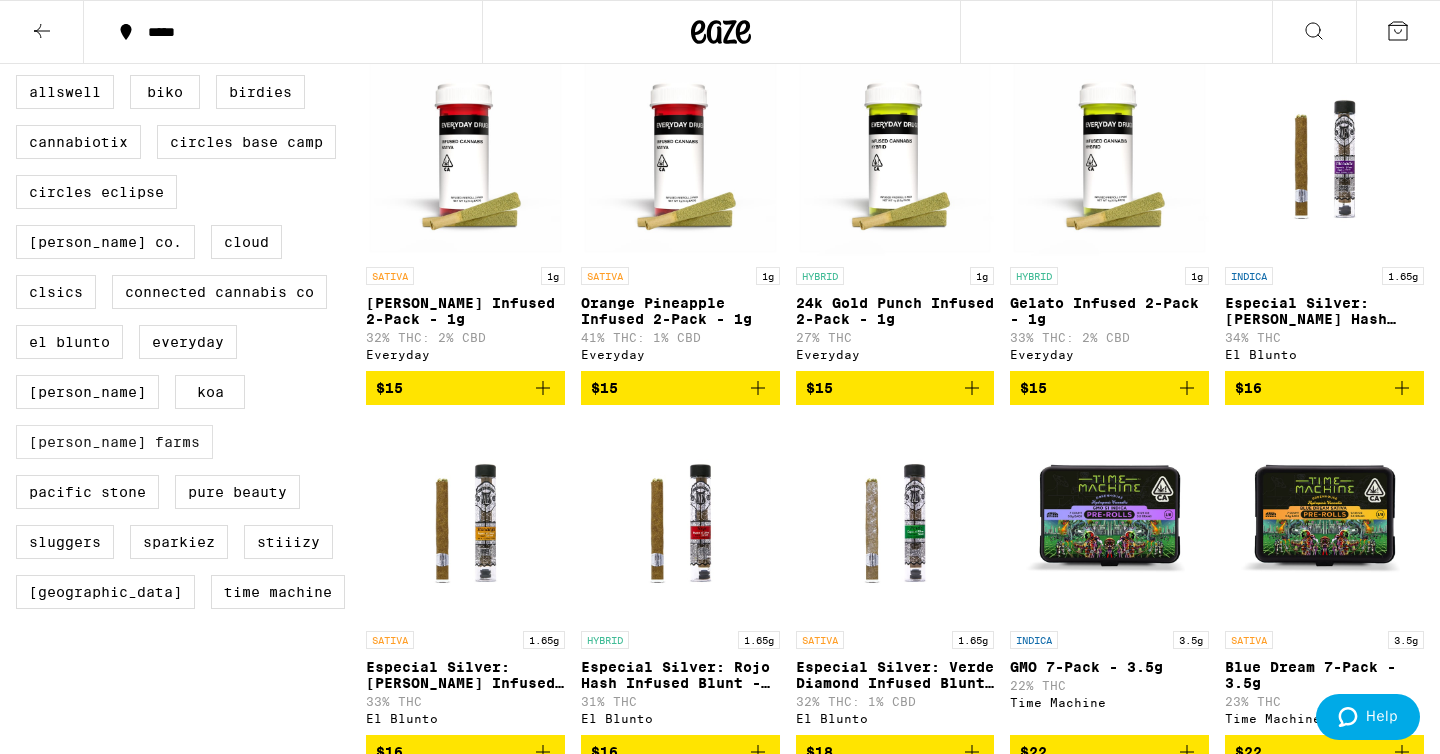 click on "[PERSON_NAME] Farms" at bounding box center (114, 442) 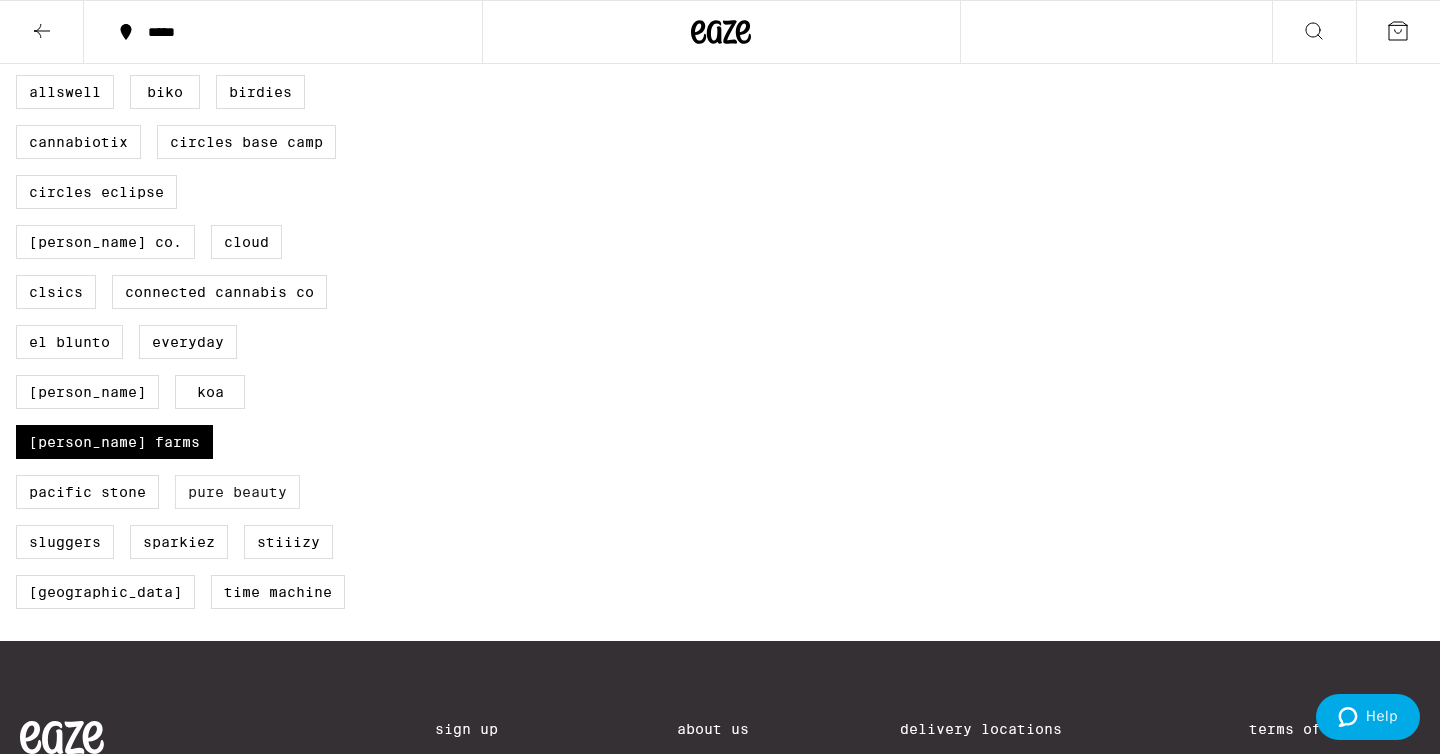 click on "Pure Beauty" at bounding box center [237, 492] 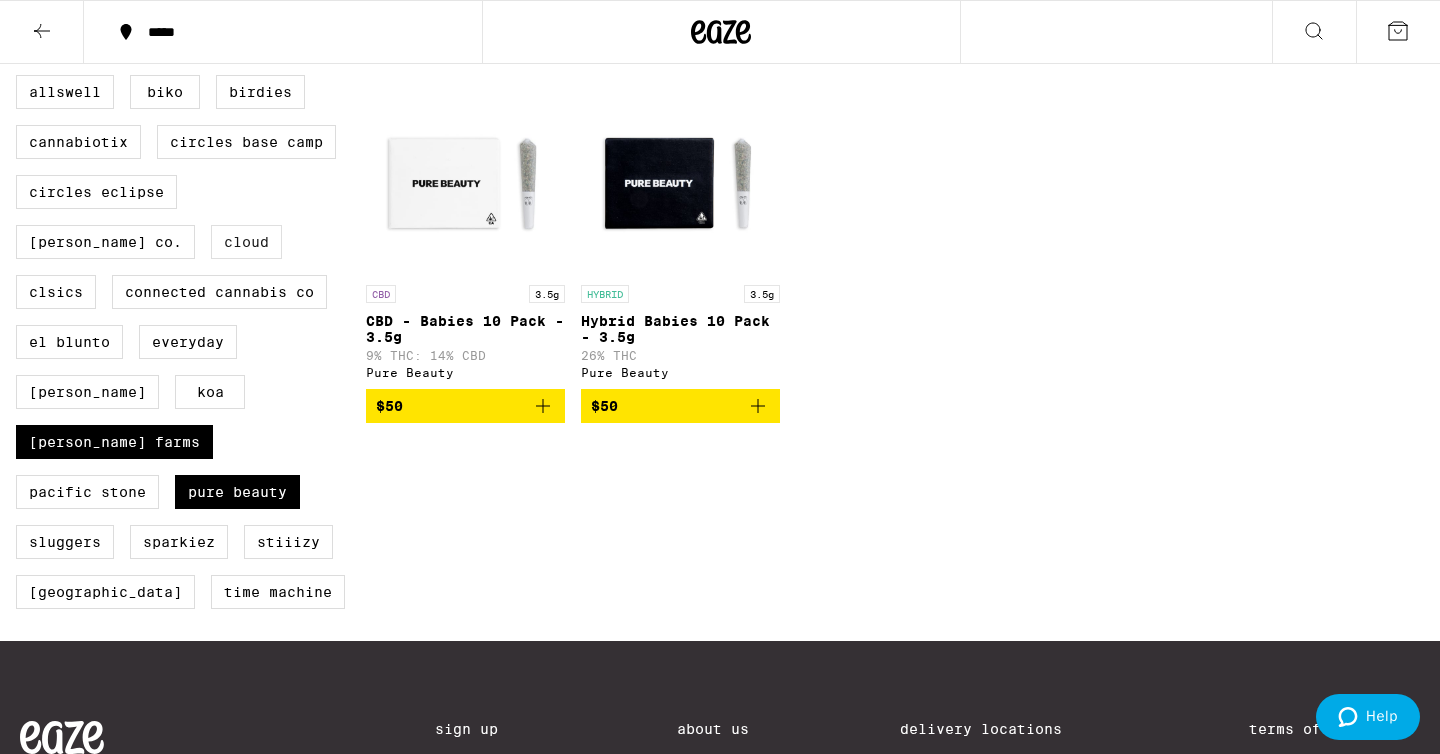 click on "Cloud" at bounding box center [246, 242] 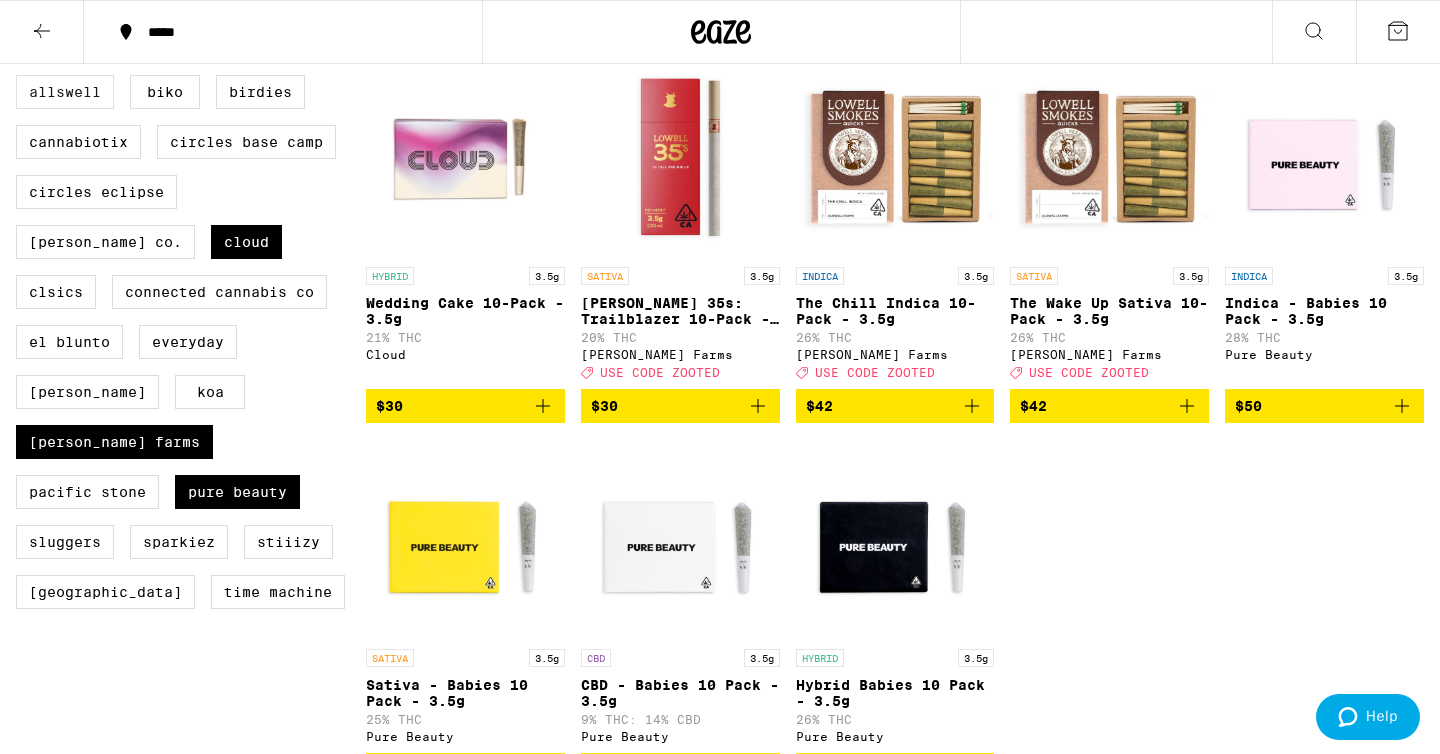 click on "Allswell" at bounding box center [65, 92] 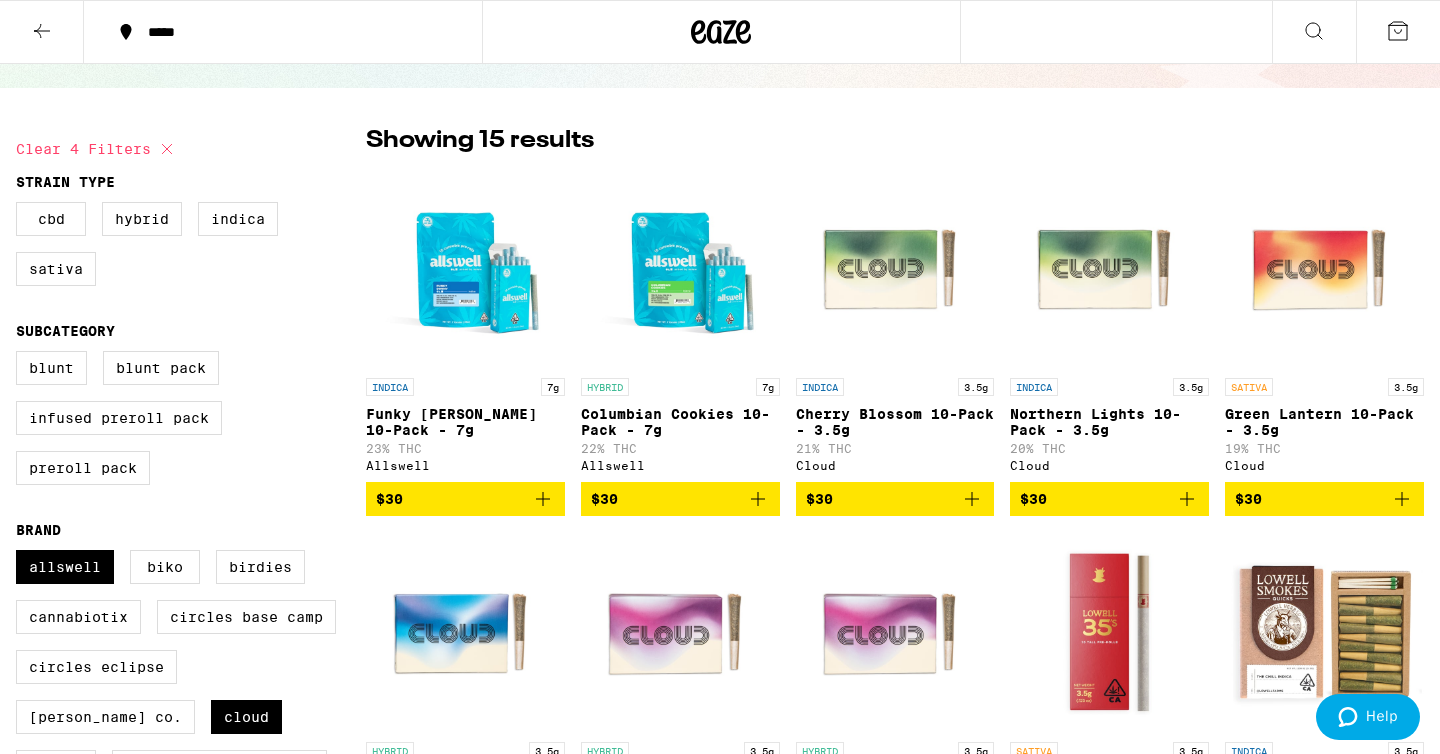 scroll, scrollTop: 131, scrollLeft: 0, axis: vertical 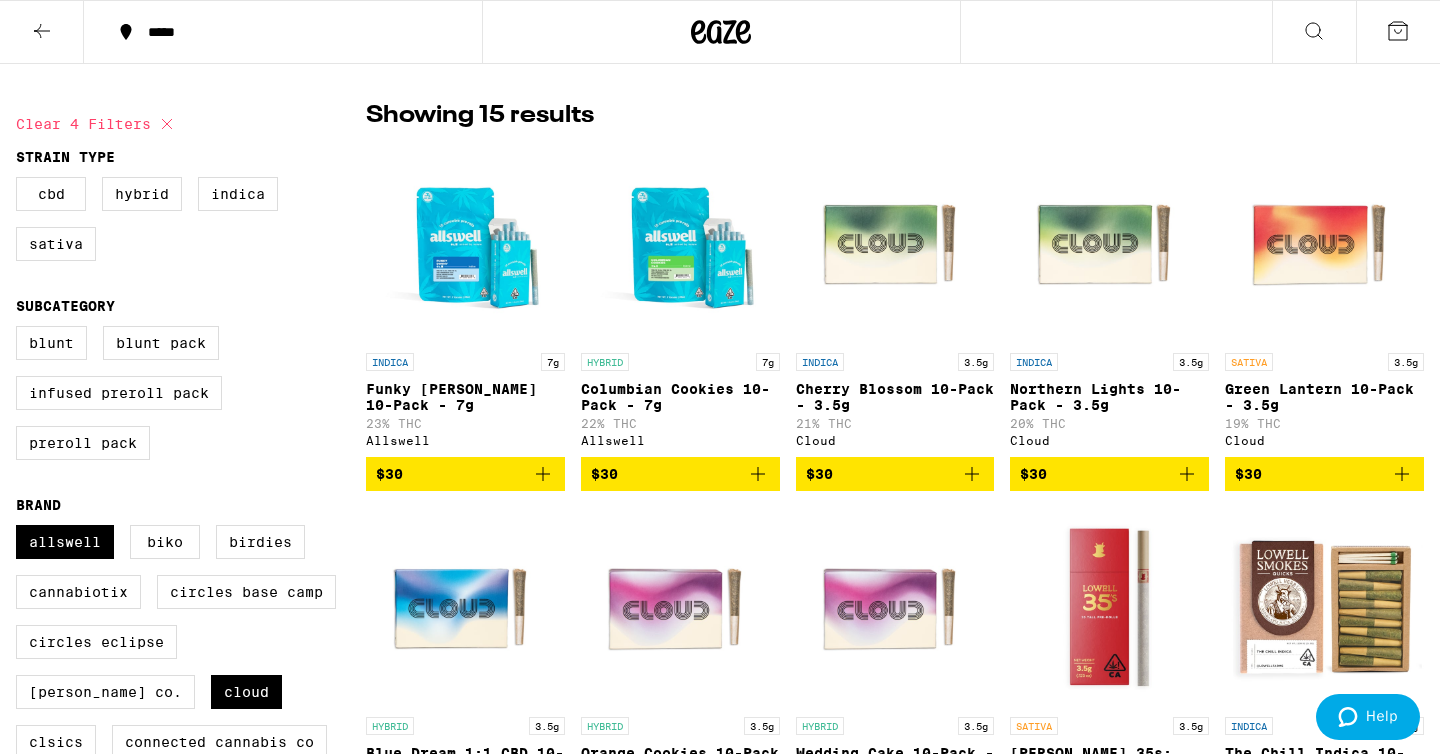 click at bounding box center [680, 243] 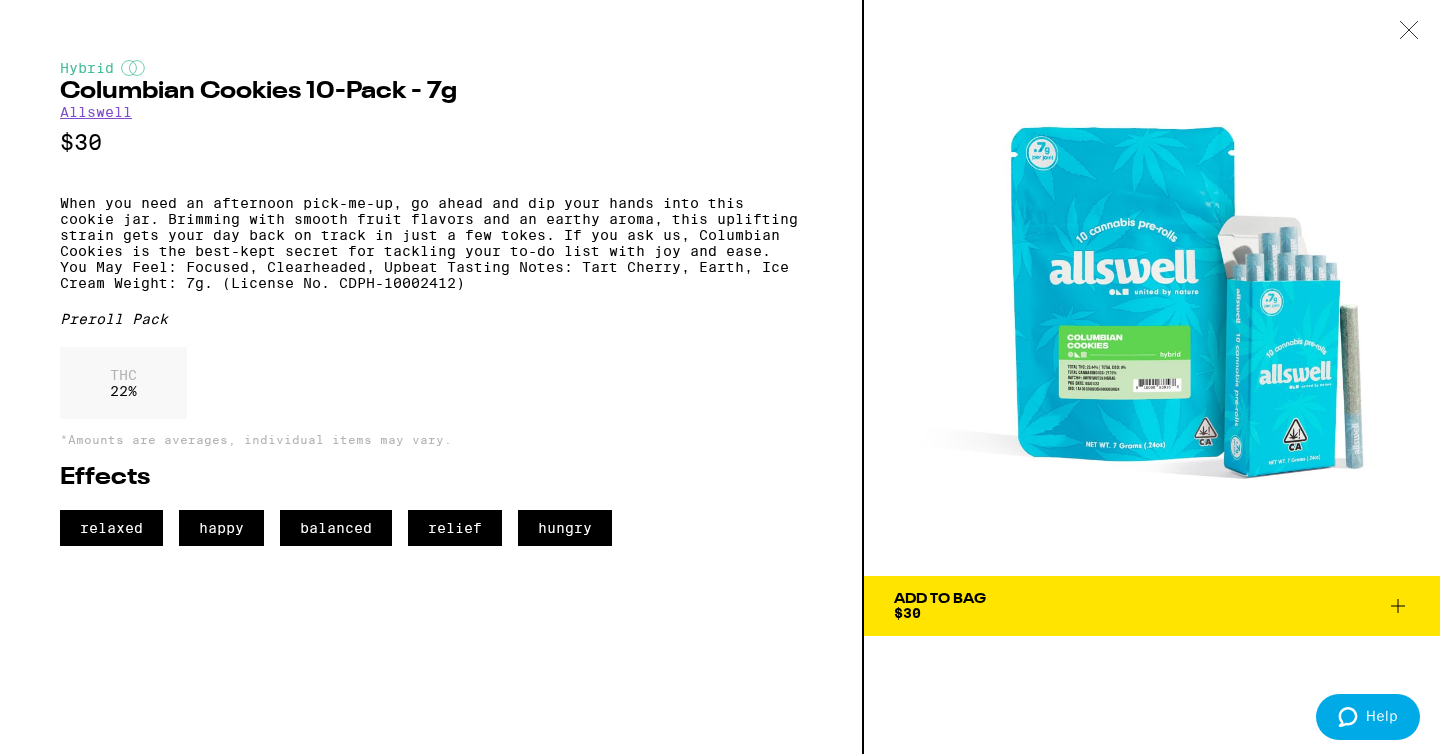 click 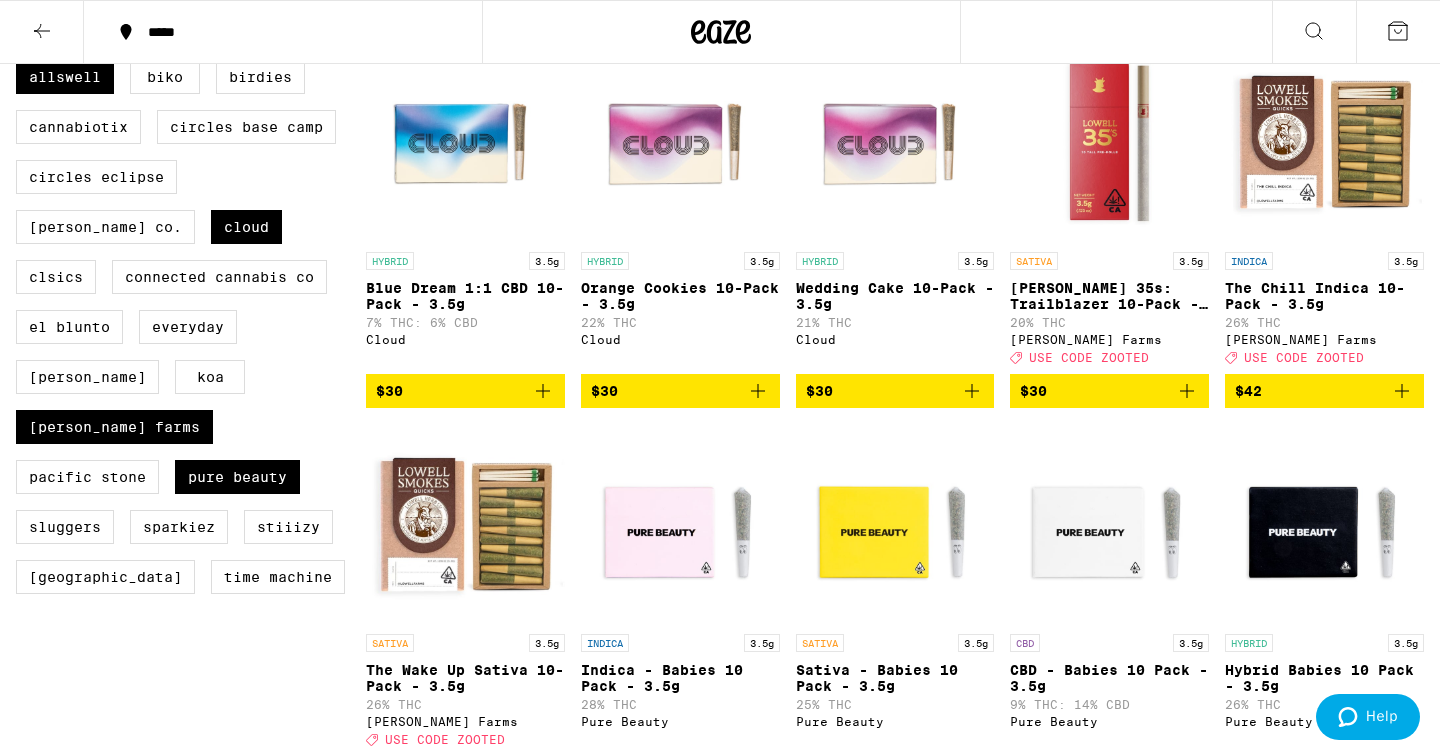 scroll, scrollTop: 597, scrollLeft: 0, axis: vertical 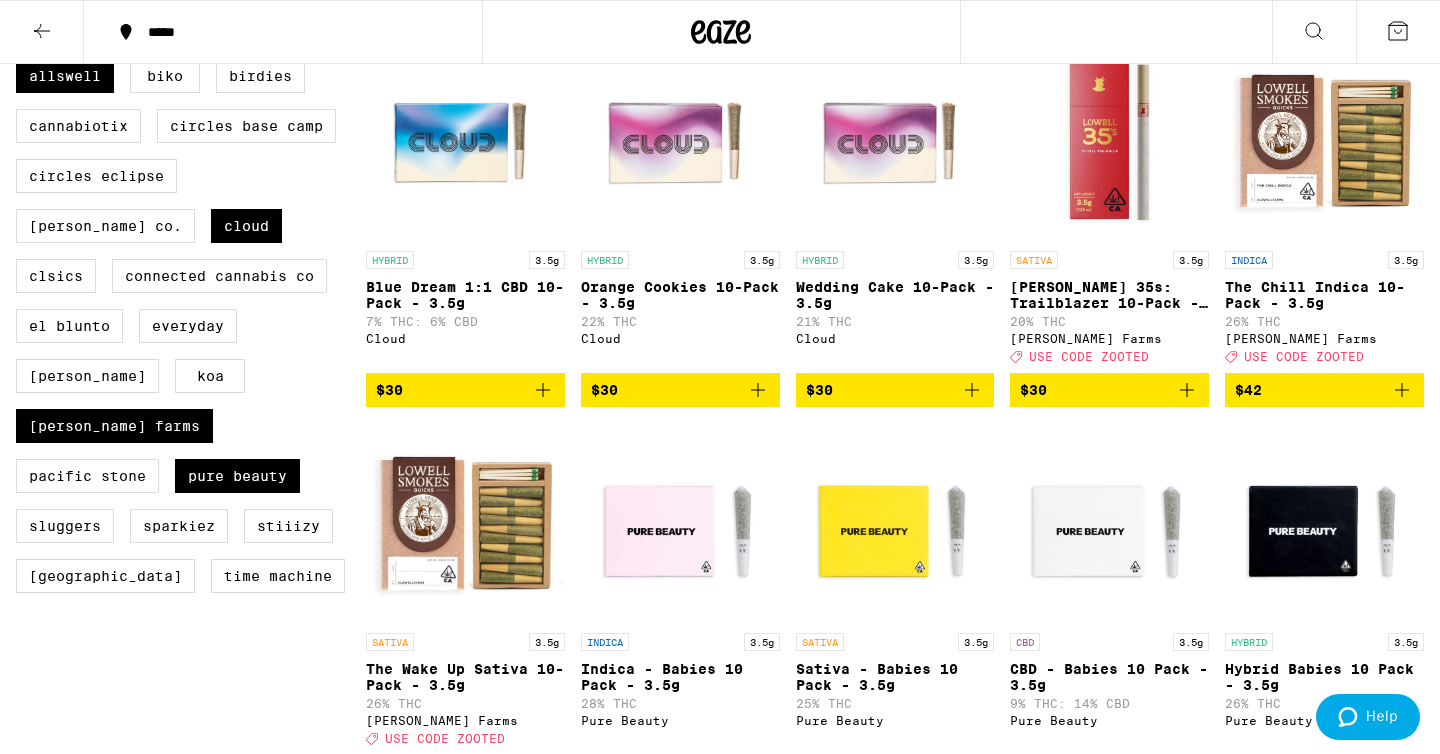 click 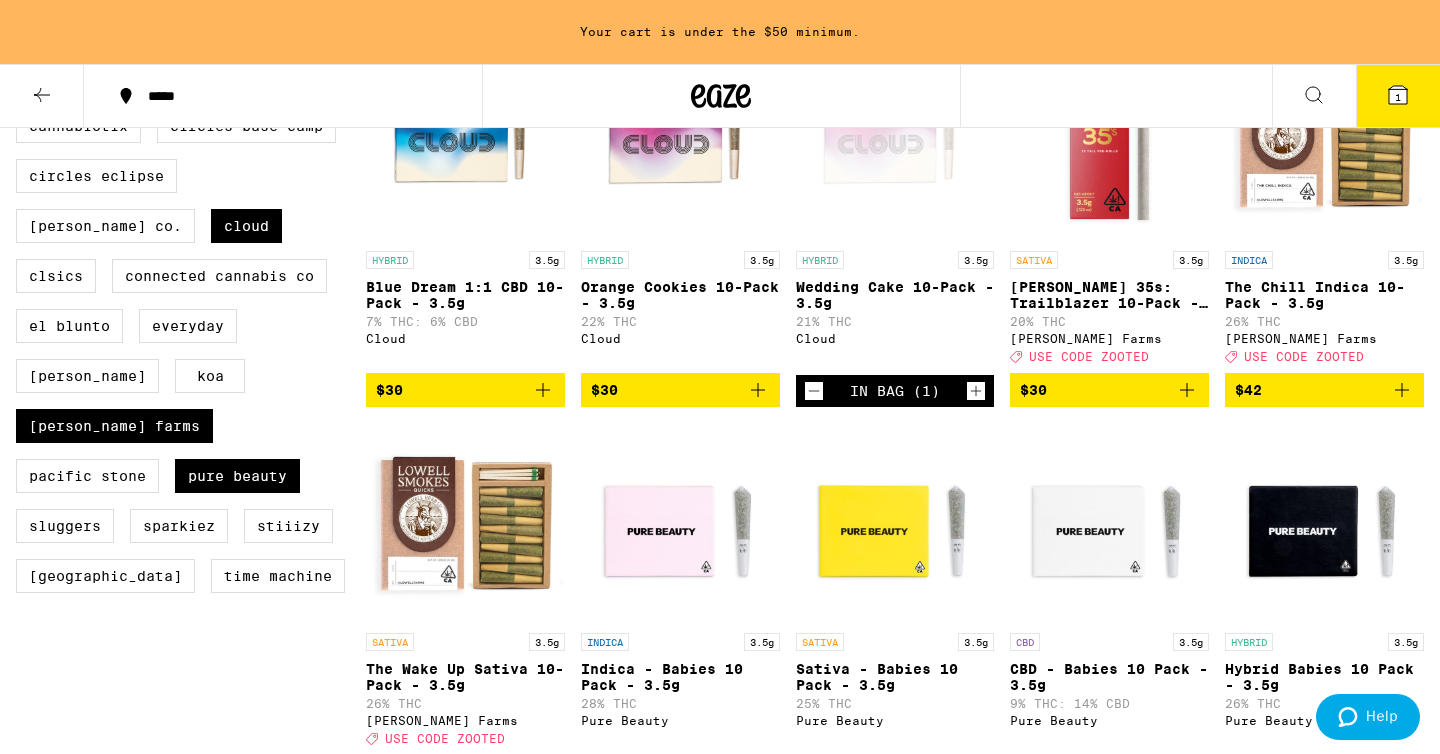 click 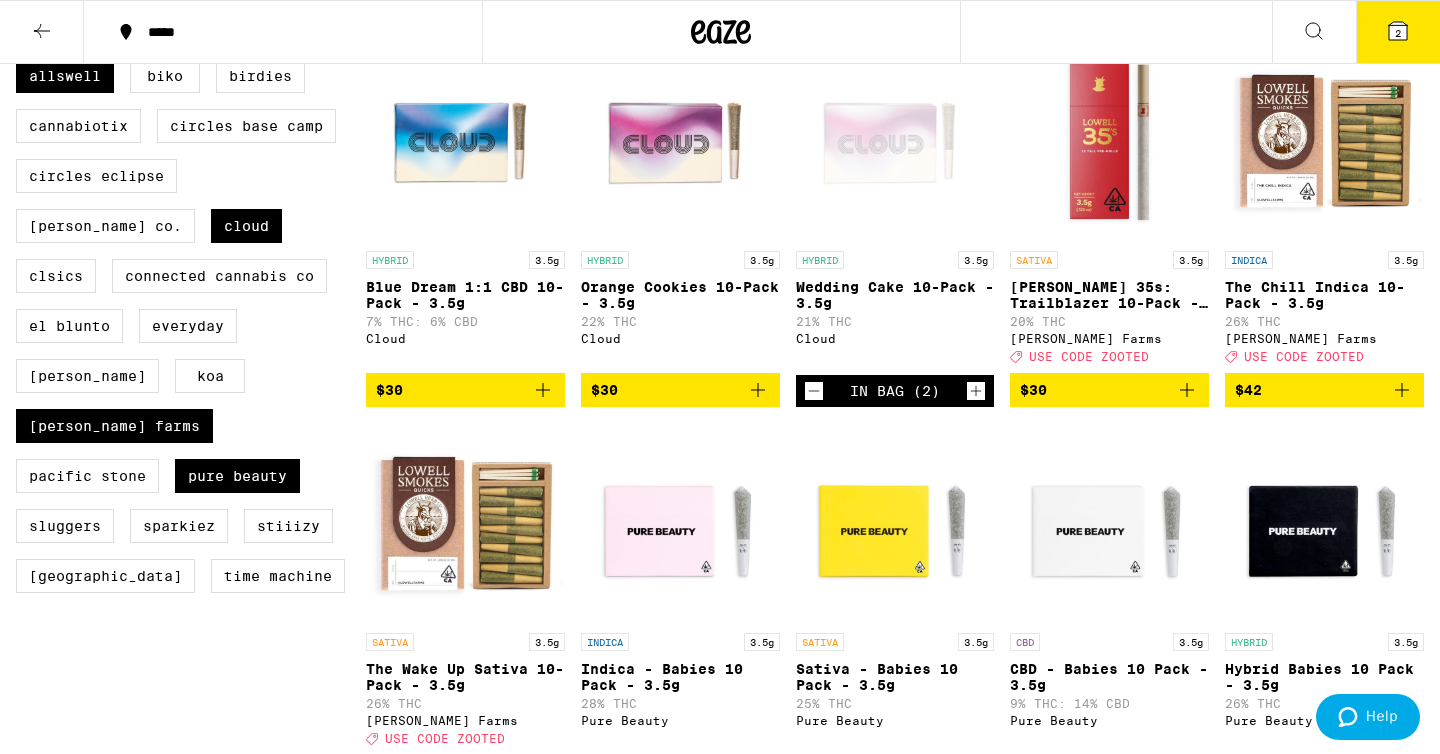 click 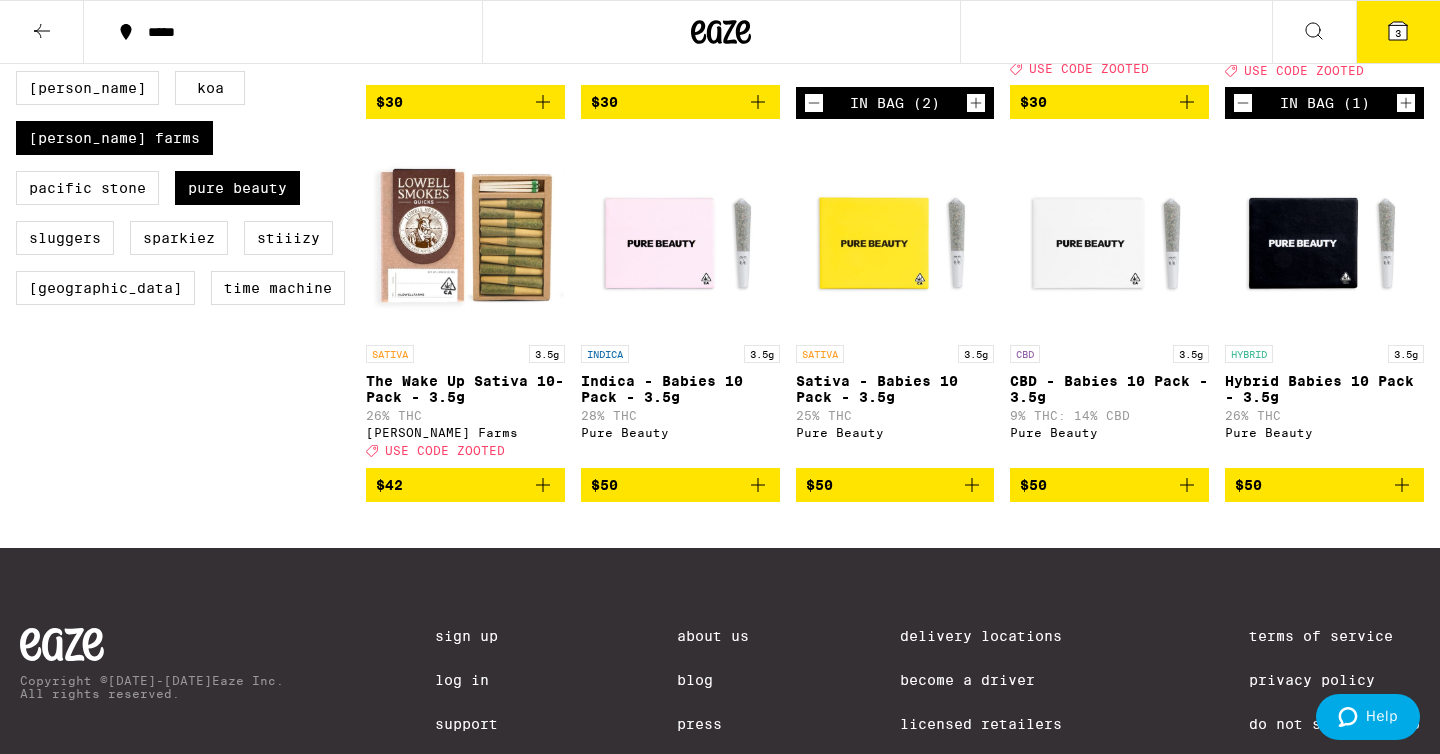 scroll, scrollTop: 908, scrollLeft: 0, axis: vertical 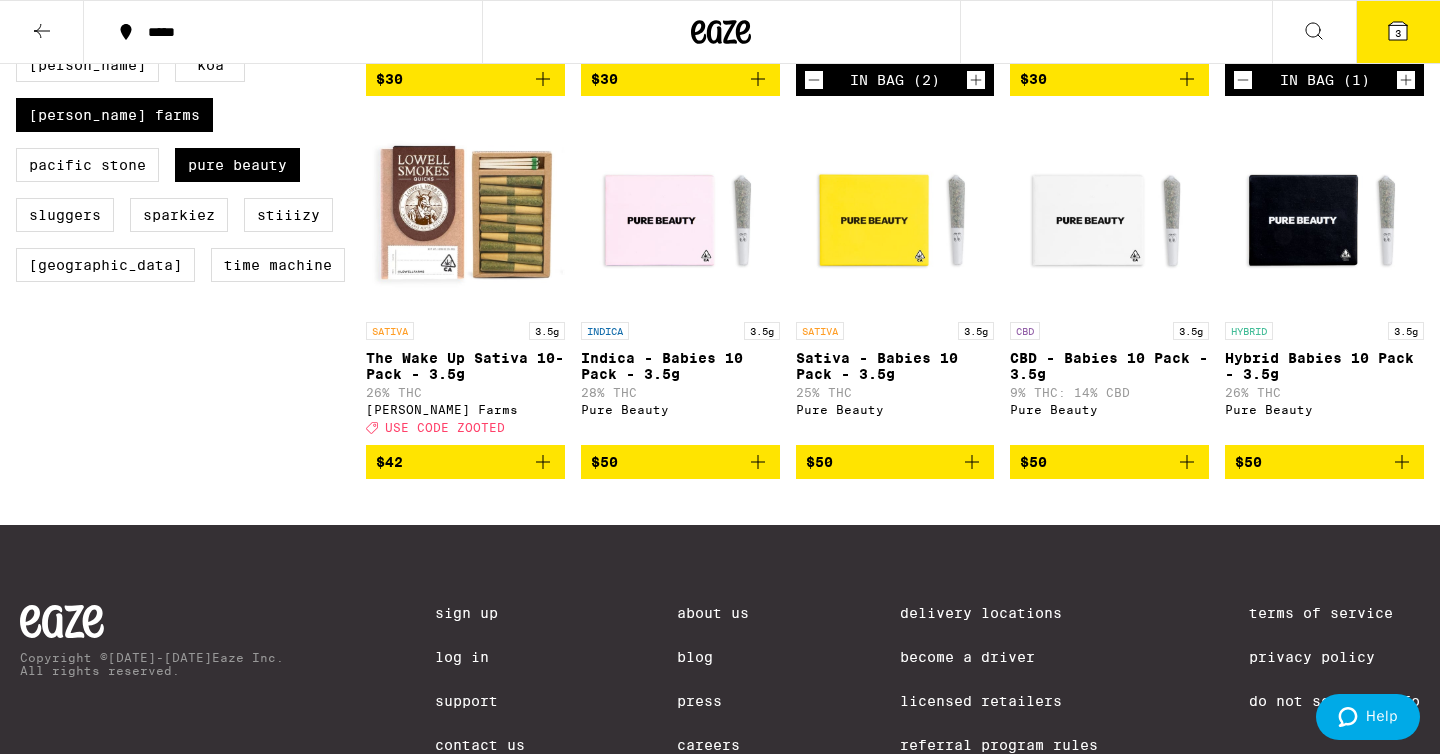 click 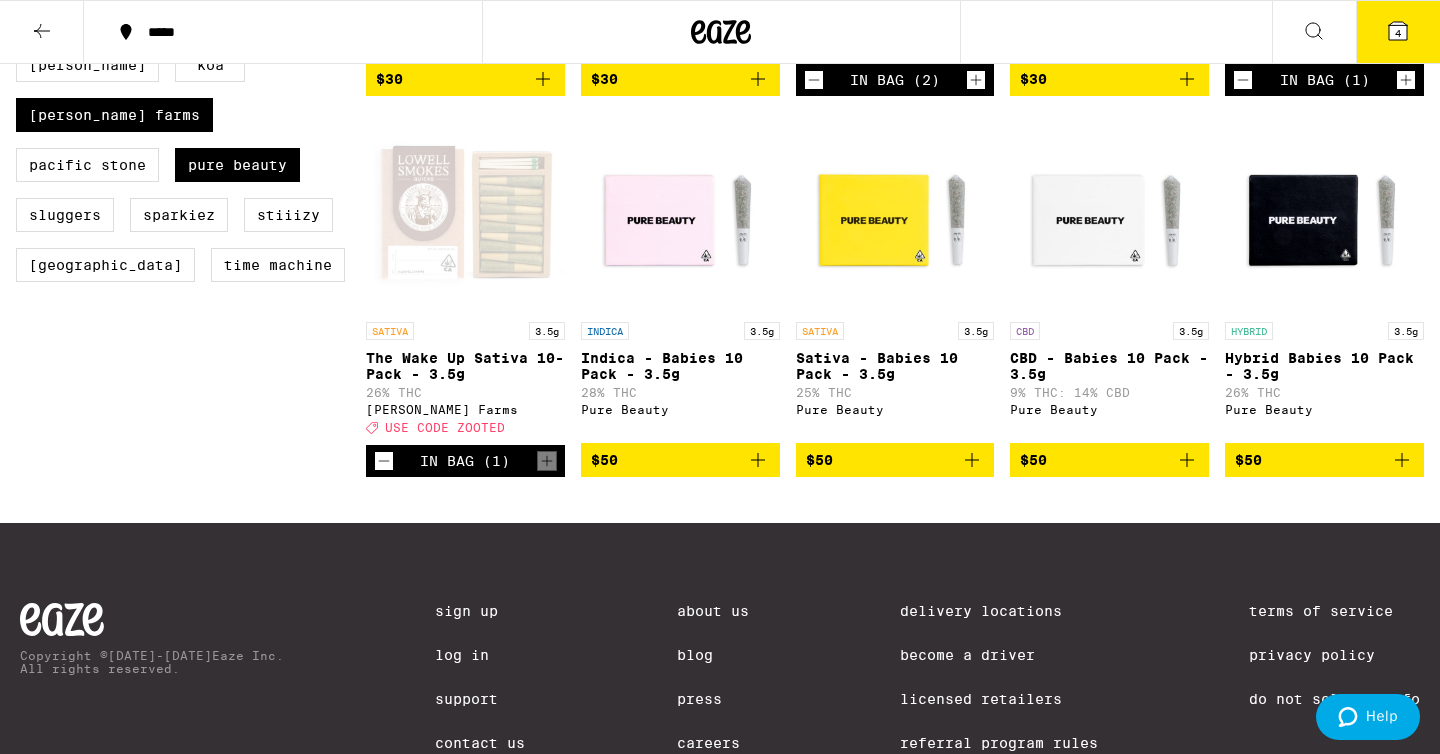 click on "*****" at bounding box center (295, 32) 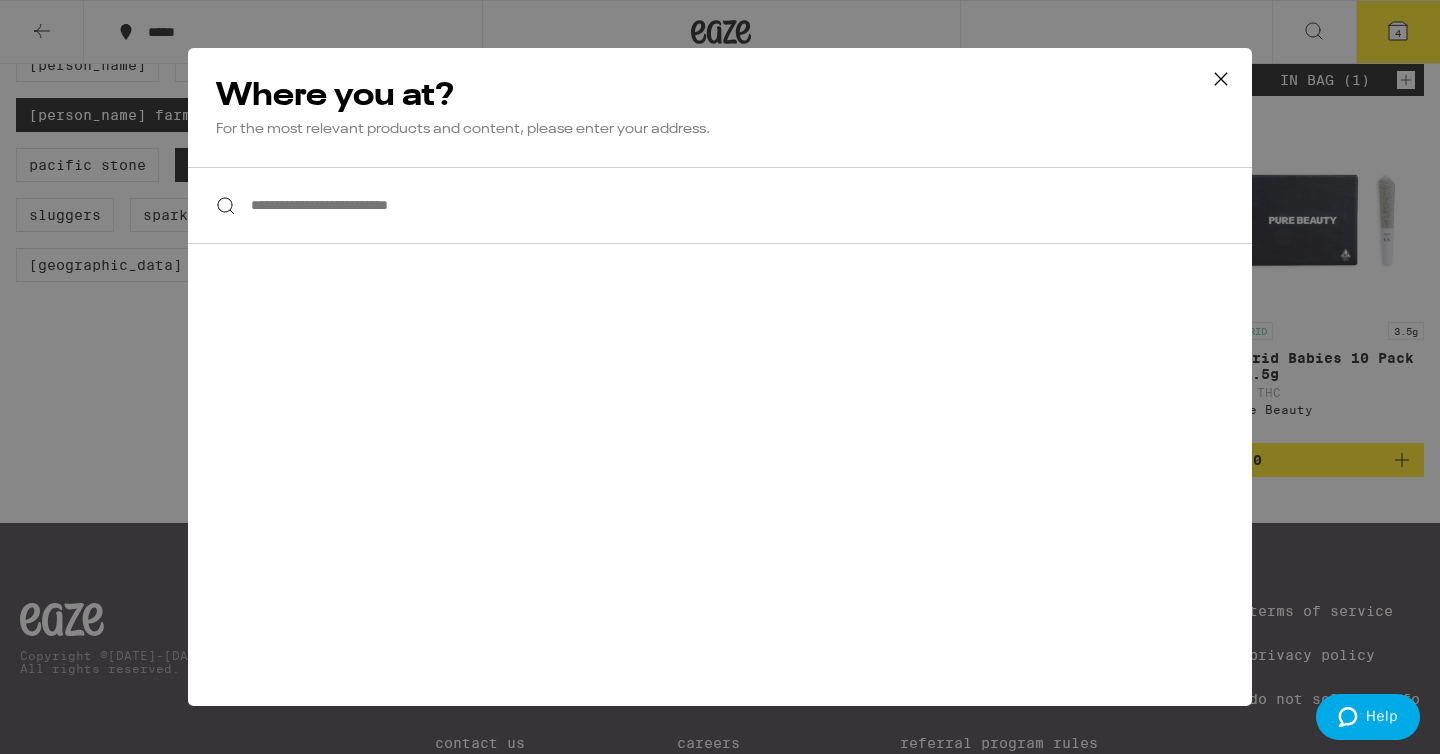 click on "**********" at bounding box center [720, 377] 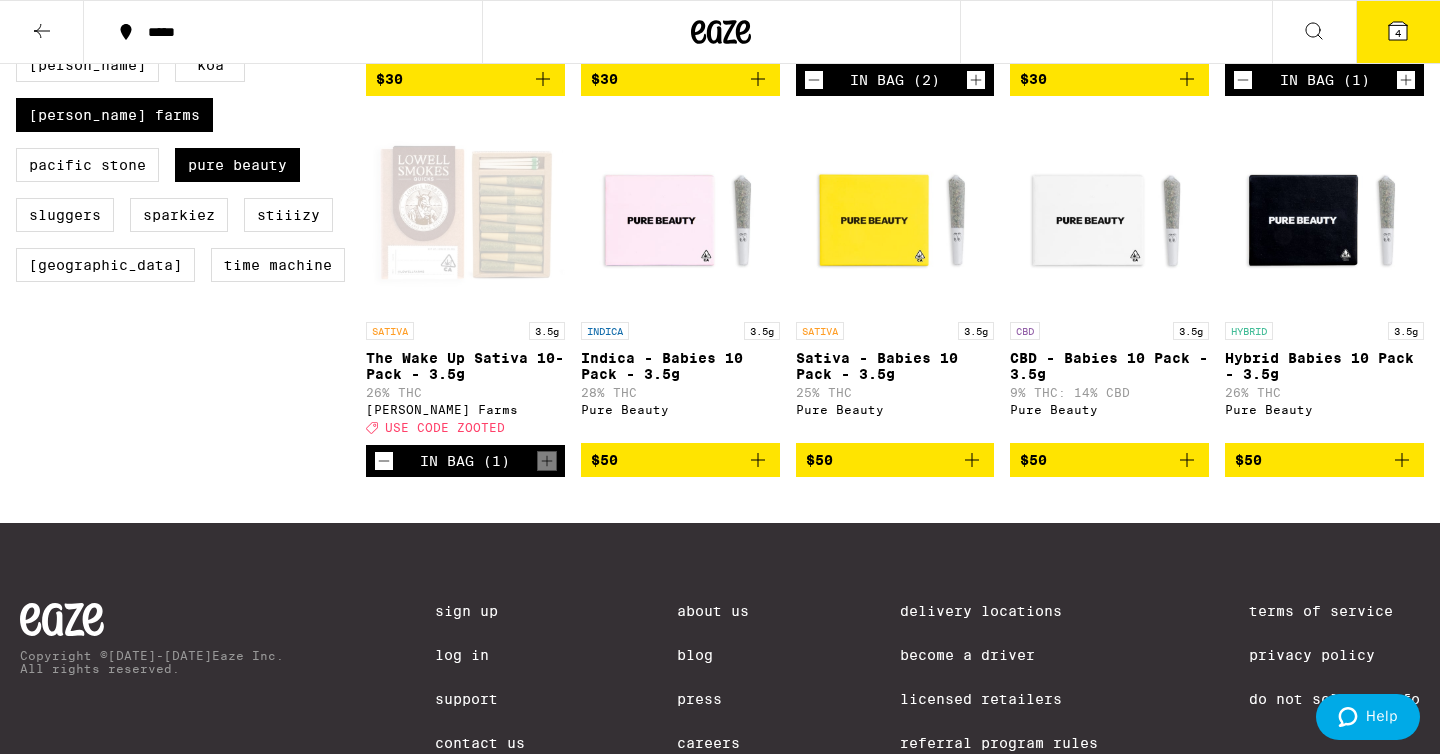 click on "*****" at bounding box center [295, 32] 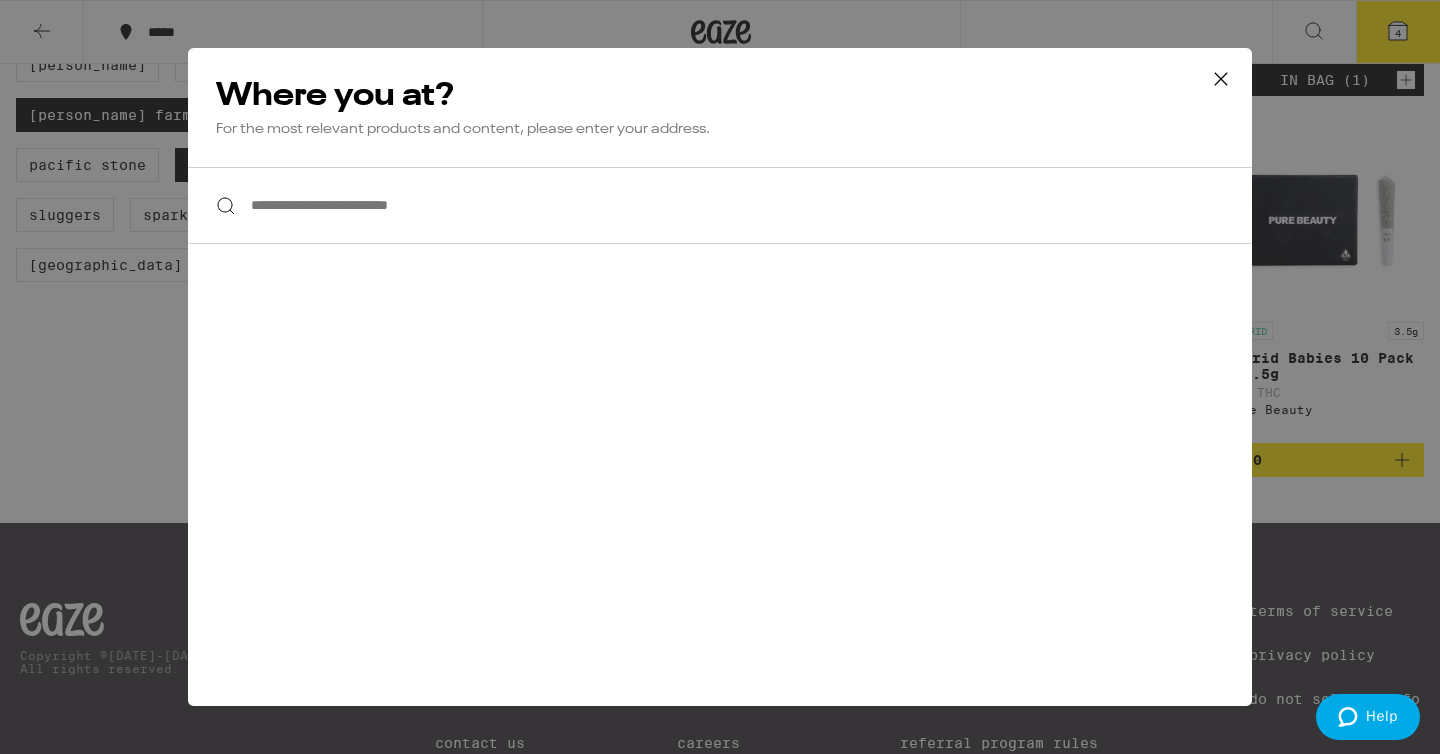 click on "**********" at bounding box center [720, 205] 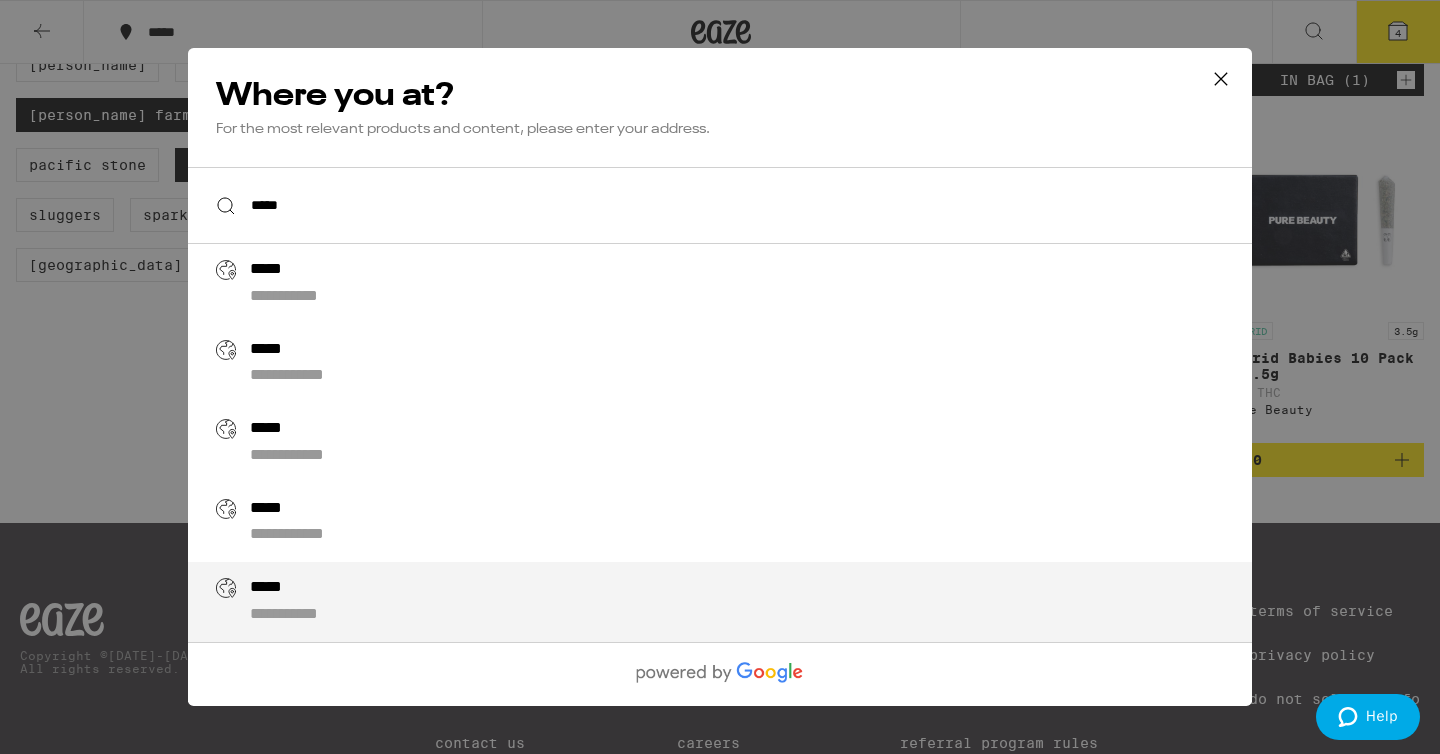 click on "**********" at bounding box center [760, 602] 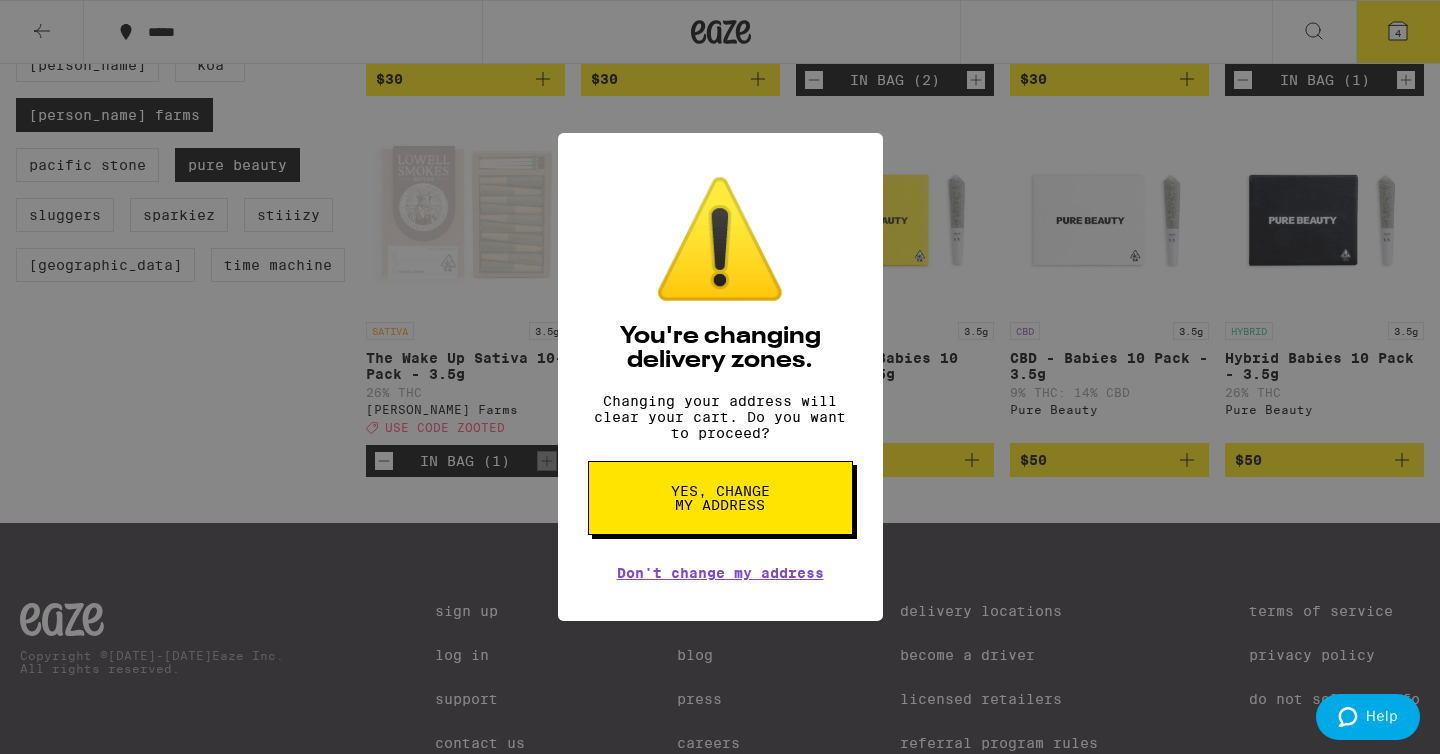 click on "Yes, change my address" at bounding box center (720, 498) 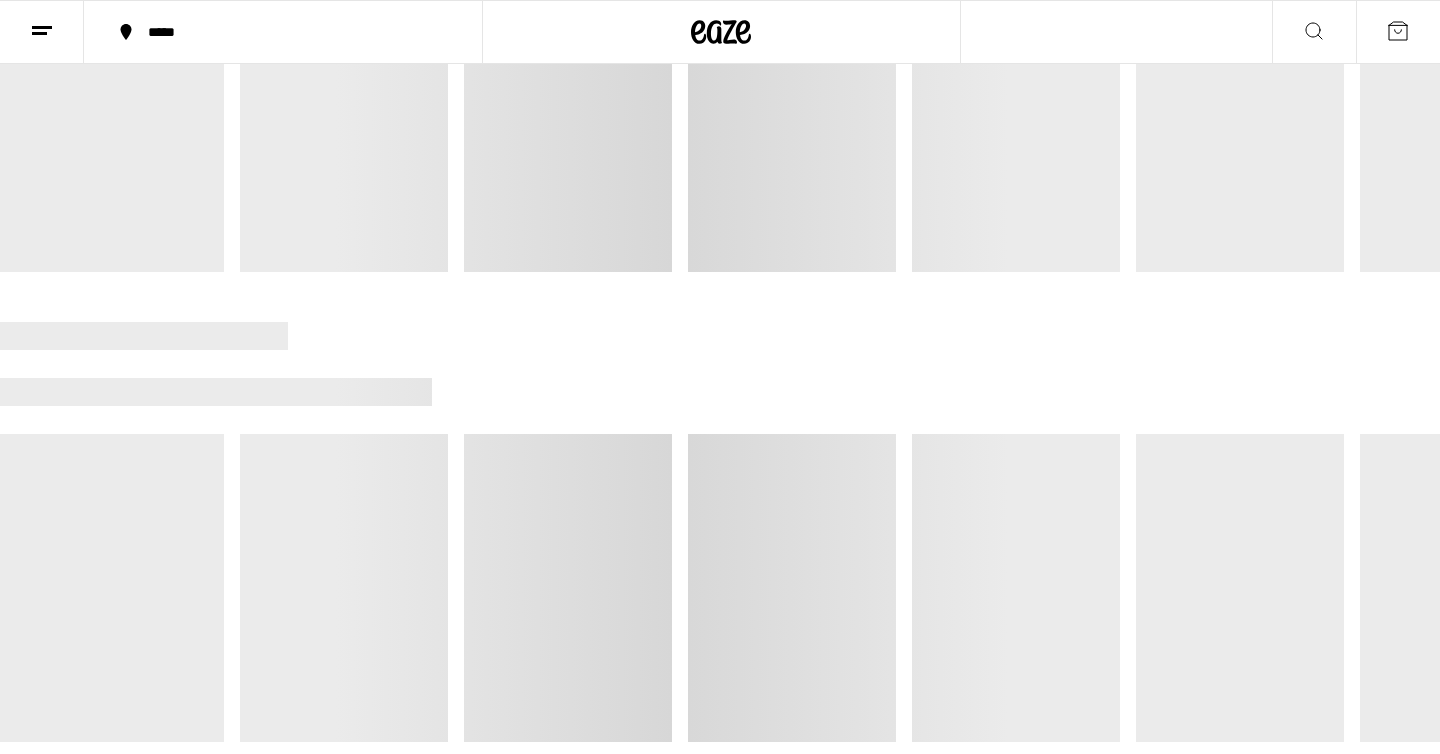 scroll, scrollTop: 0, scrollLeft: 0, axis: both 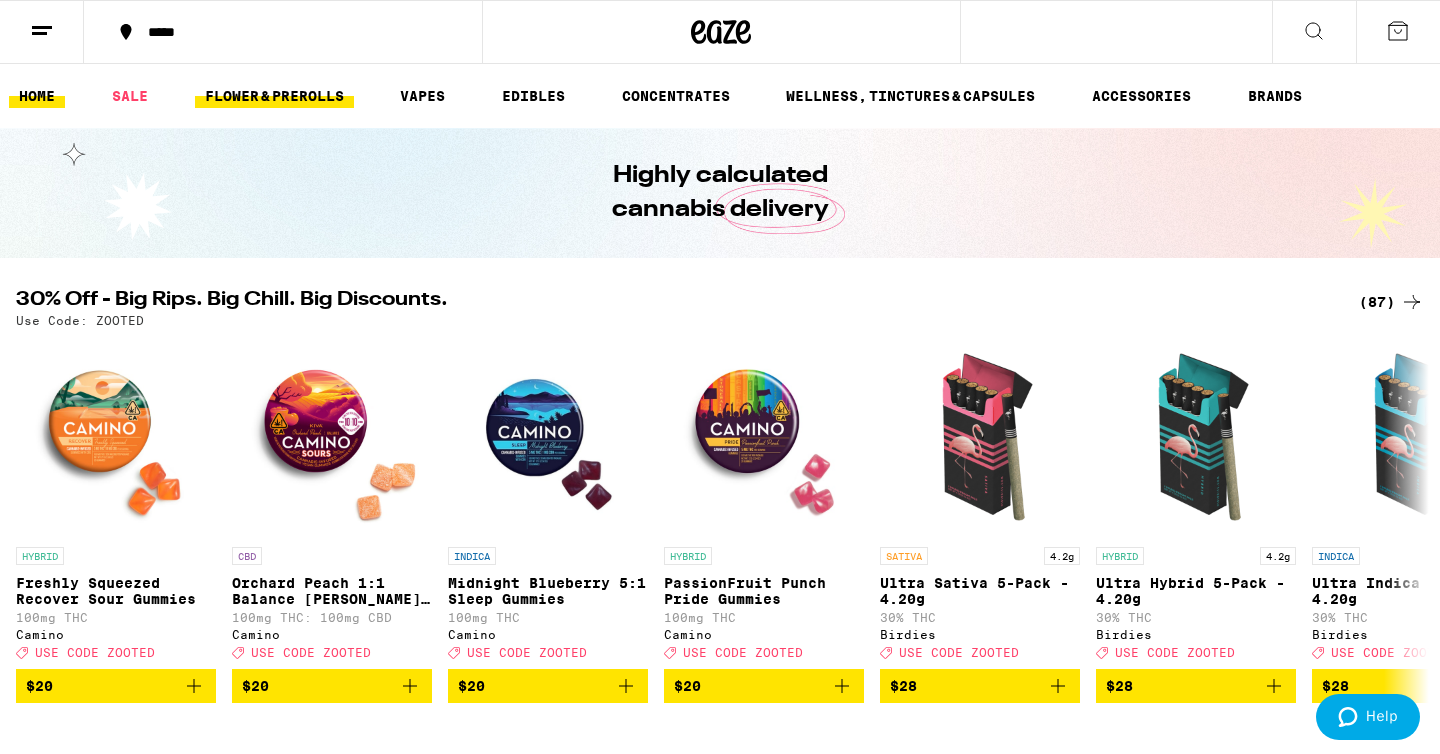 click on "FLOWER & PREROLLS" at bounding box center [274, 96] 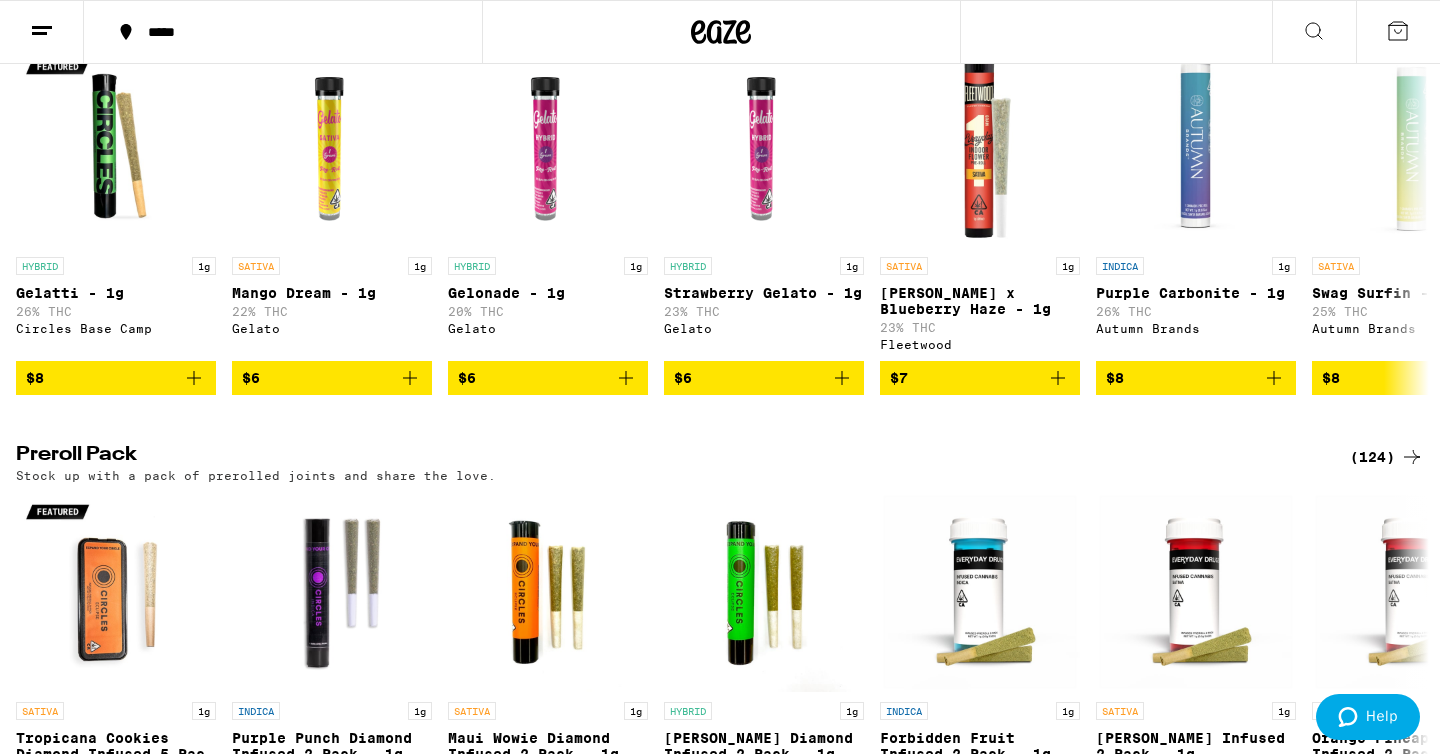 scroll, scrollTop: 1184, scrollLeft: 0, axis: vertical 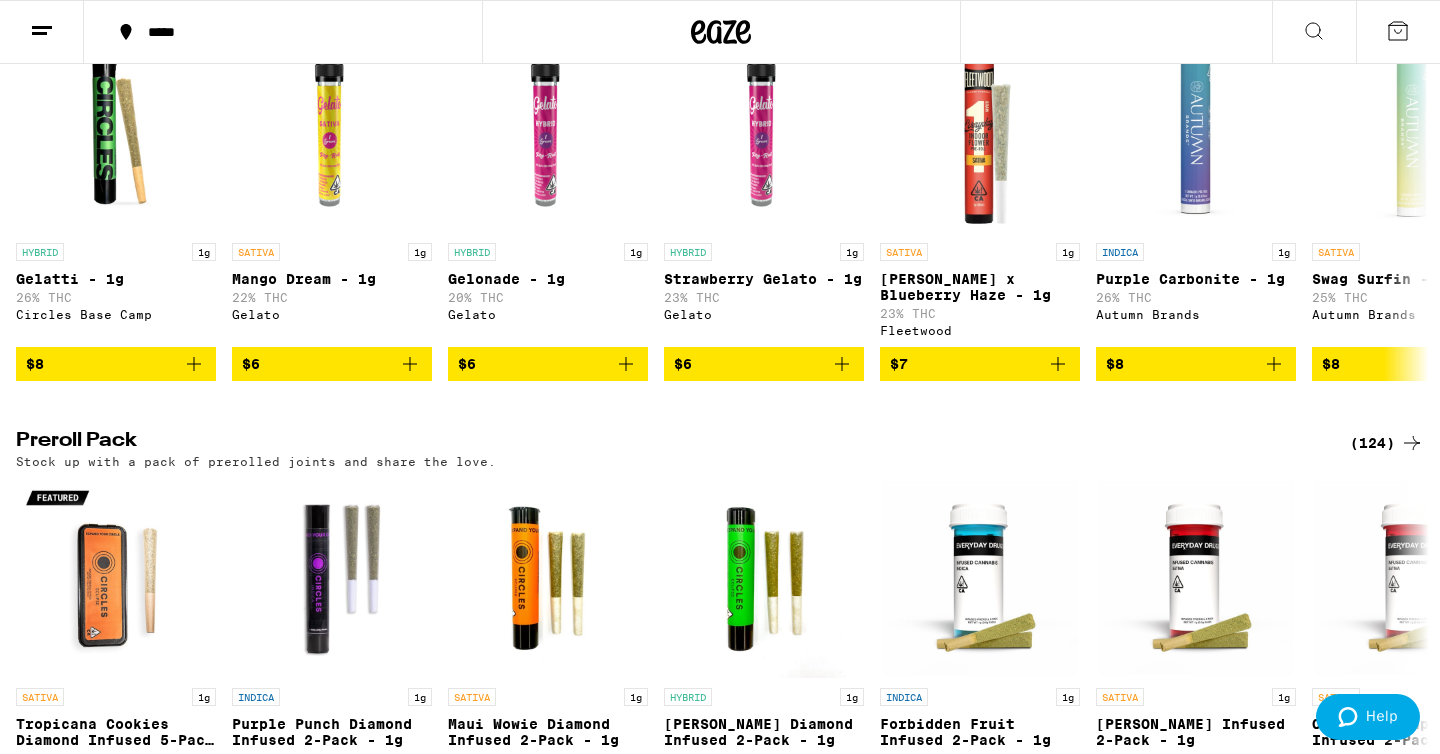 click on "(124)" at bounding box center (1387, 443) 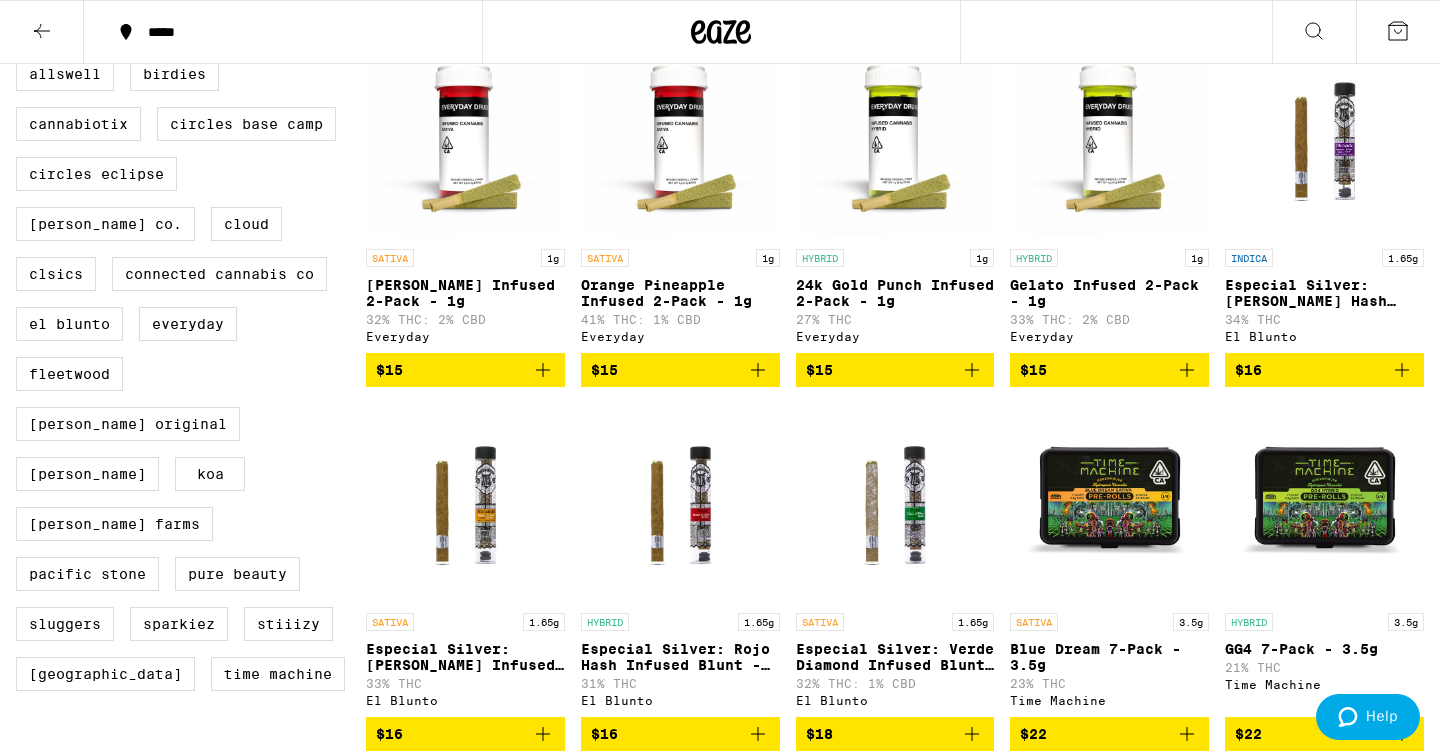 scroll, scrollTop: 638, scrollLeft: 0, axis: vertical 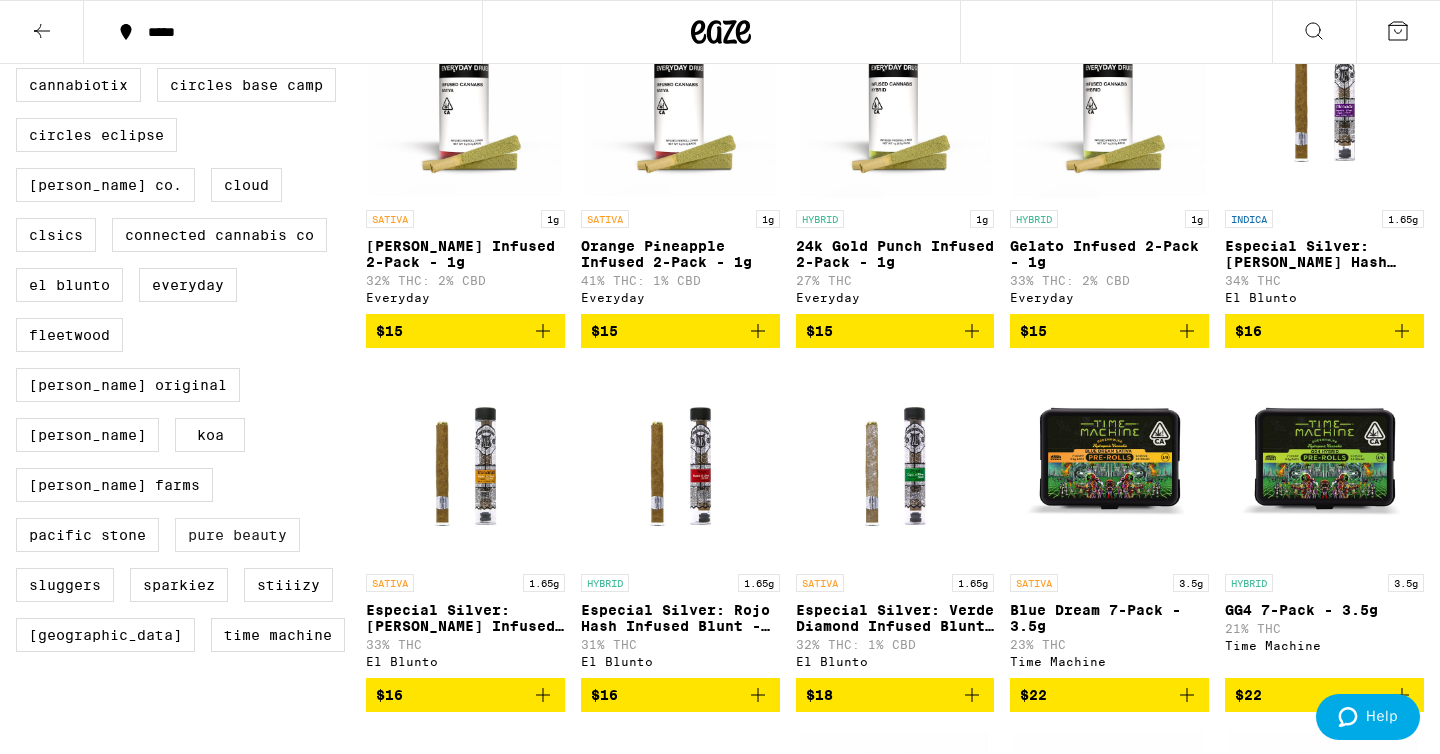 click on "Pure Beauty" at bounding box center (237, 535) 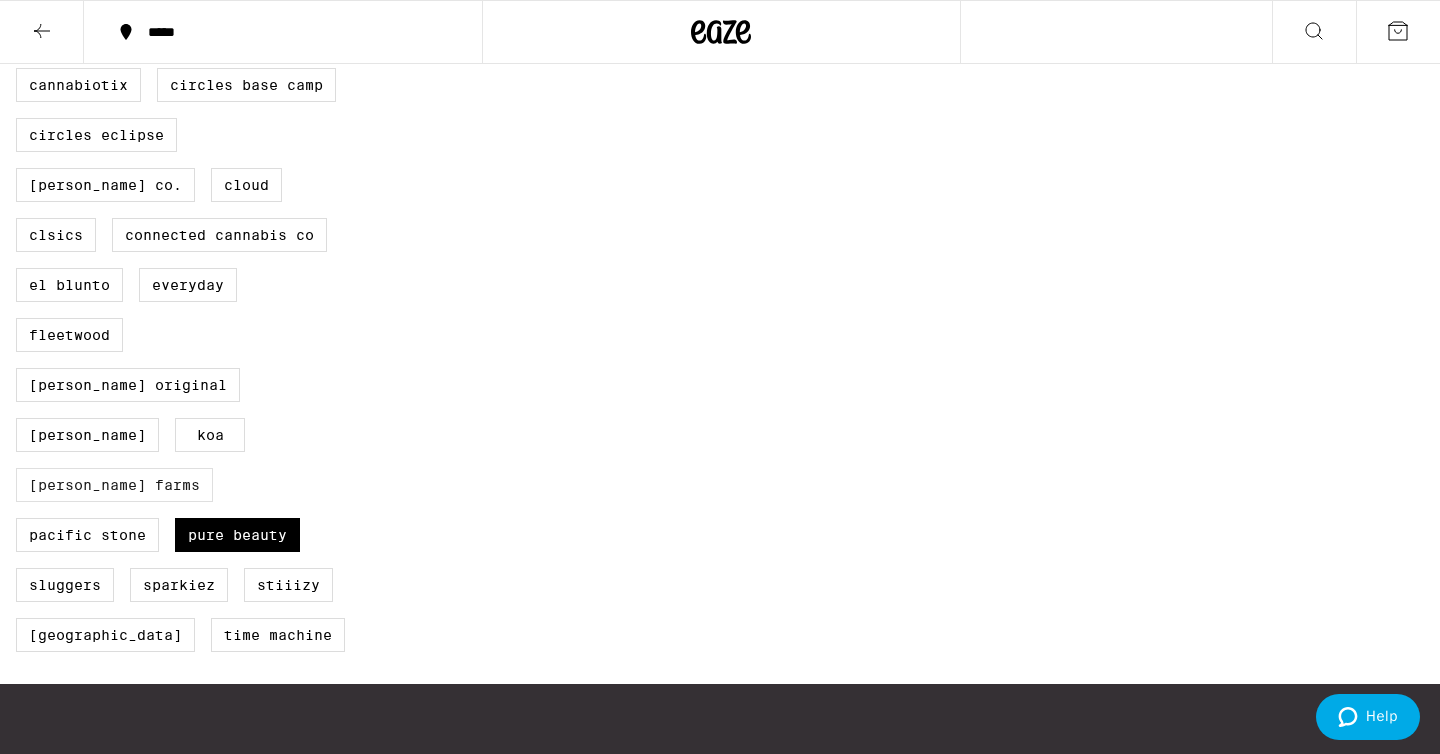 click on "[PERSON_NAME] Farms" at bounding box center (114, 485) 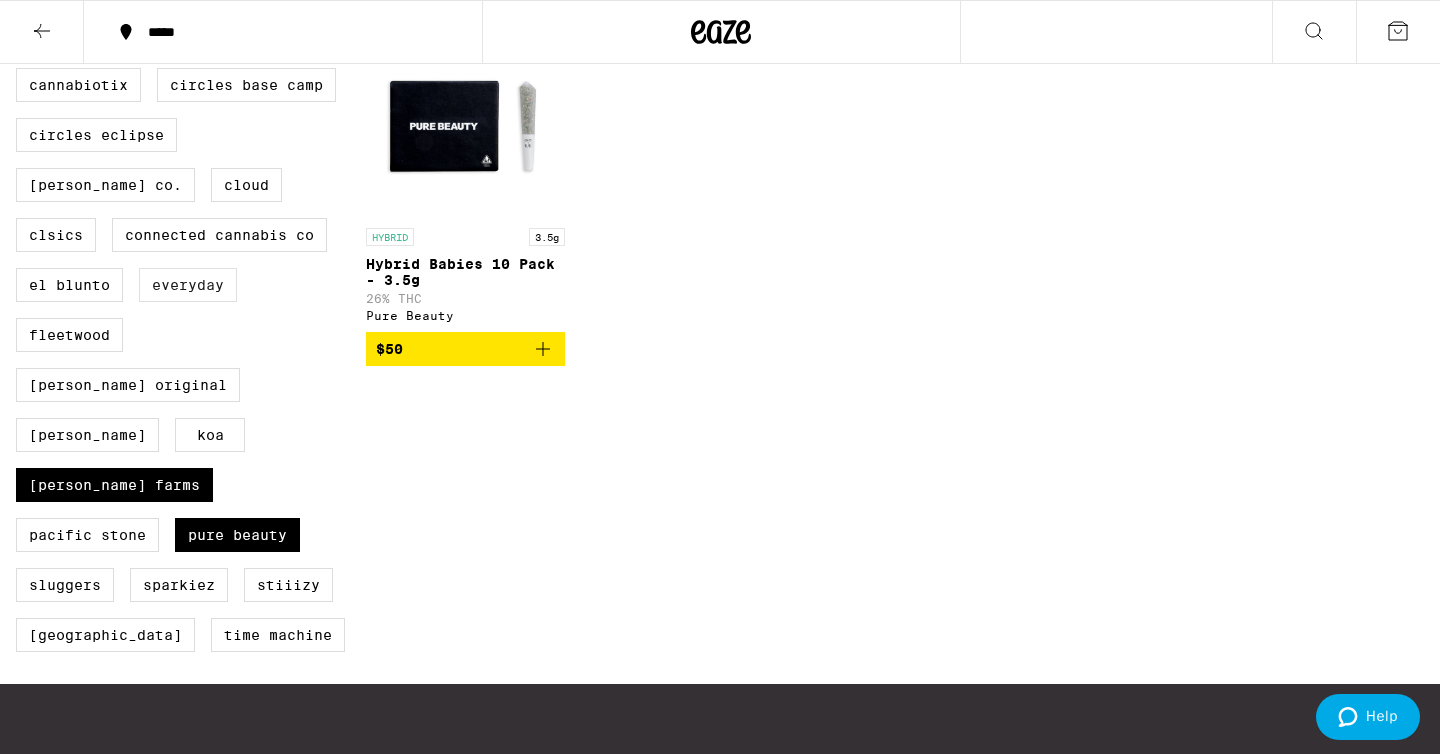 click on "Everyday" at bounding box center [188, 285] 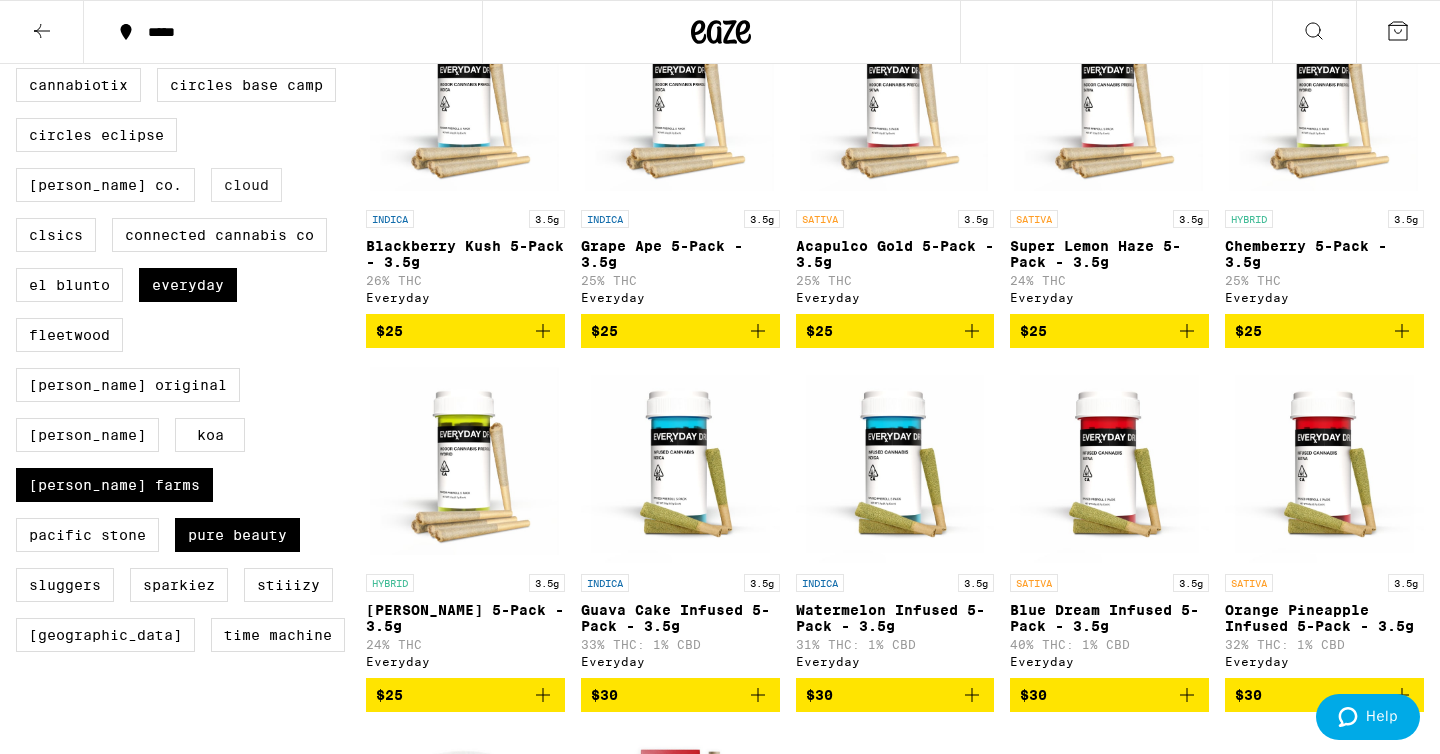 click on "Cloud" at bounding box center (246, 185) 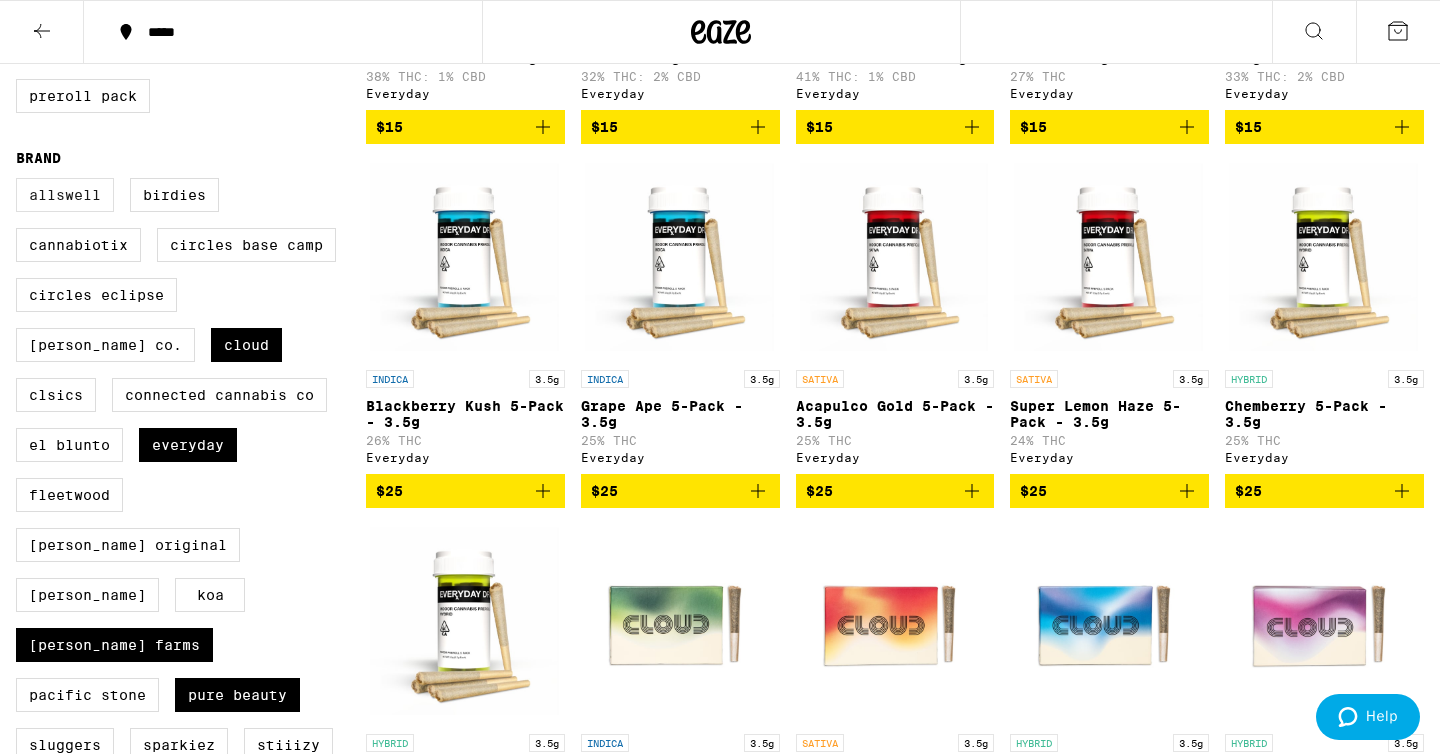 scroll, scrollTop: 474, scrollLeft: 0, axis: vertical 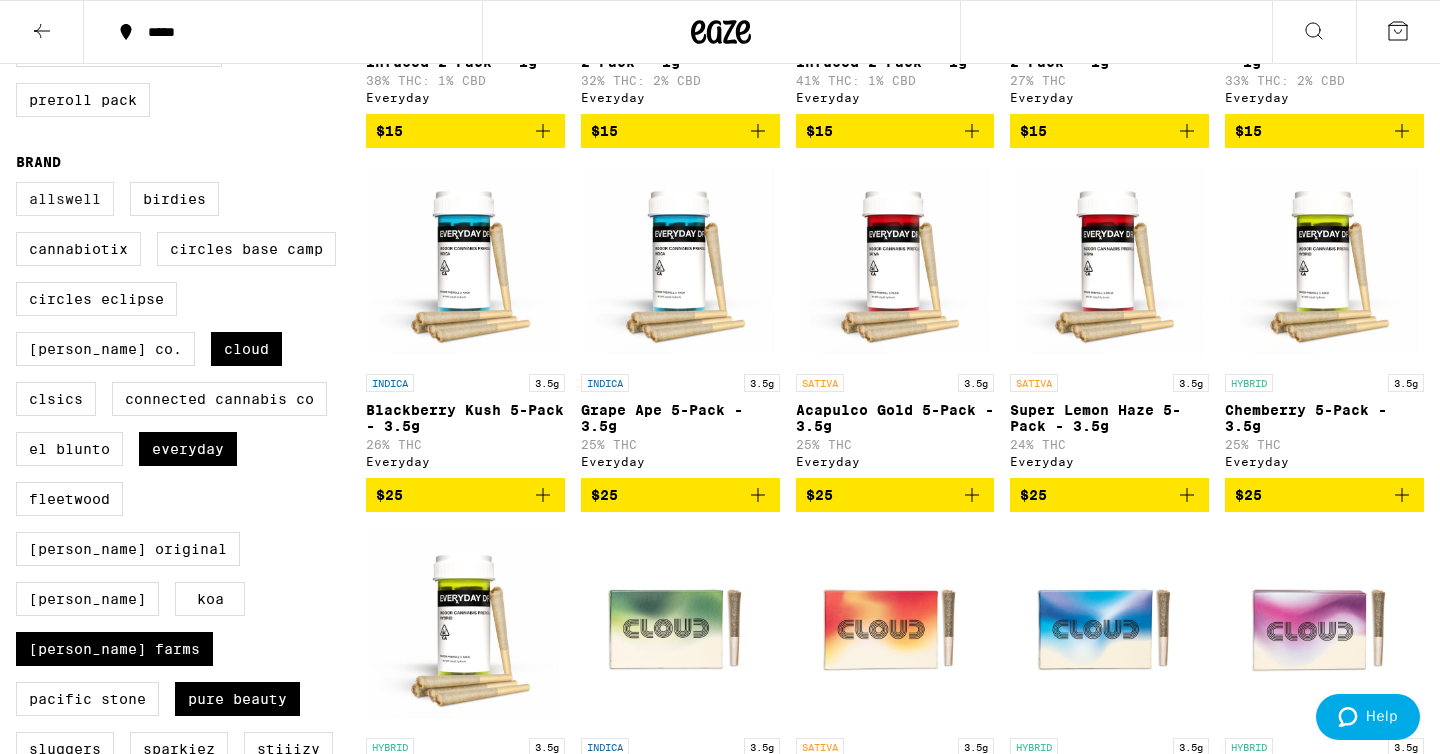 click on "Allswell" at bounding box center [65, 199] 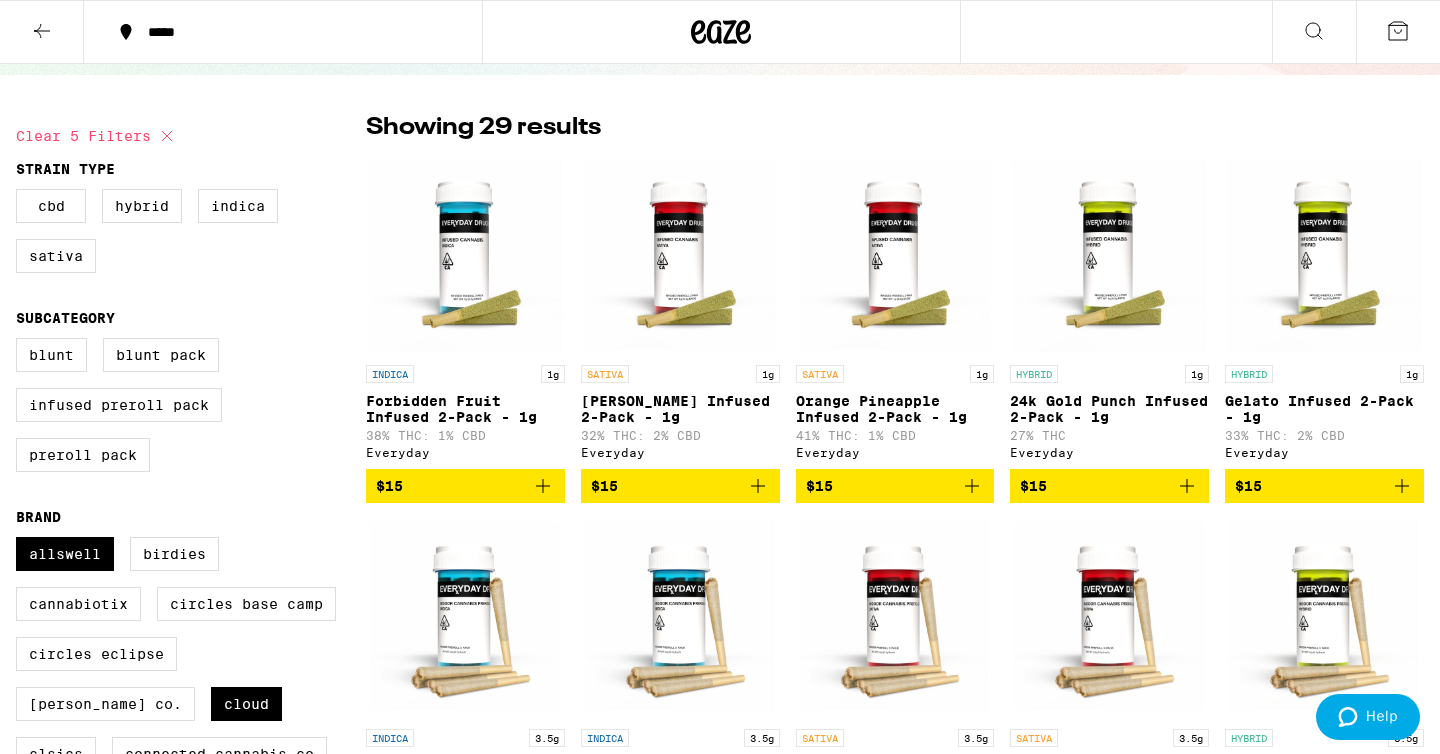 scroll, scrollTop: 129, scrollLeft: 0, axis: vertical 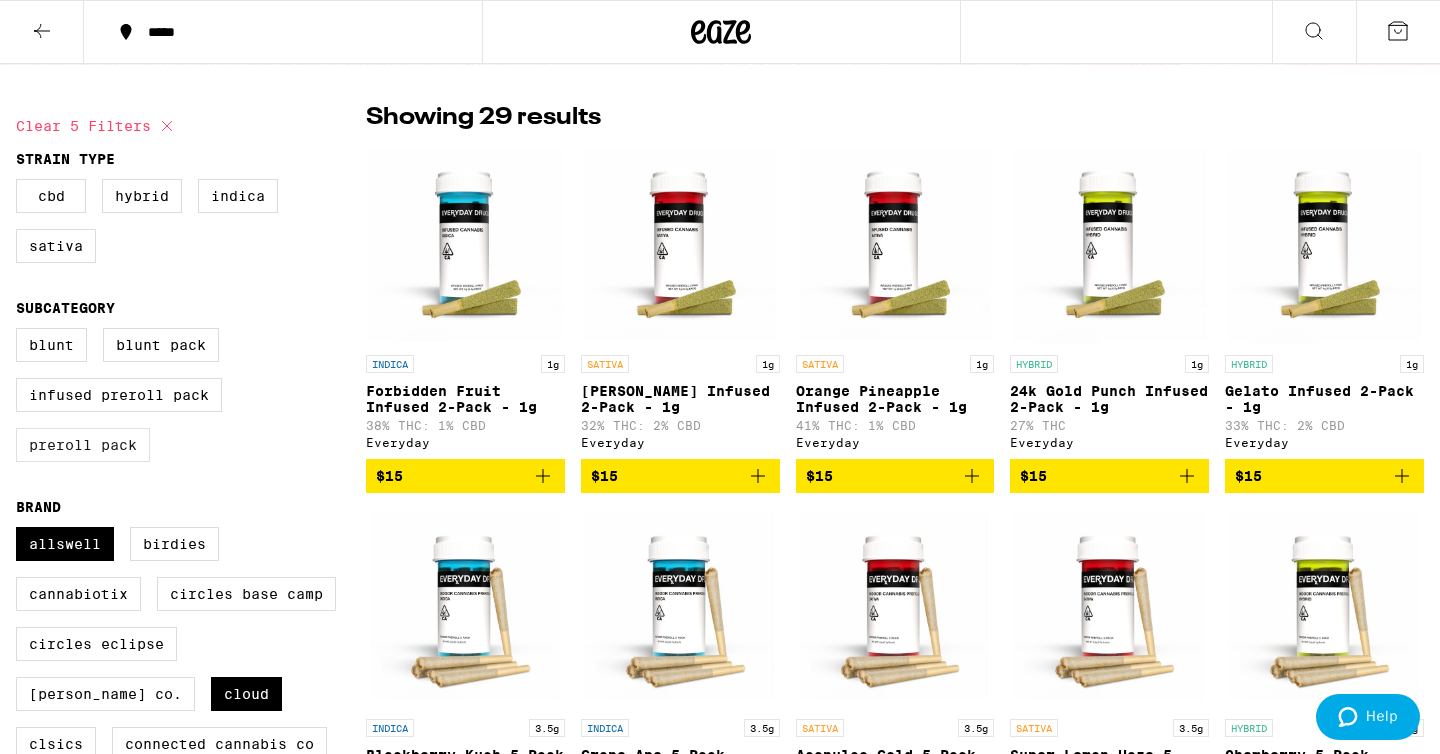 click on "Preroll Pack" at bounding box center (83, 445) 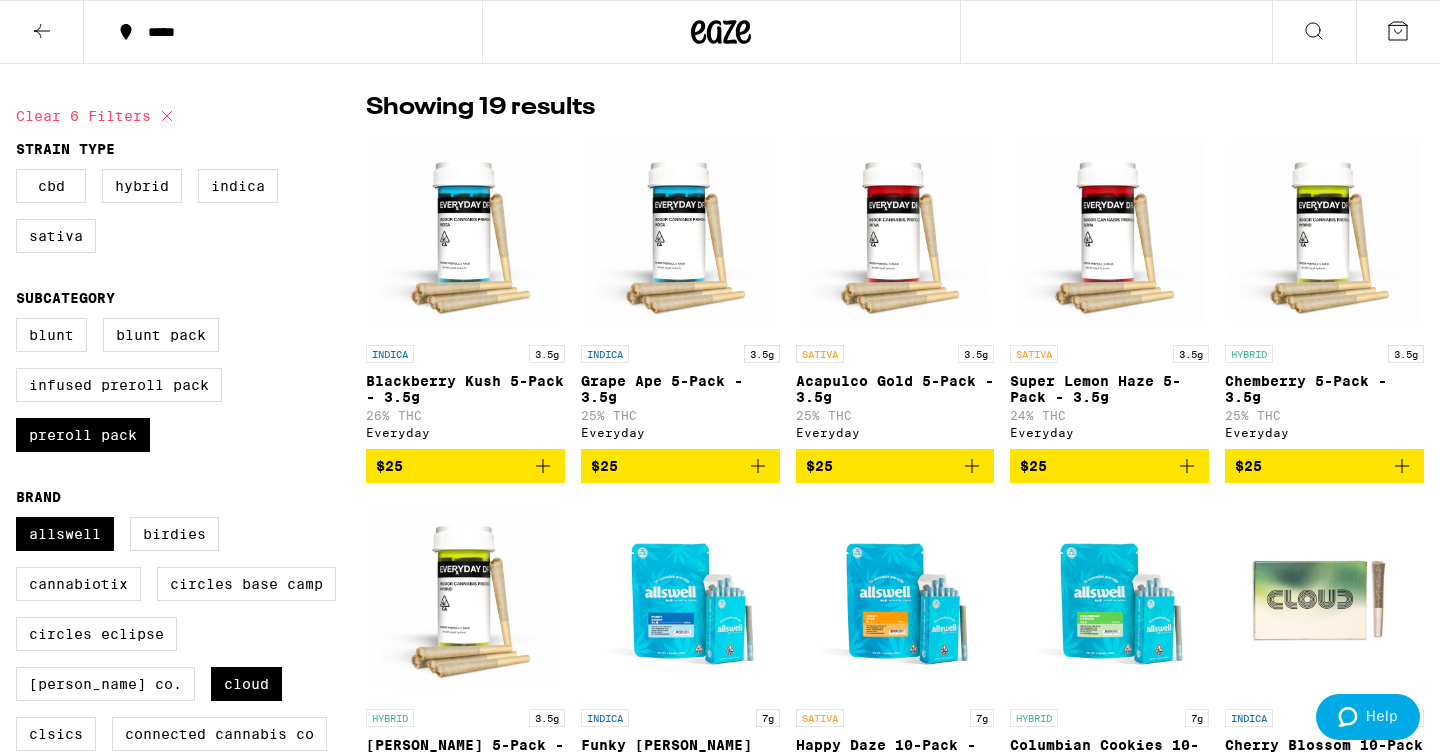 scroll, scrollTop: 143, scrollLeft: 0, axis: vertical 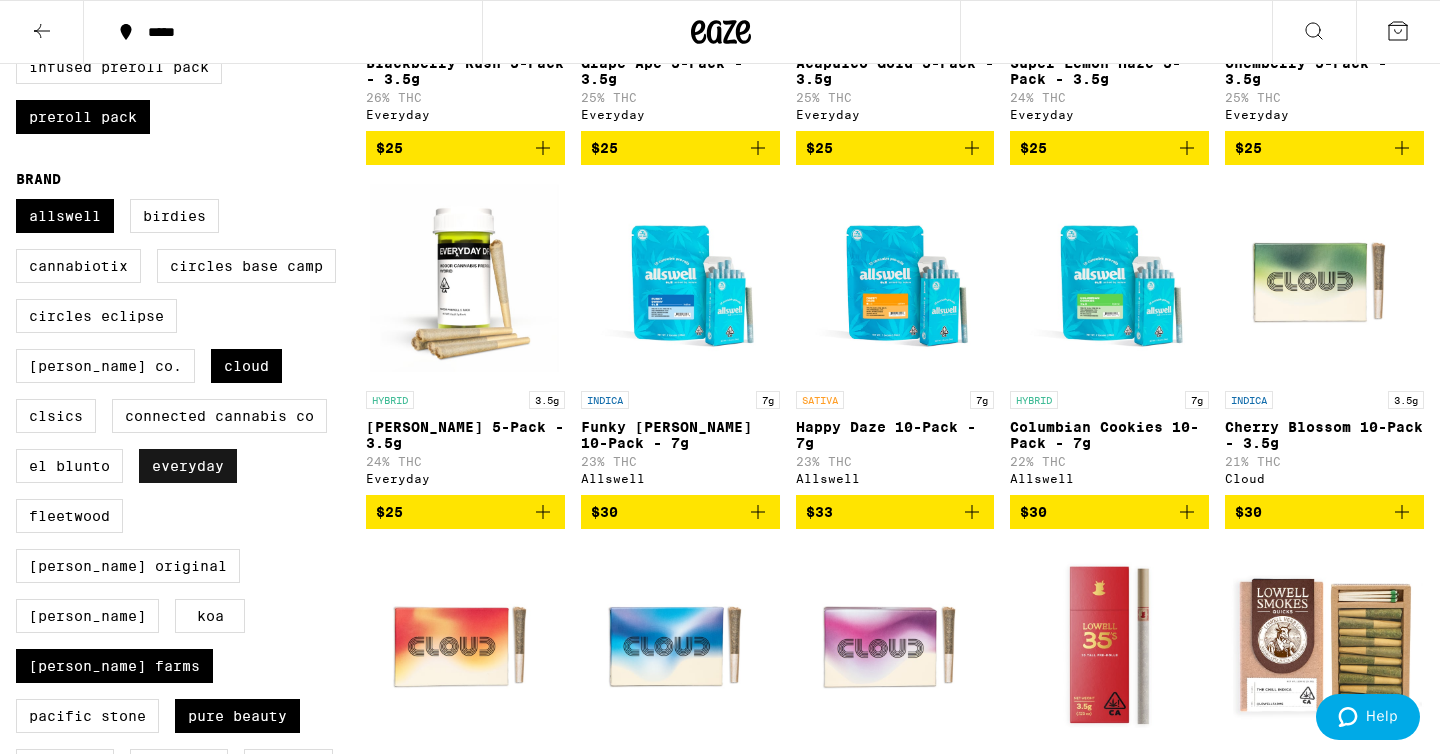 click on "Everyday" at bounding box center [188, 466] 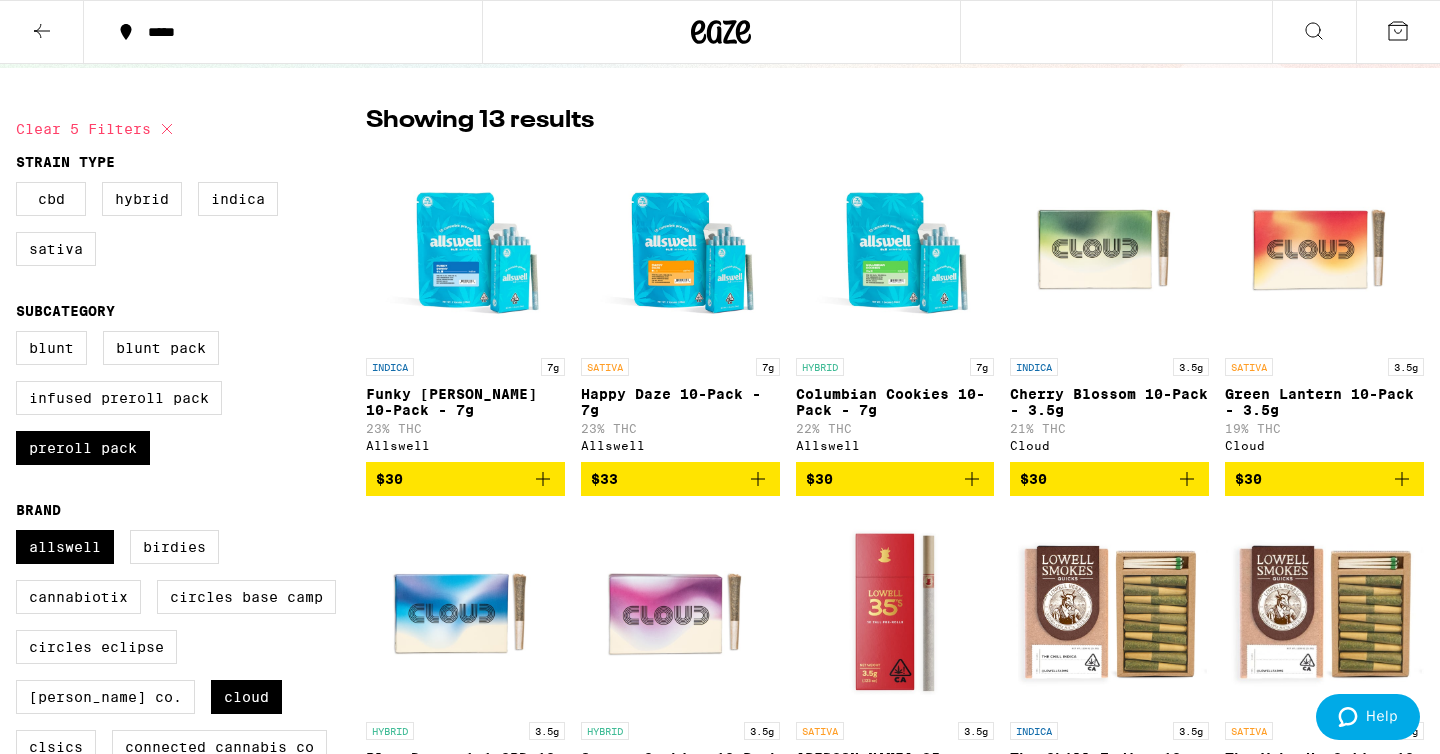 scroll, scrollTop: 150, scrollLeft: 0, axis: vertical 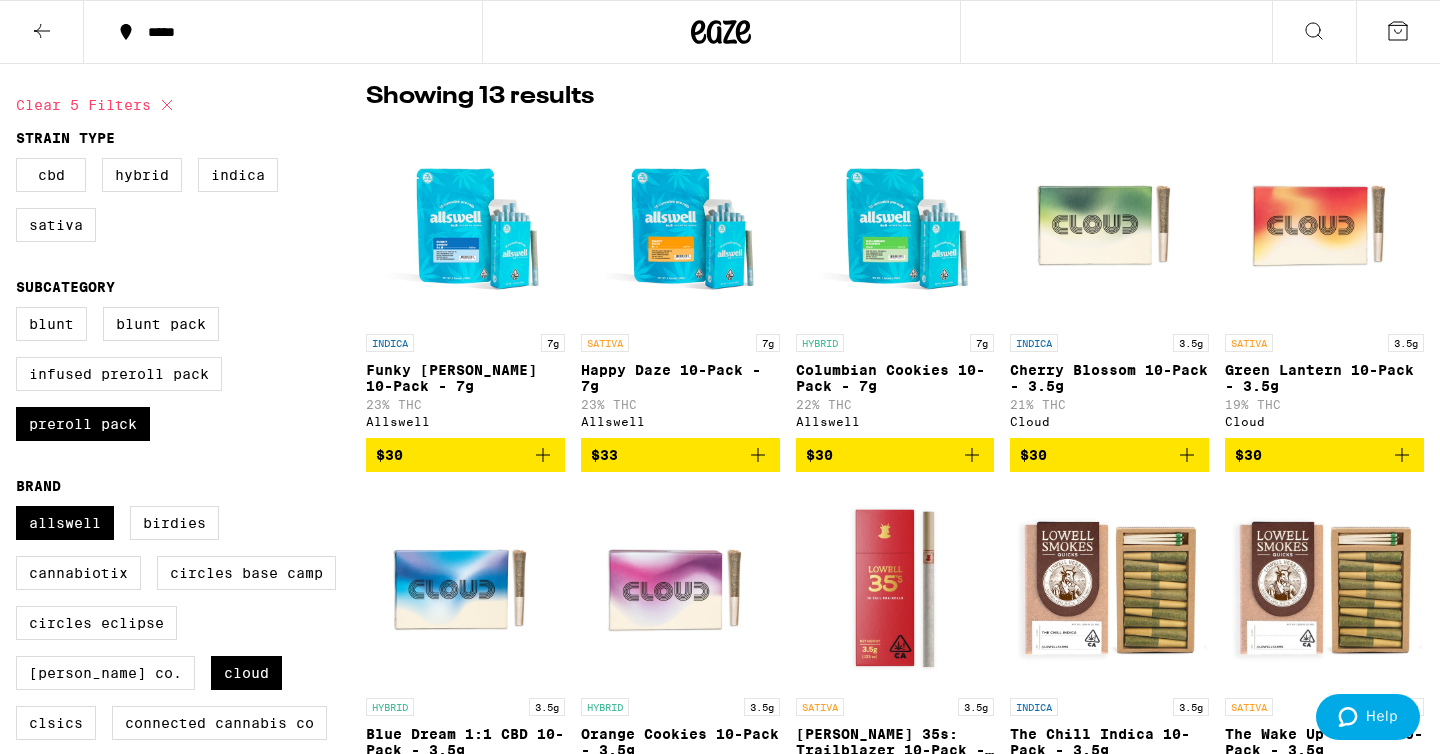 click 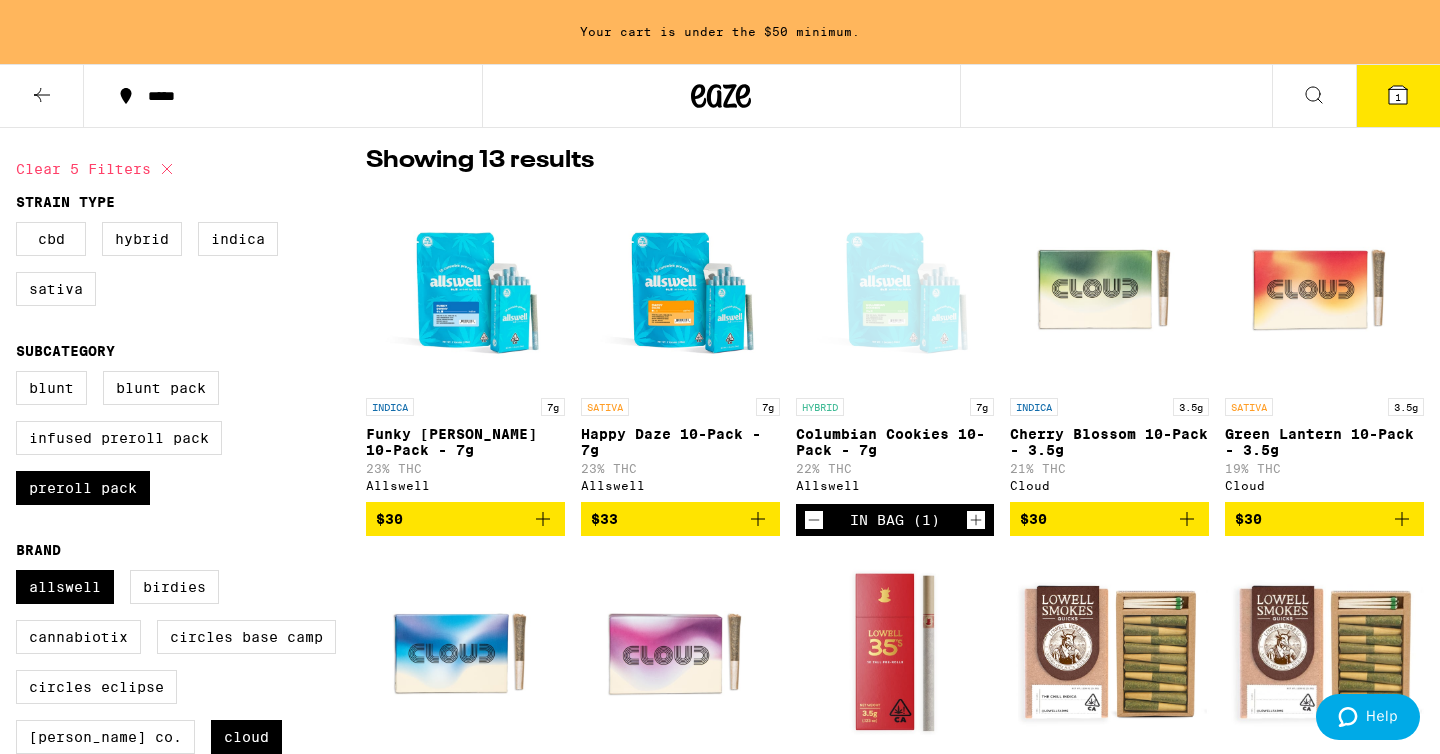 scroll, scrollTop: 214, scrollLeft: 0, axis: vertical 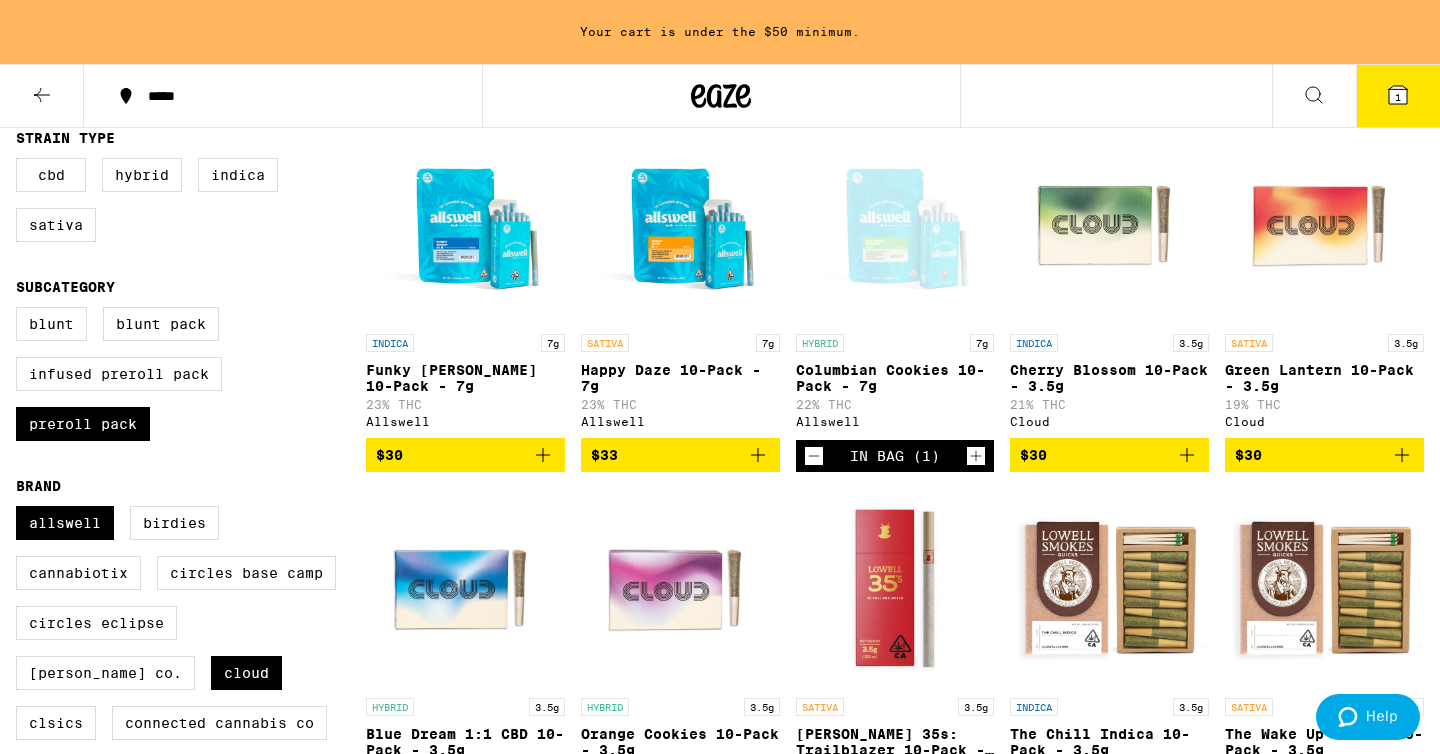 click 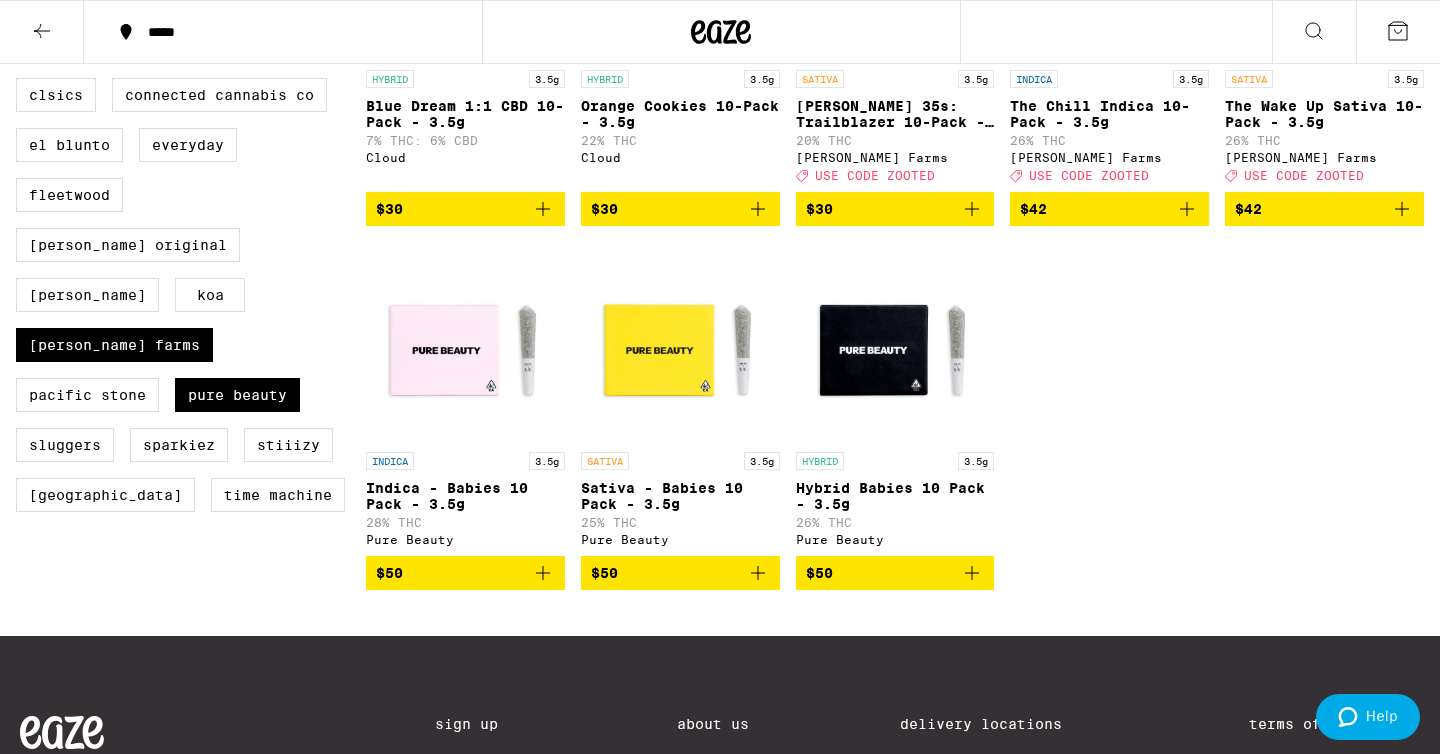 scroll, scrollTop: 817, scrollLeft: 0, axis: vertical 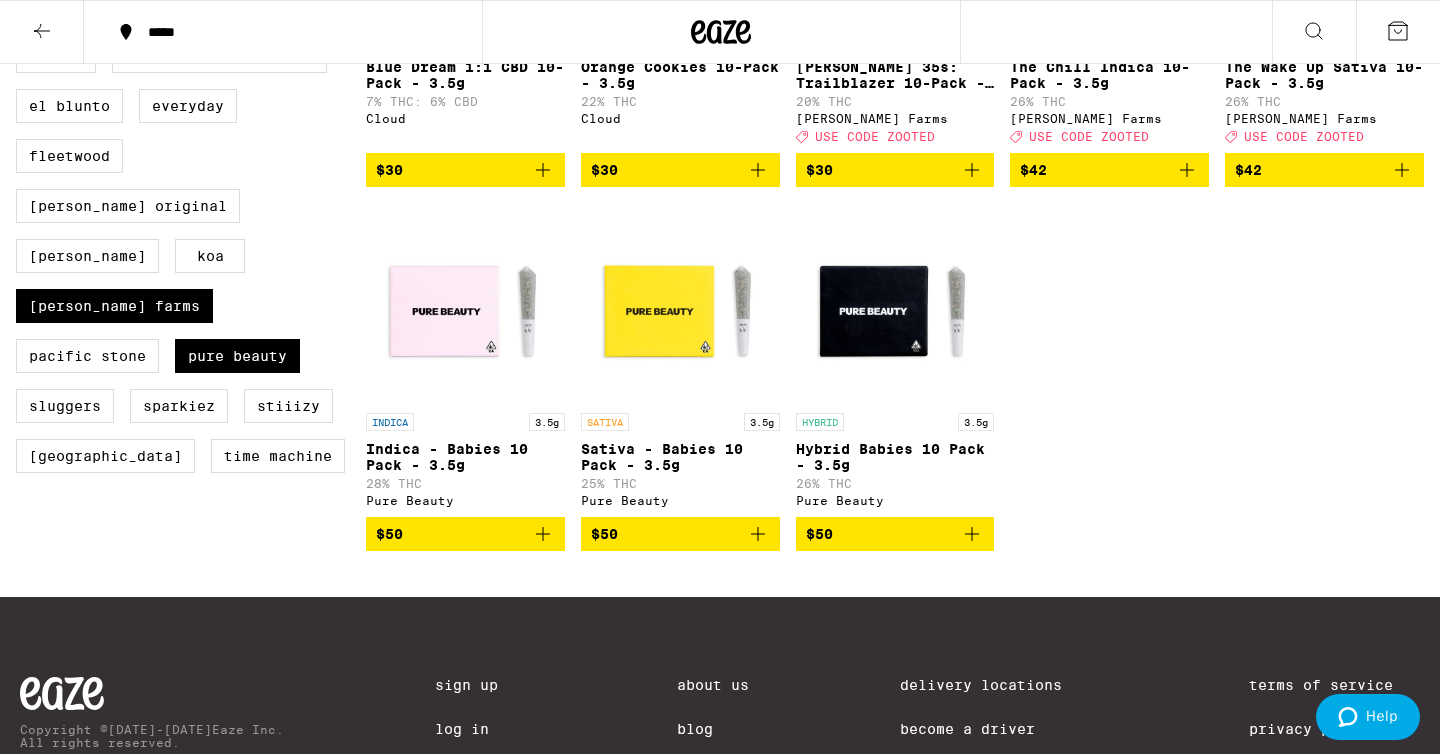 click 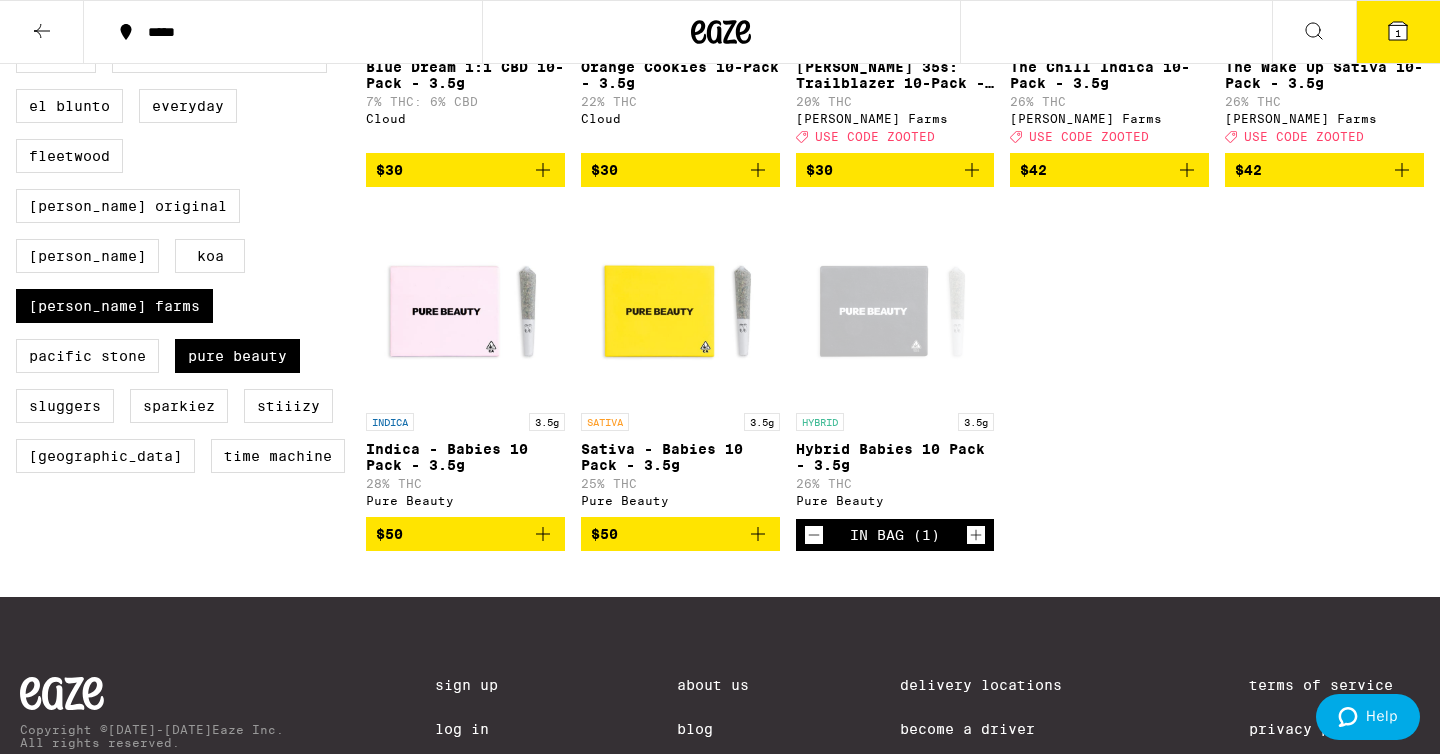 click 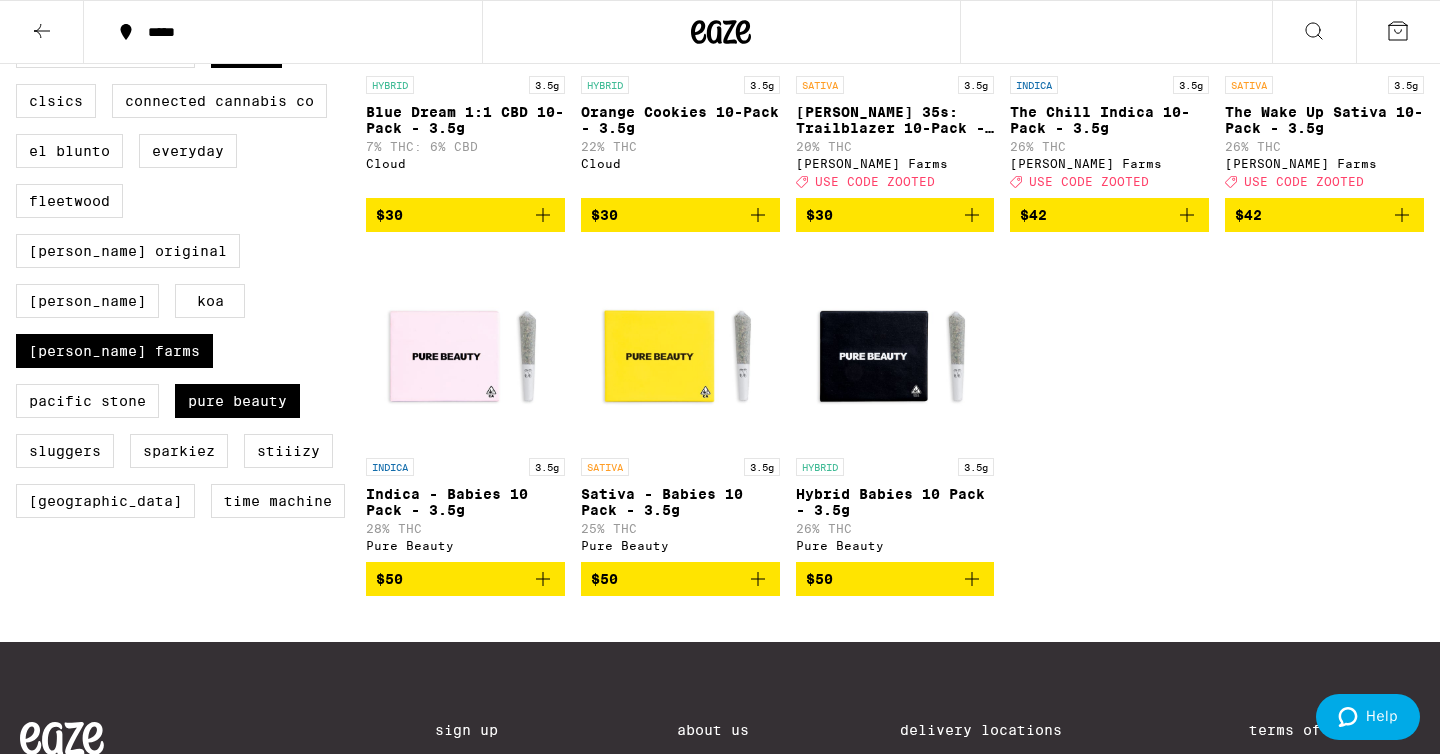 scroll, scrollTop: 0, scrollLeft: 0, axis: both 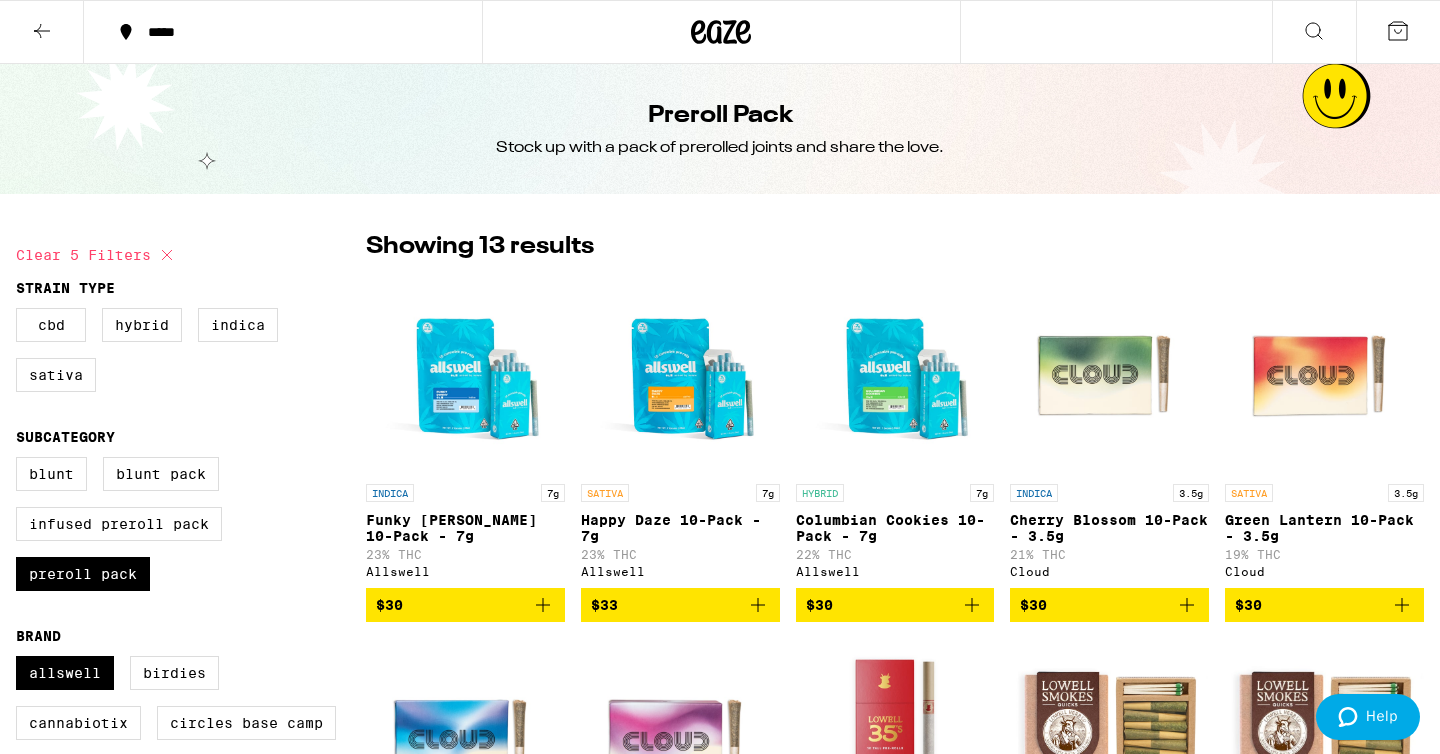 click 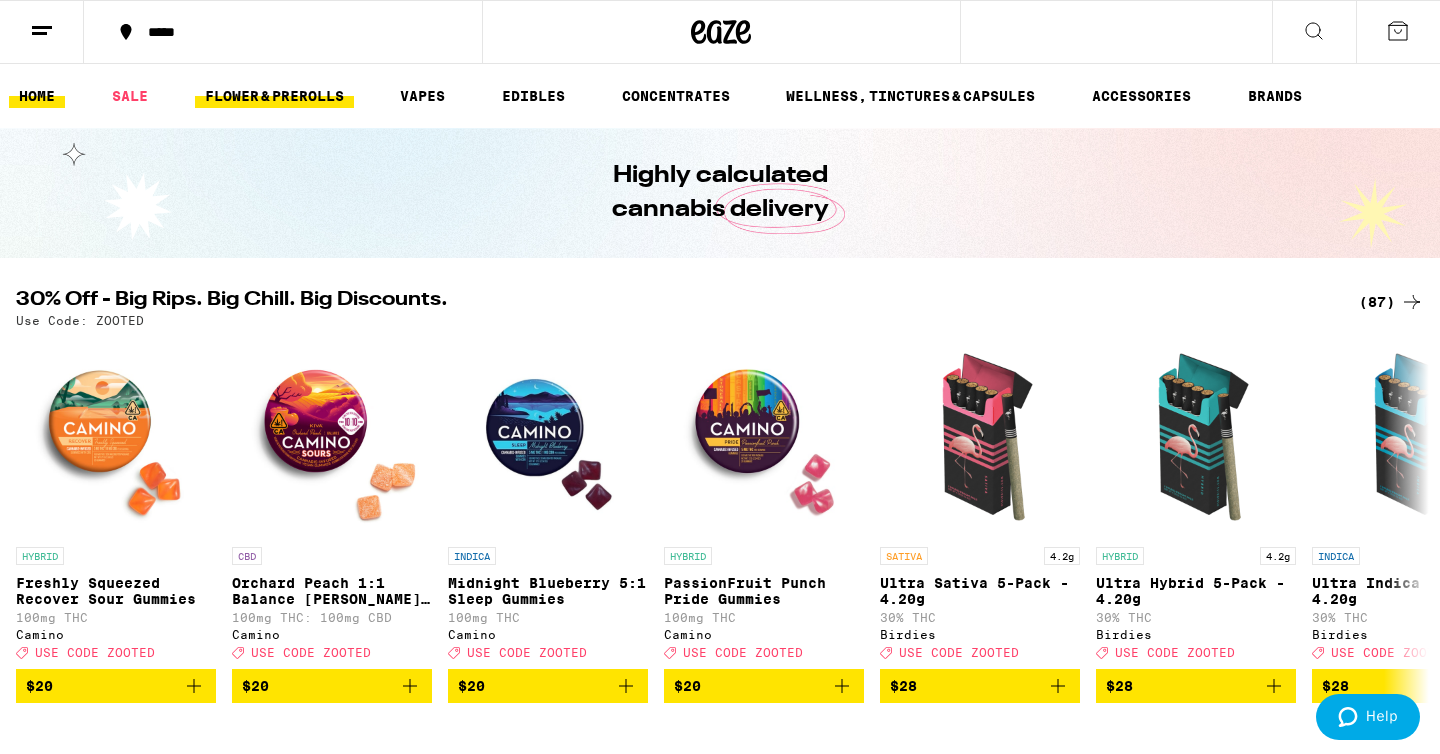 scroll, scrollTop: 0, scrollLeft: 0, axis: both 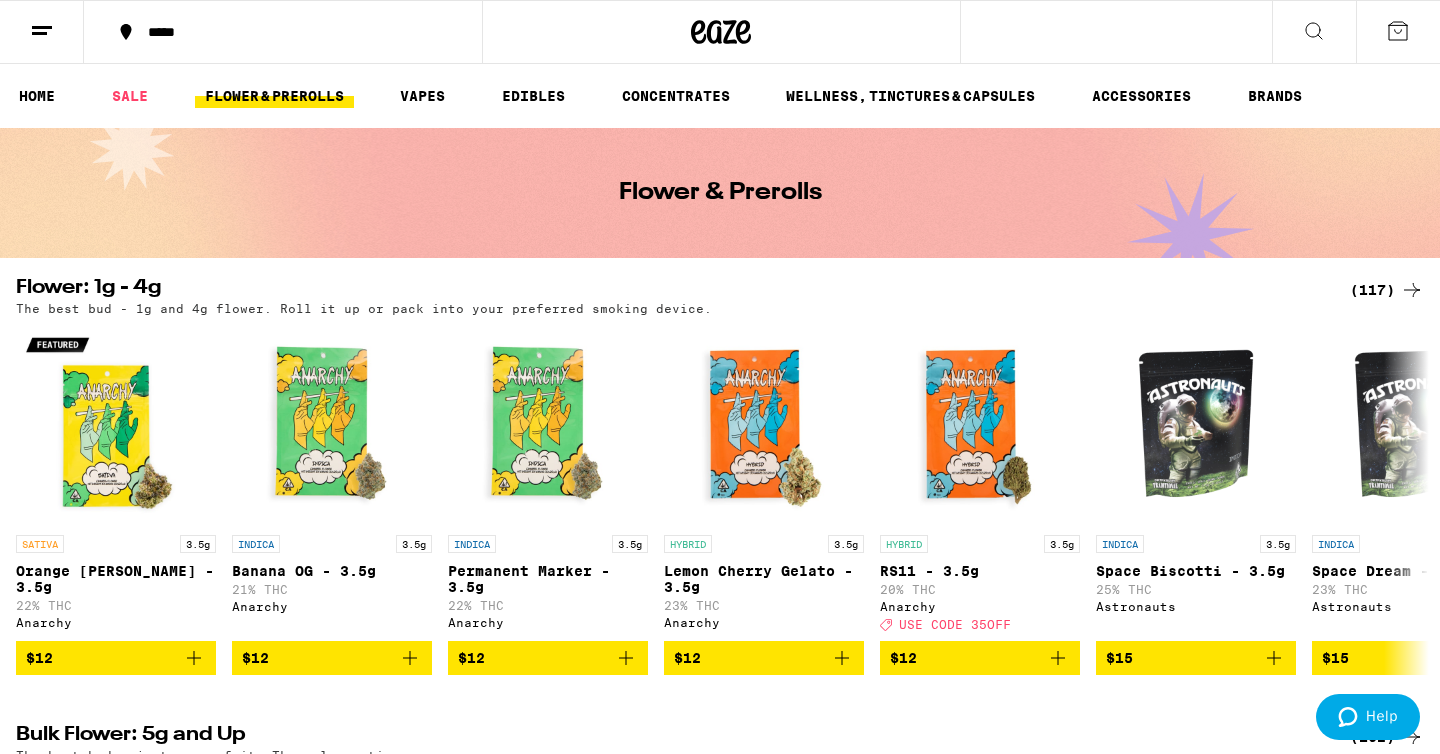 click on "(117)" at bounding box center (1387, 290) 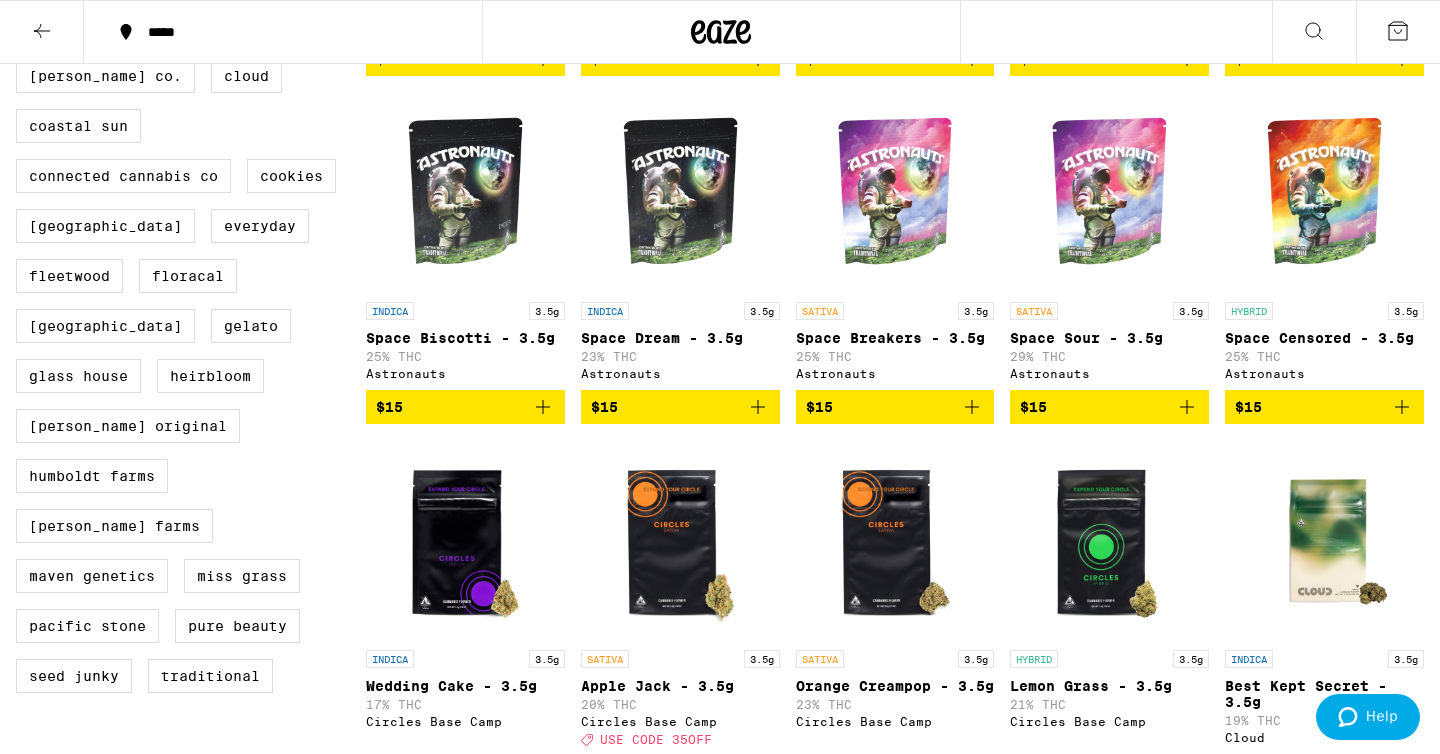 scroll, scrollTop: 620, scrollLeft: 0, axis: vertical 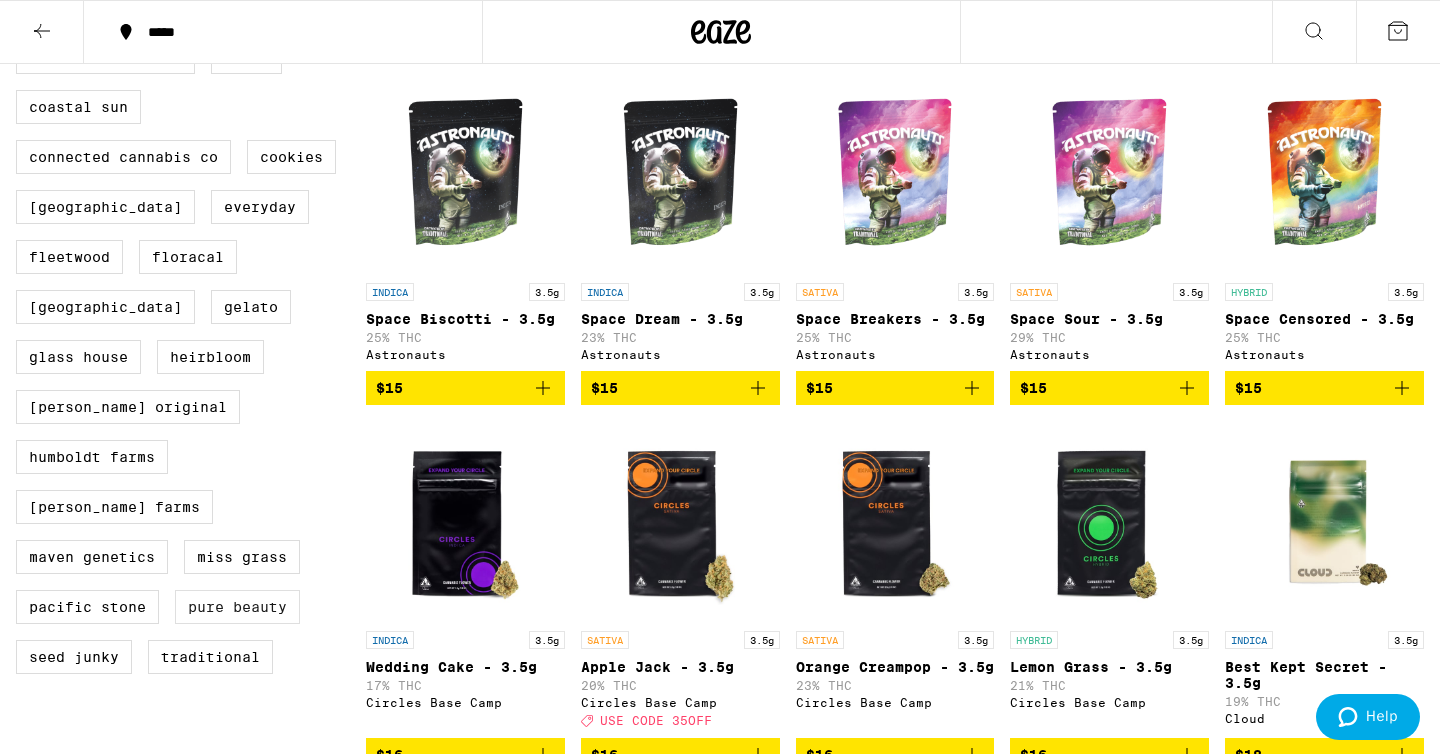 click on "Pure Beauty" at bounding box center [237, 607] 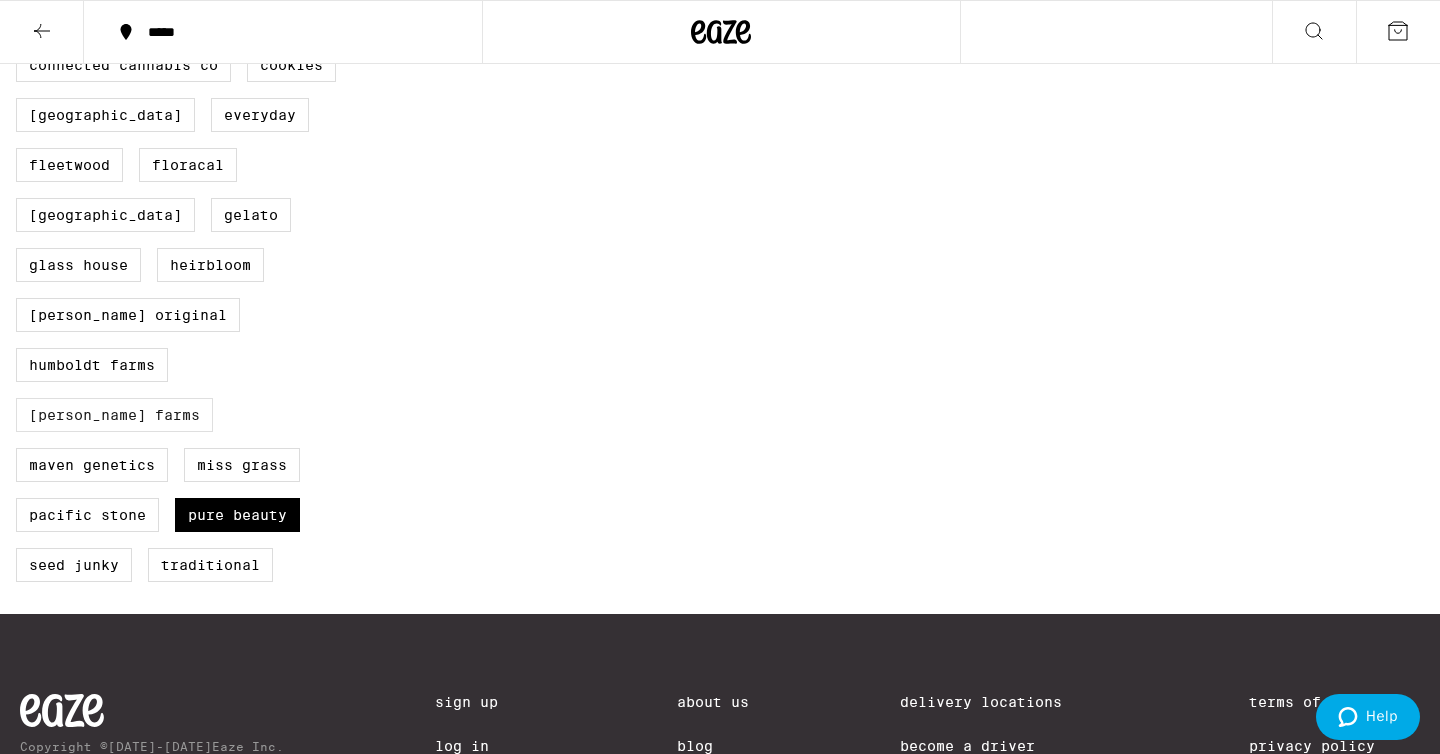 click on "[PERSON_NAME] Farms" at bounding box center [114, 415] 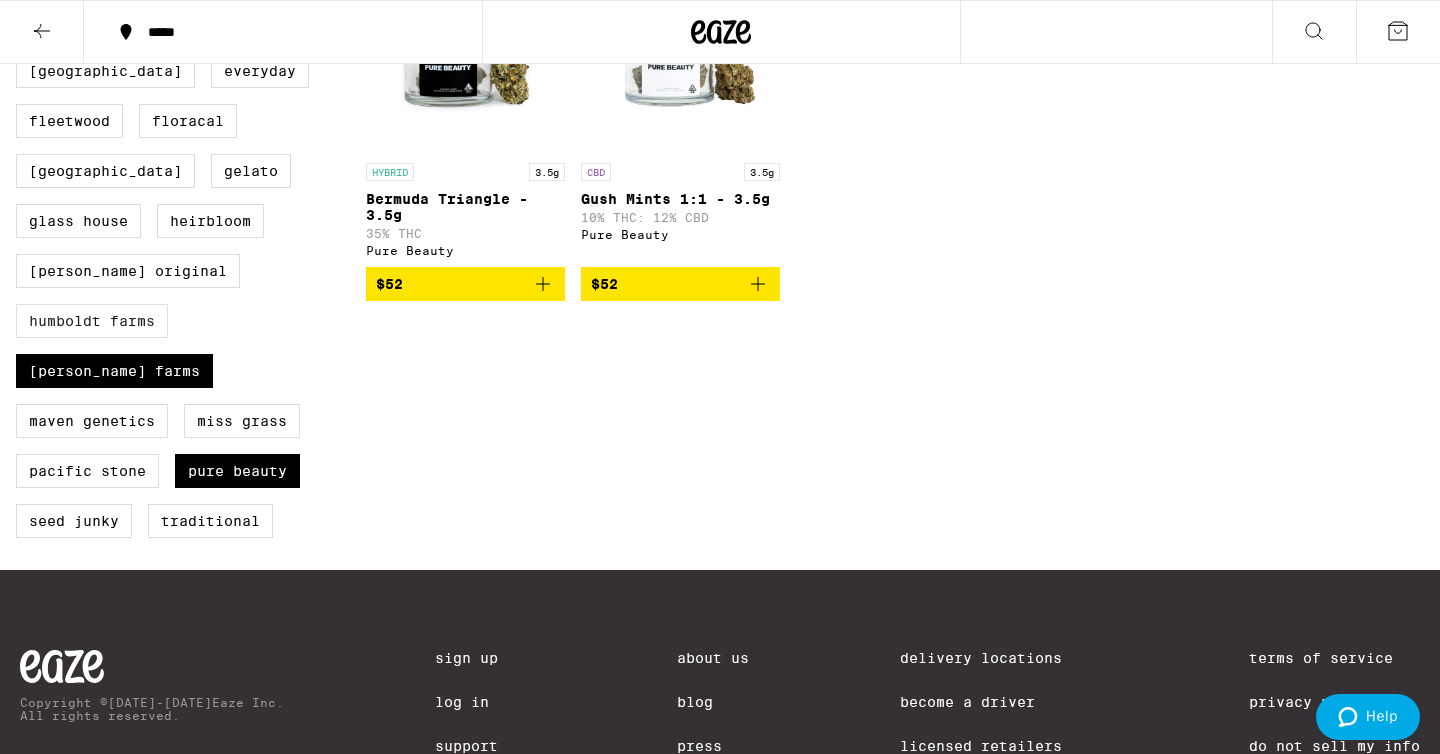 click on "Humboldt Farms" at bounding box center (92, 321) 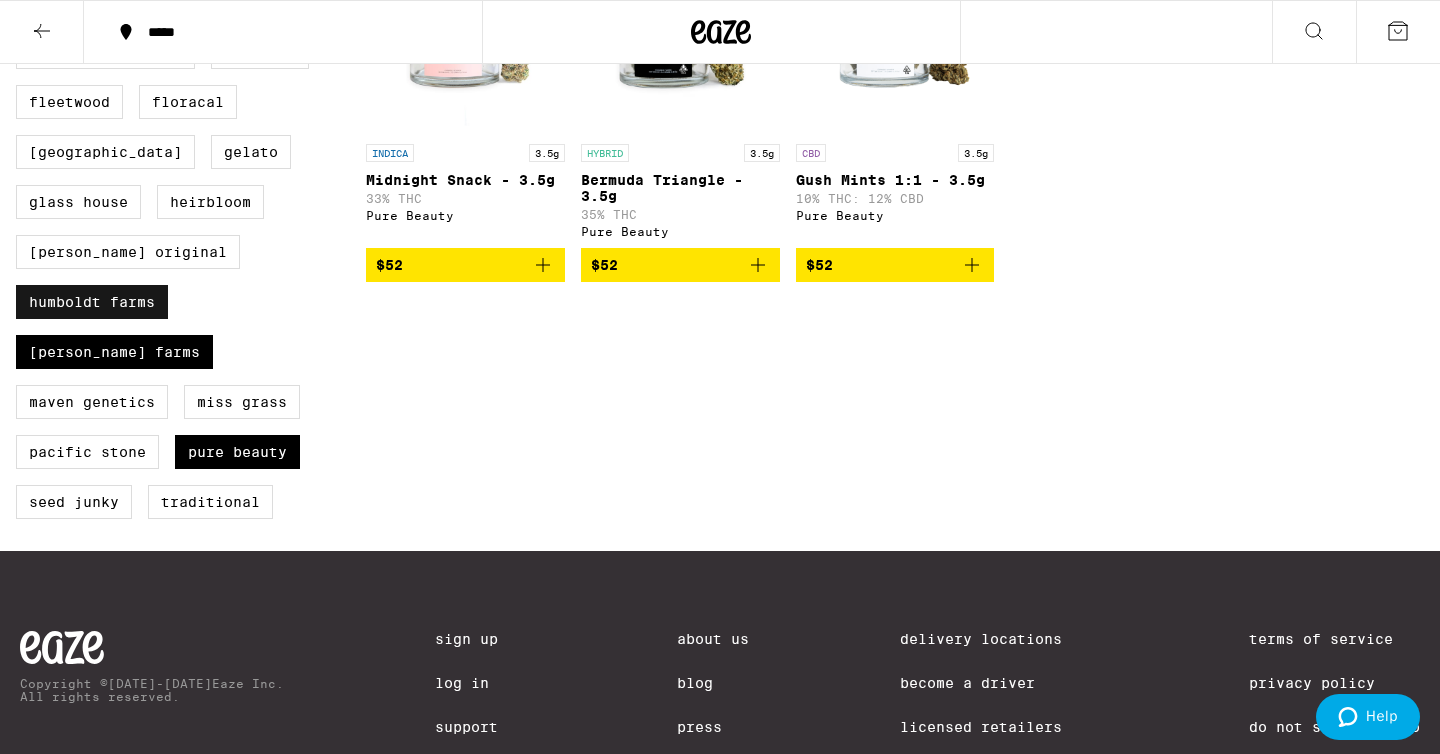scroll, scrollTop: 784, scrollLeft: 0, axis: vertical 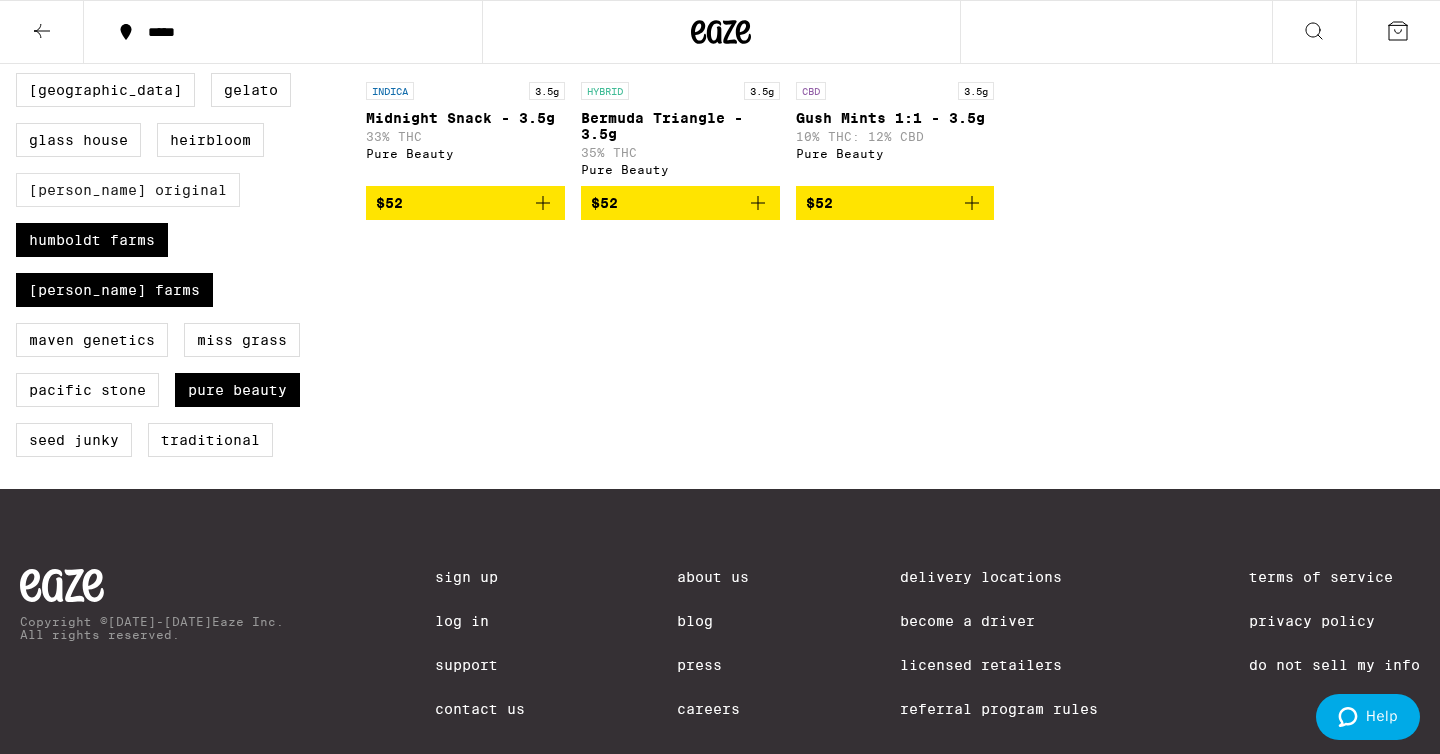 click on "[PERSON_NAME] Original" at bounding box center (128, 190) 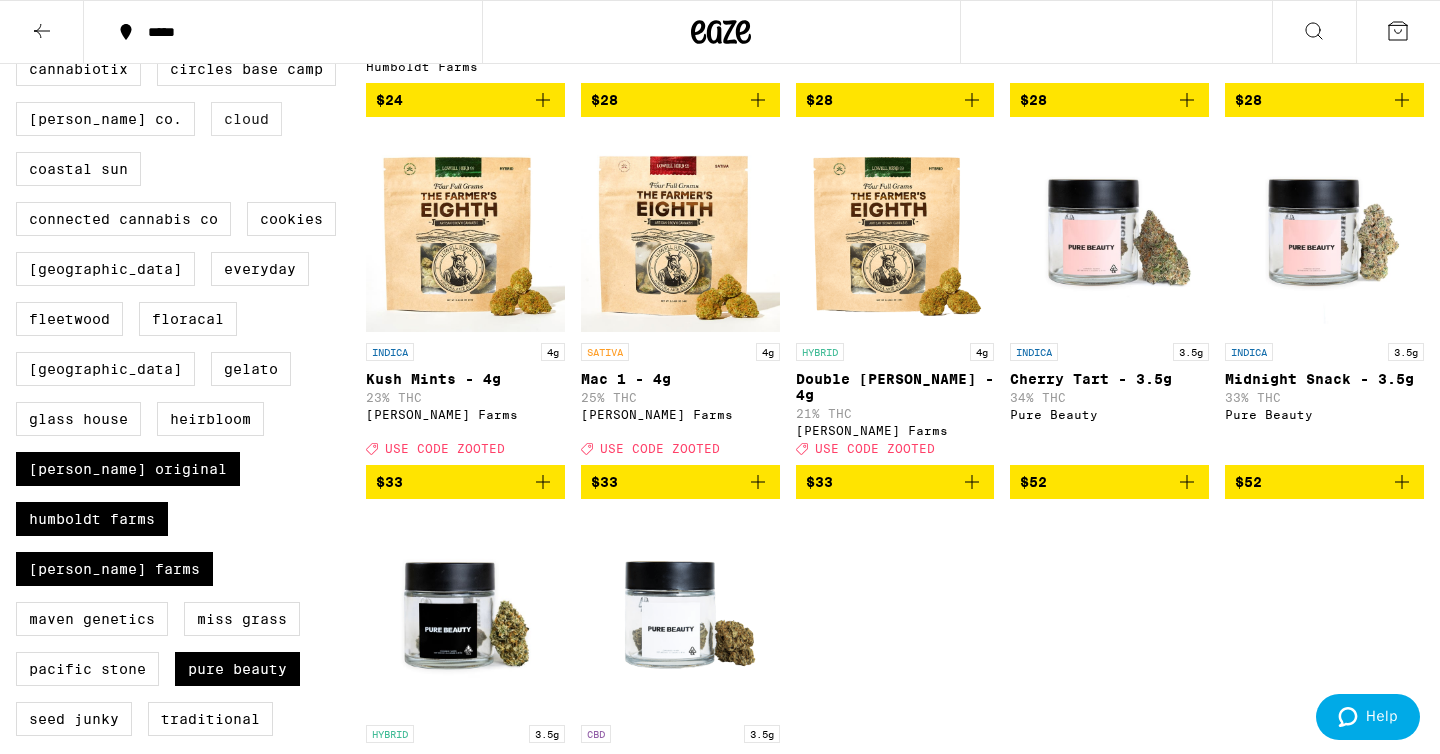click on "Cloud" at bounding box center (246, 119) 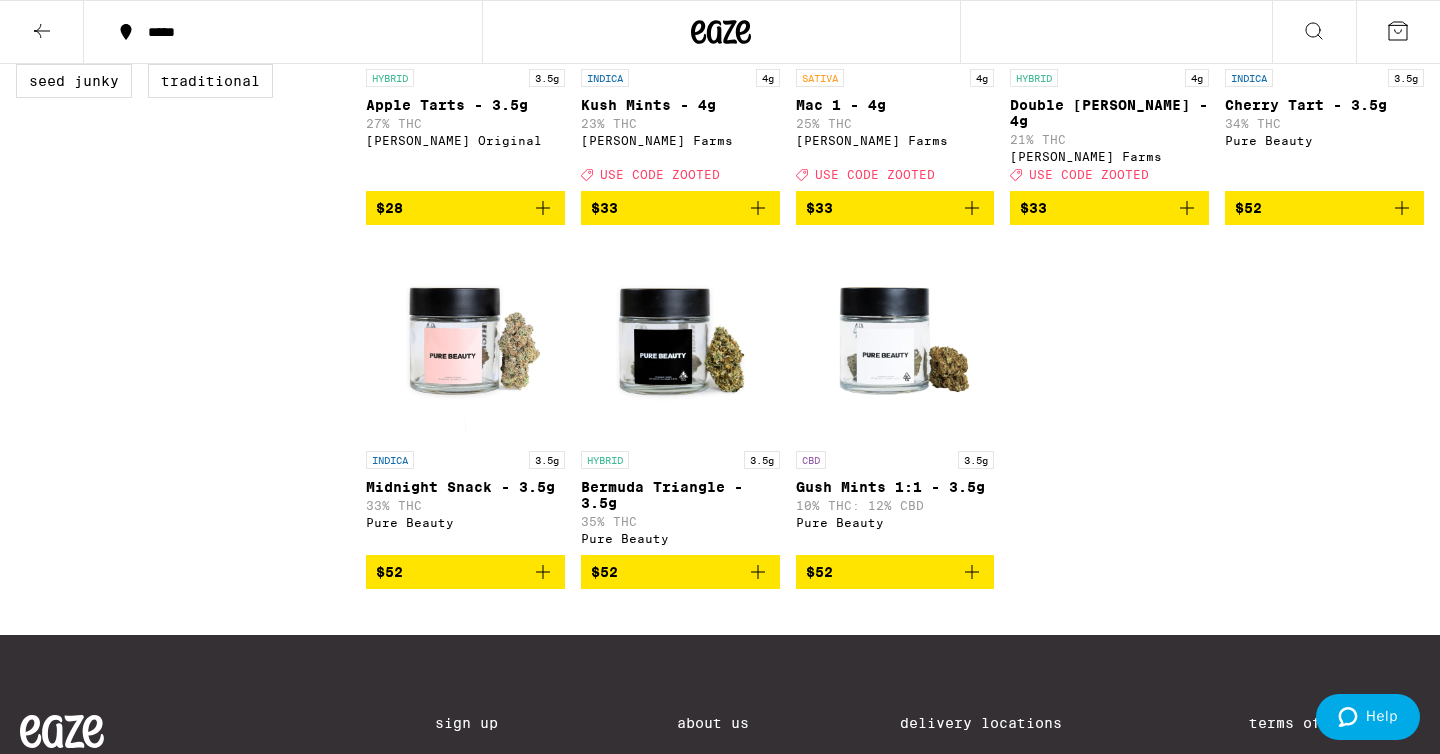 scroll, scrollTop: 0, scrollLeft: 0, axis: both 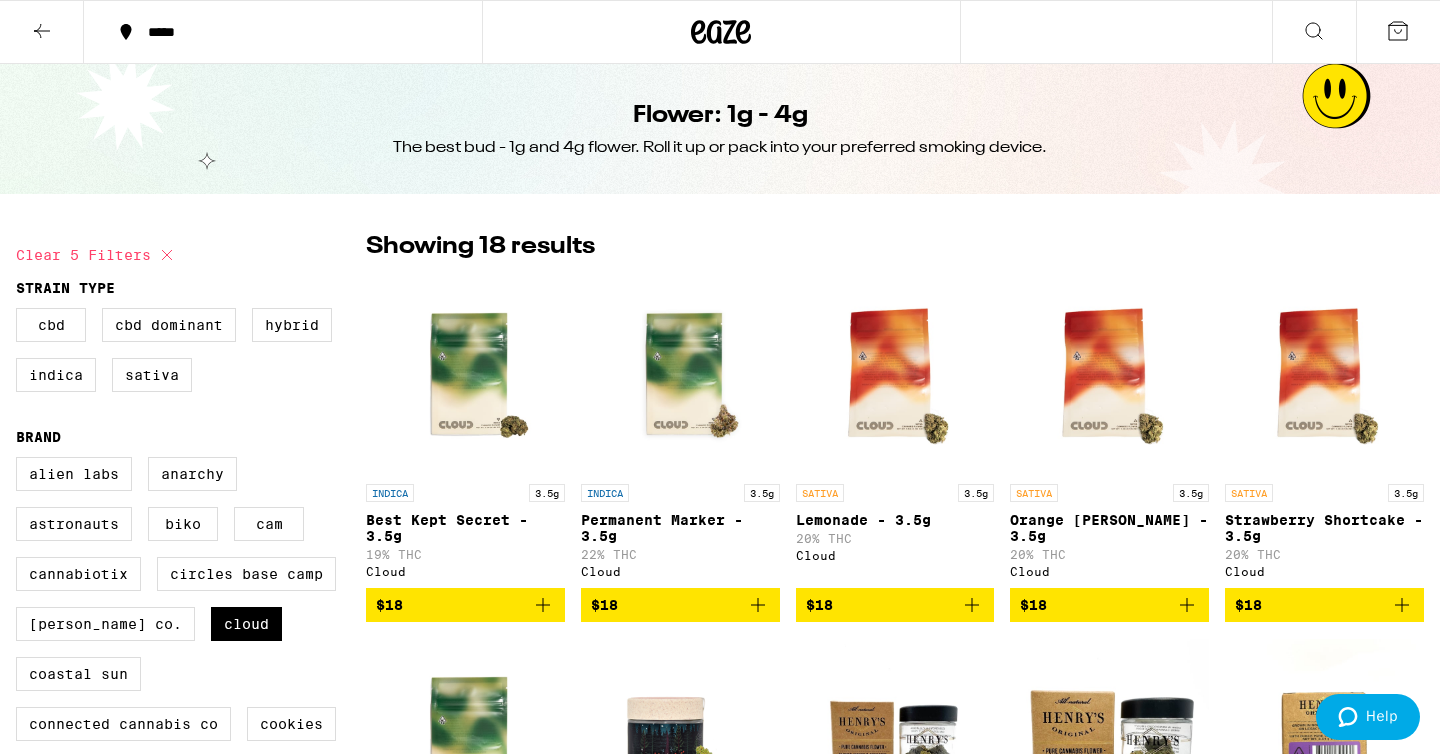 click at bounding box center (42, 32) 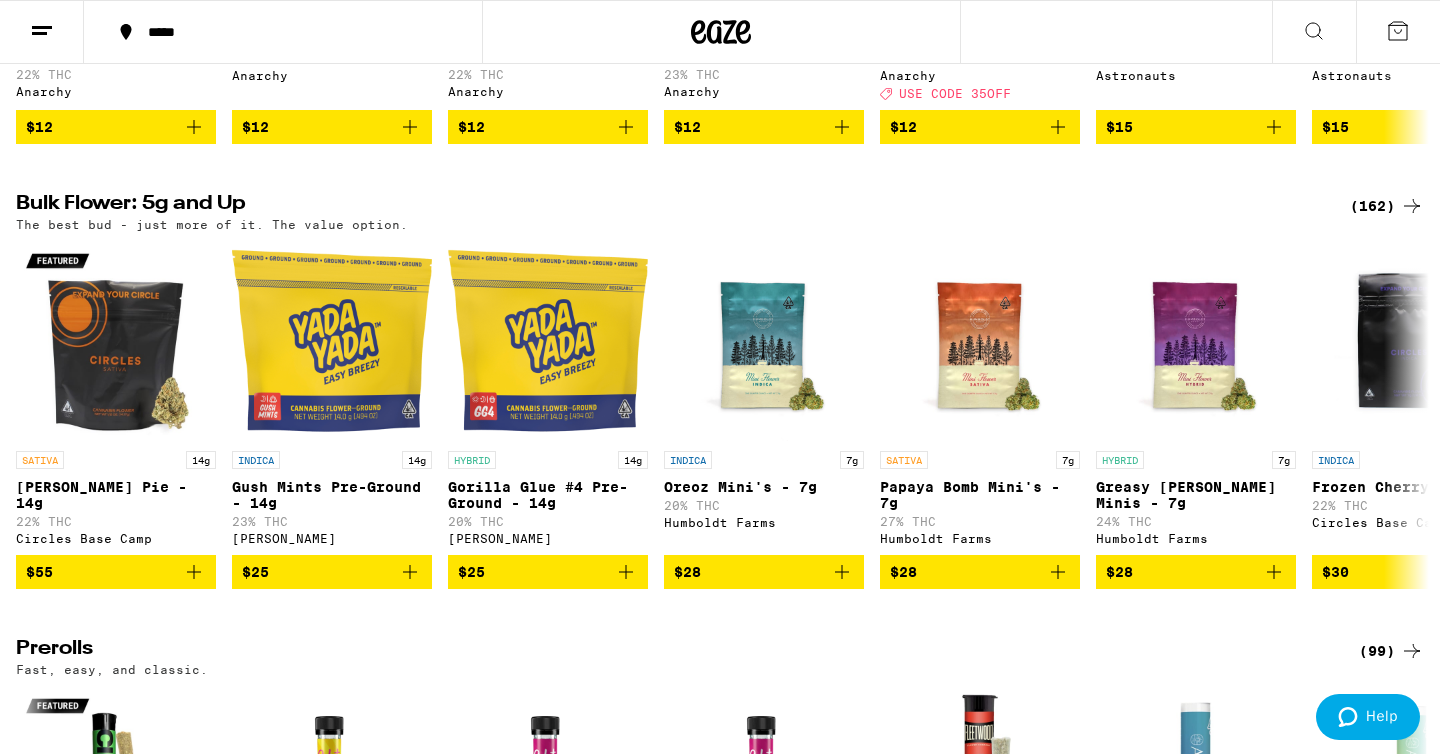 scroll, scrollTop: 408, scrollLeft: 0, axis: vertical 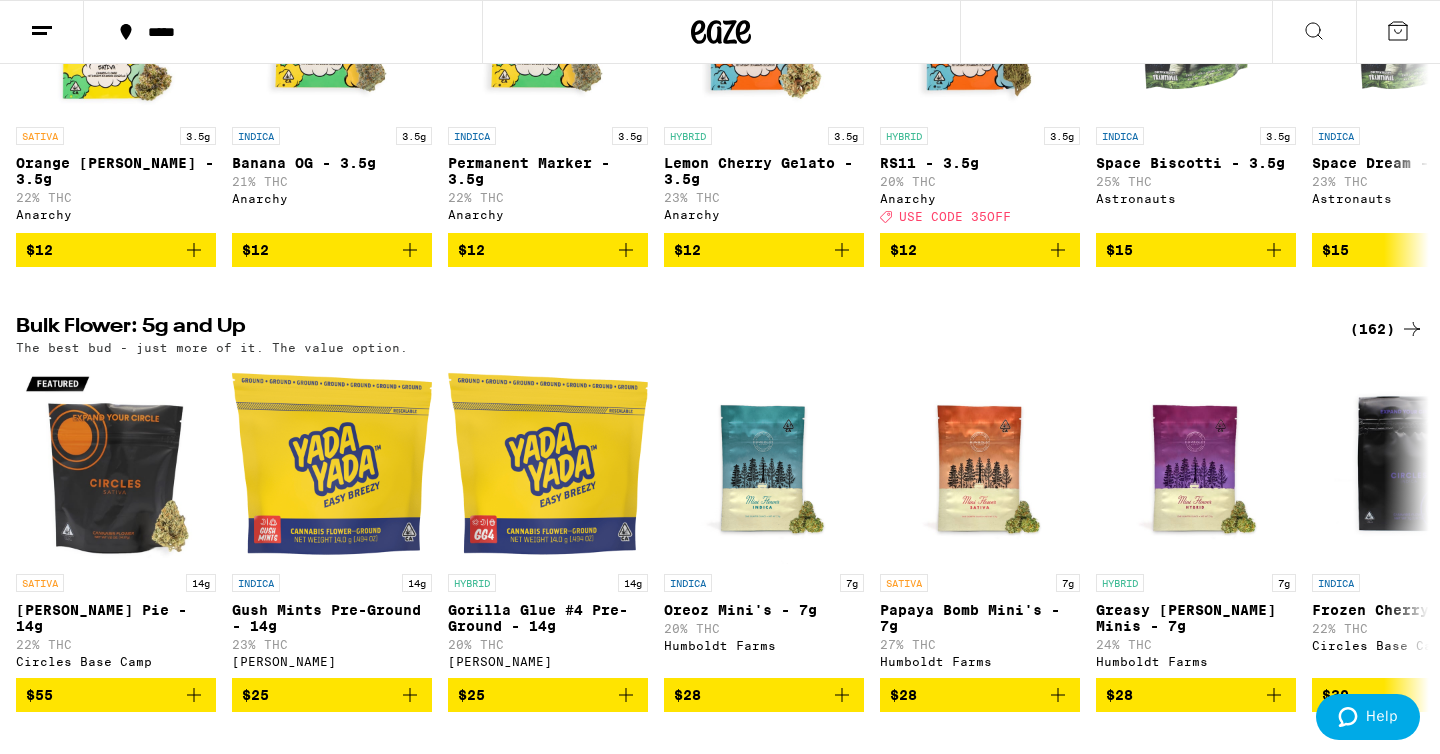 click on "(162)" at bounding box center [1387, 329] 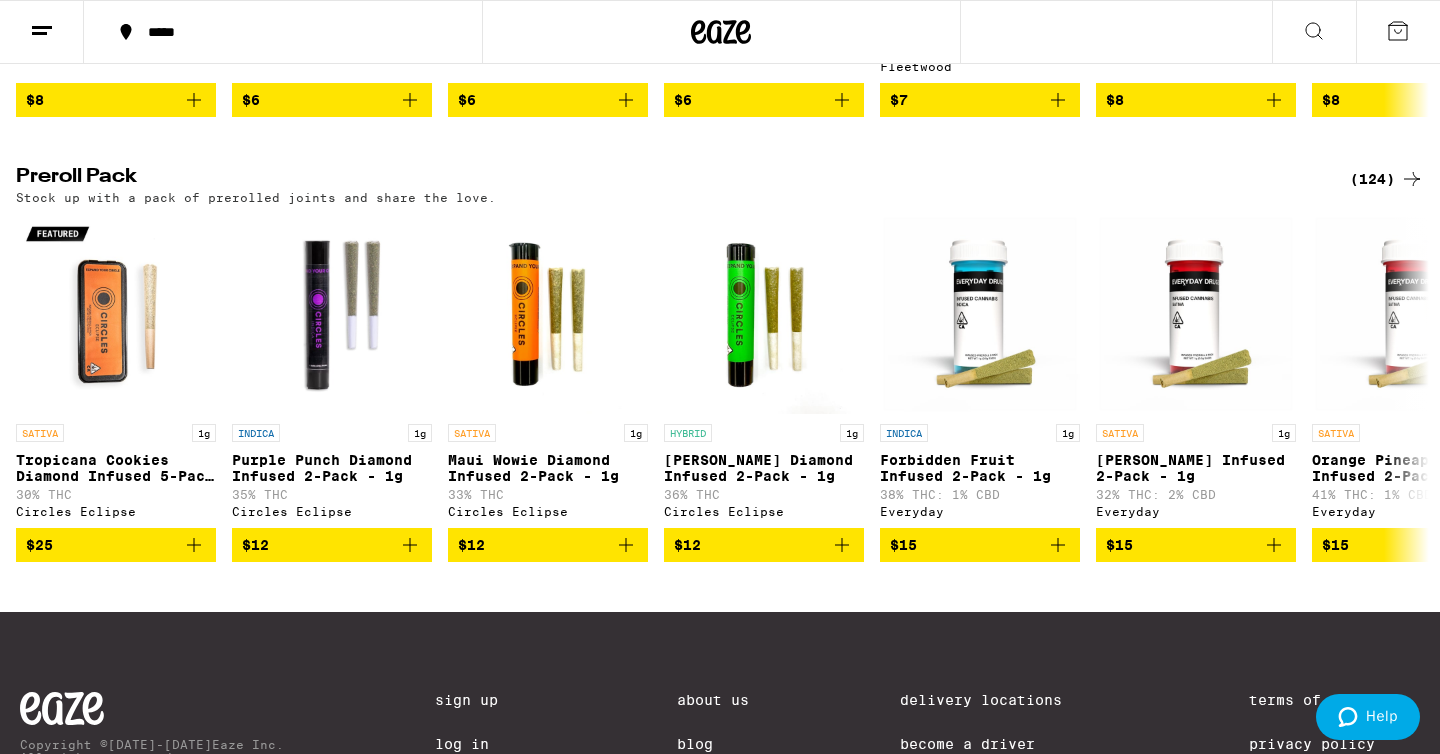 scroll, scrollTop: 1514, scrollLeft: 0, axis: vertical 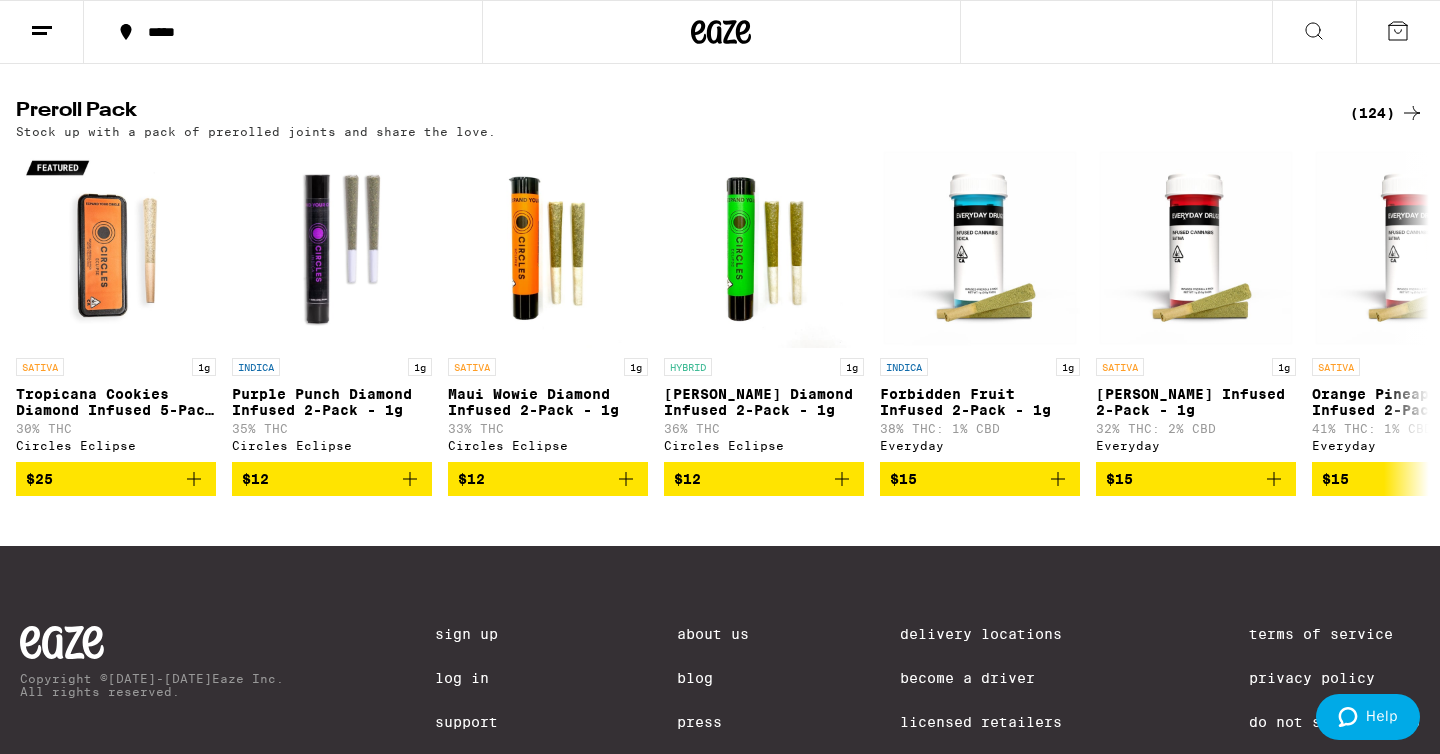 click on "(124)" at bounding box center (1387, 113) 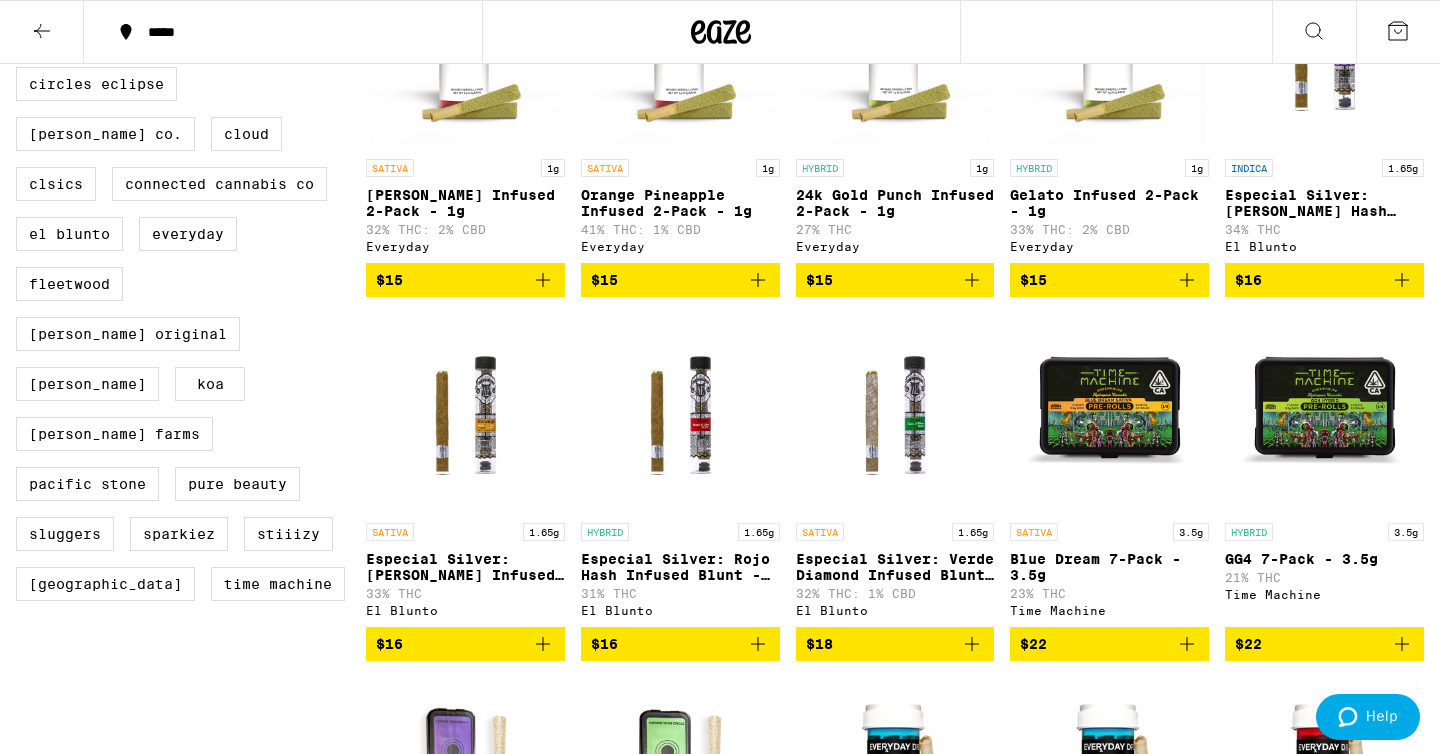 scroll, scrollTop: 684, scrollLeft: 0, axis: vertical 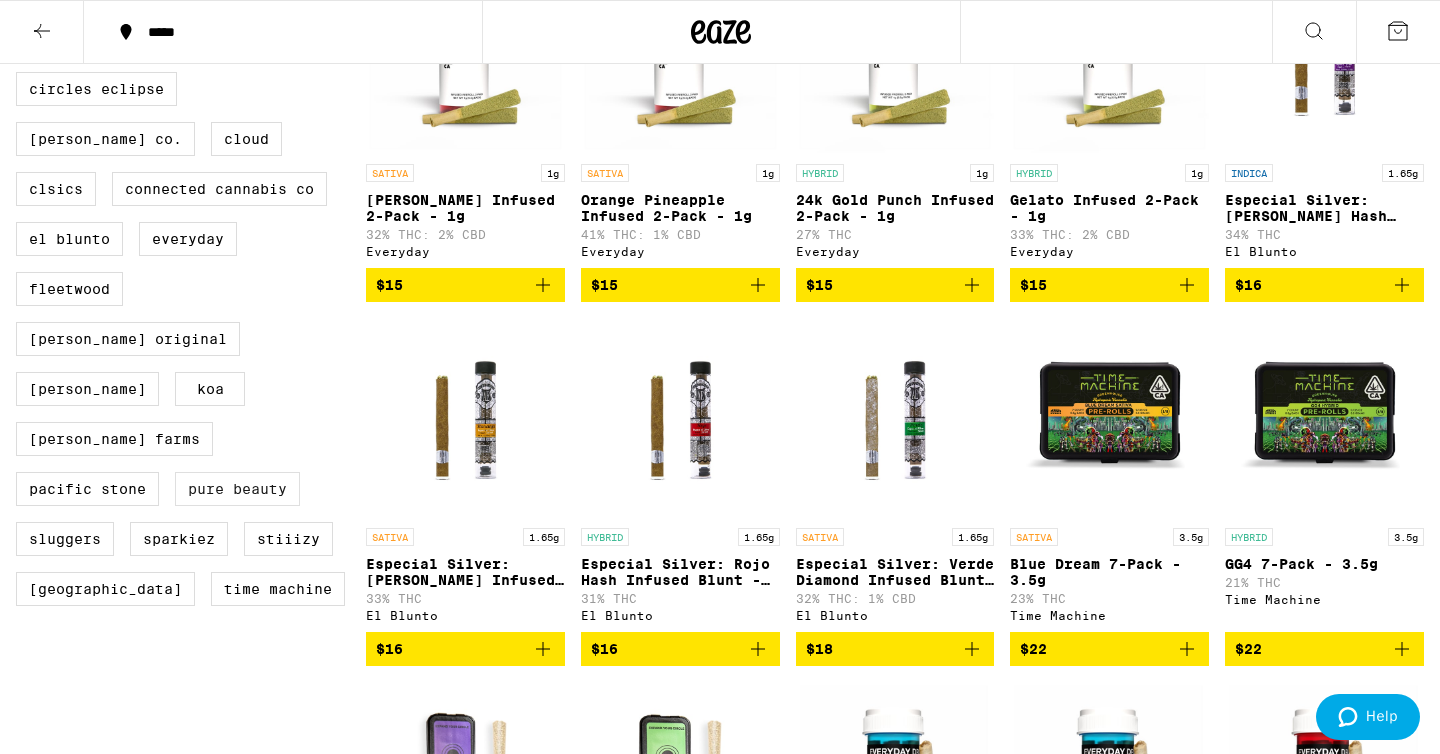 click on "Pure Beauty" at bounding box center (237, 489) 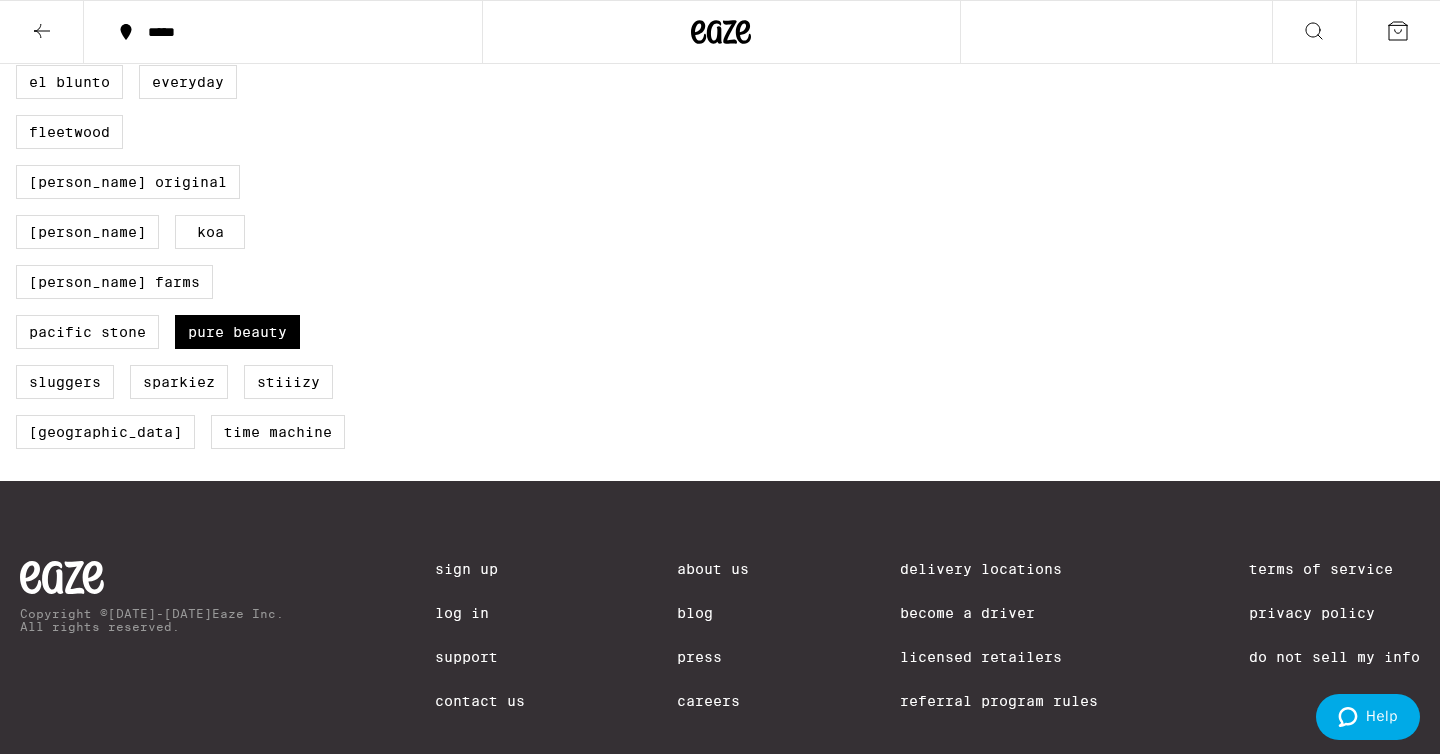 scroll, scrollTop: 776, scrollLeft: 0, axis: vertical 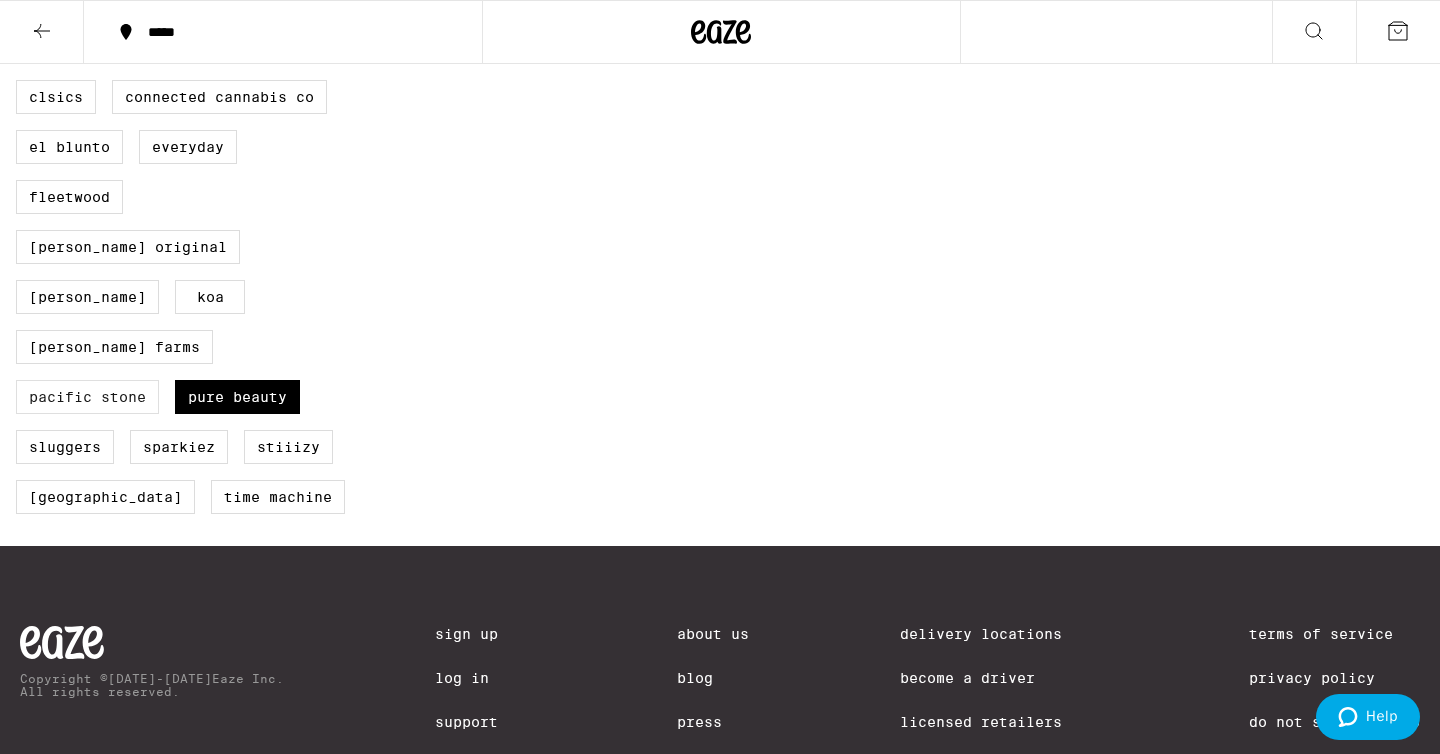 click on "Pacific Stone" at bounding box center [87, 397] 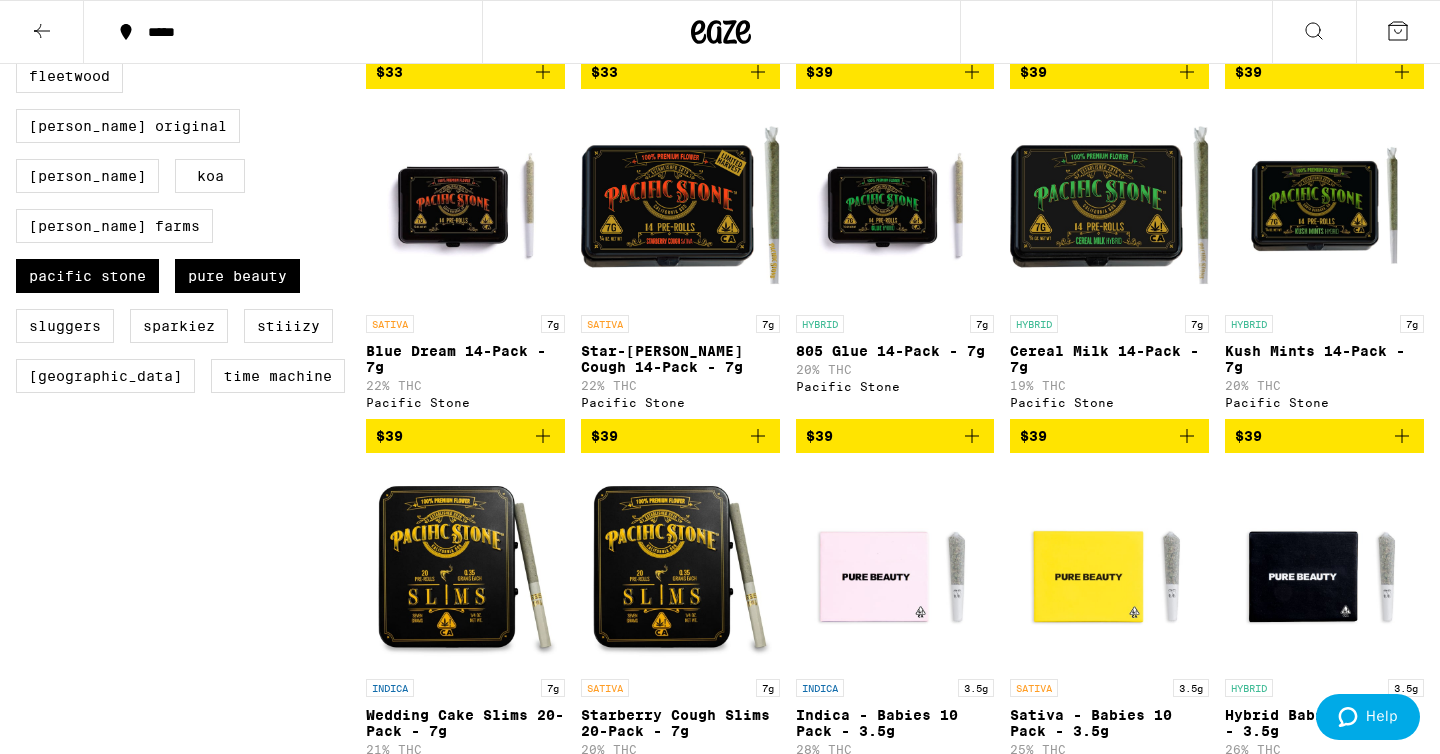 scroll, scrollTop: 676, scrollLeft: 0, axis: vertical 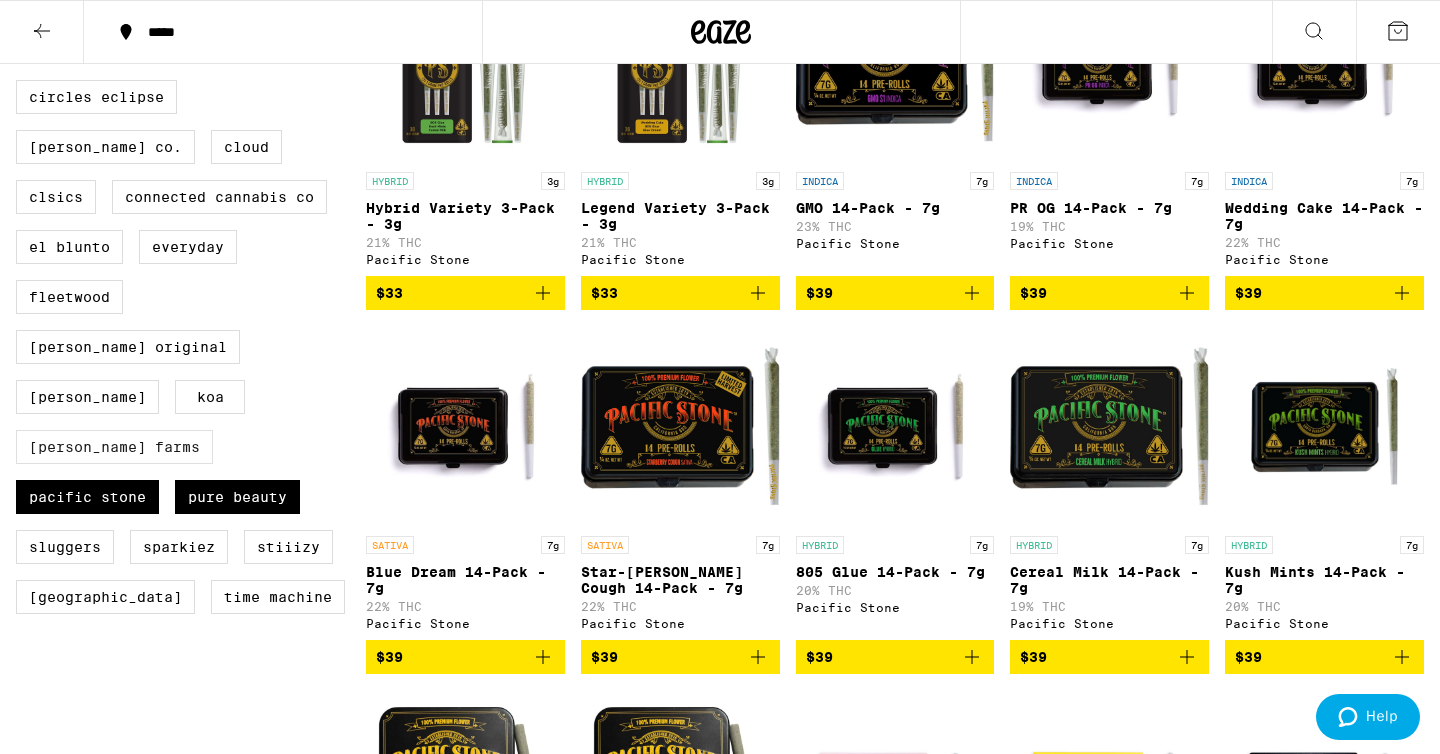 click on "[PERSON_NAME] Farms" at bounding box center [114, 447] 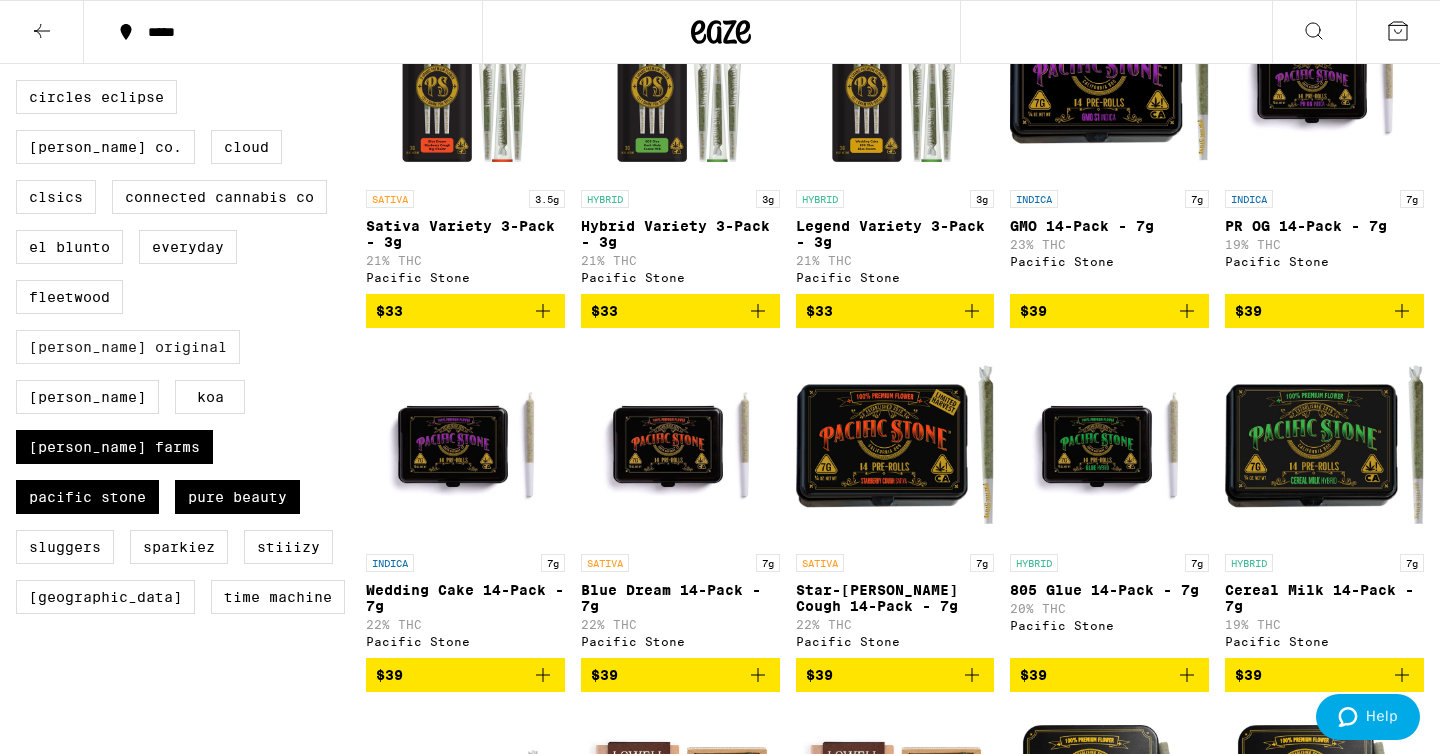 click on "[PERSON_NAME] Original" at bounding box center (128, 347) 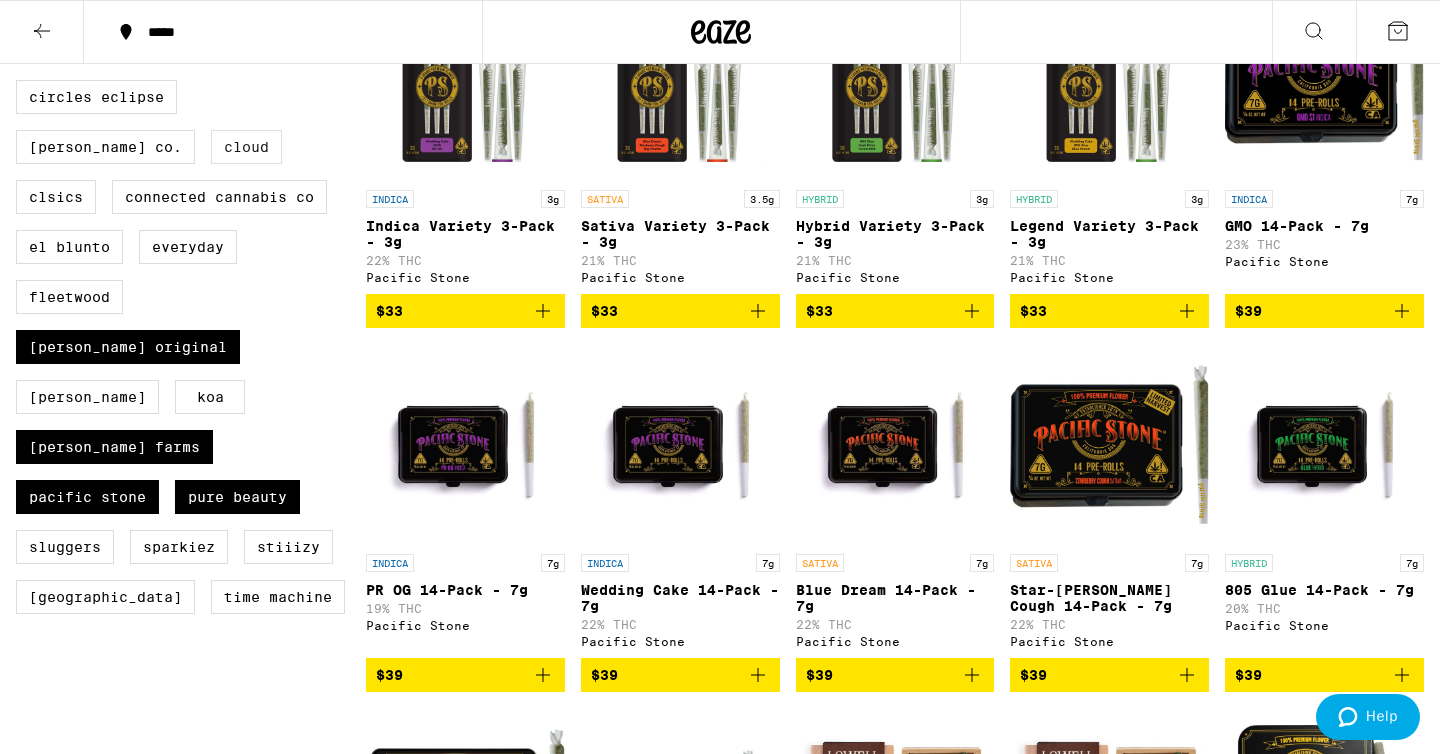 click on "Cloud" at bounding box center (246, 147) 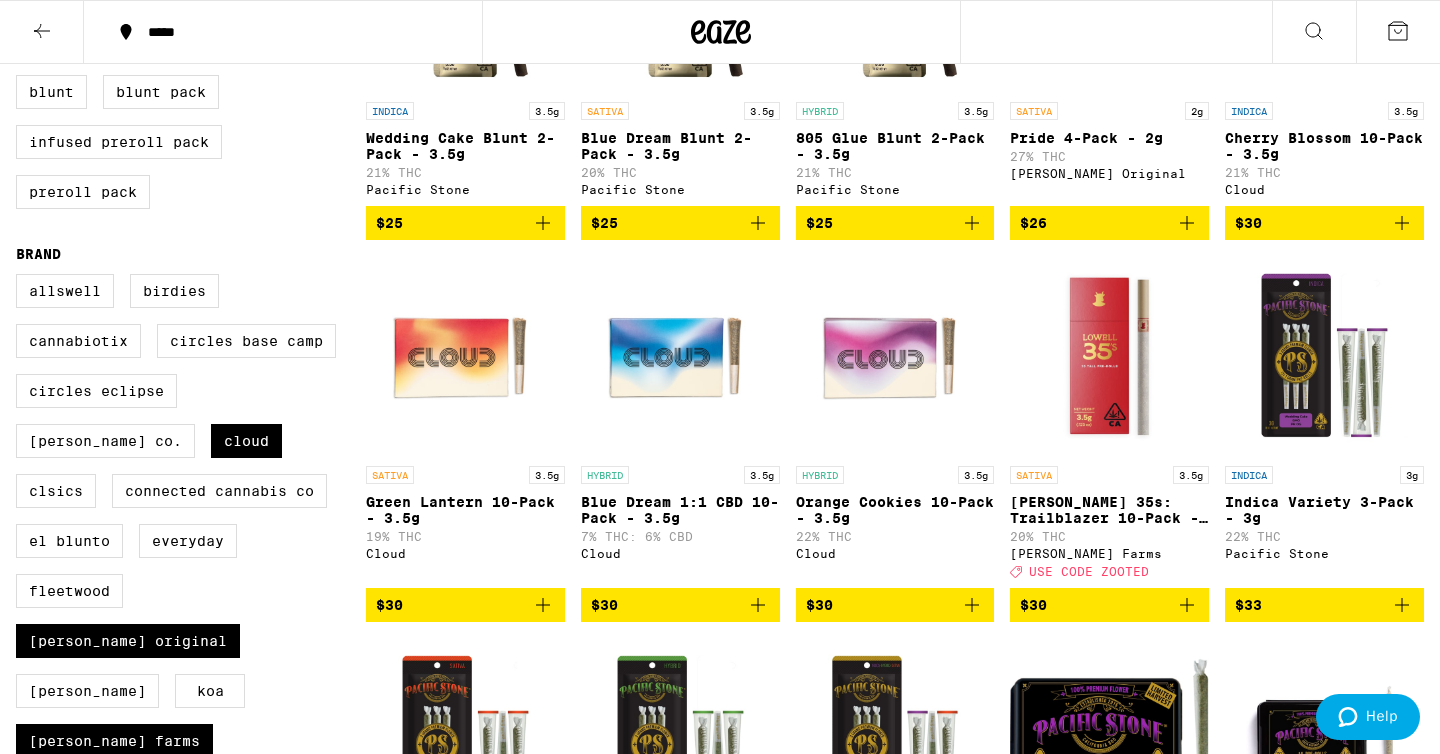 scroll, scrollTop: 503, scrollLeft: 0, axis: vertical 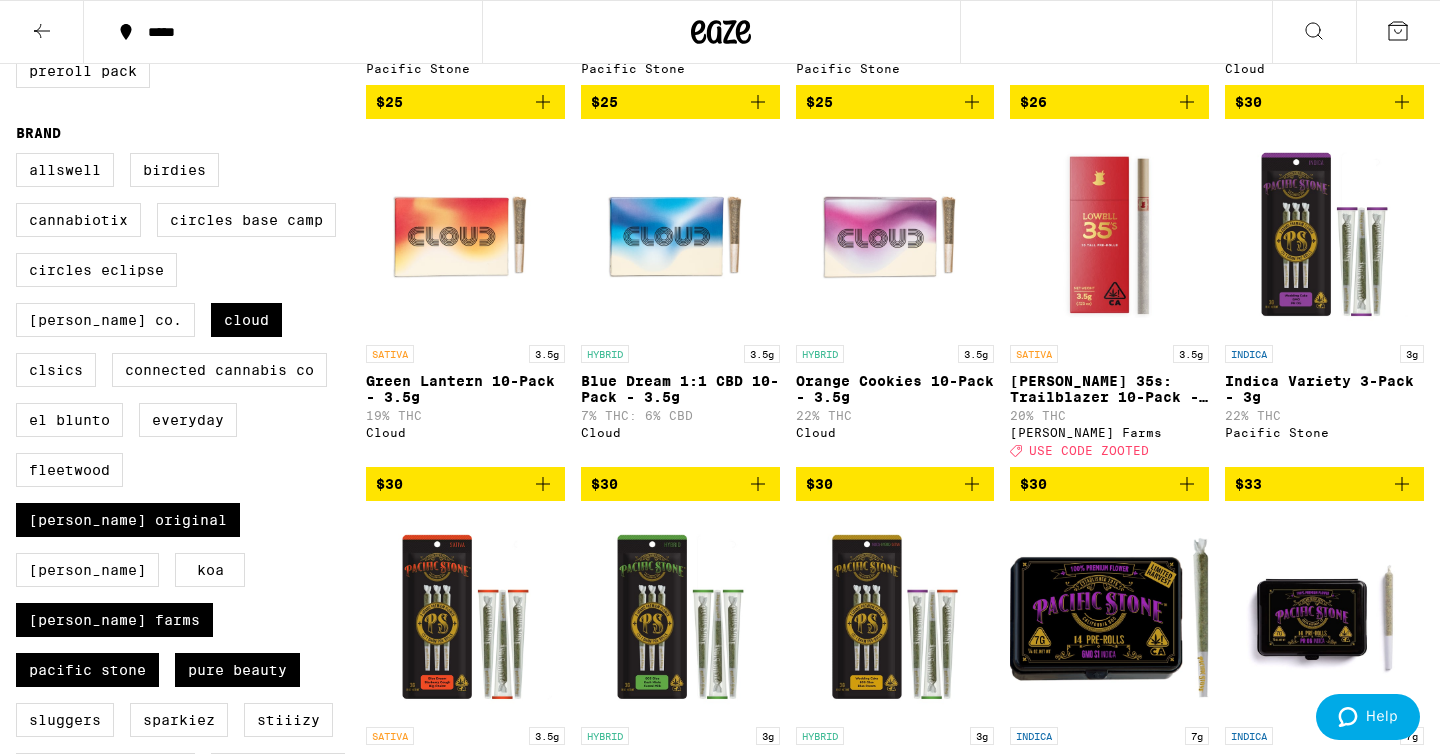 click 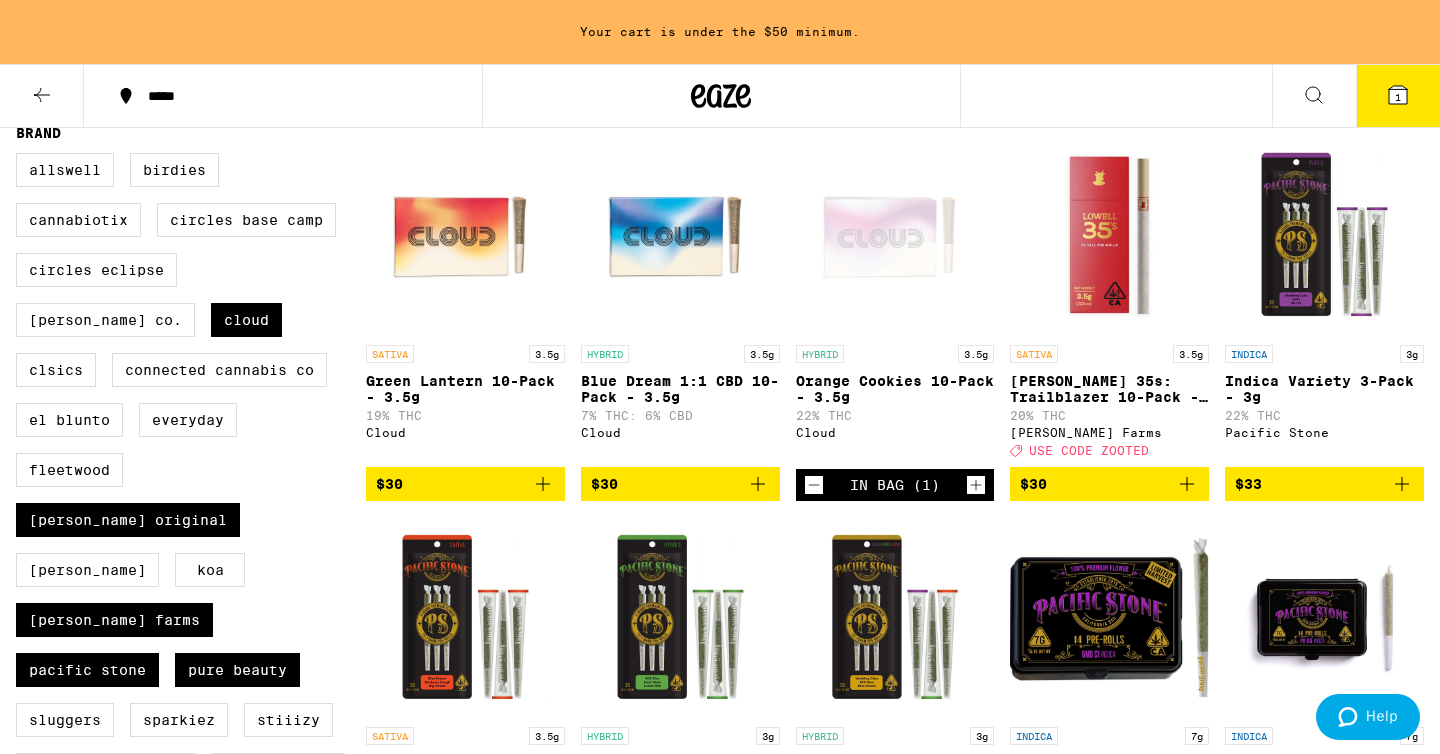 click 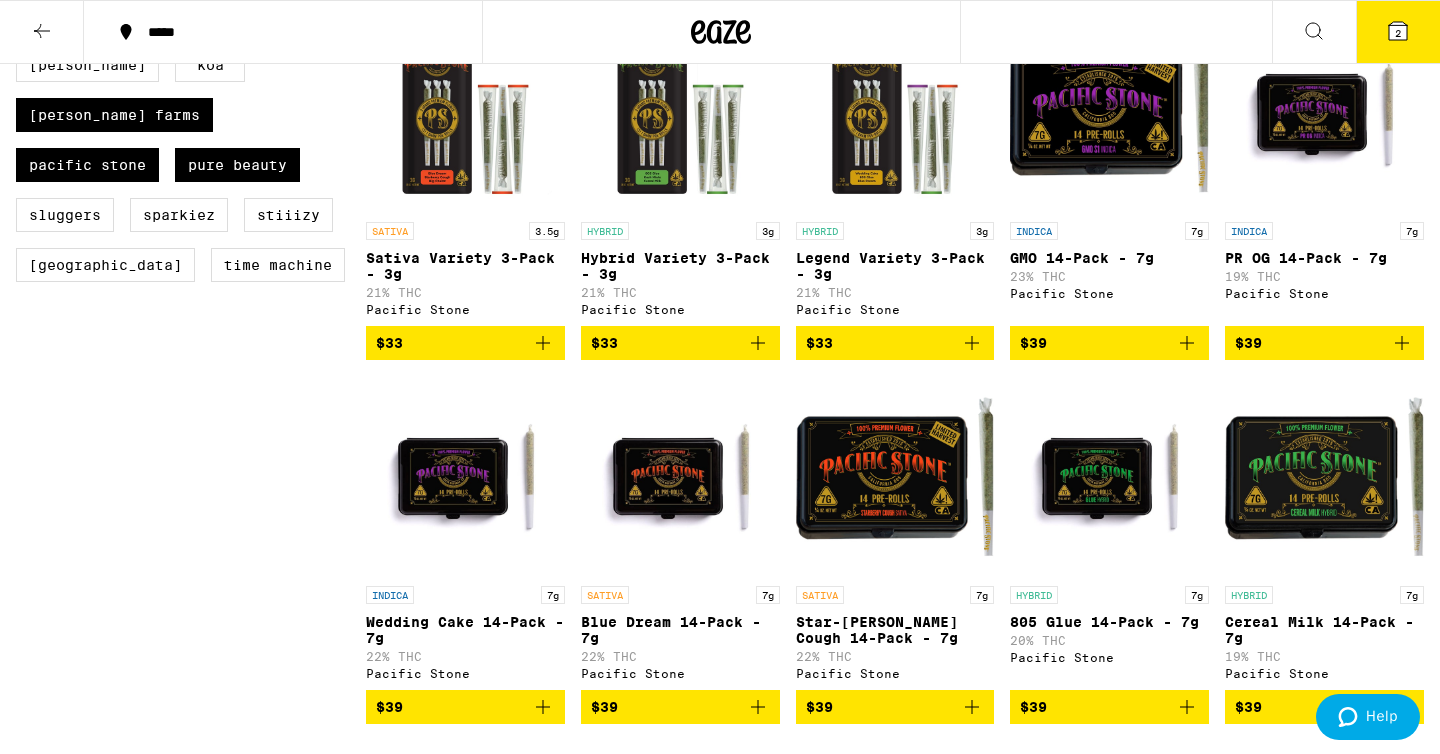 scroll, scrollTop: 1079, scrollLeft: 0, axis: vertical 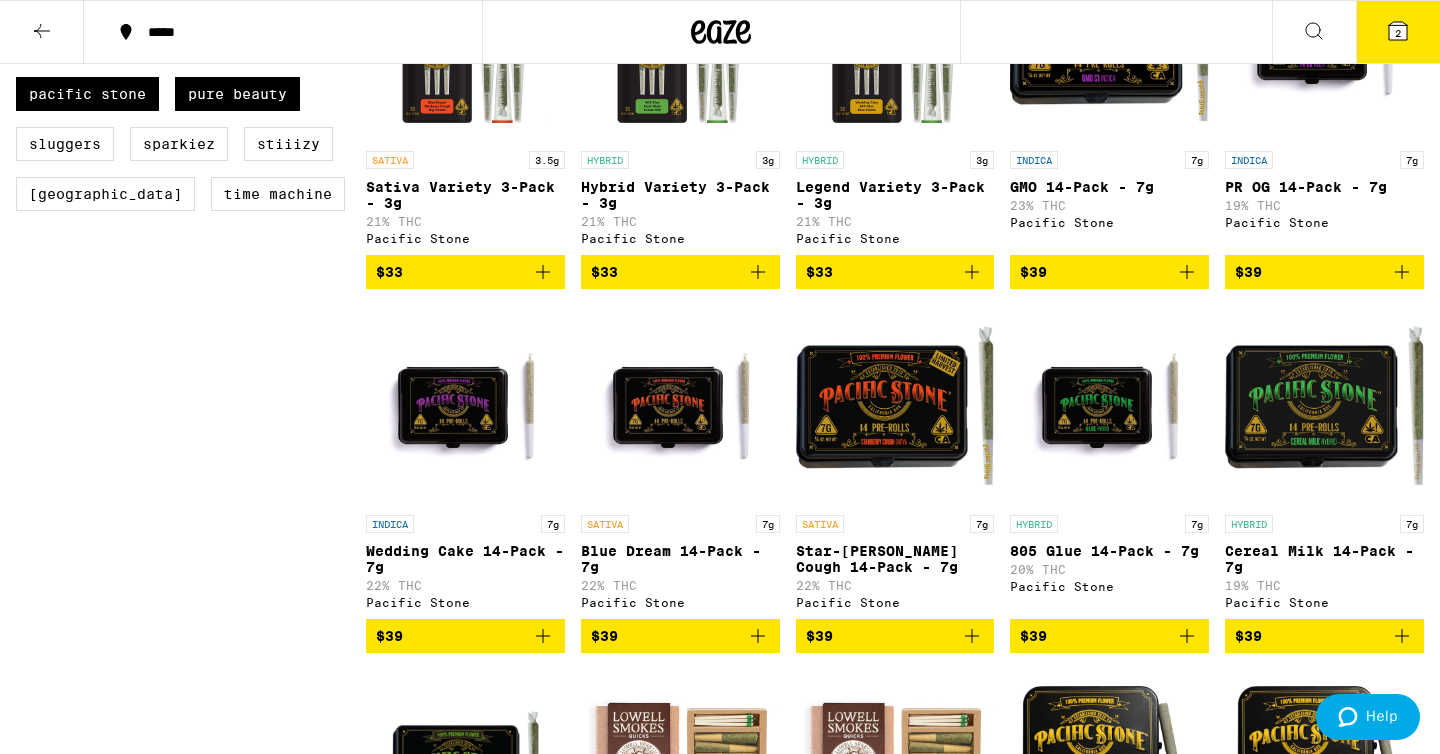 click 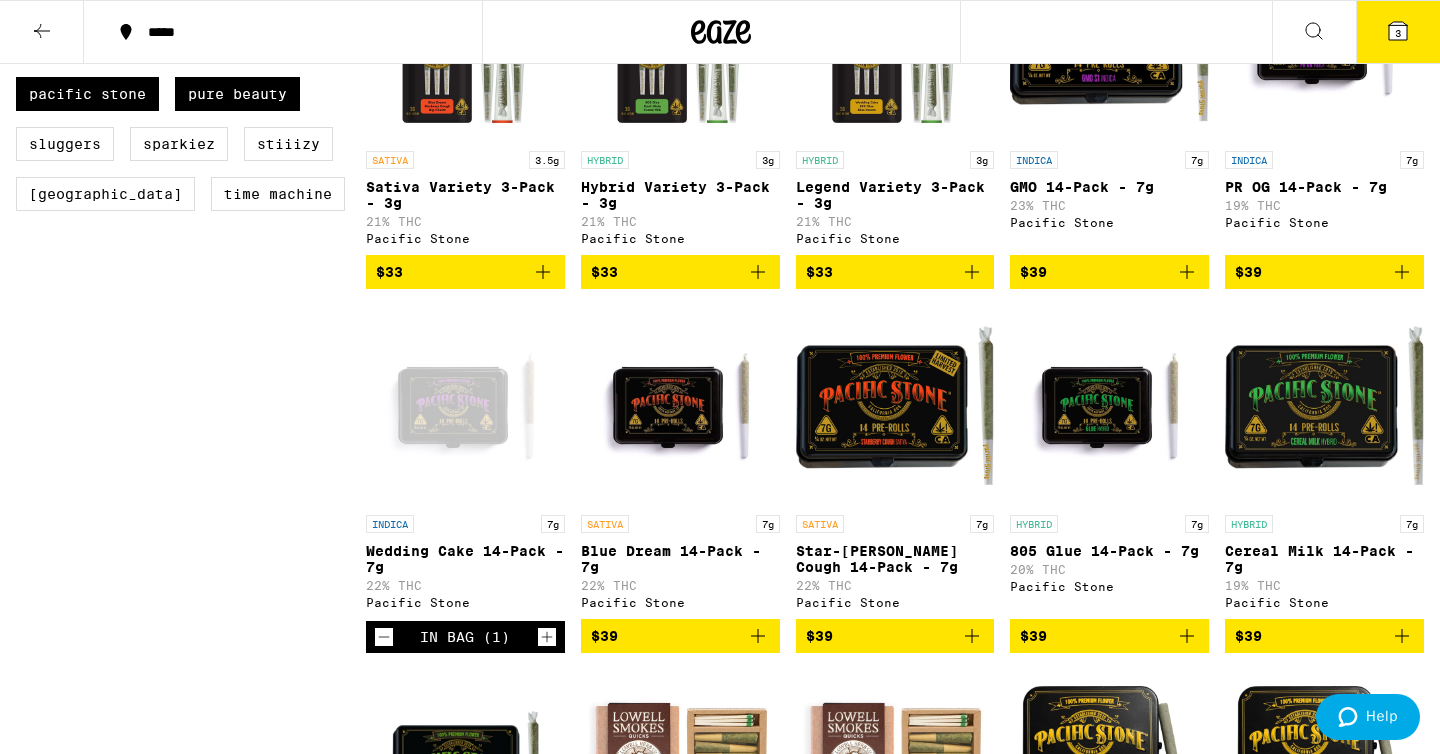 click 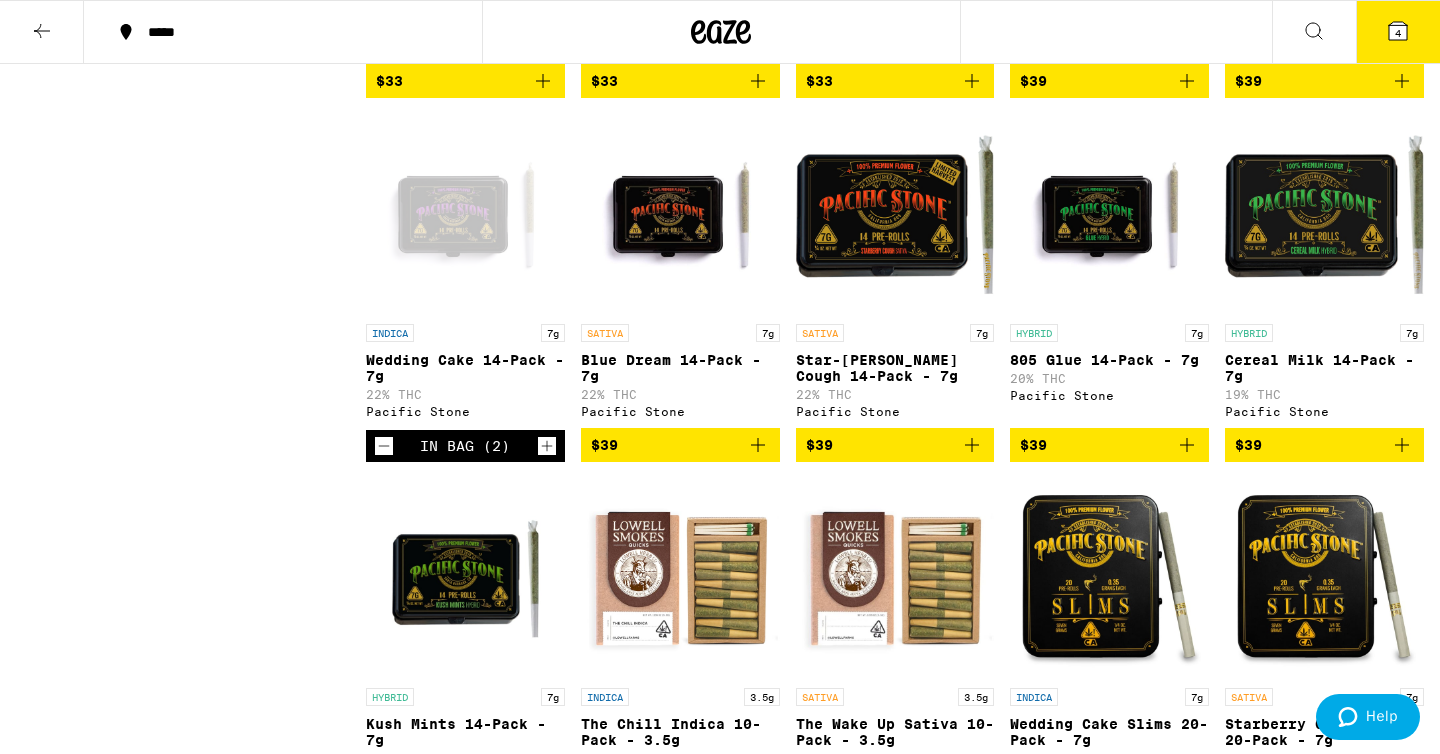 scroll, scrollTop: 1309, scrollLeft: 0, axis: vertical 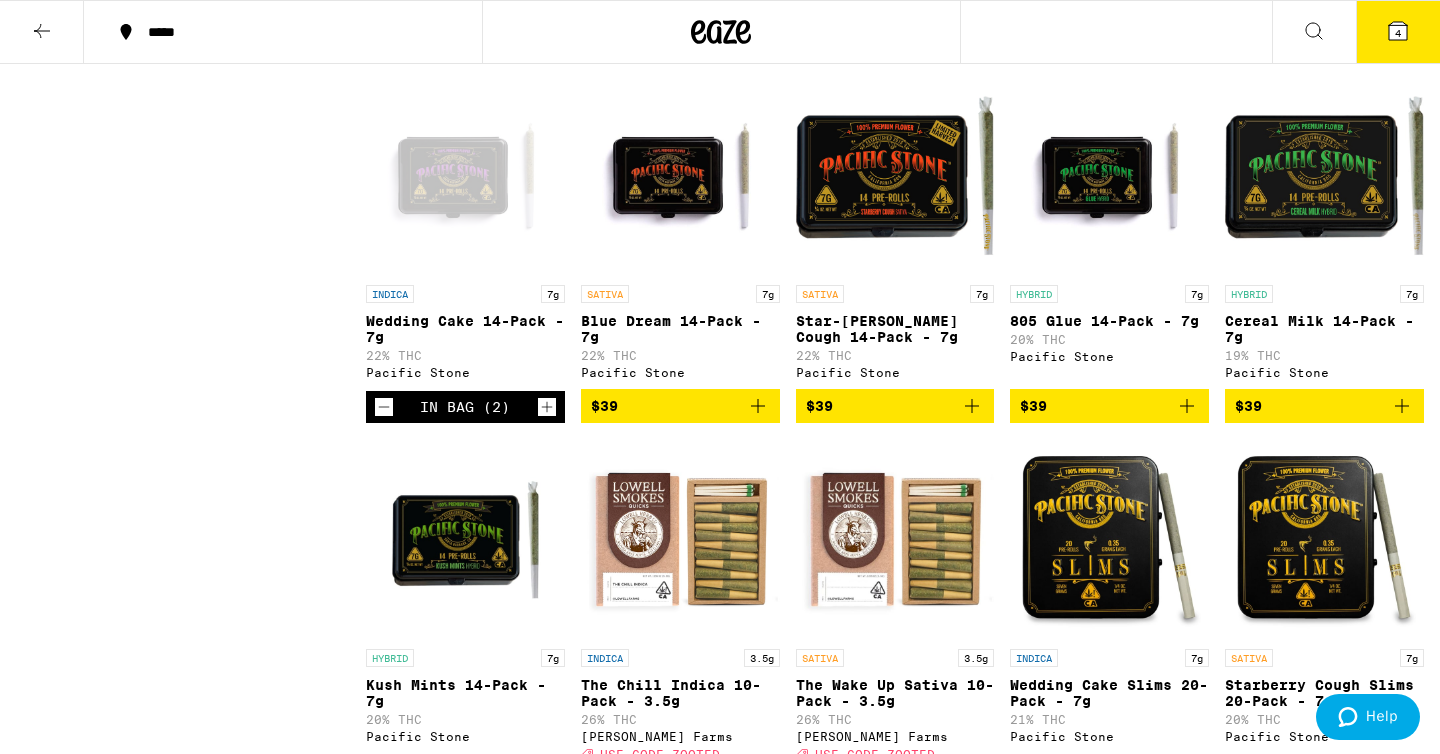 click 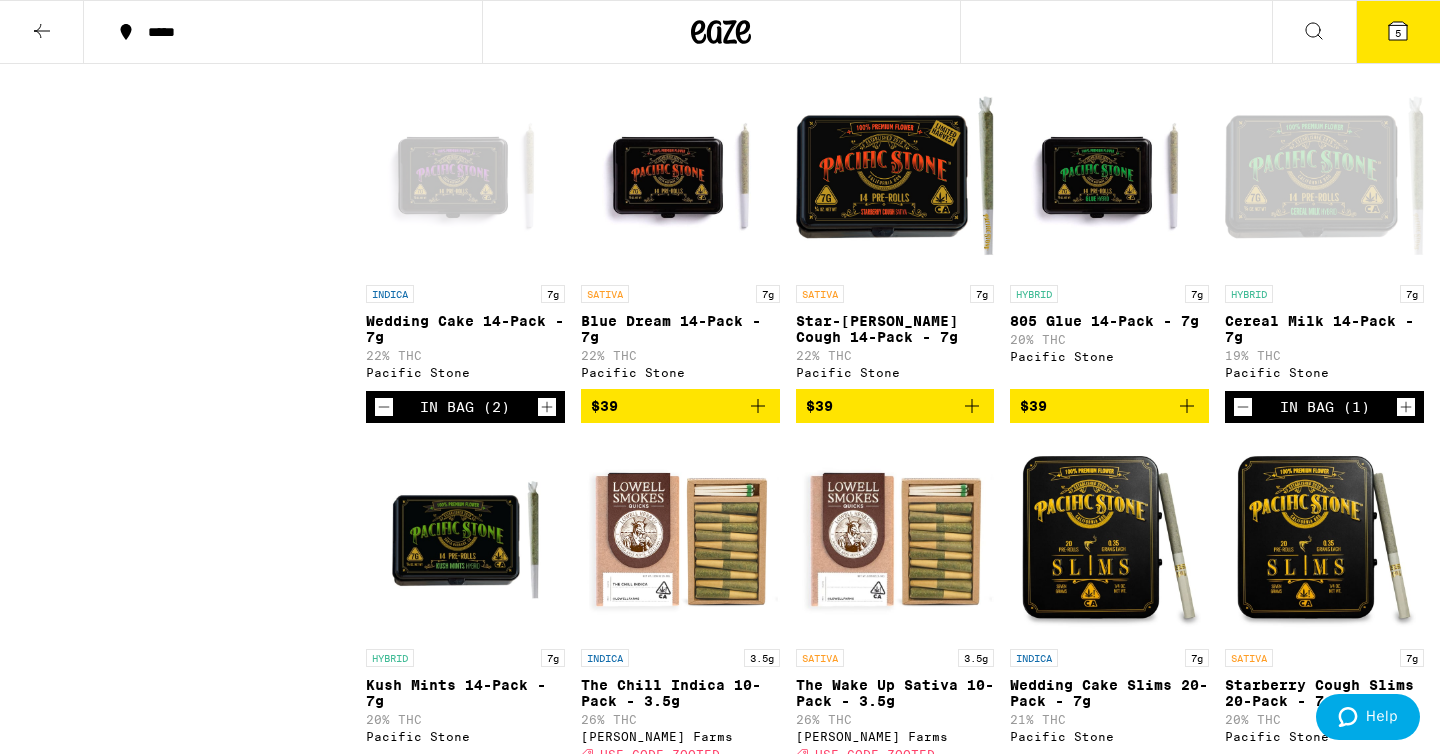 click 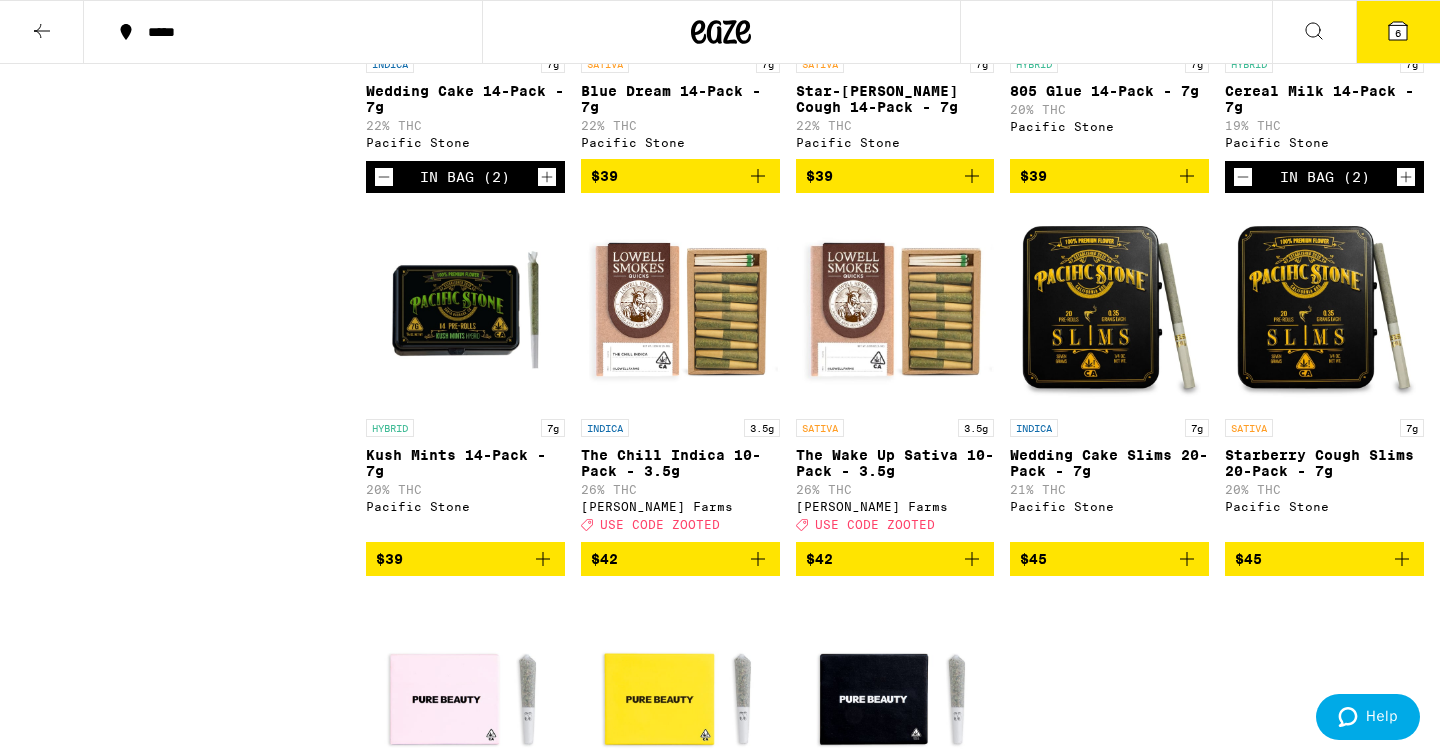 scroll, scrollTop: 1542, scrollLeft: 0, axis: vertical 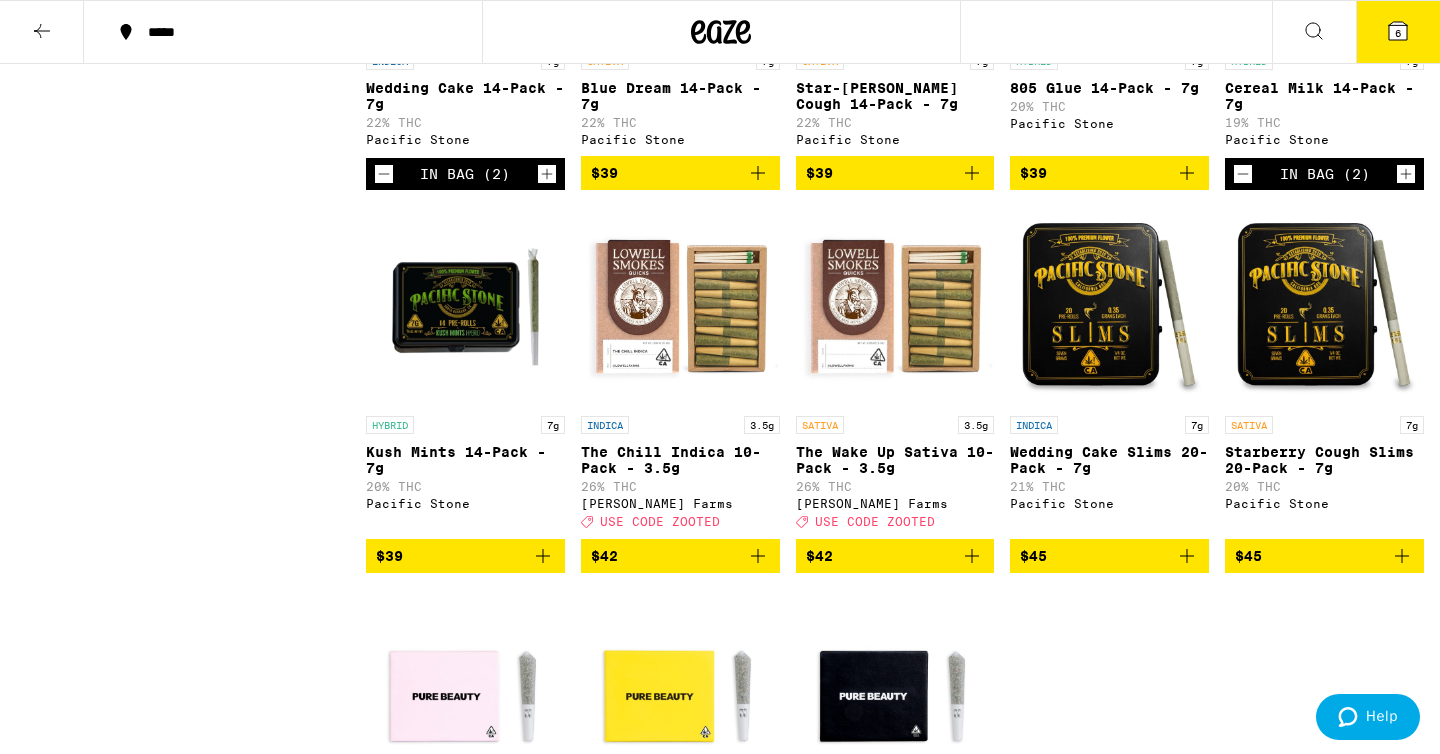 click 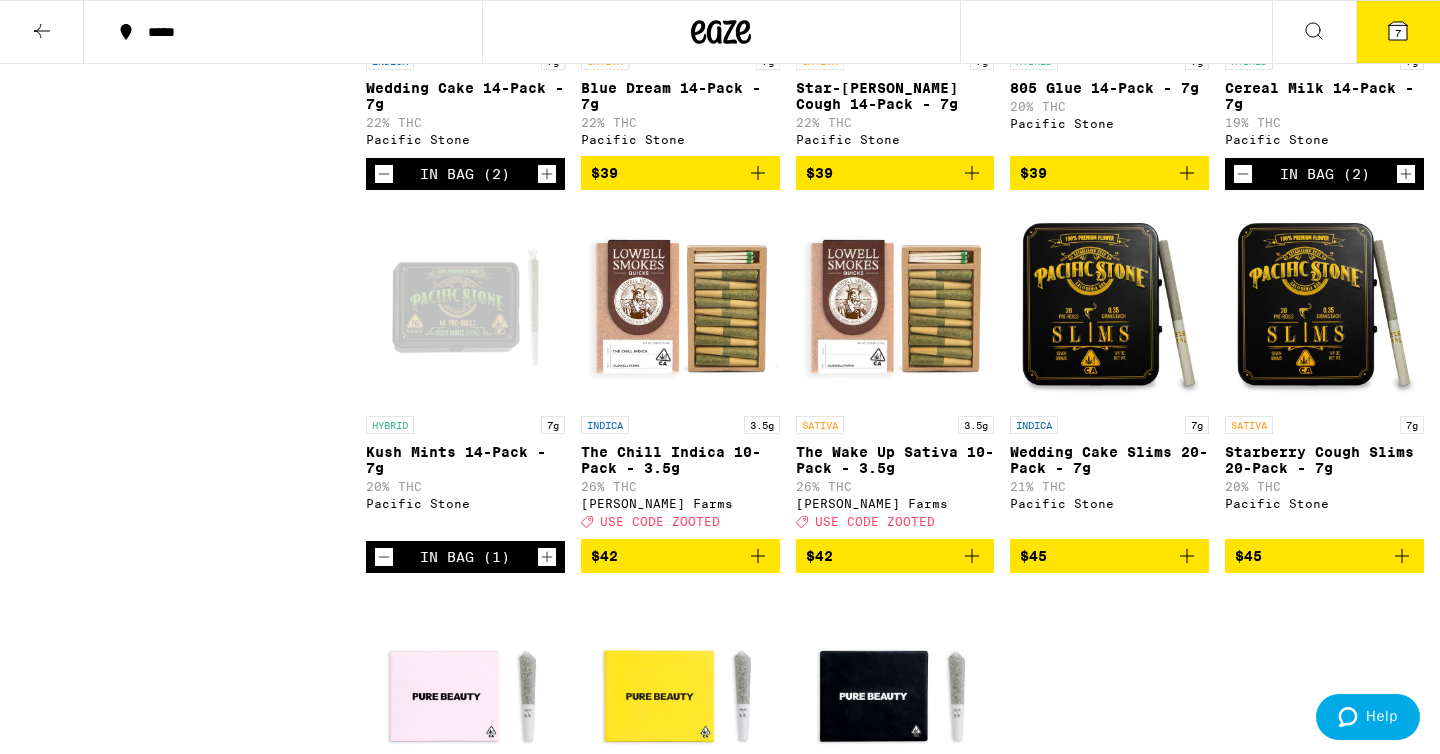 click 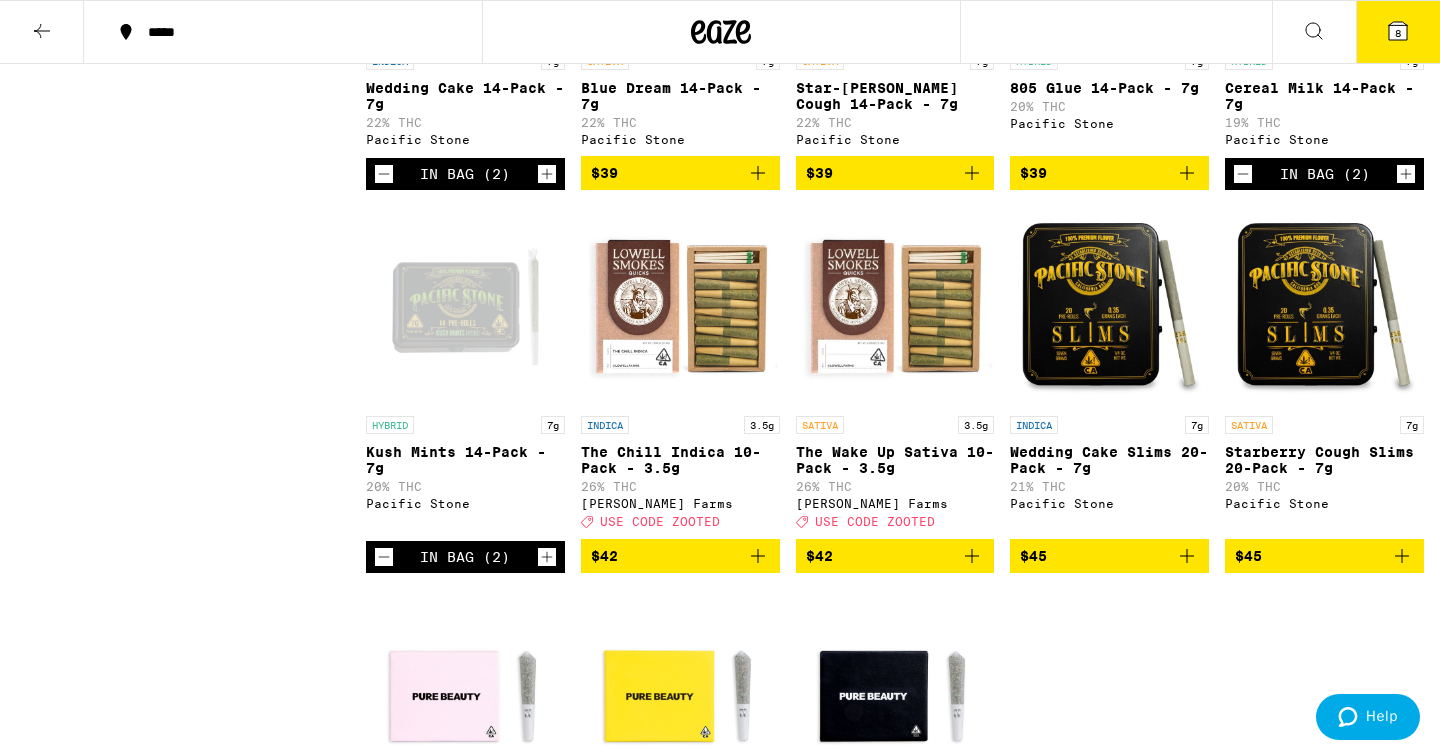 click 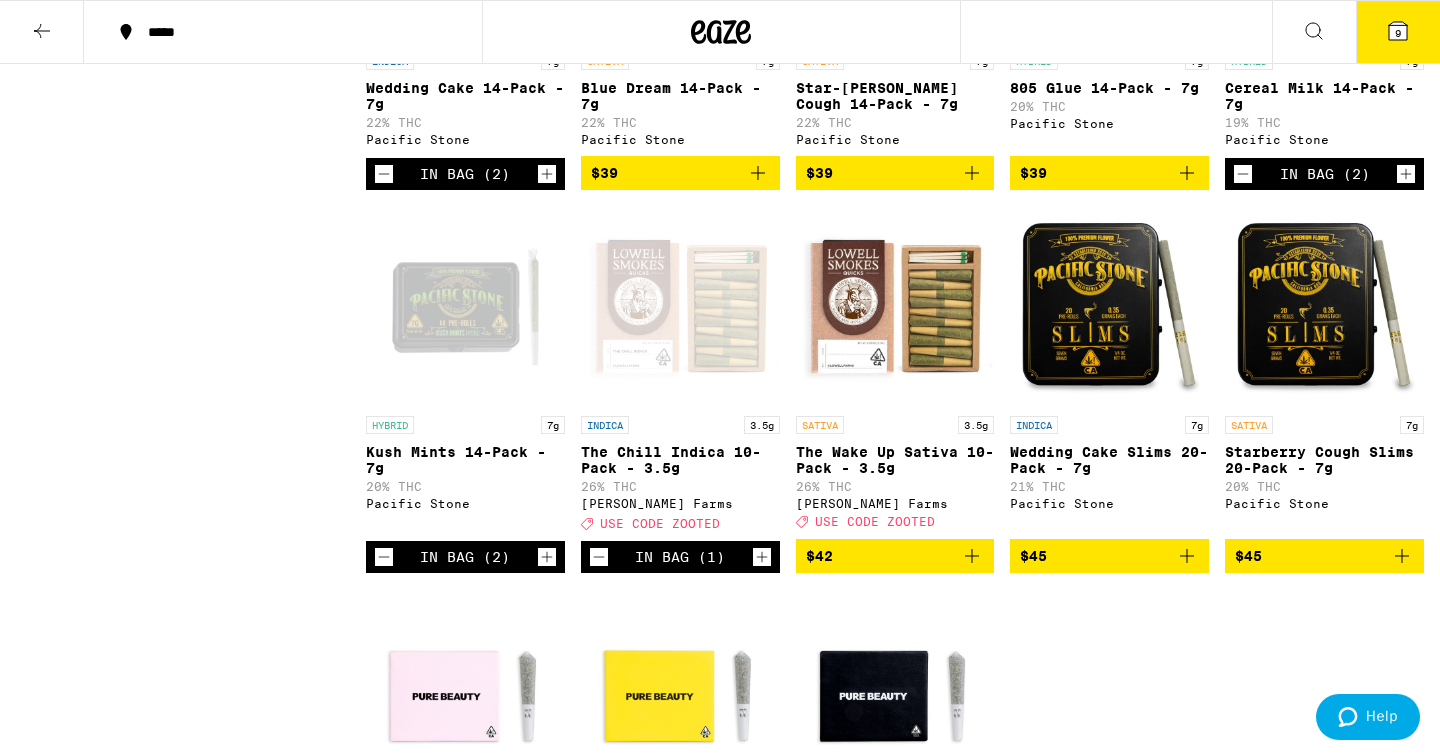 click on "USE CODE ZOOTED" at bounding box center (660, 524) 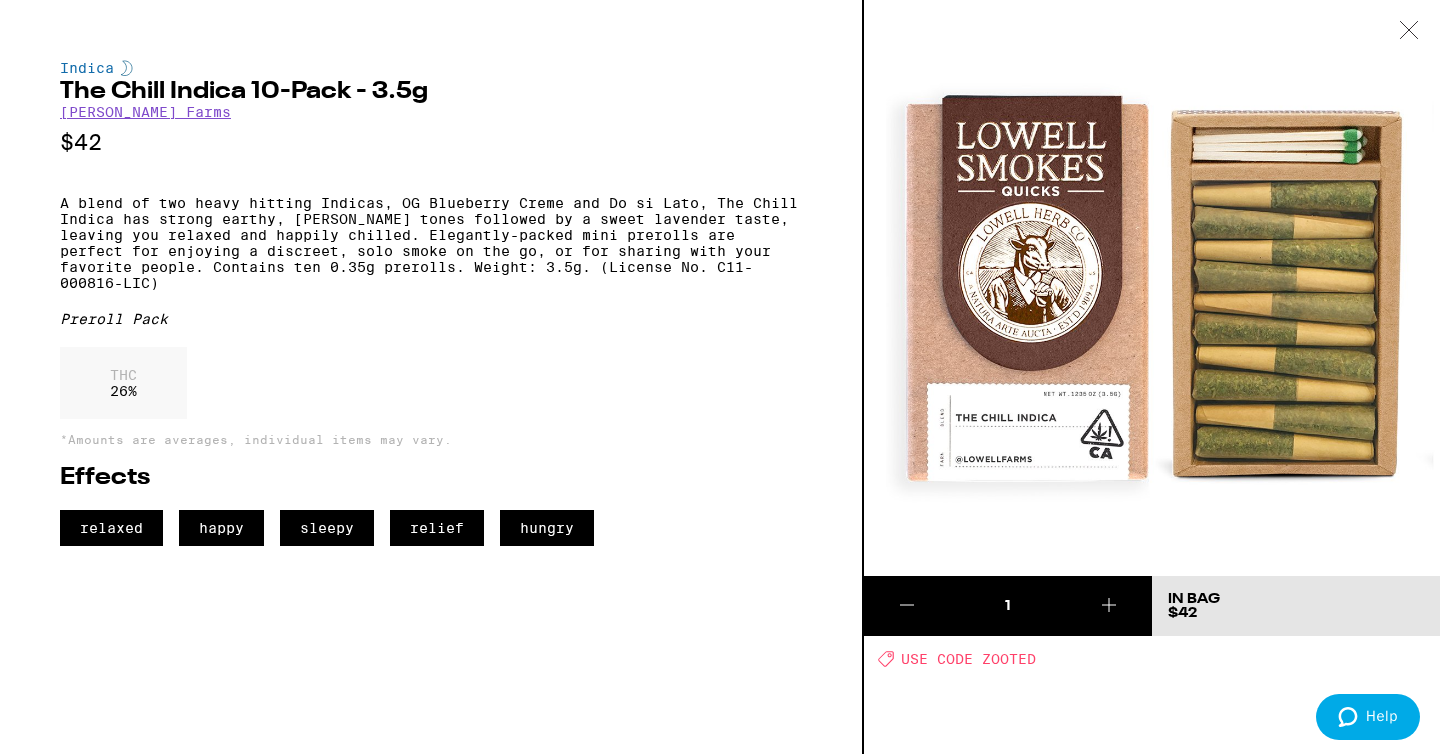 click on "USE CODE ZOOTED" at bounding box center (968, 659) 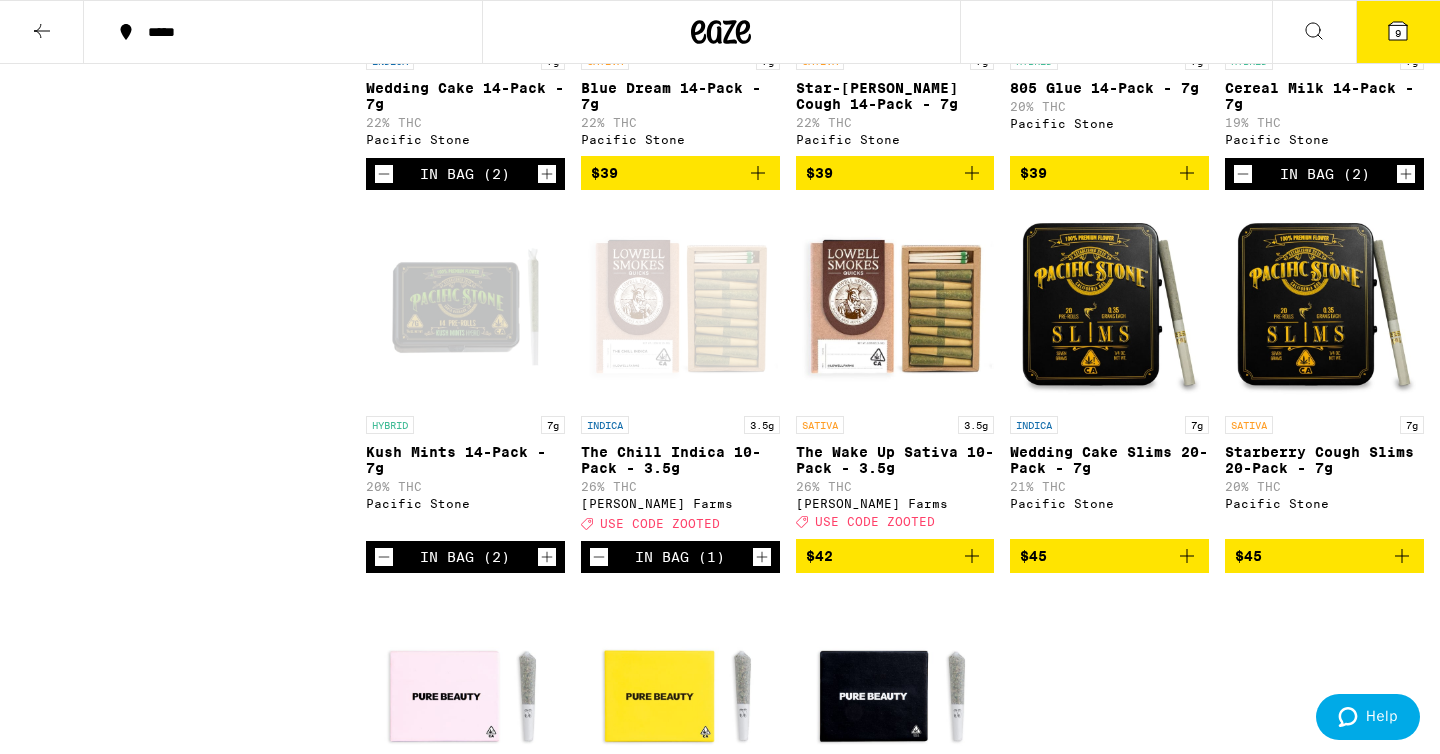 click 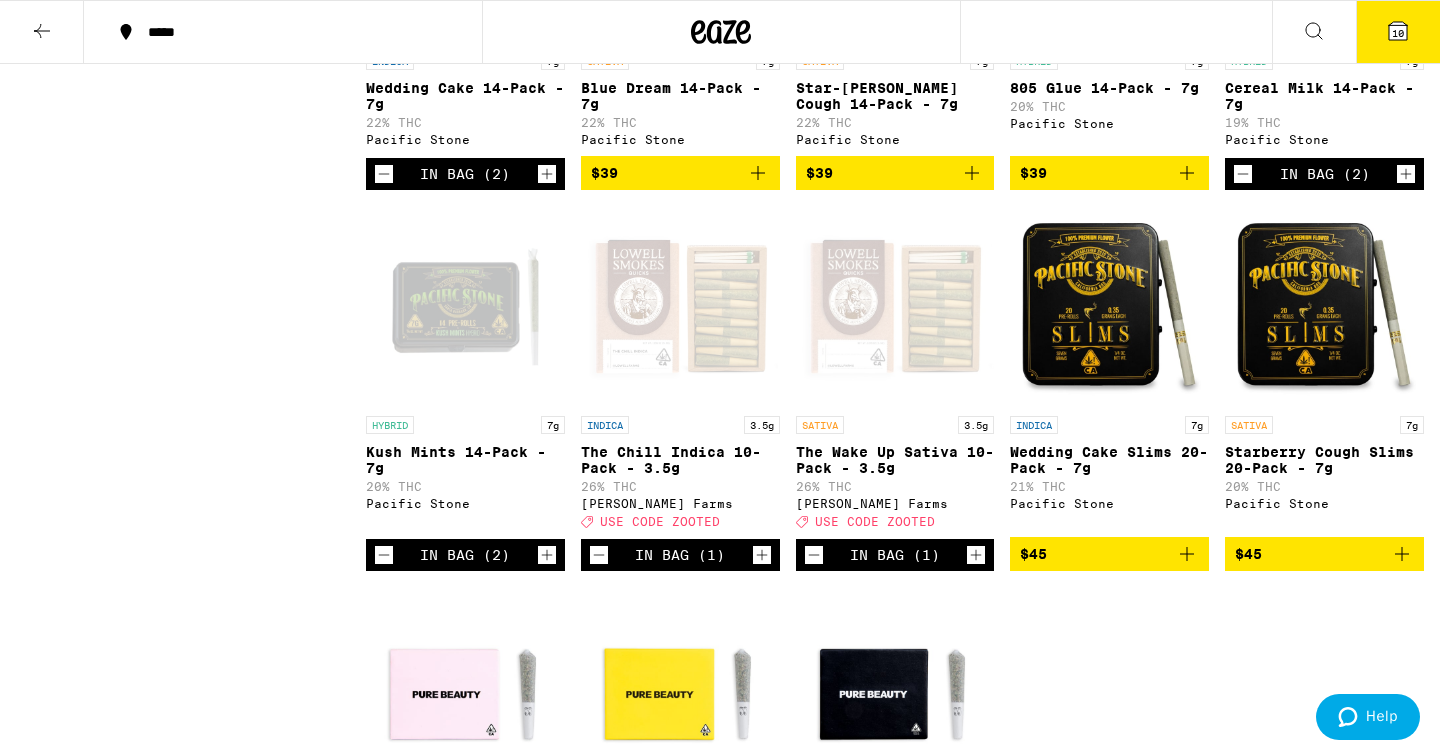 click 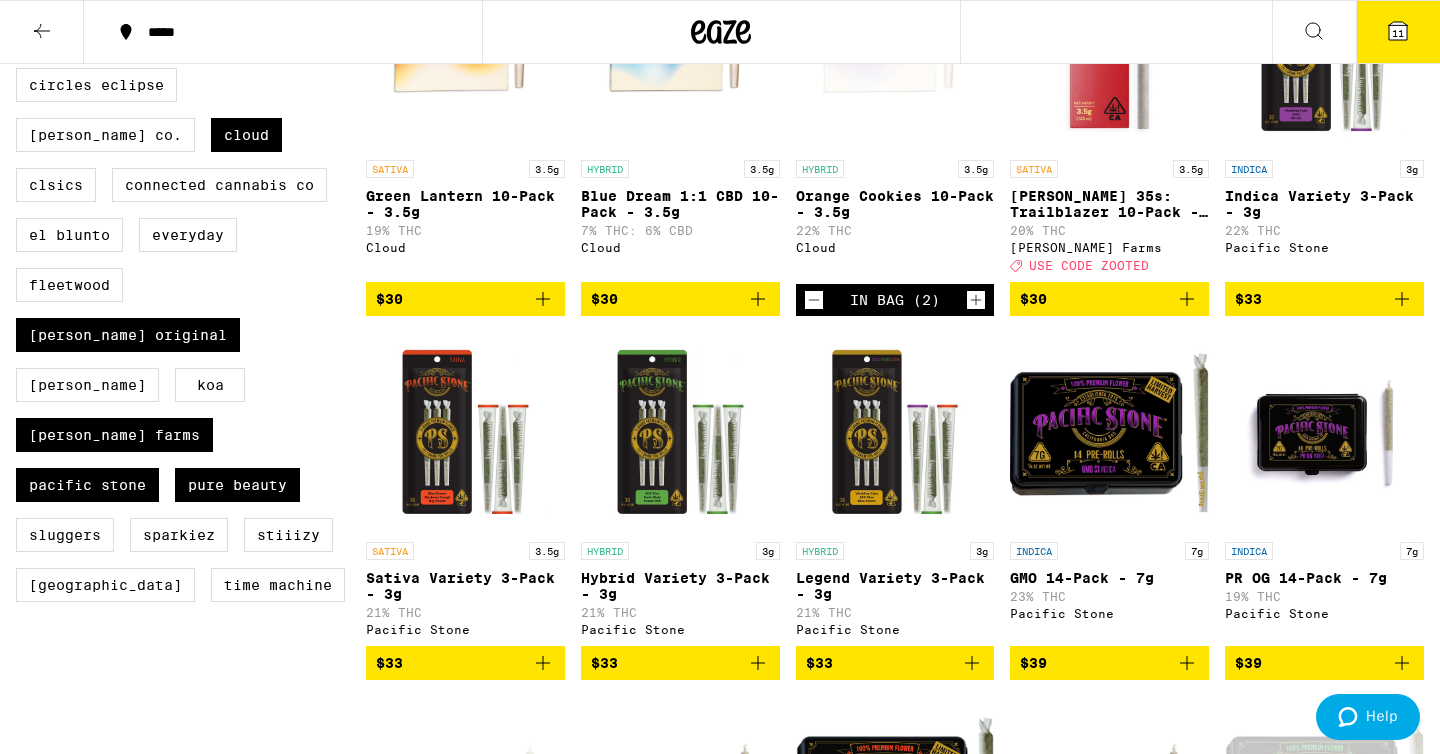 scroll, scrollTop: 722, scrollLeft: 0, axis: vertical 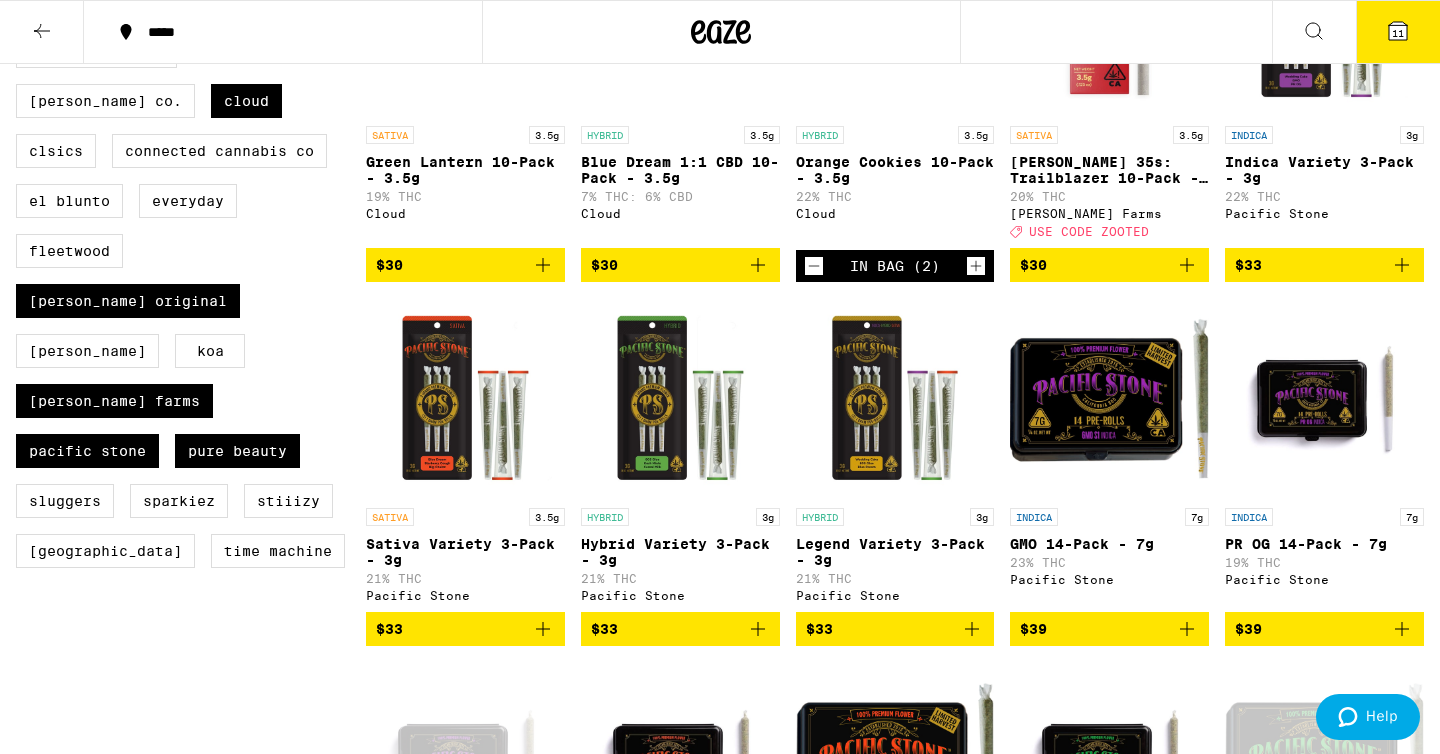 click at bounding box center [680, 398] 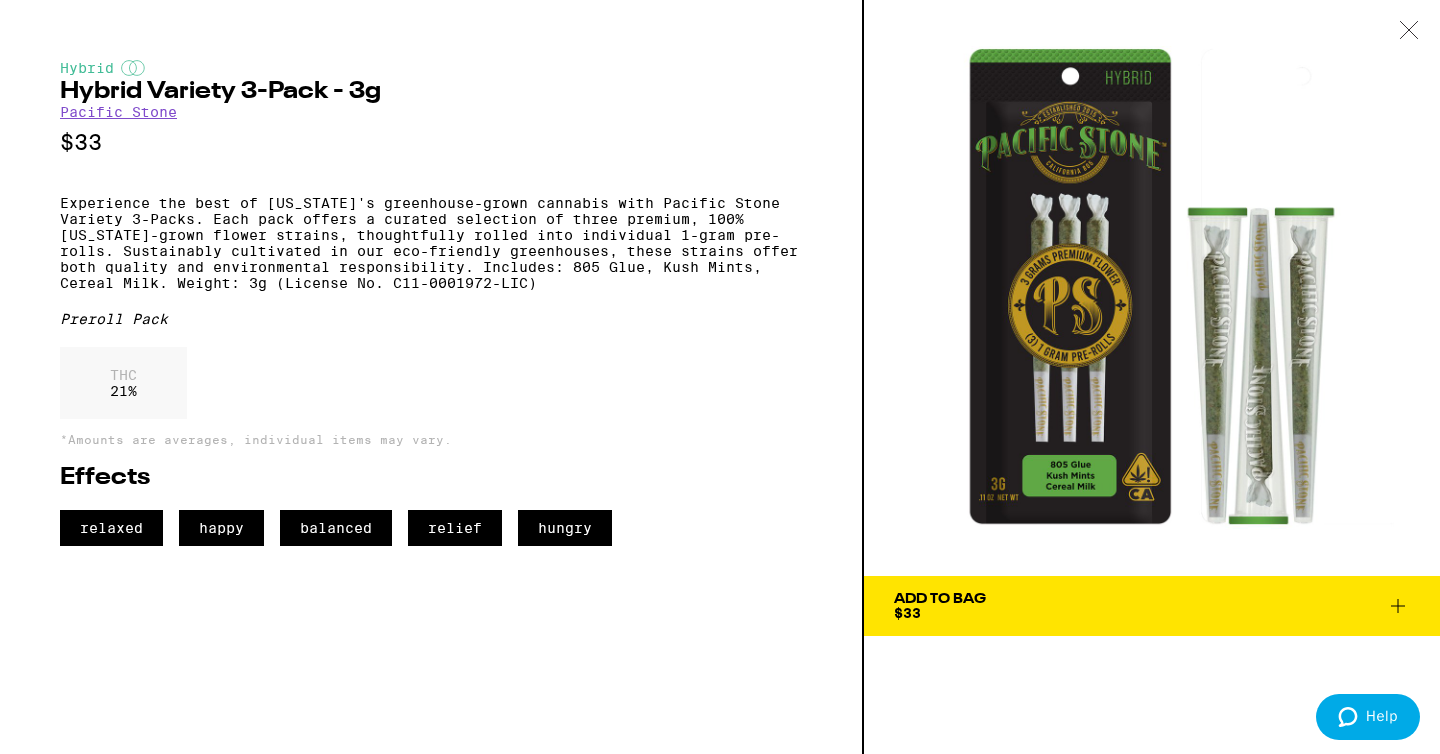 click on "Add To Bag" at bounding box center [940, 599] 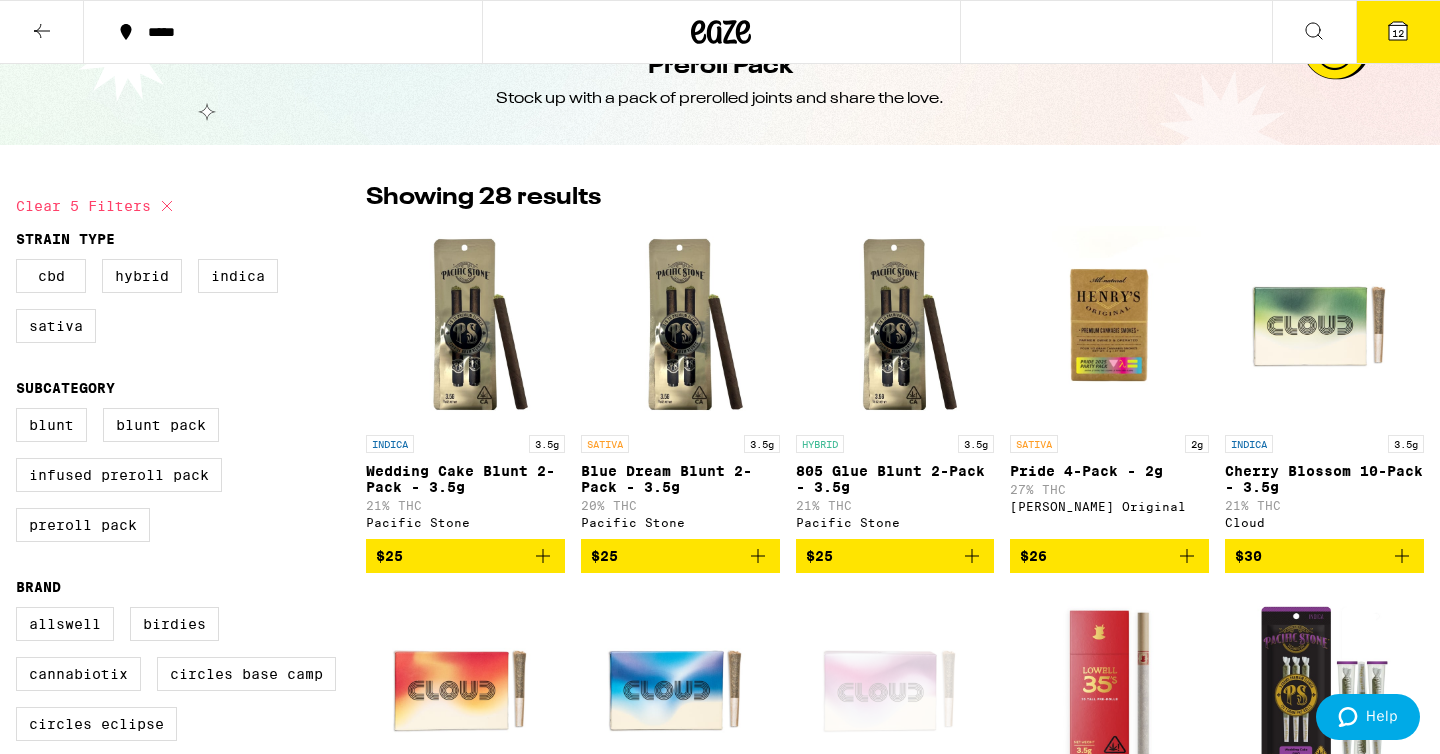 scroll, scrollTop: 0, scrollLeft: 0, axis: both 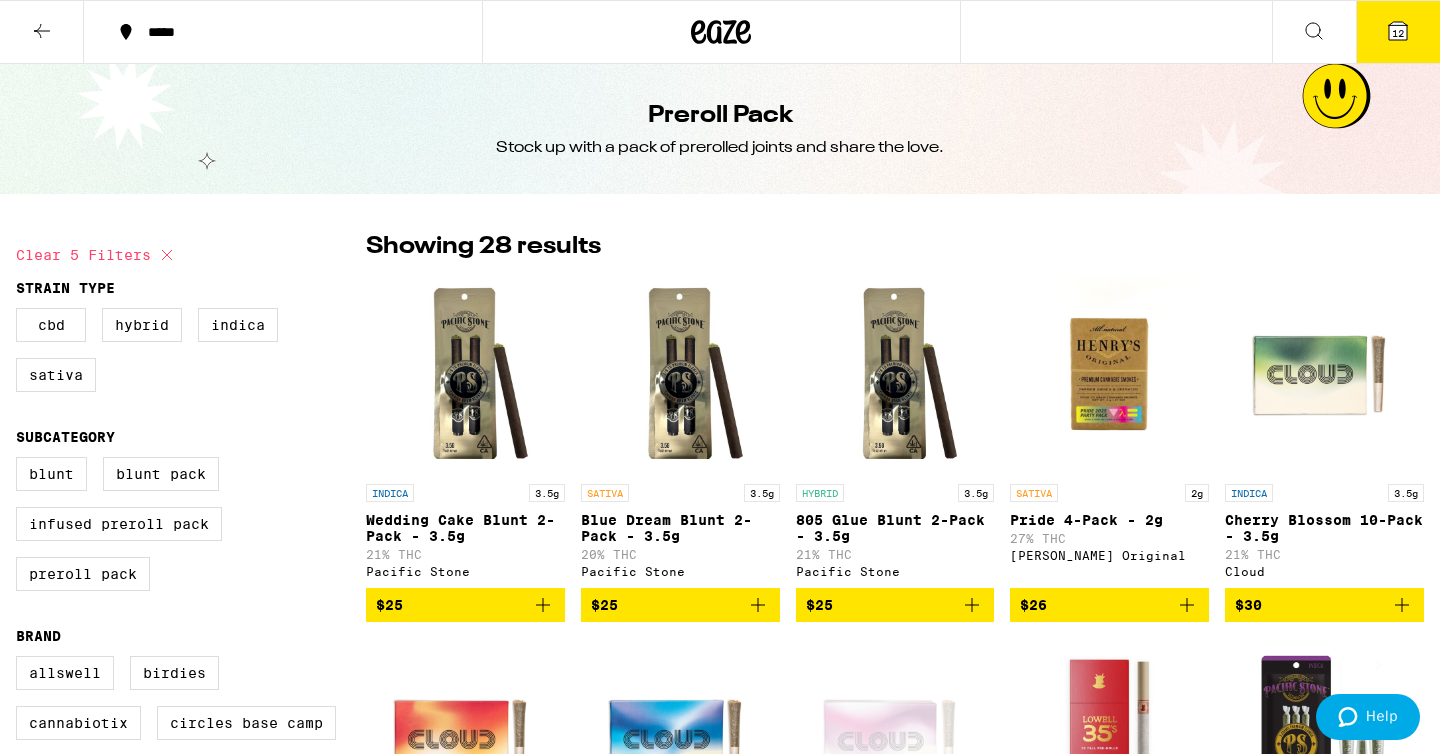click 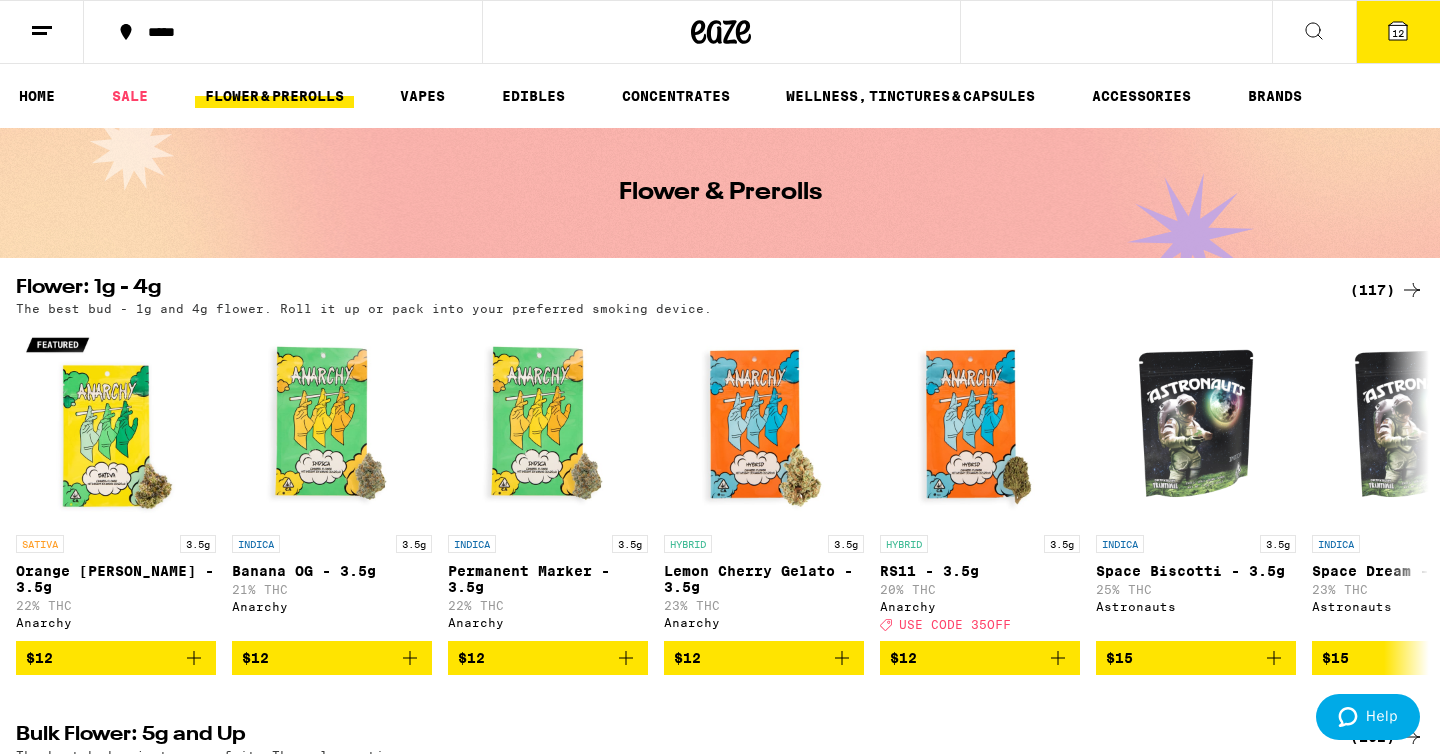 click 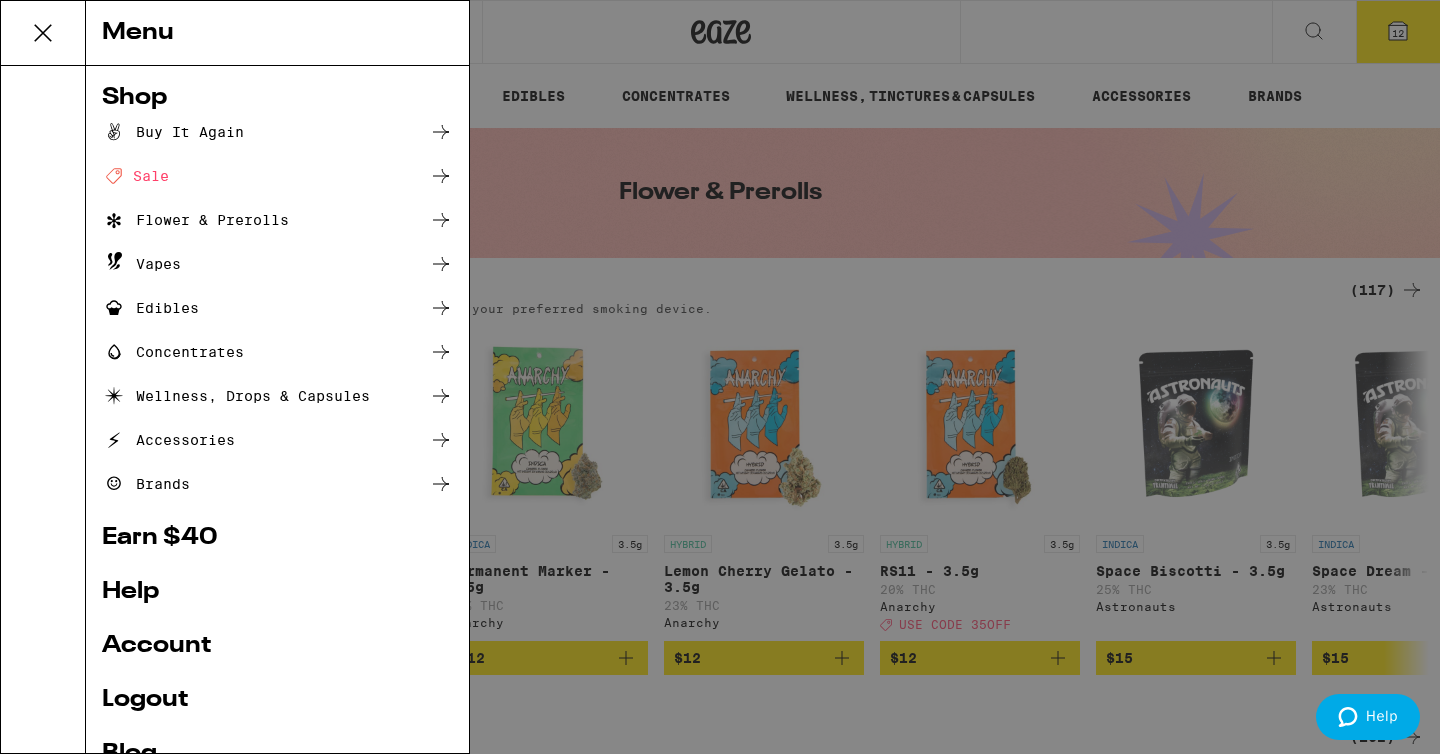 click 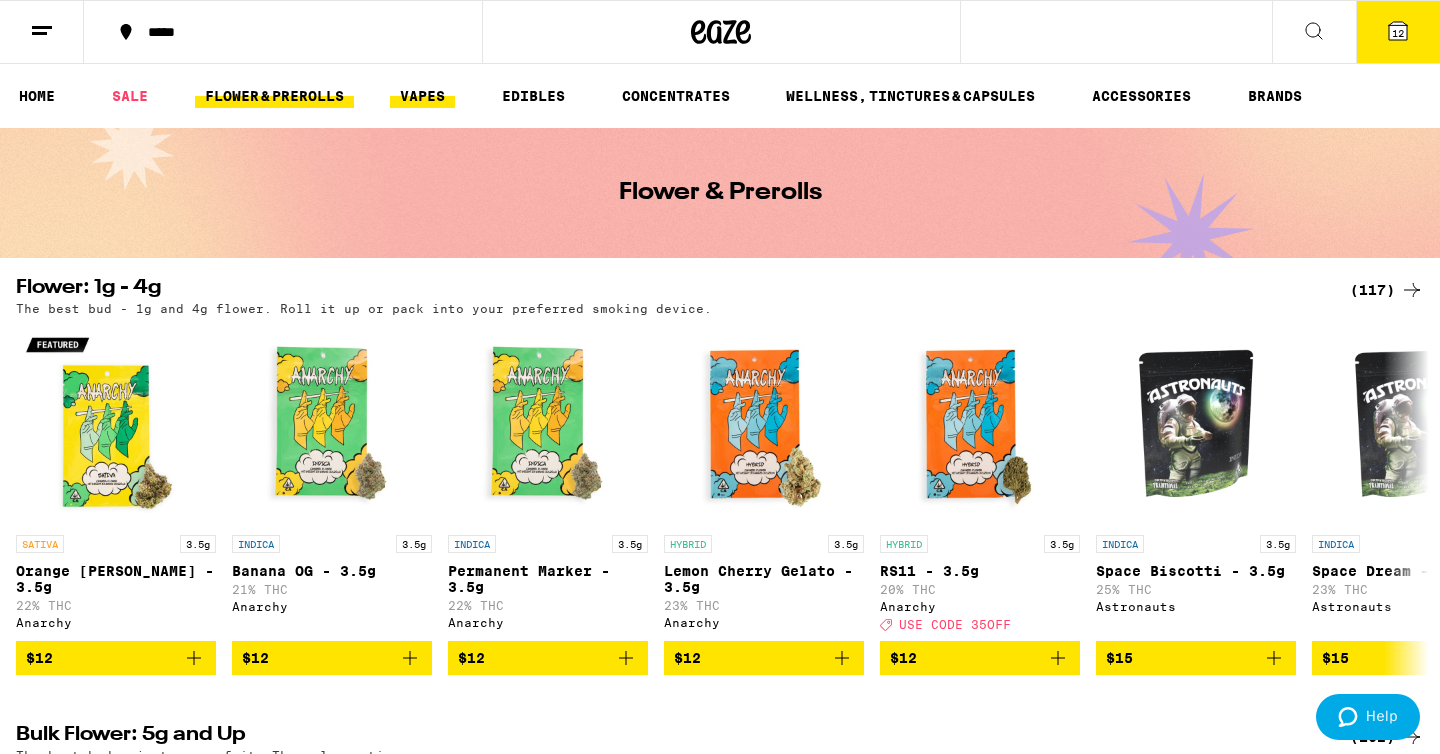 click on "VAPES" at bounding box center [422, 96] 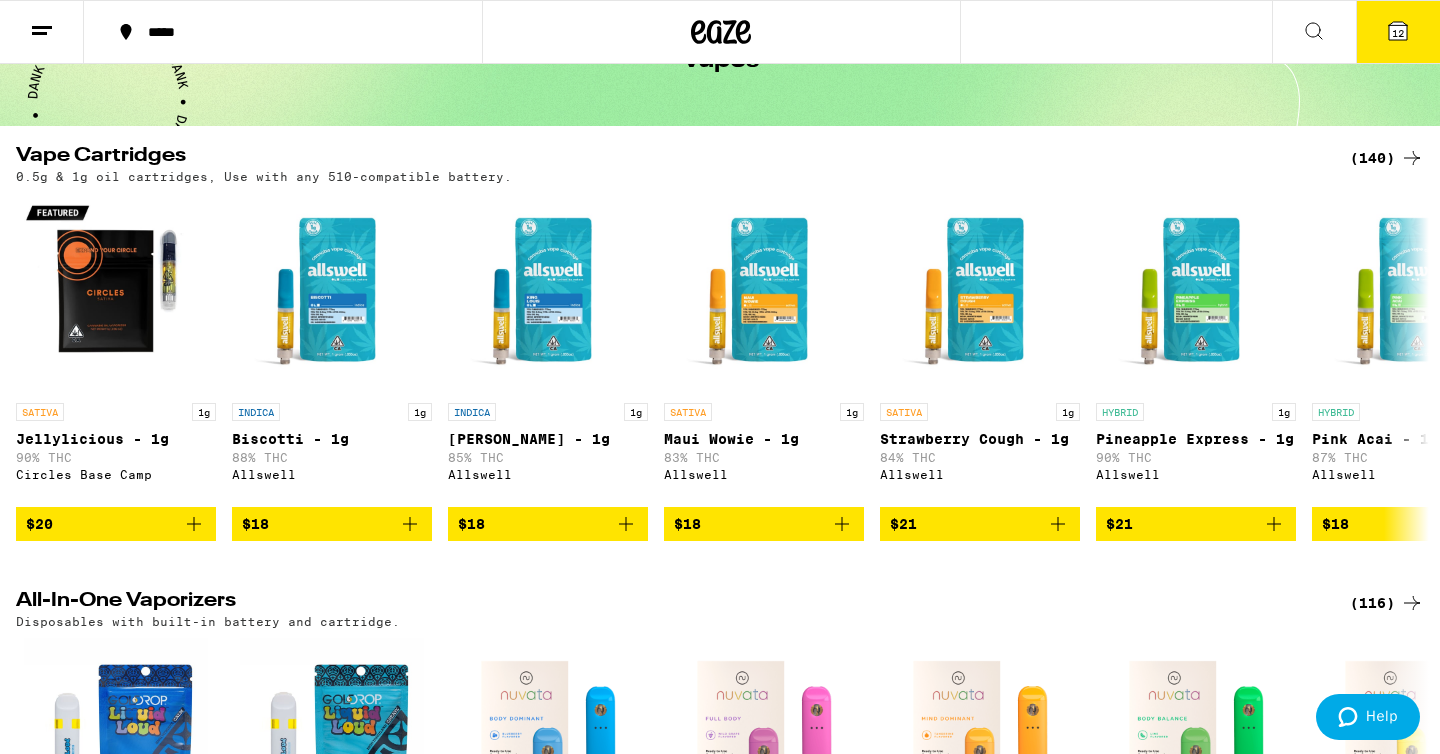 scroll, scrollTop: 161, scrollLeft: 0, axis: vertical 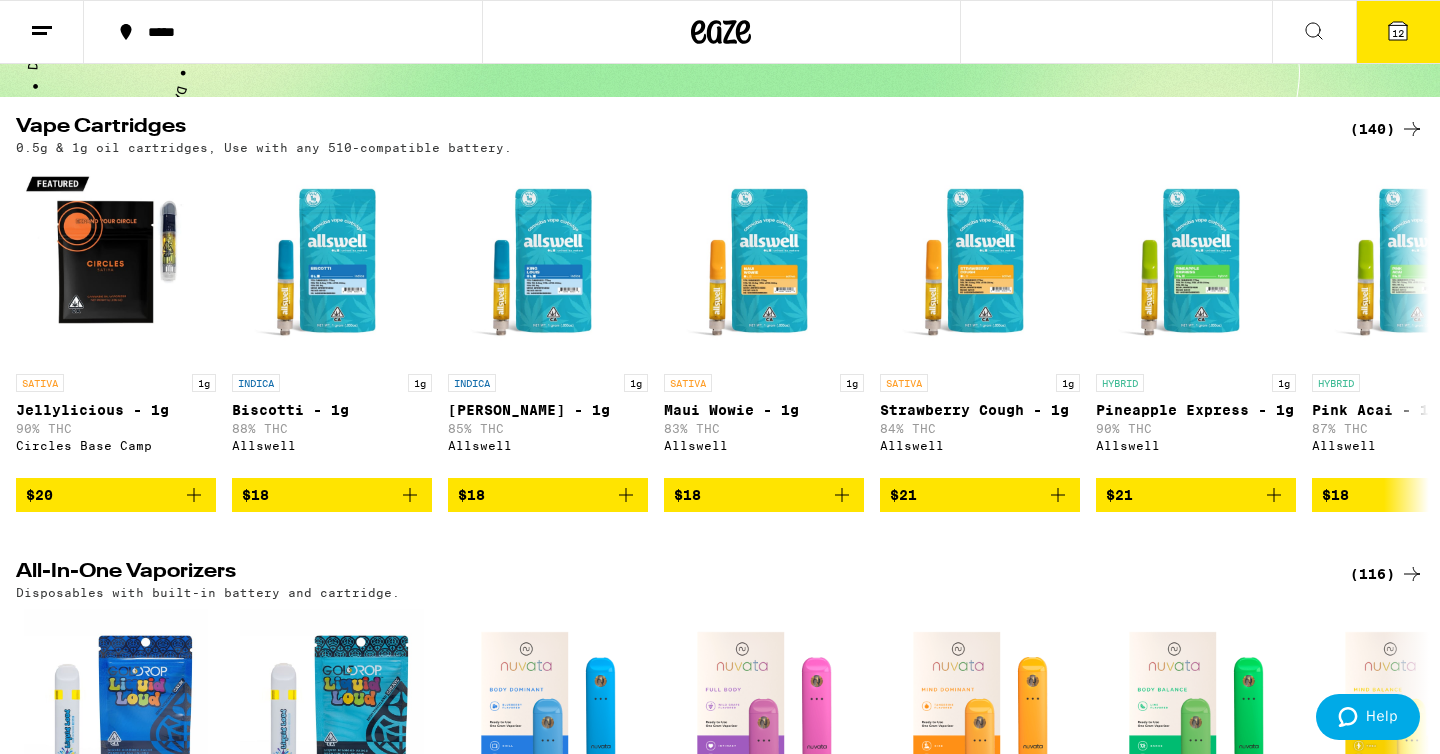 click 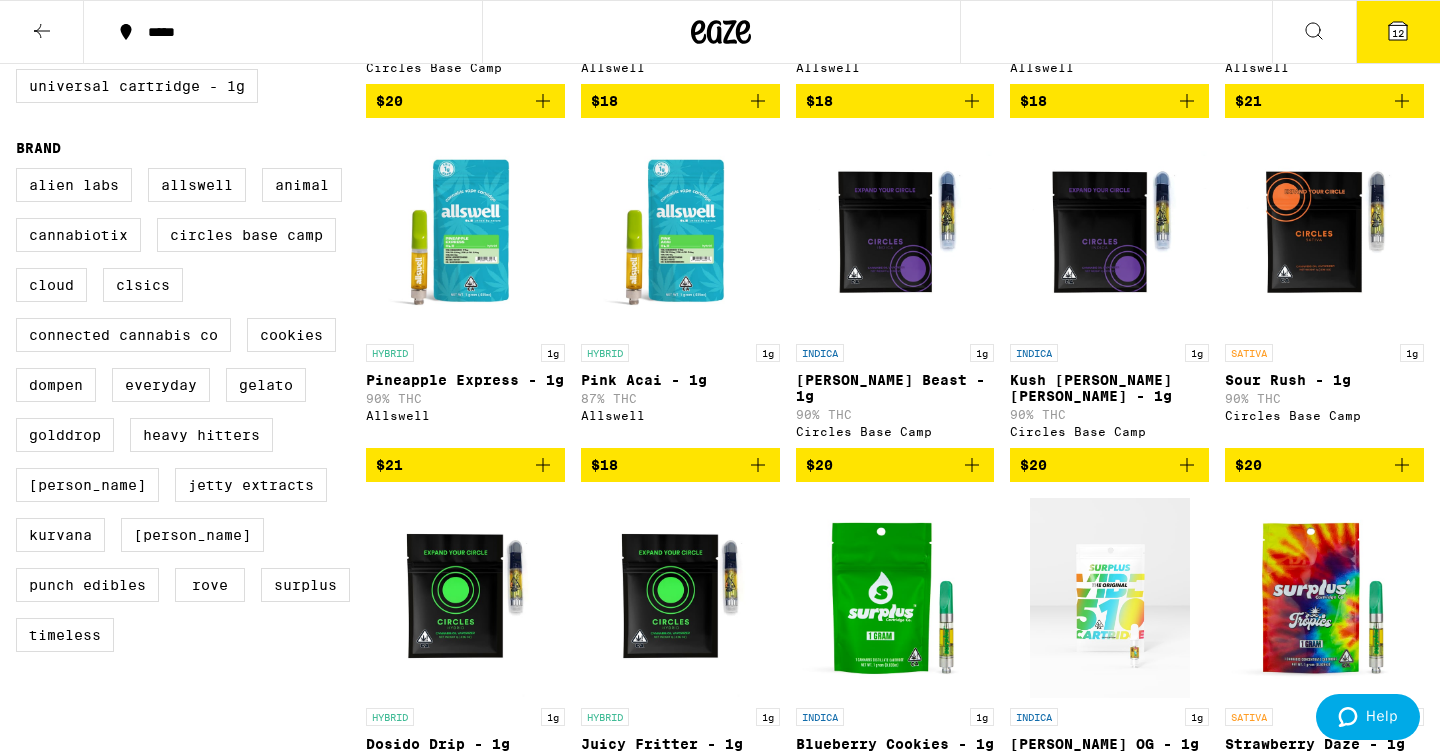 scroll, scrollTop: 494, scrollLeft: 0, axis: vertical 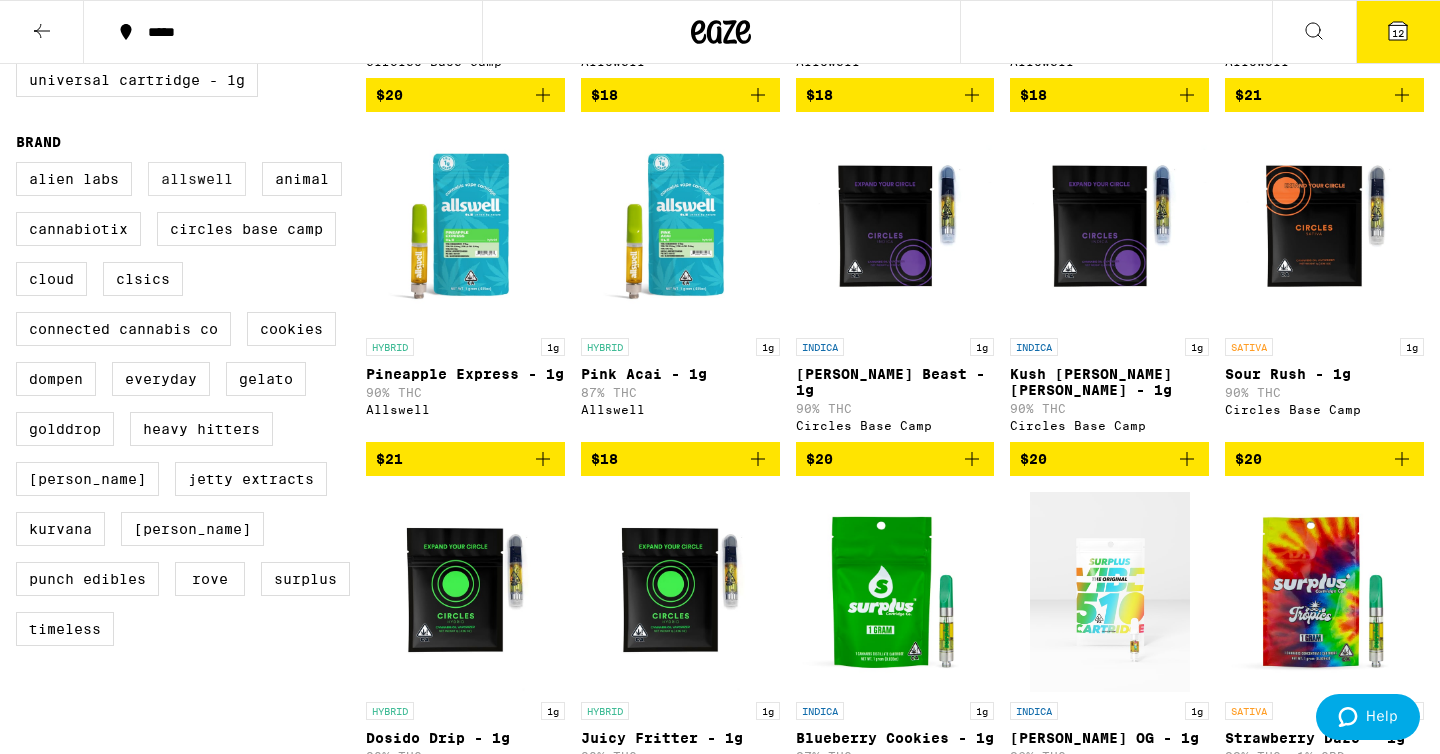 click on "Allswell" at bounding box center (197, 179) 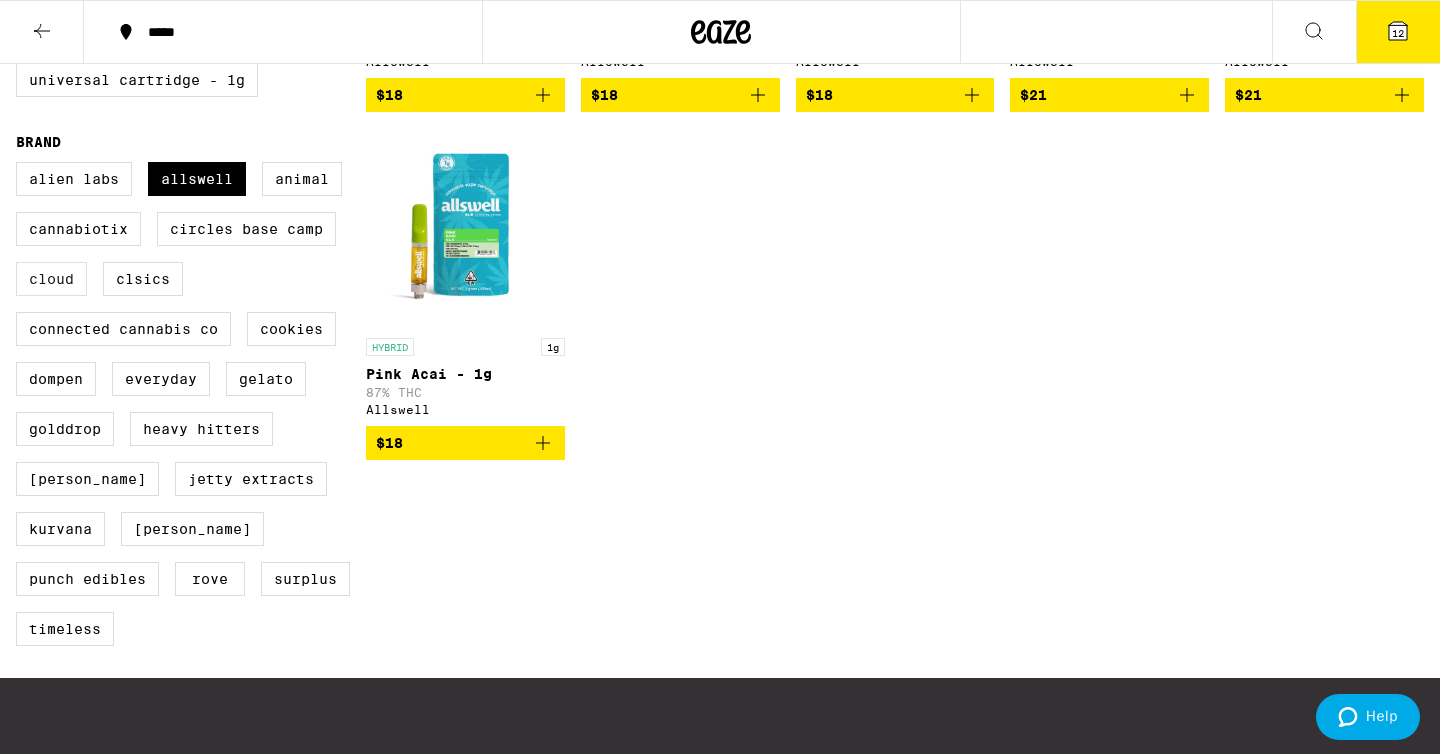click on "Cloud" at bounding box center [51, 279] 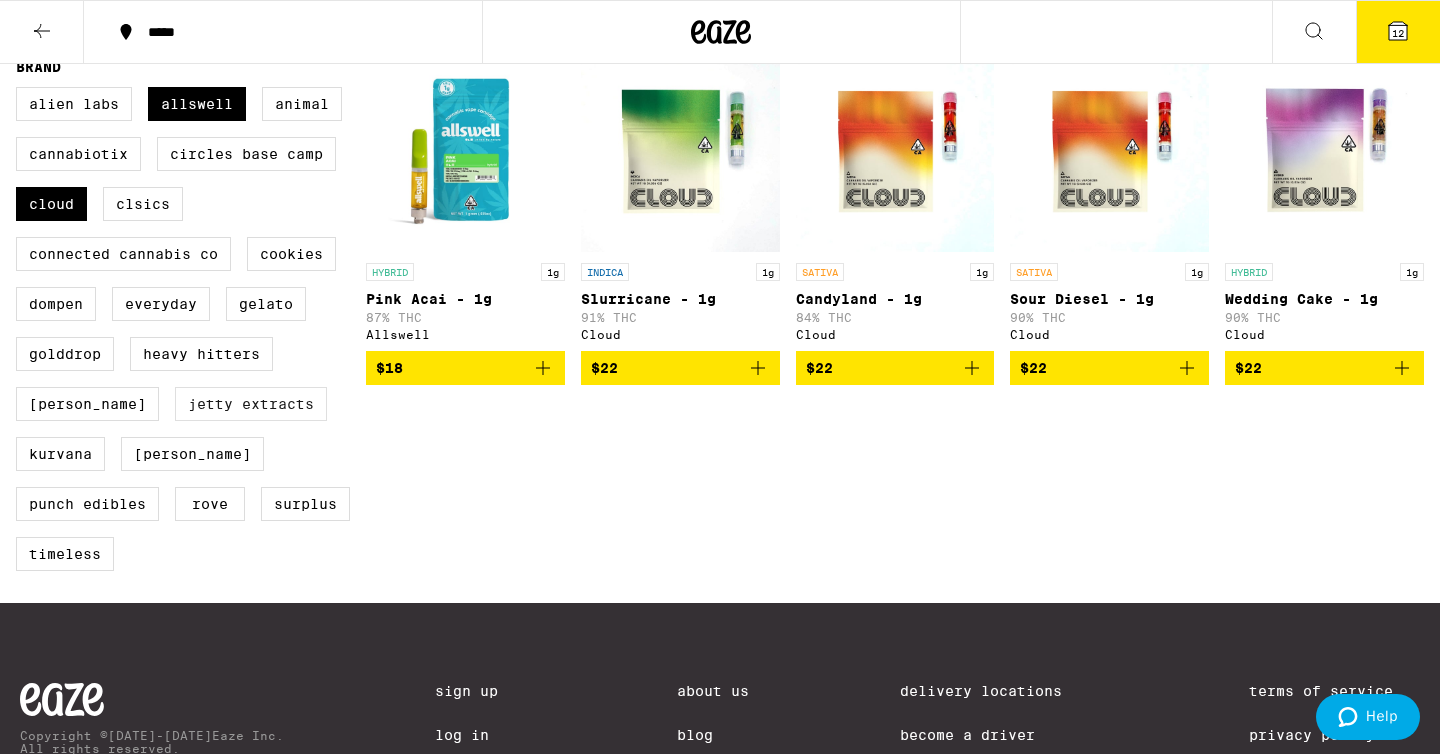 scroll, scrollTop: 570, scrollLeft: 0, axis: vertical 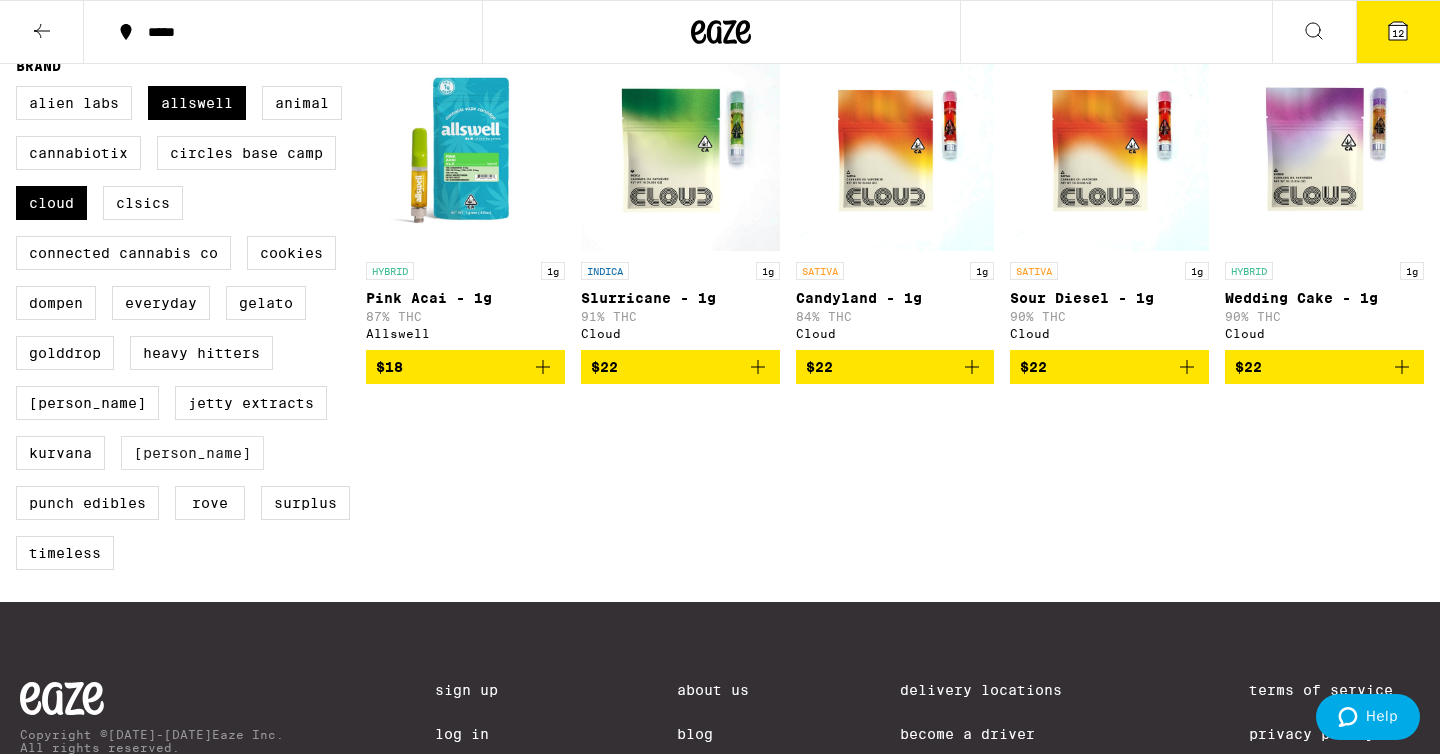 click on "Papa's Herb" at bounding box center [192, 453] 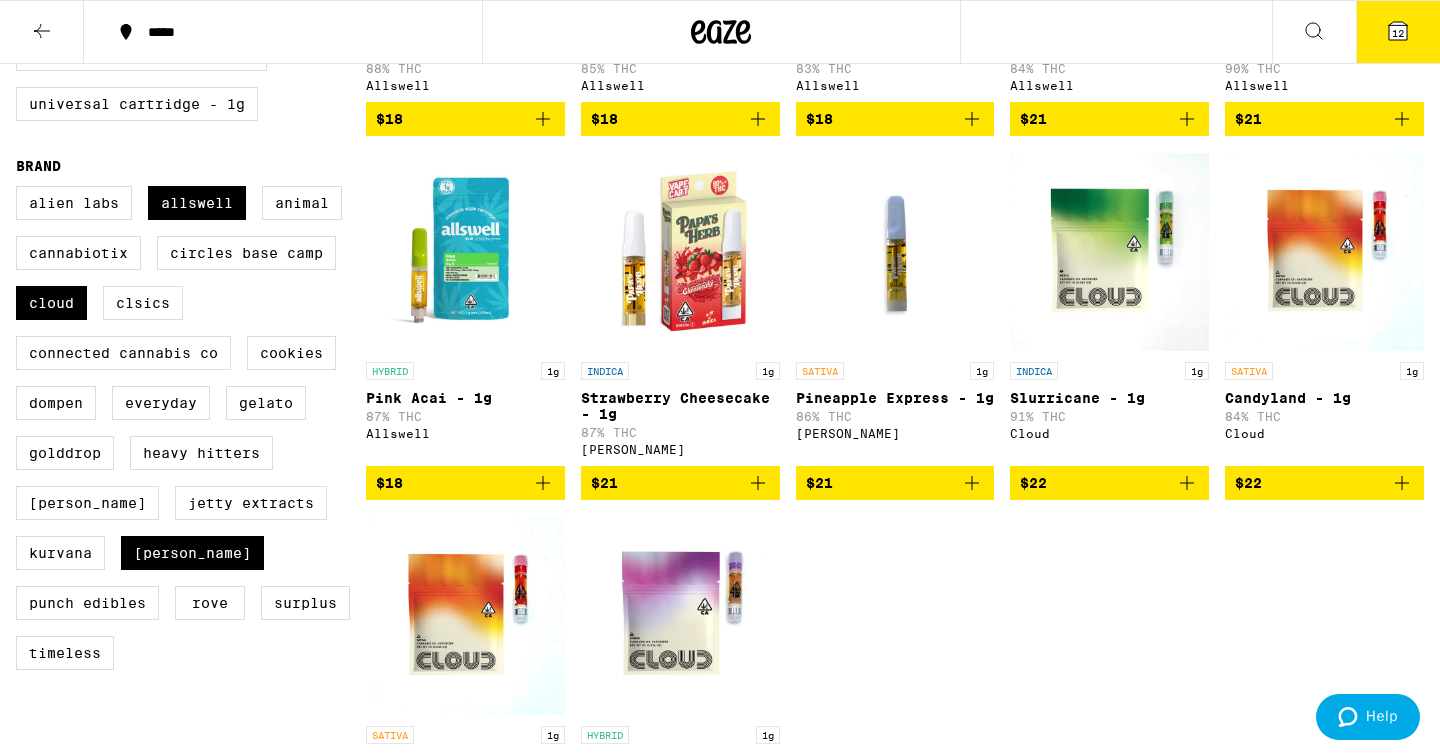 scroll, scrollTop: 467, scrollLeft: 0, axis: vertical 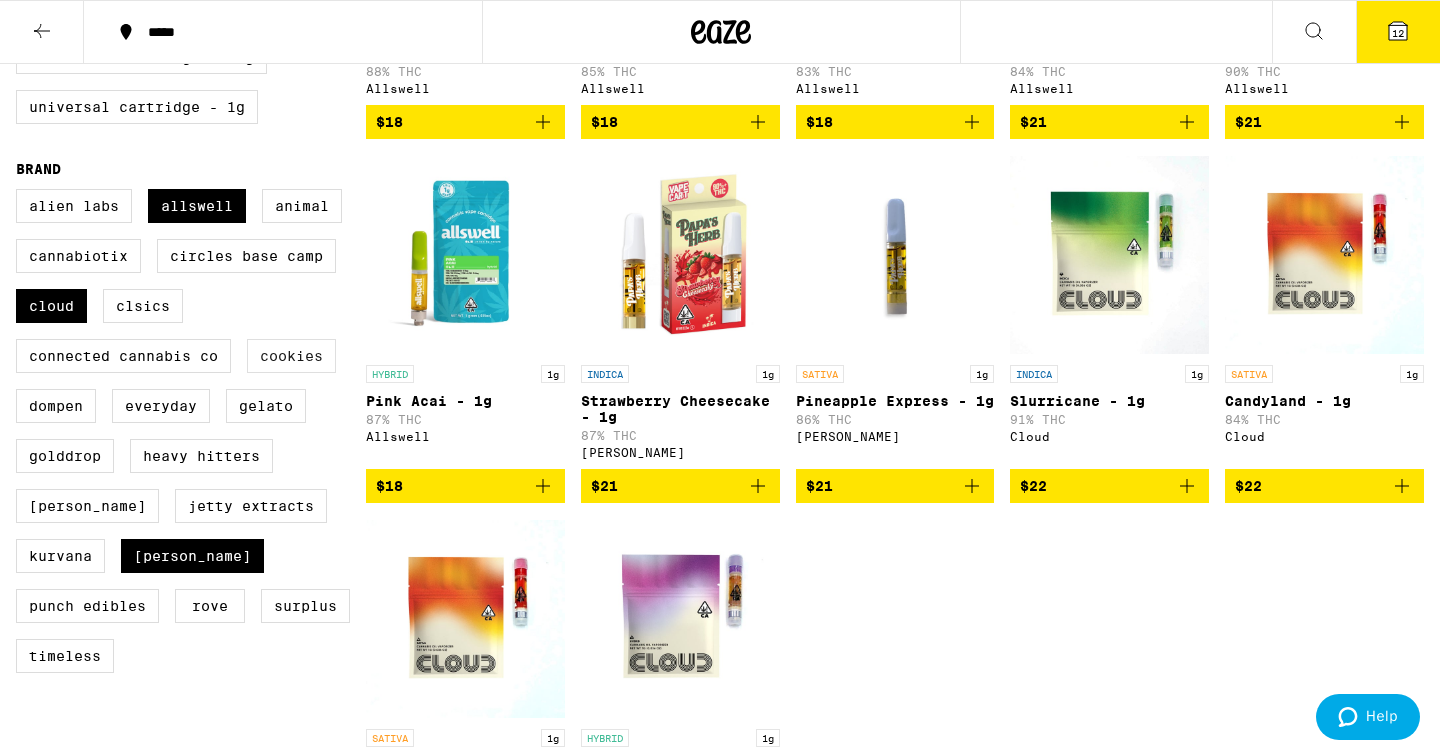 click on "Cookies" at bounding box center [291, 356] 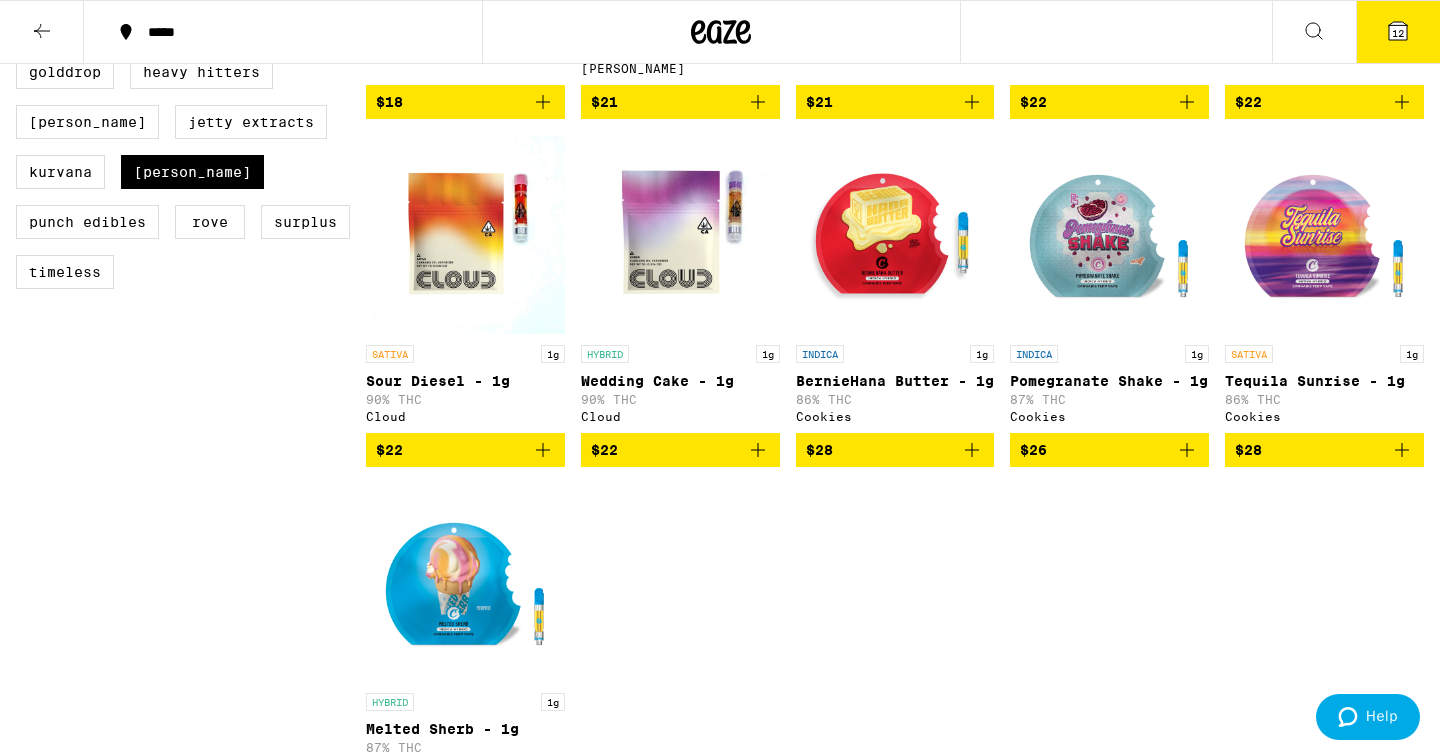 scroll, scrollTop: 854, scrollLeft: 0, axis: vertical 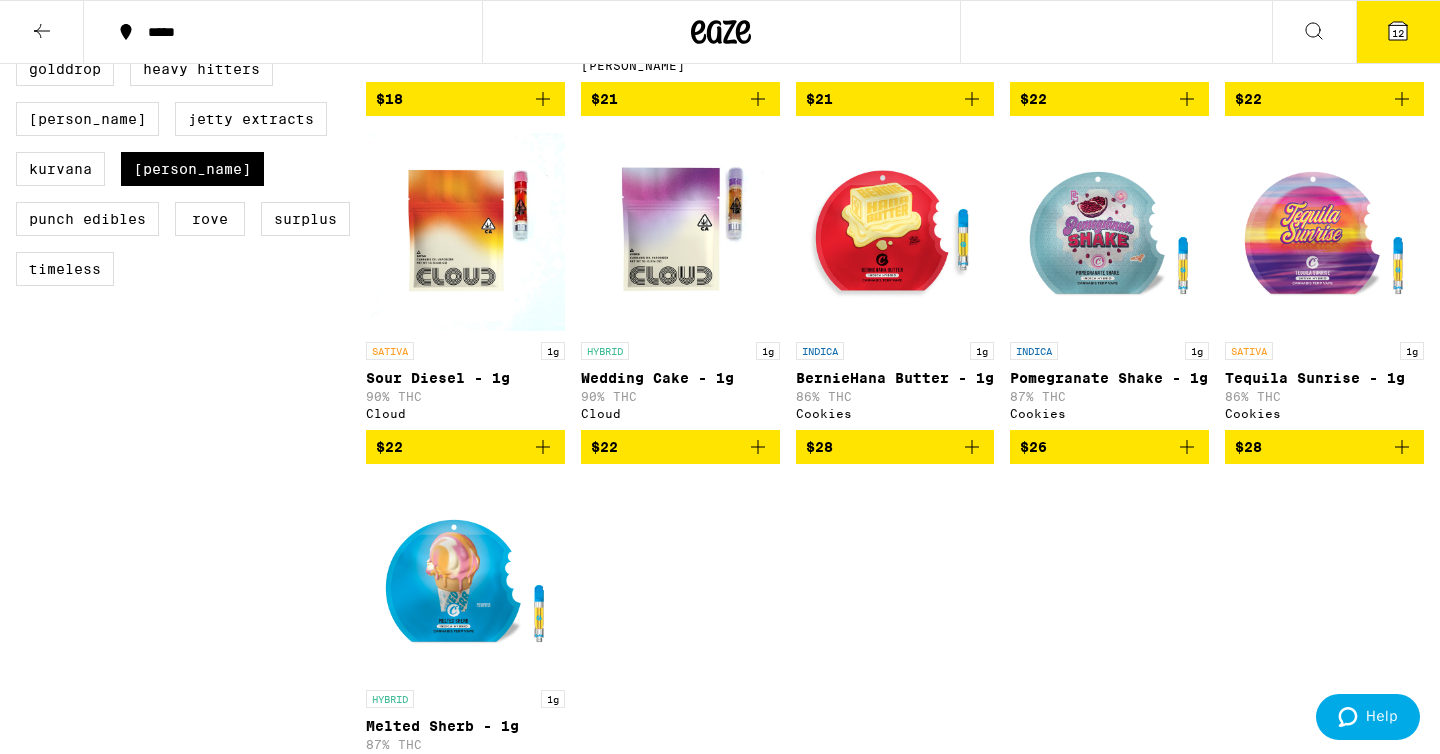 click 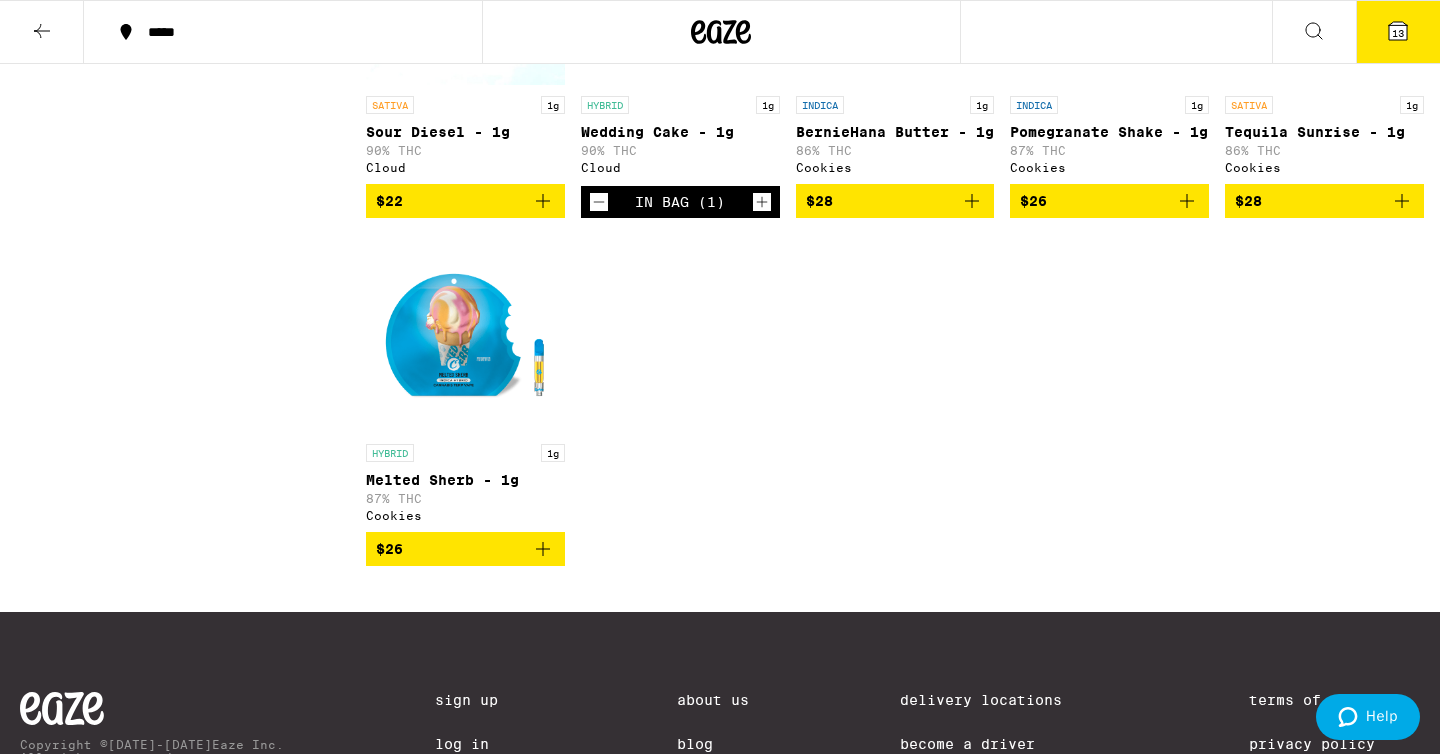 scroll, scrollTop: 1132, scrollLeft: 0, axis: vertical 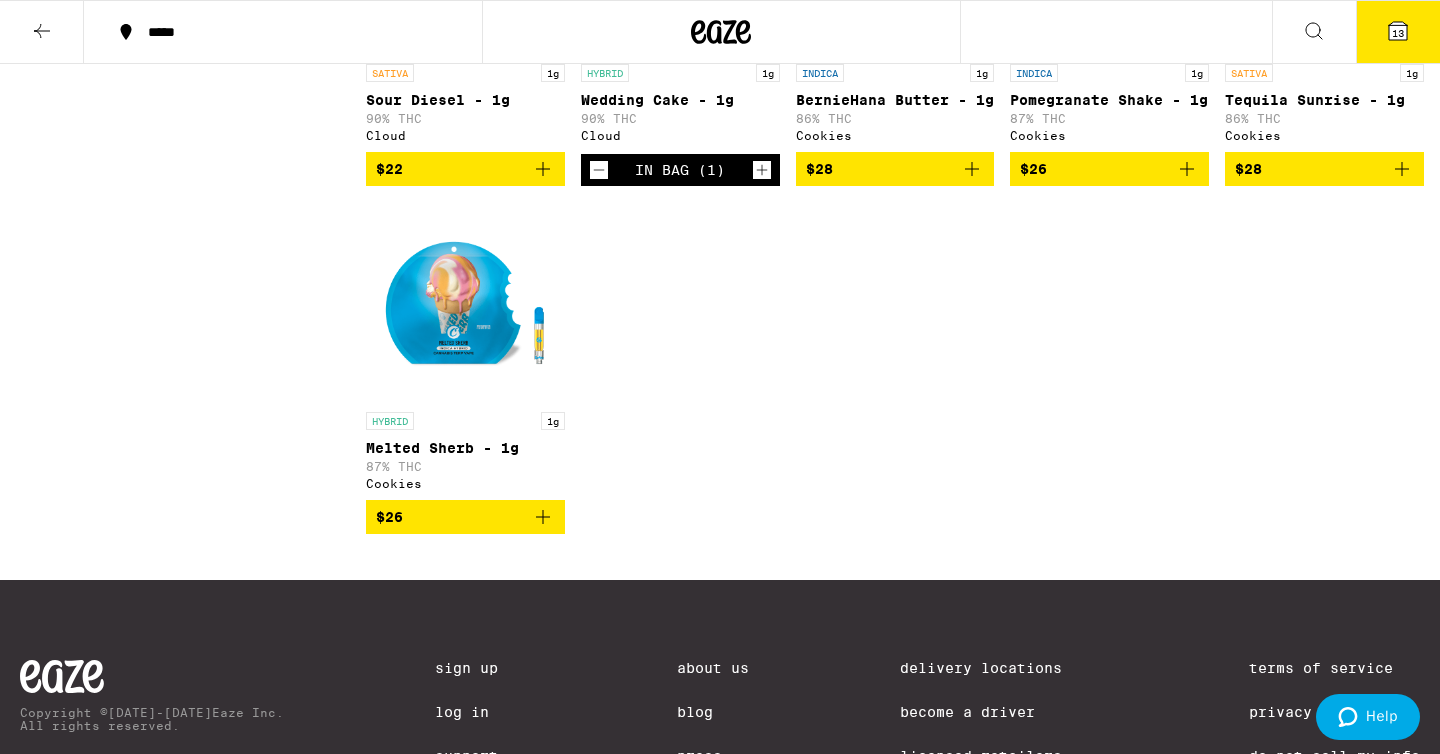 click 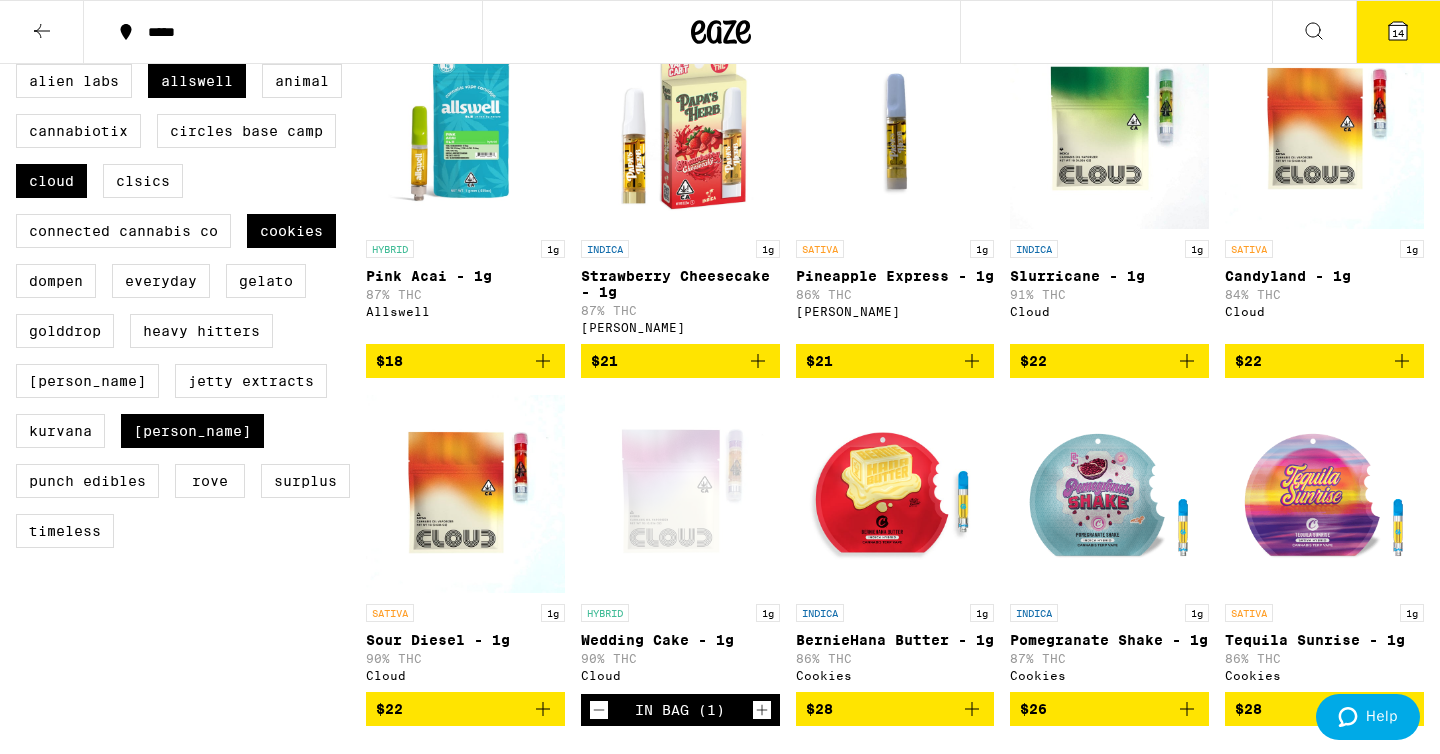scroll, scrollTop: 0, scrollLeft: 0, axis: both 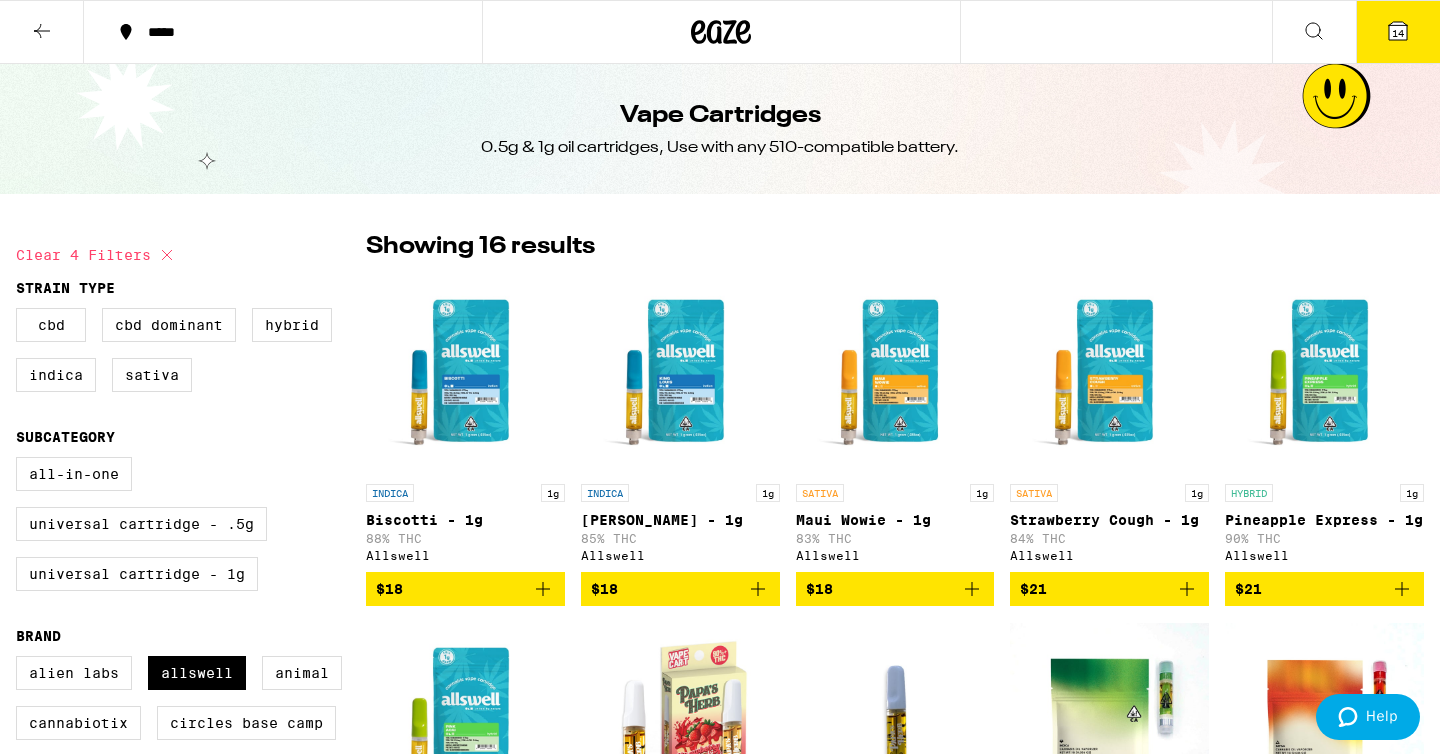 click 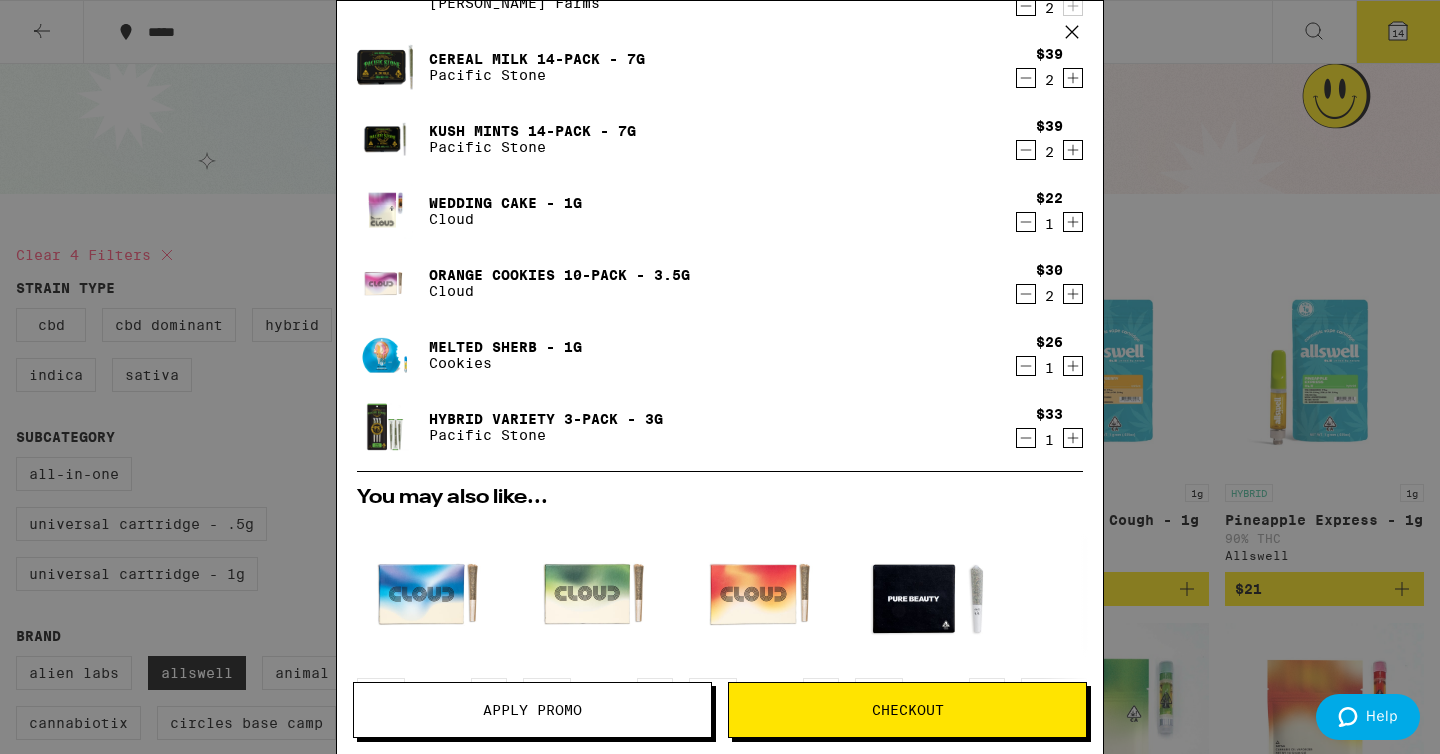 scroll, scrollTop: 0, scrollLeft: 0, axis: both 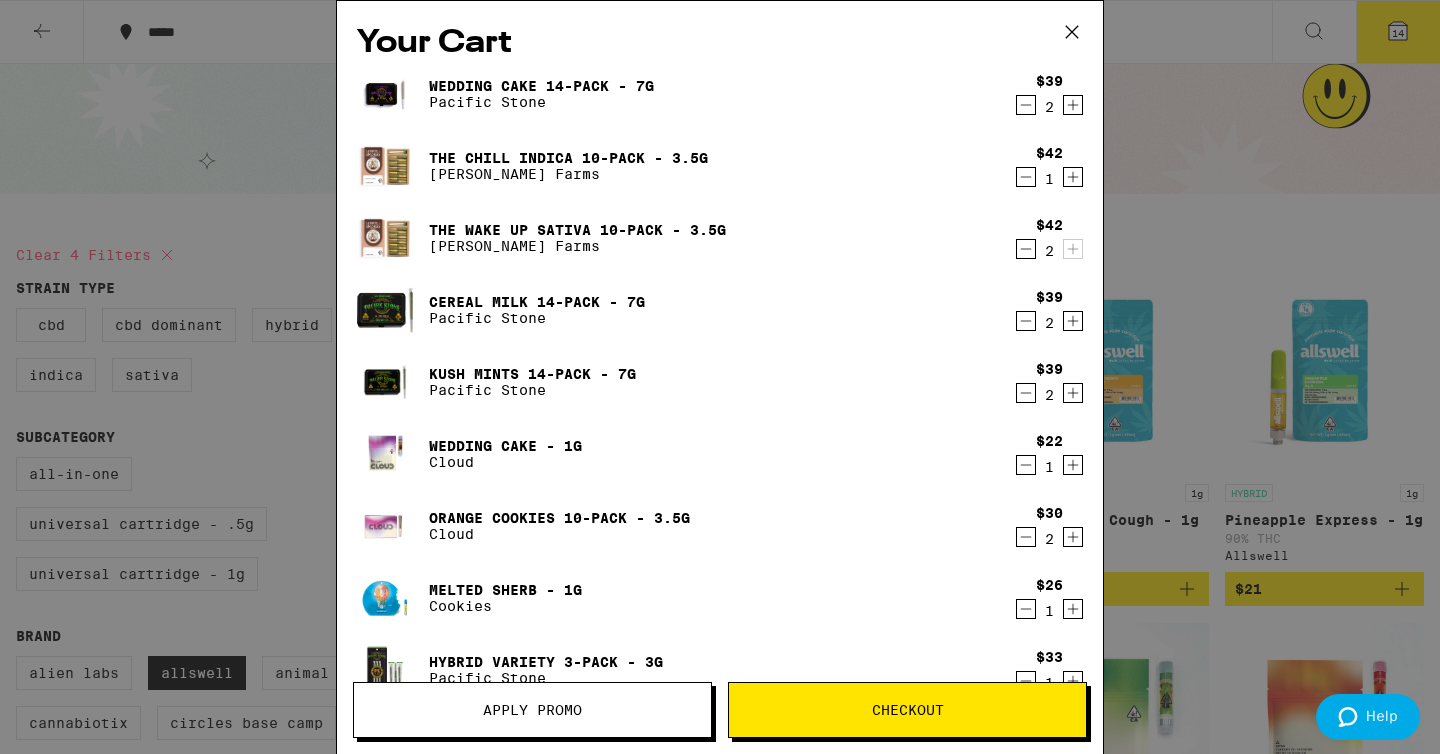 click 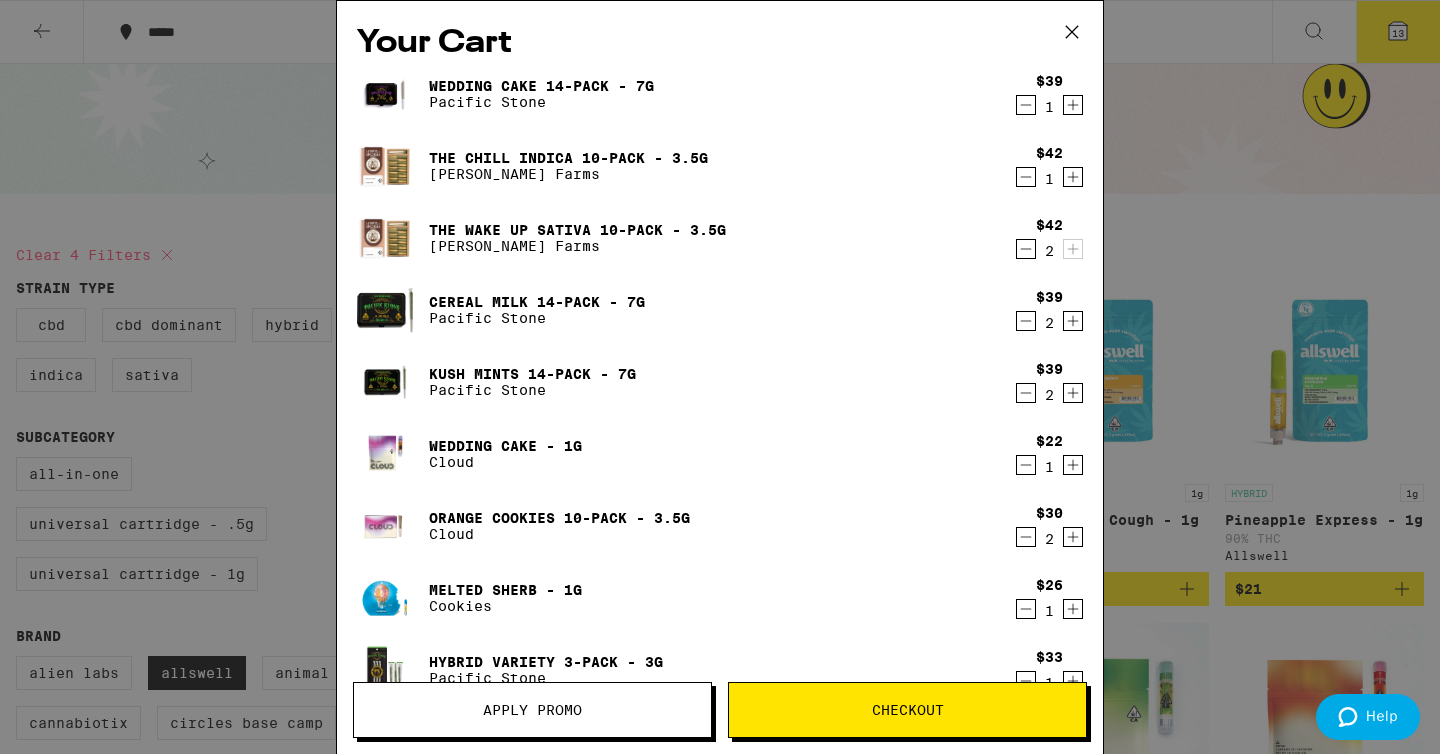 click 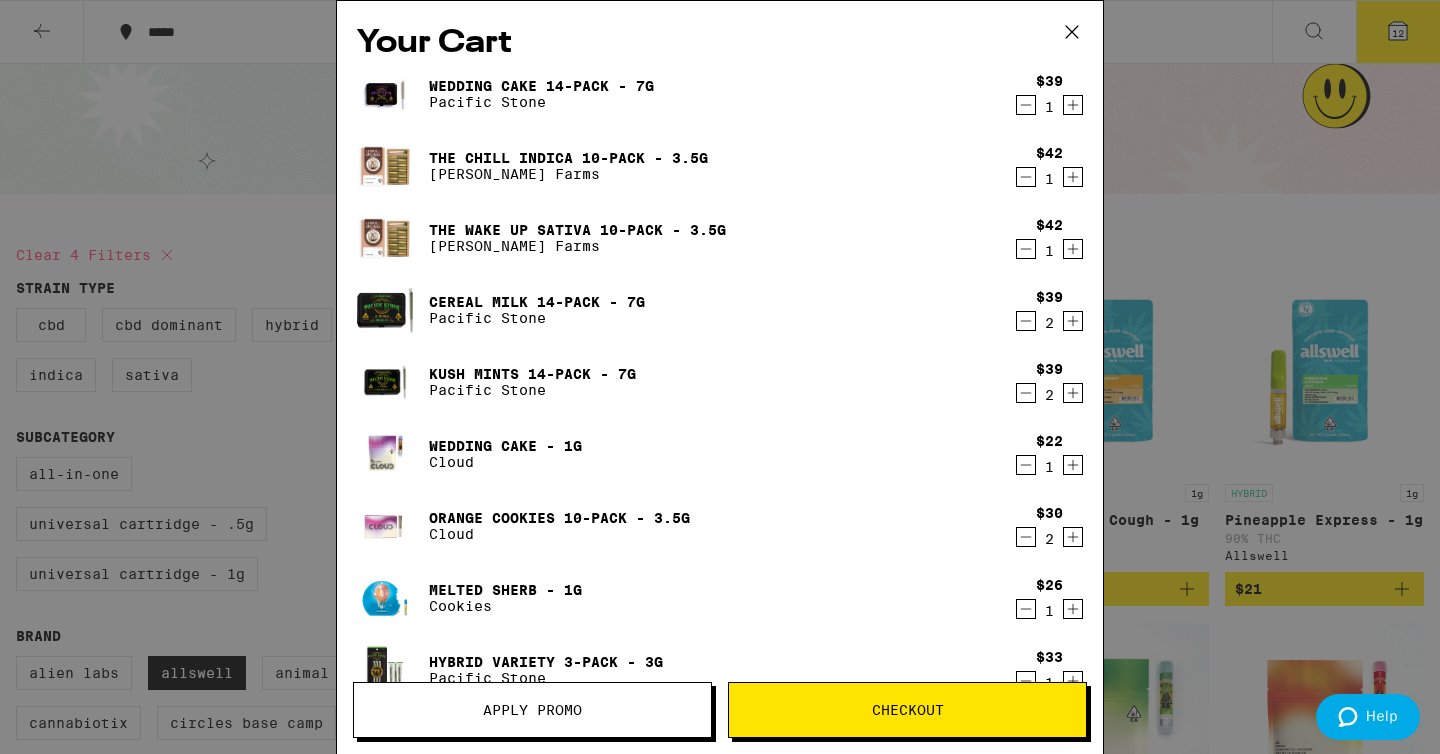 click 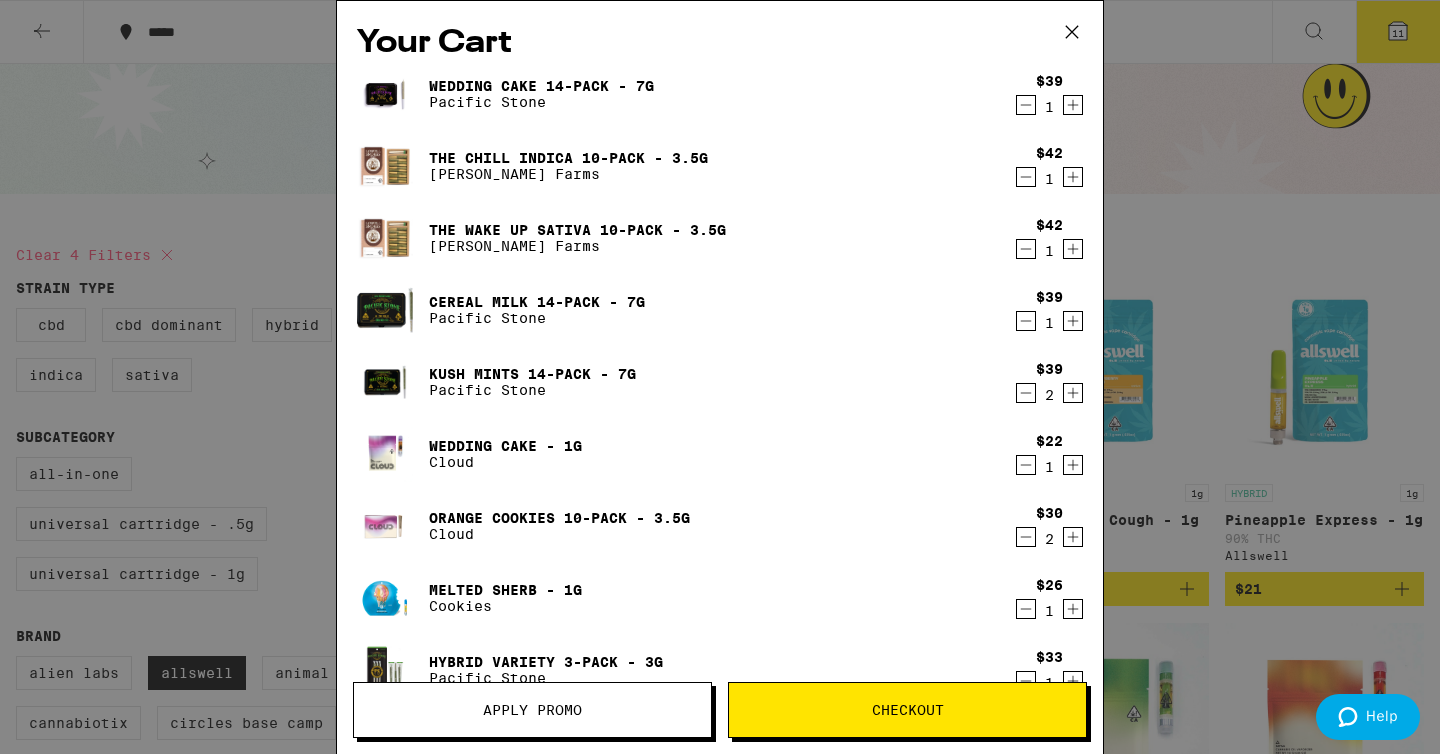 click 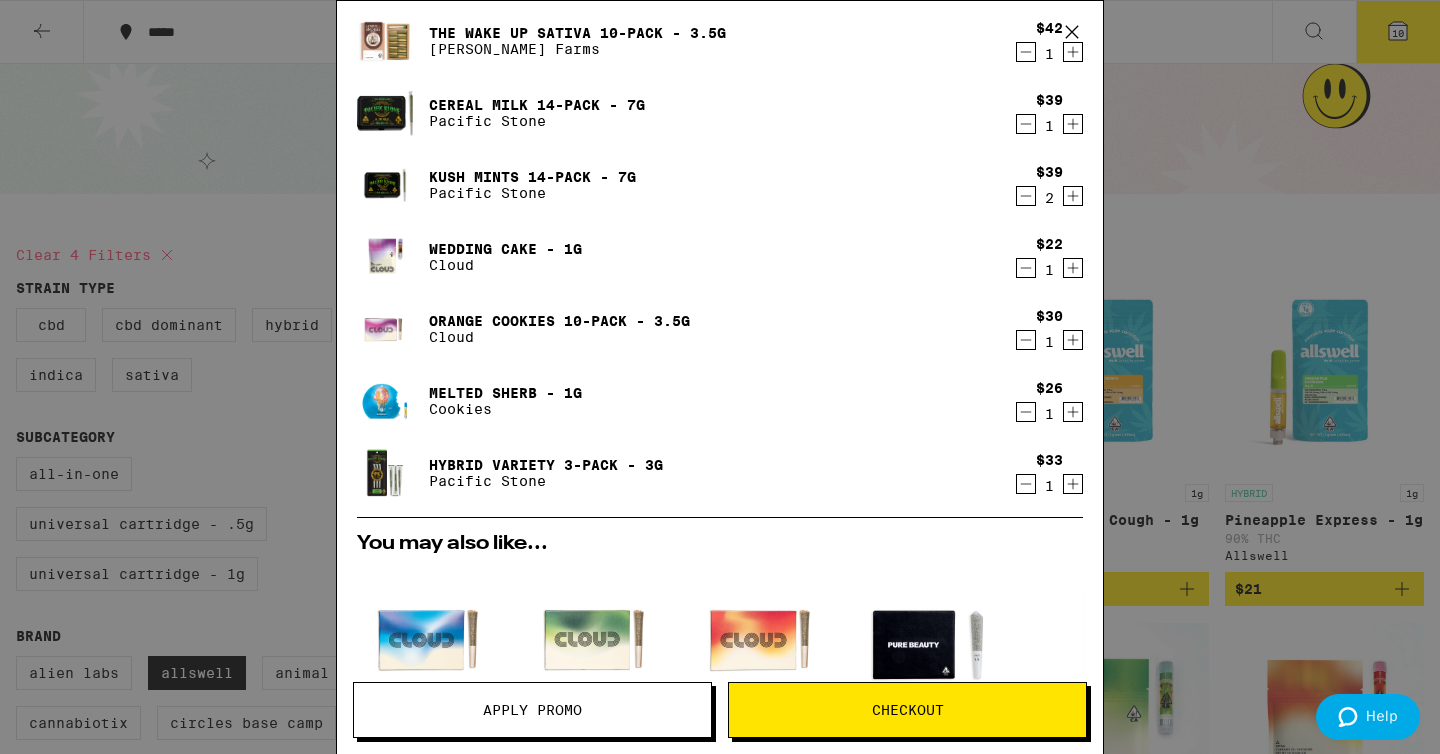scroll, scrollTop: 205, scrollLeft: 0, axis: vertical 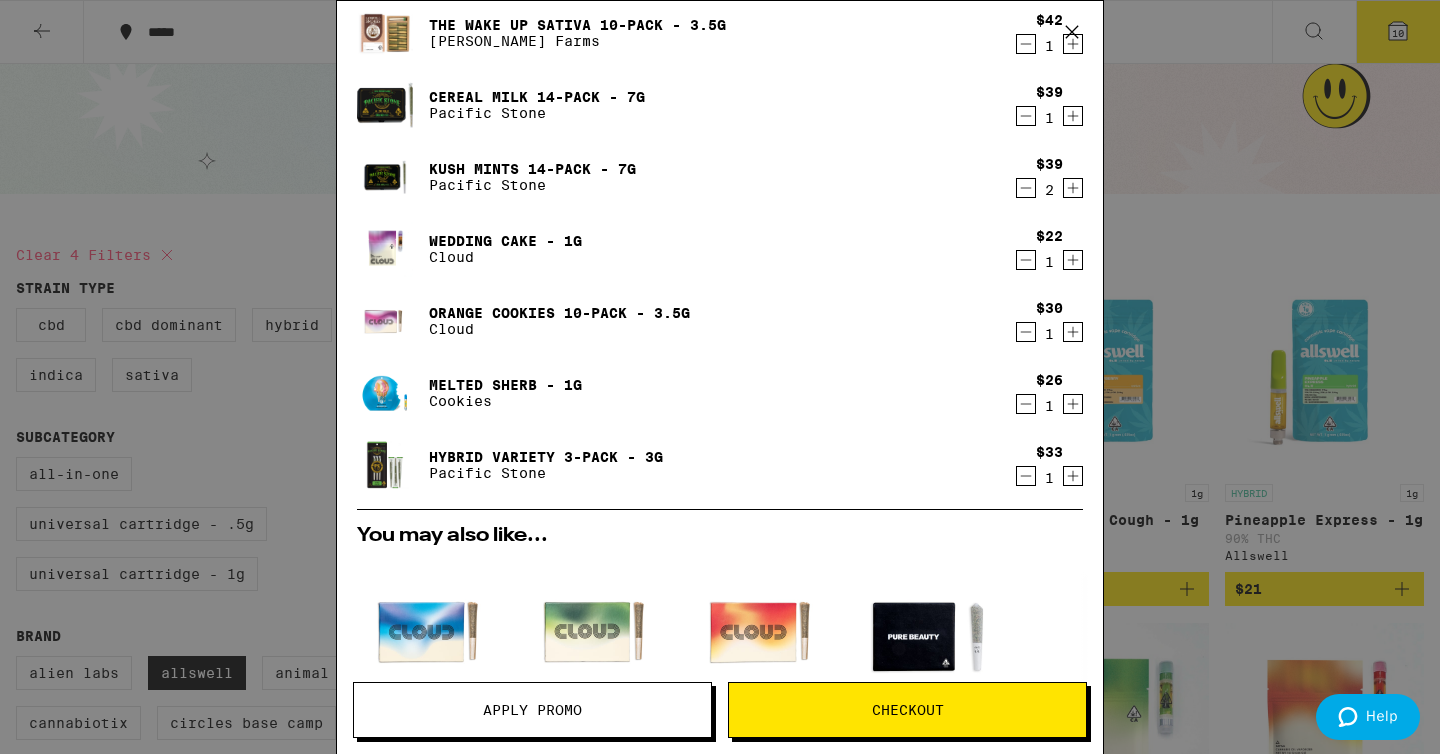 click 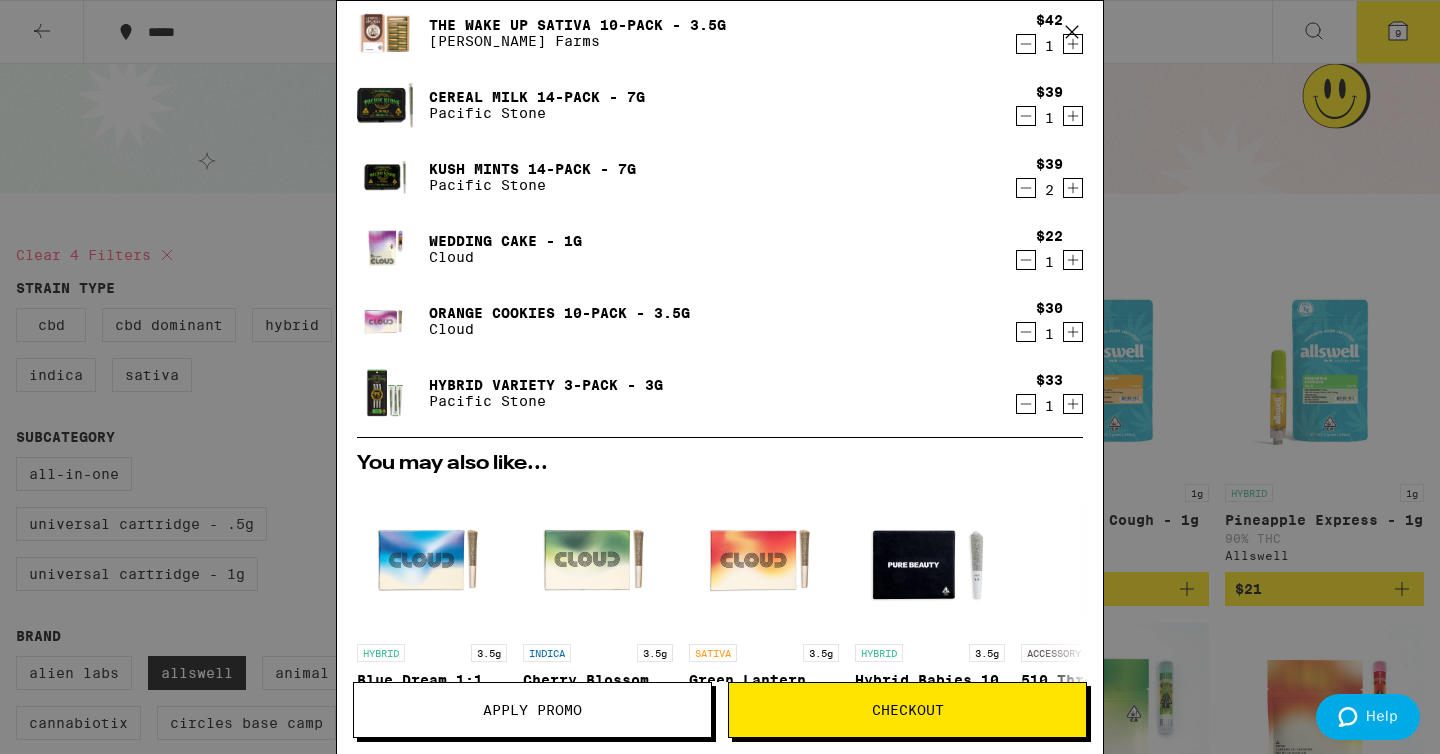 click on "Wedding Cake 14-Pack - 7g Pacific Stone $39 1 The Chill Indica 10-Pack - 3.5g Lowell Farms $42 1 The Wake Up Sativa 10-Pack - 3.5g Lowell Farms $42 1 Cereal Milk 14-Pack - 7g Pacific Stone $39 1 Kush Mints 14-Pack - 7g Pacific Stone $39 2 Wedding Cake - 1g Cloud $22 1 Orange Cookies 10-Pack - 3.5g Cloud $30 1 Hybrid Variety 3-Pack - 3g Pacific Stone $33 1" at bounding box center [720, 149] 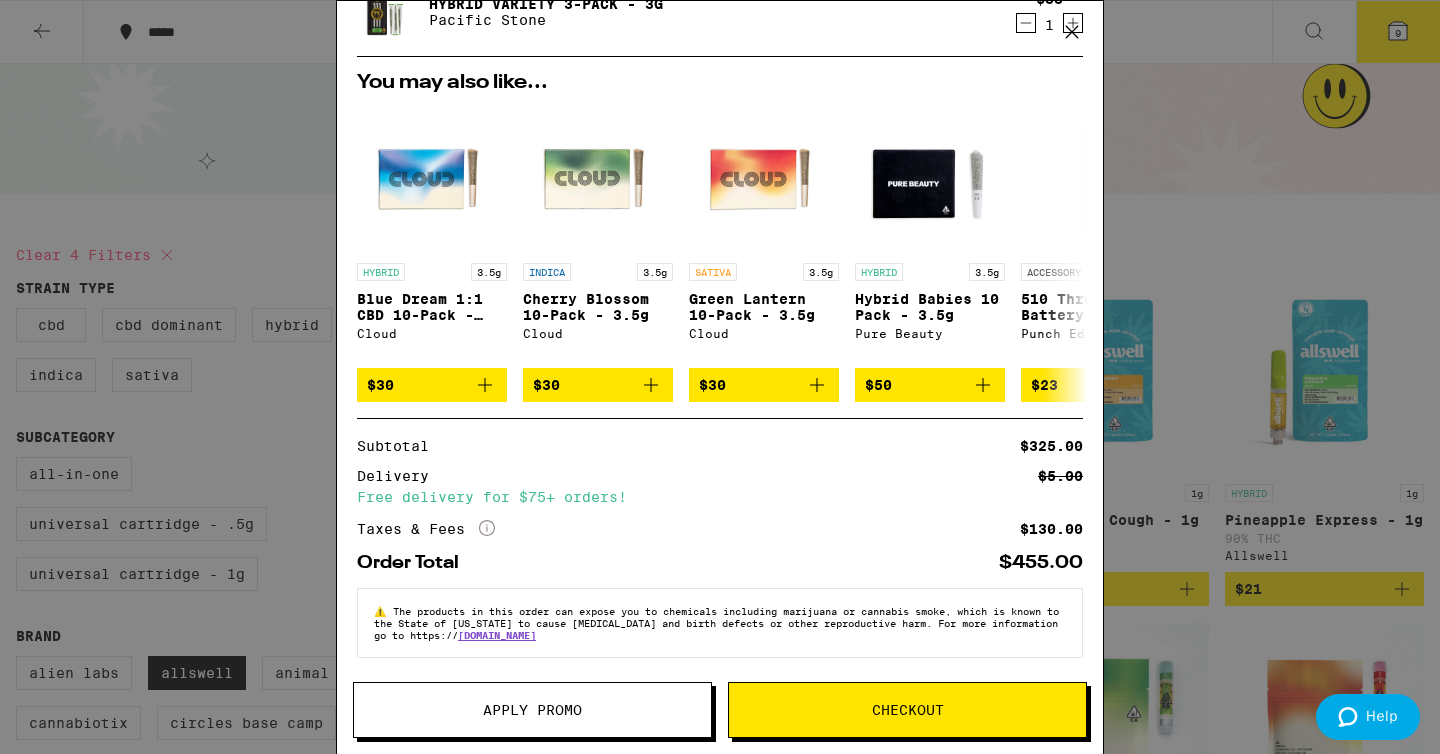 scroll, scrollTop: 0, scrollLeft: 0, axis: both 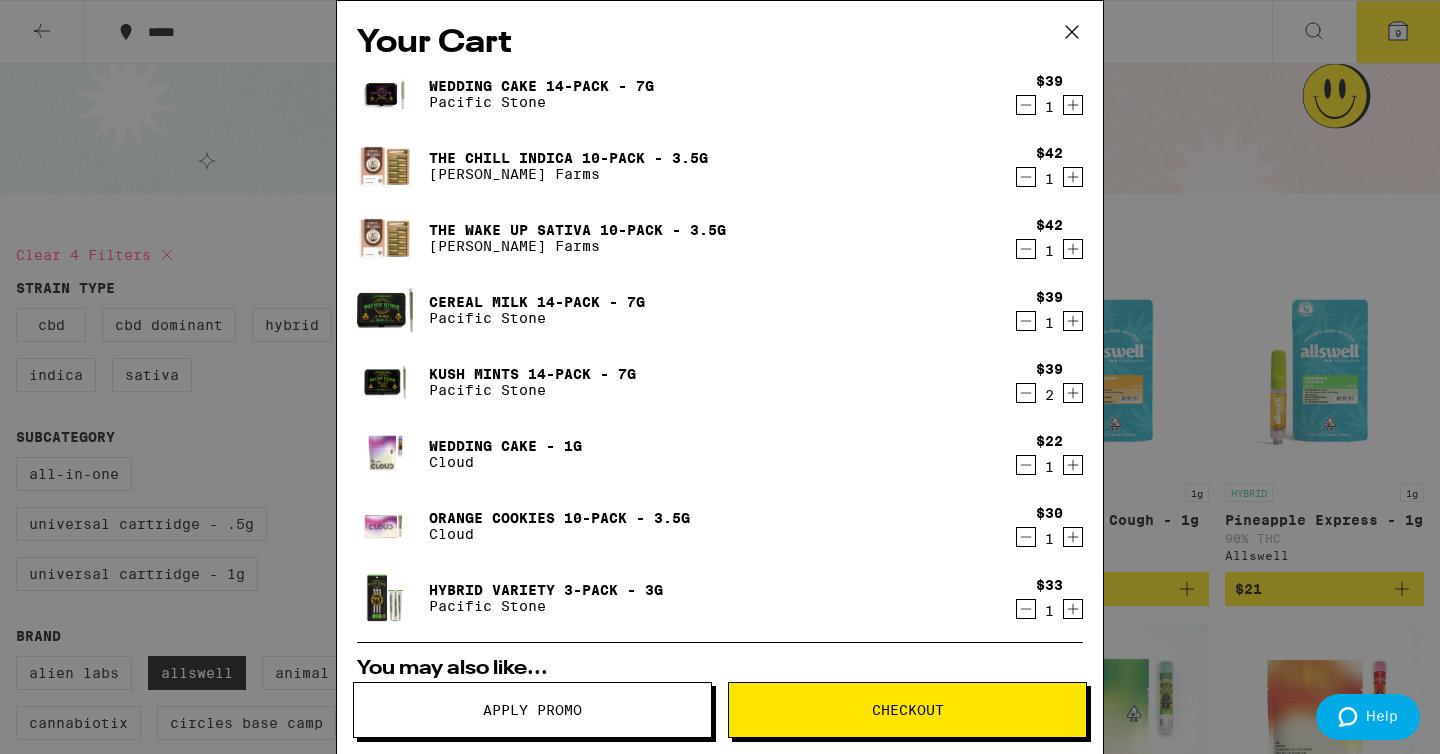 click on "Checkout" at bounding box center [907, 710] 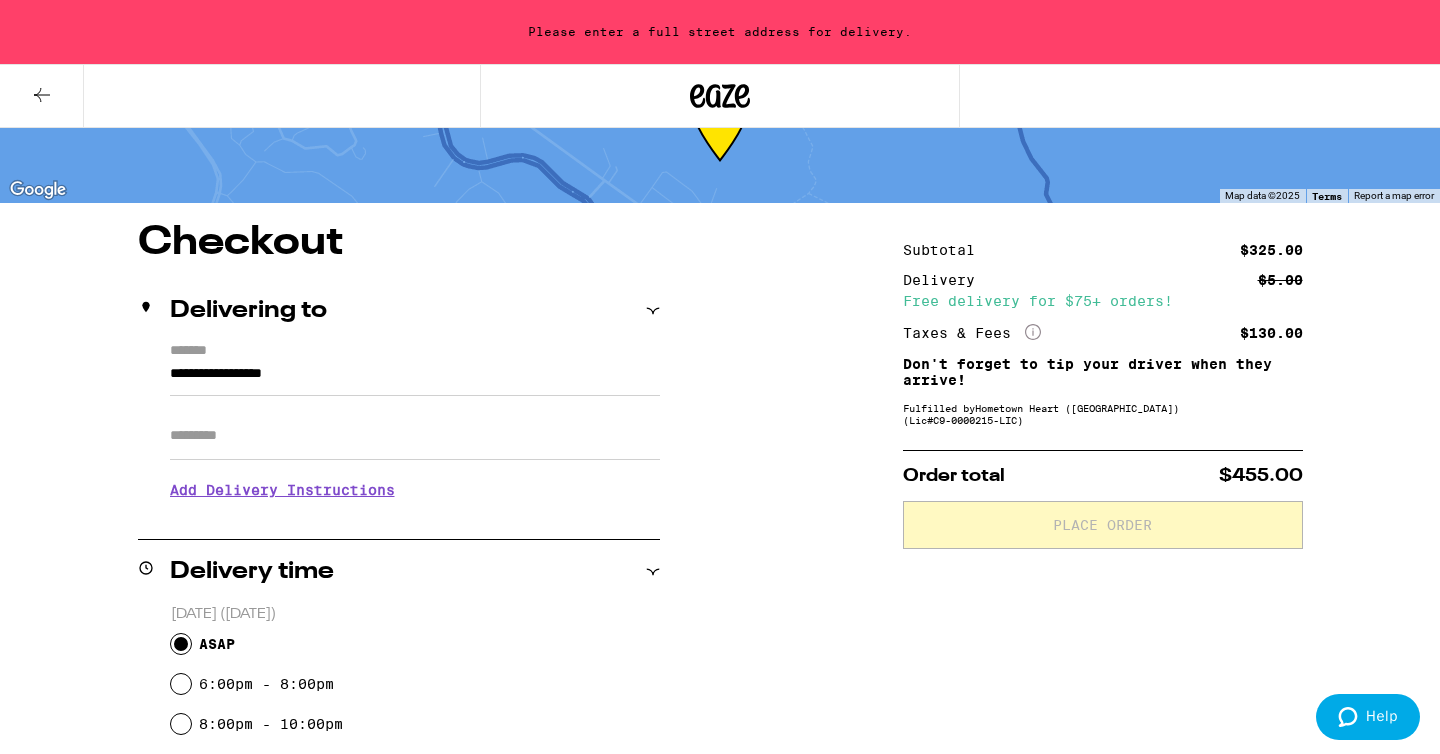 scroll, scrollTop: 0, scrollLeft: 0, axis: both 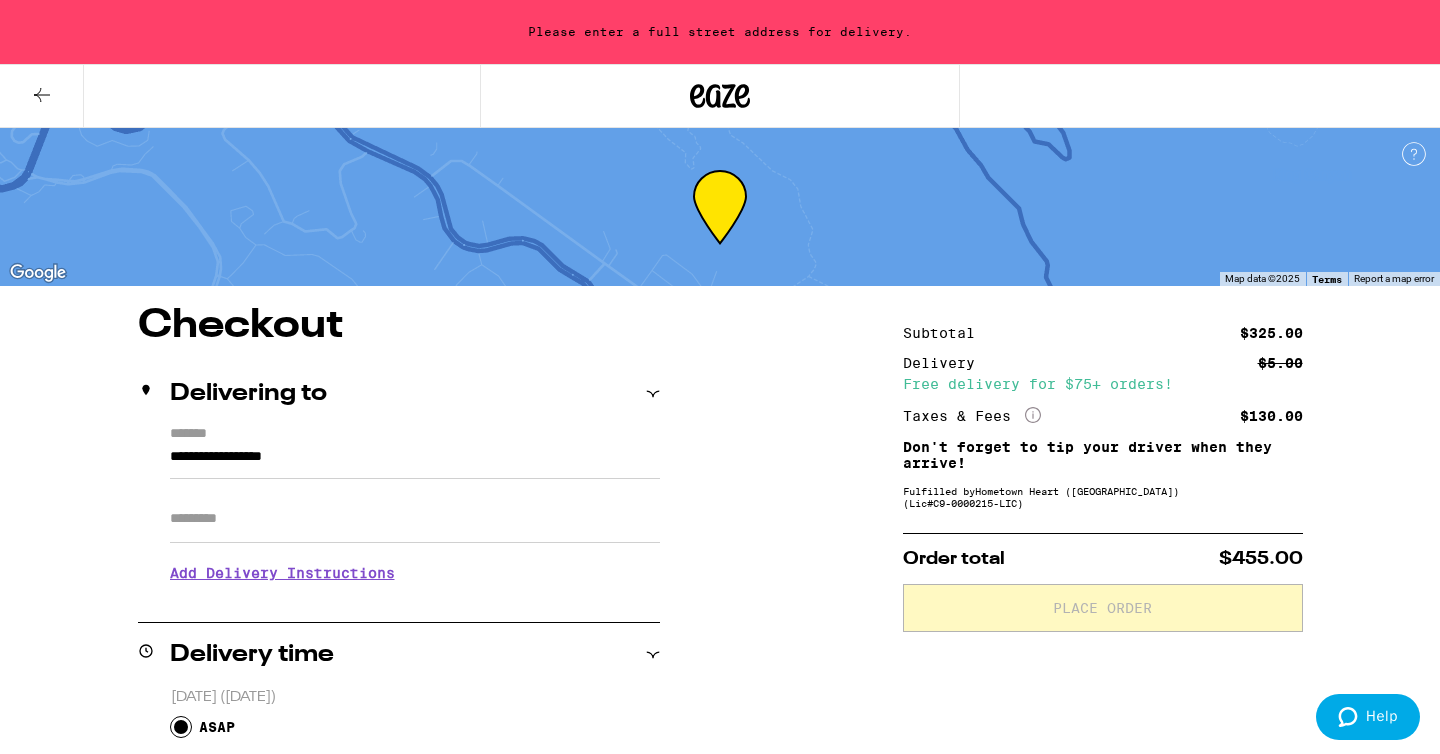 click on "More Info" 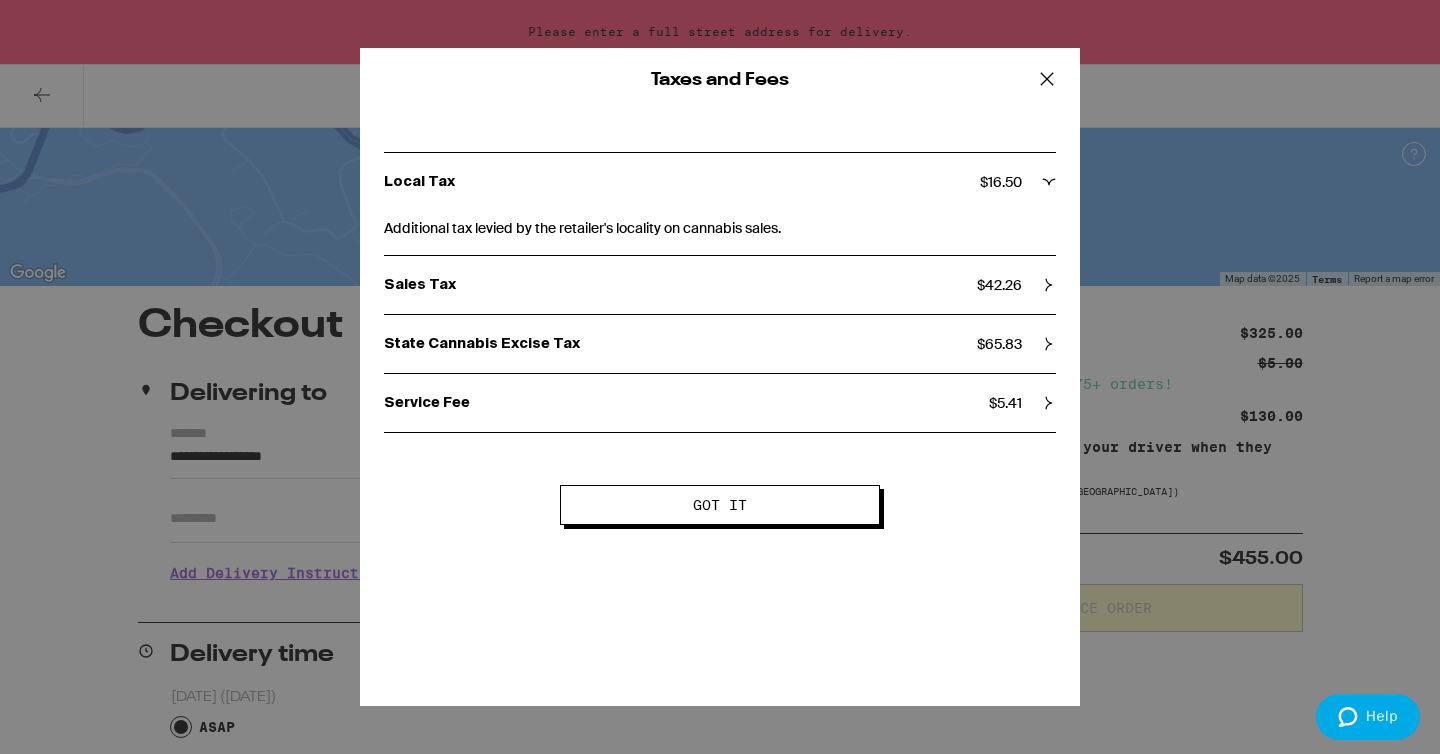 click on "Got it" at bounding box center (720, 505) 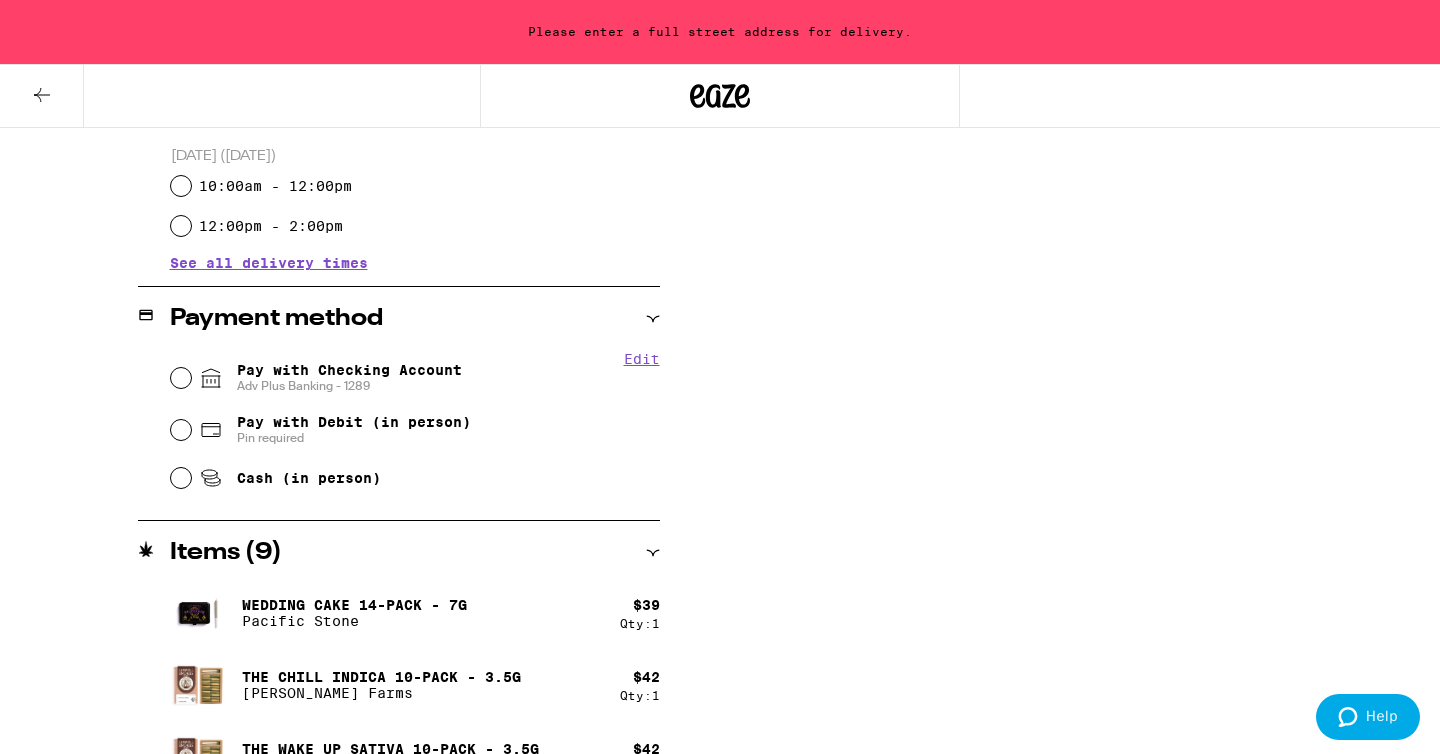 scroll, scrollTop: 658, scrollLeft: 0, axis: vertical 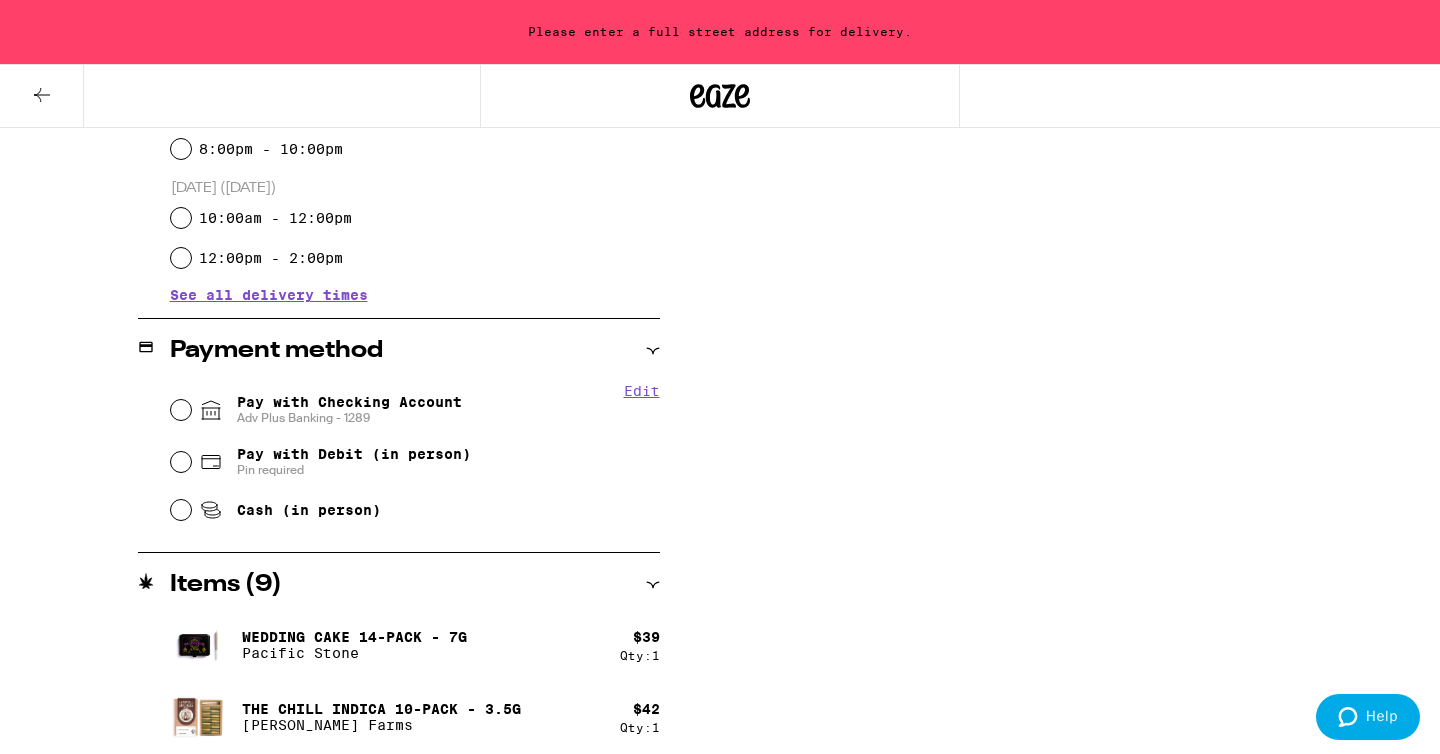 click on "Pay with Debit (in person)" at bounding box center (354, 454) 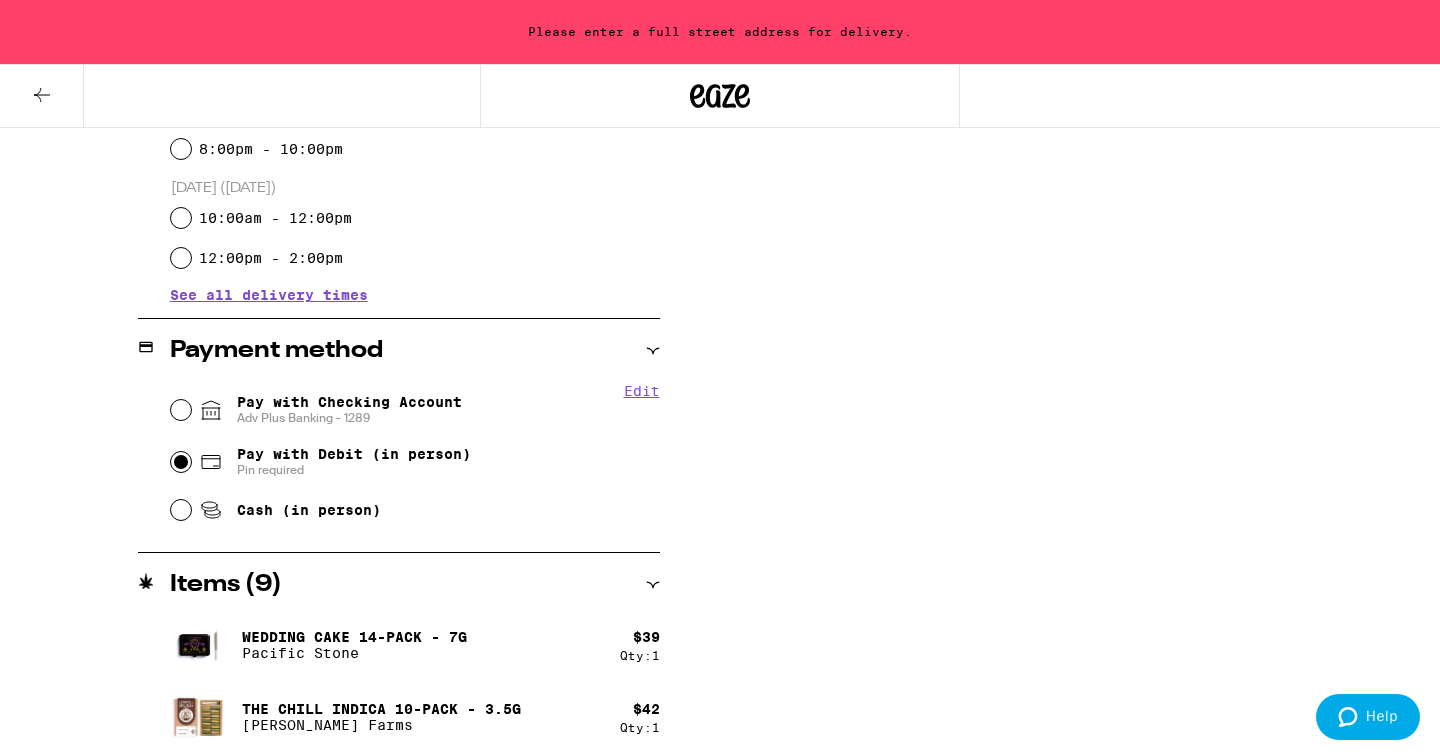 click on "Pay with Debit (in person) Pin required" at bounding box center [181, 462] 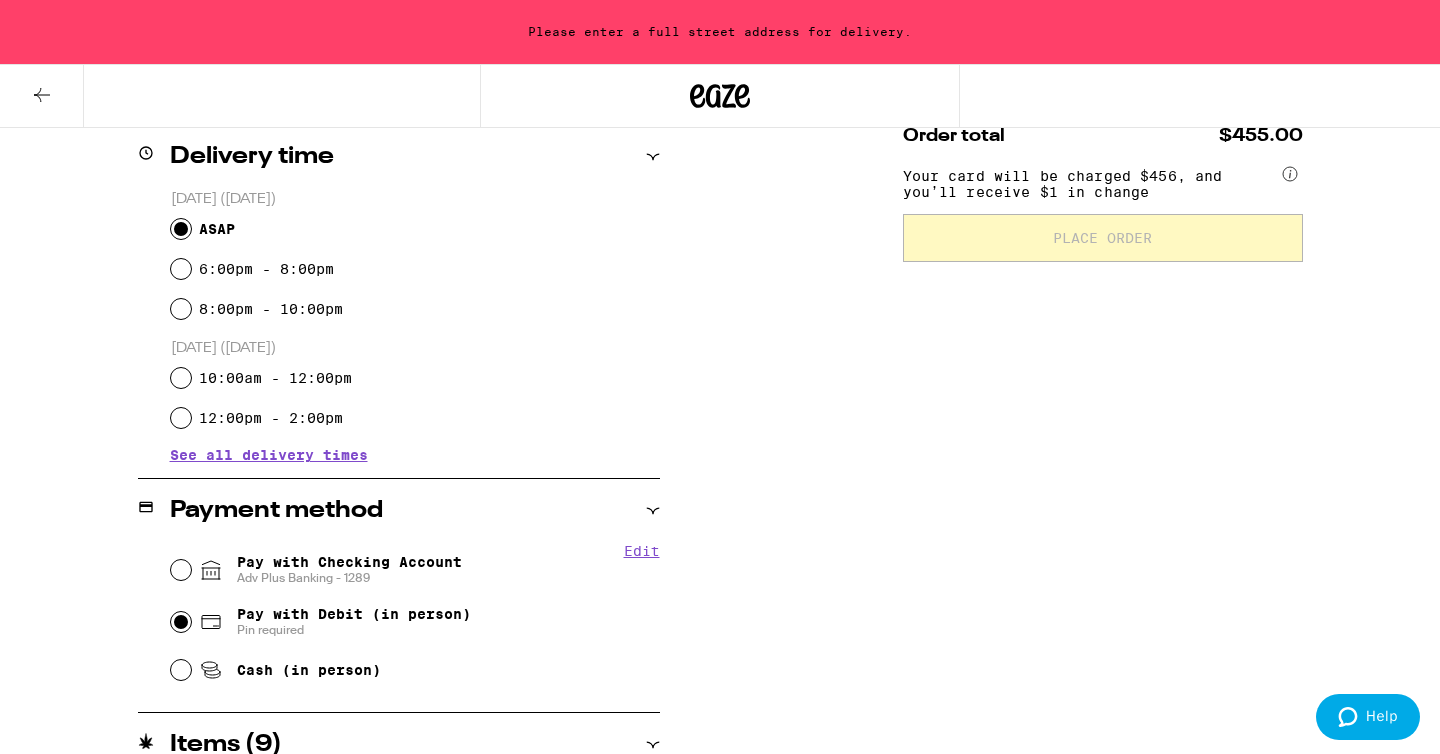 scroll, scrollTop: 0, scrollLeft: 0, axis: both 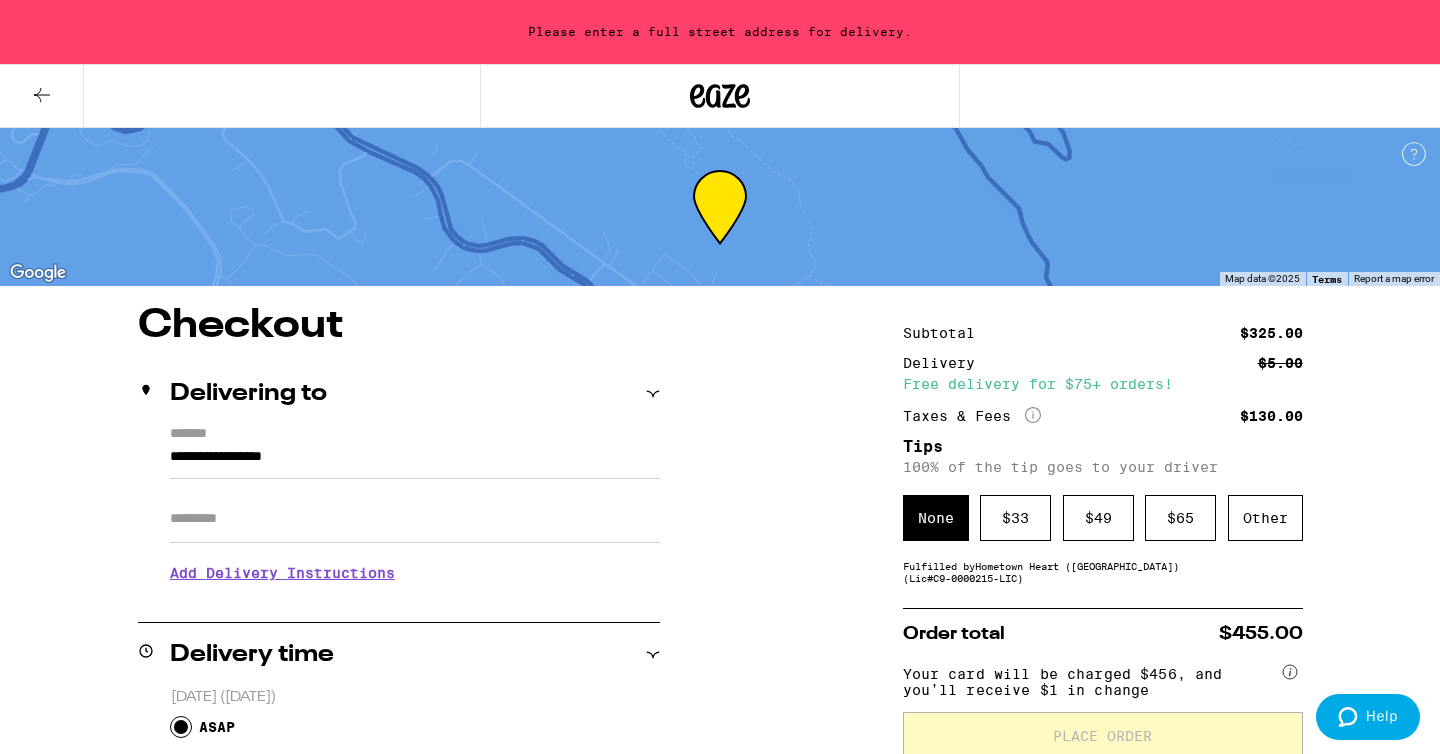 click on "**********" at bounding box center [415, 462] 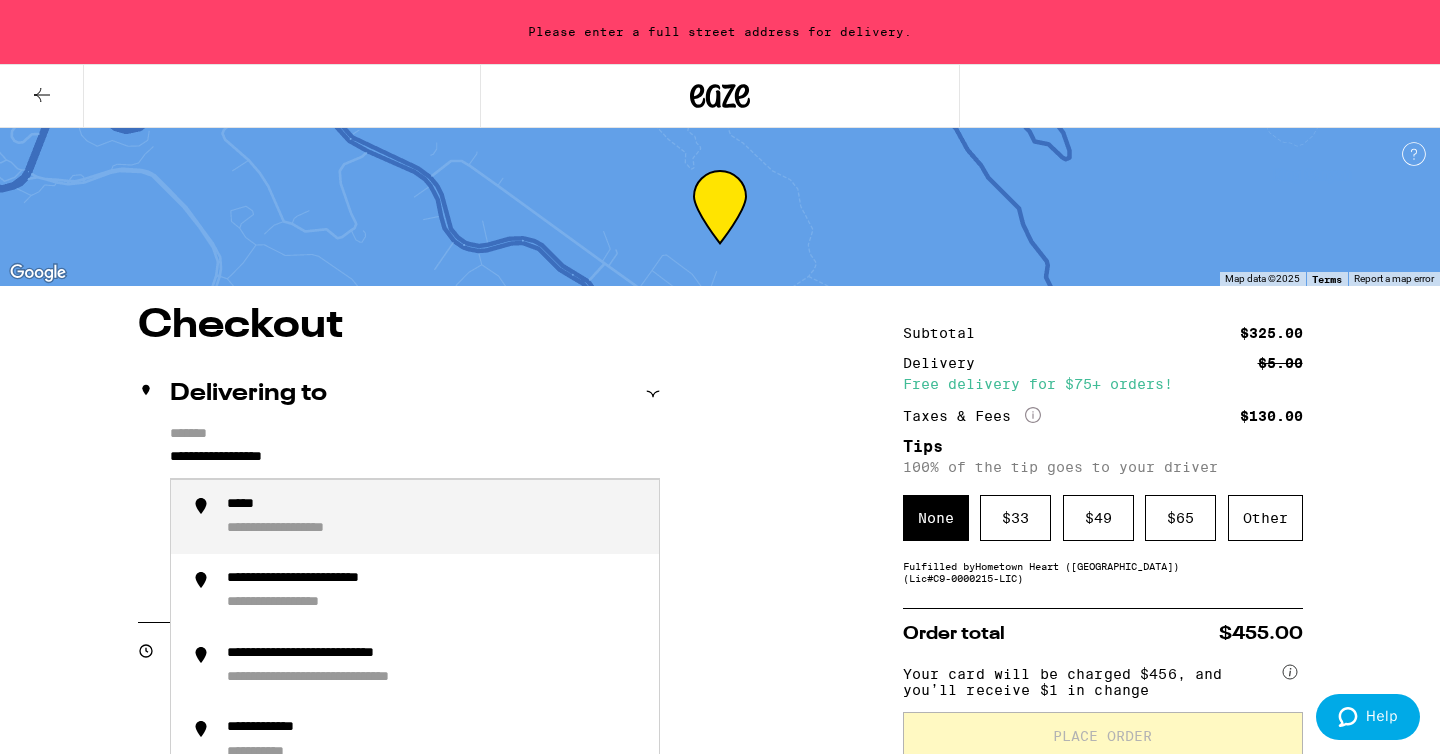 drag, startPoint x: 368, startPoint y: 457, endPoint x: 153, endPoint y: 455, distance: 215.00931 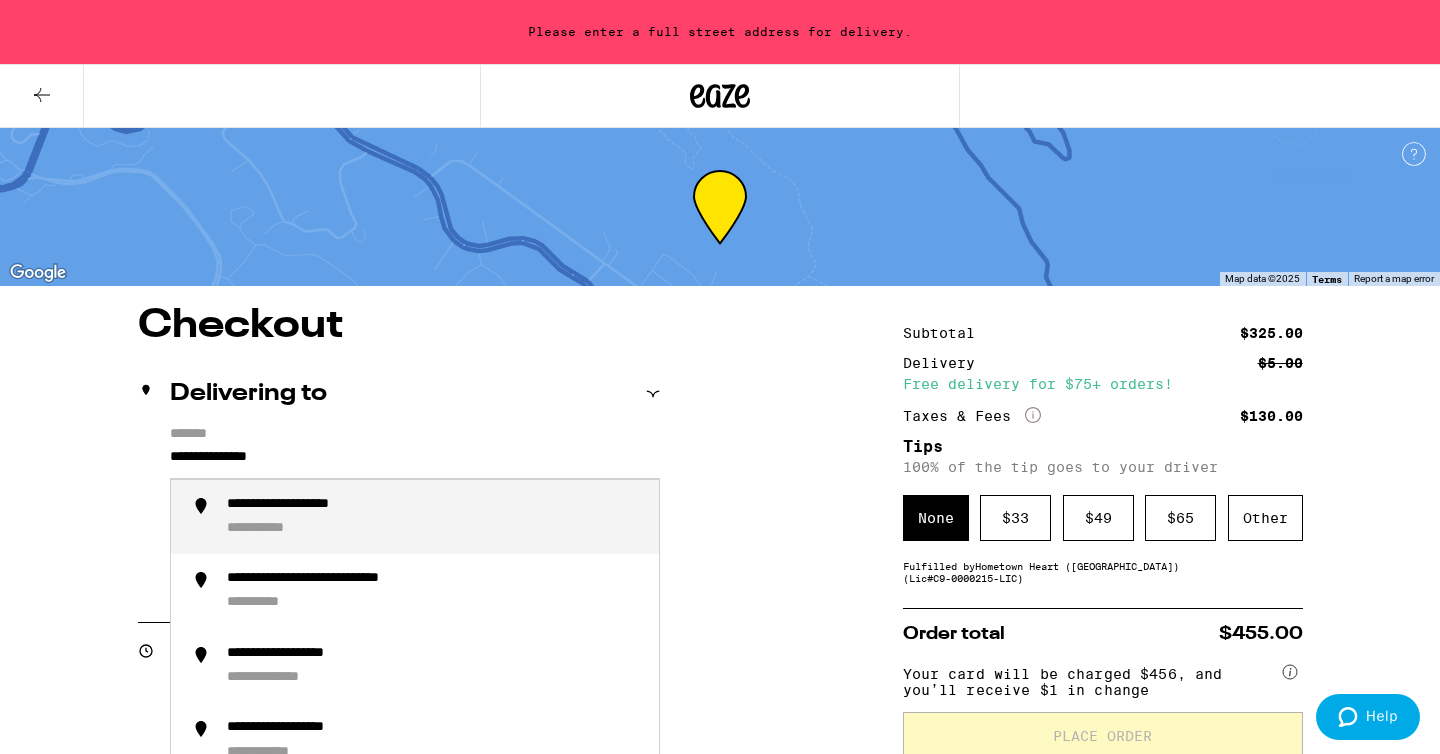 click on "**********" at bounding box center (317, 505) 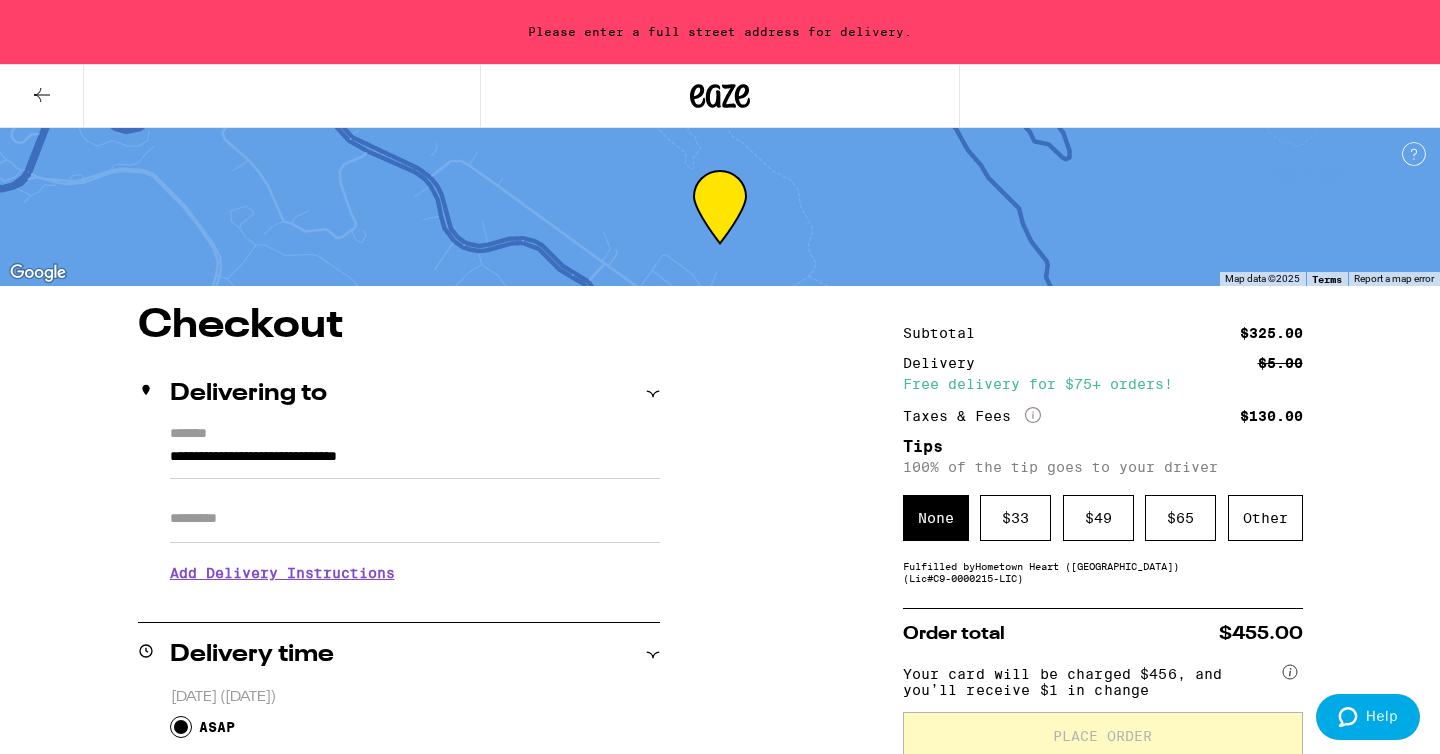 type on "**********" 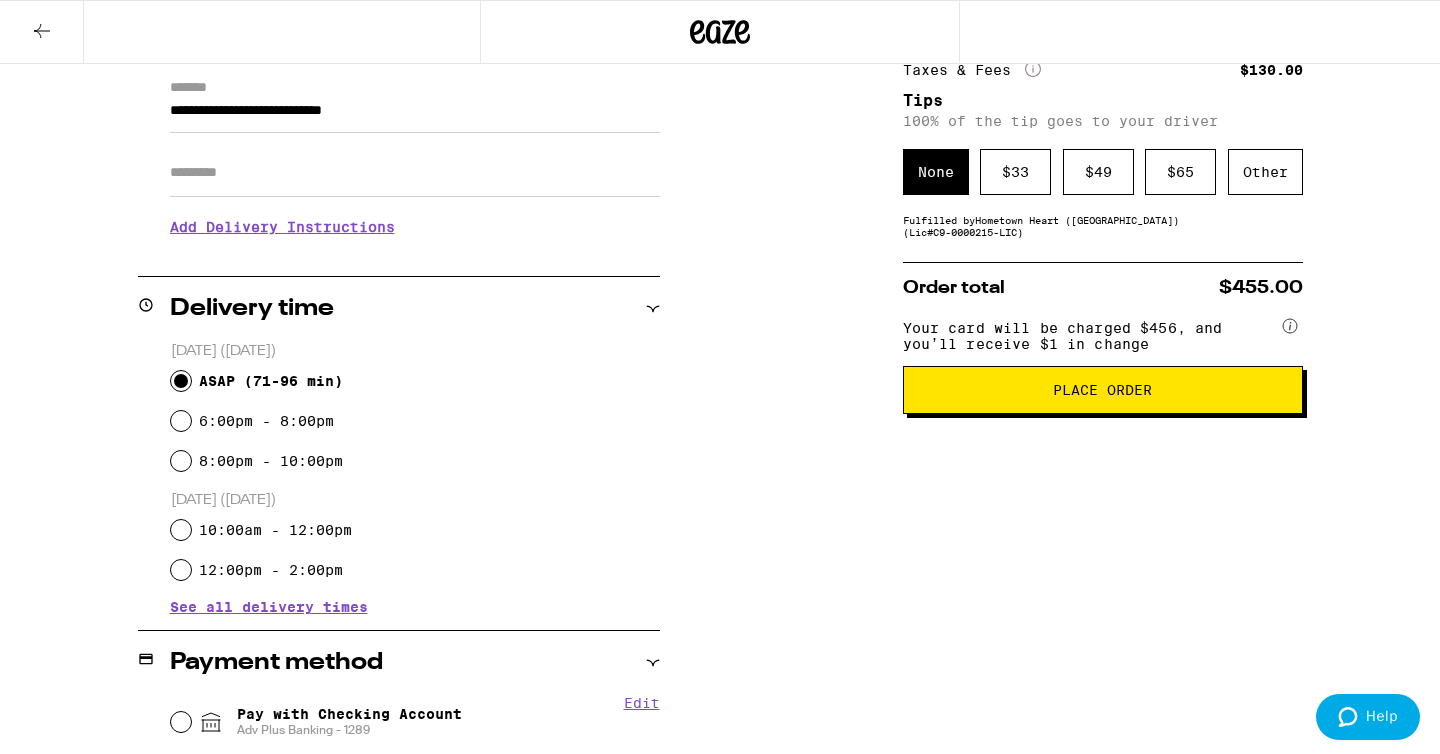 scroll, scrollTop: 281, scrollLeft: 0, axis: vertical 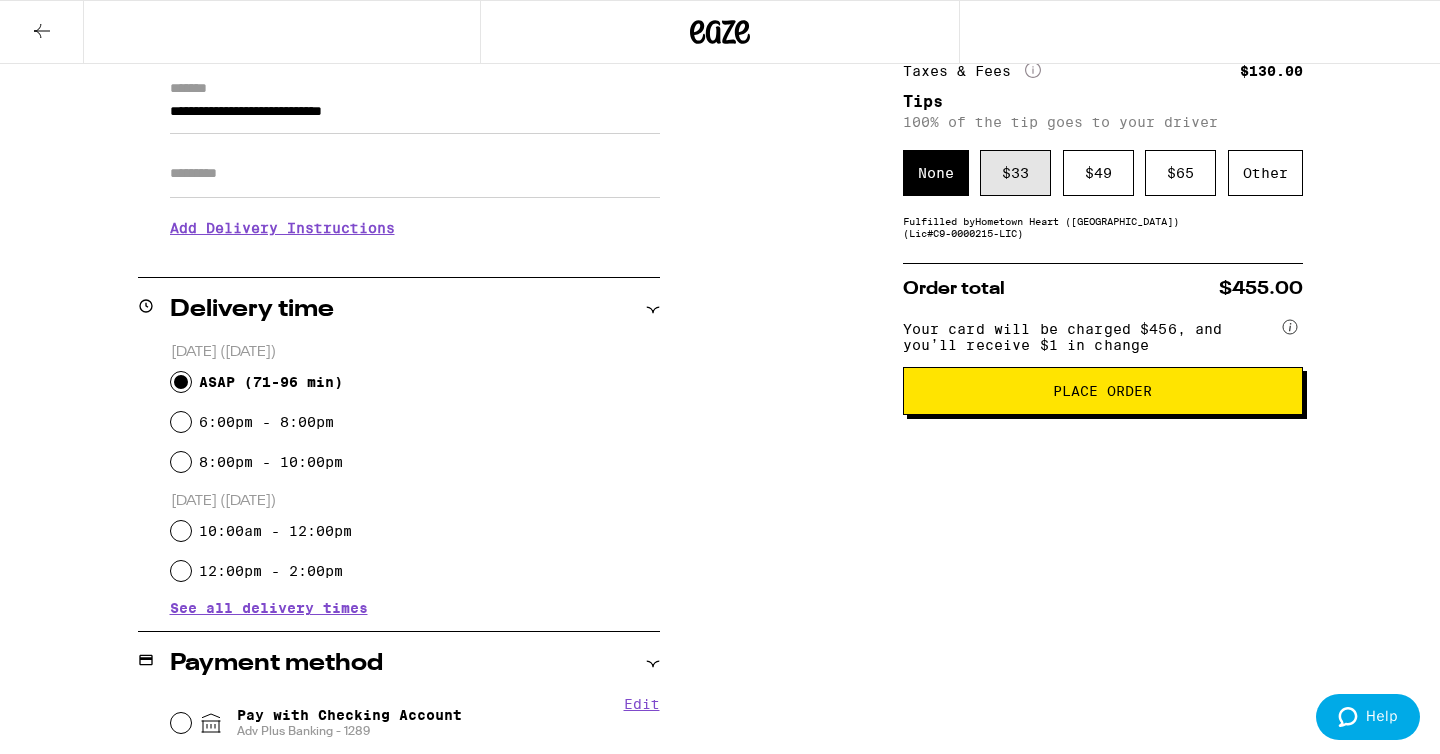 click on "$ 33" at bounding box center (1015, 173) 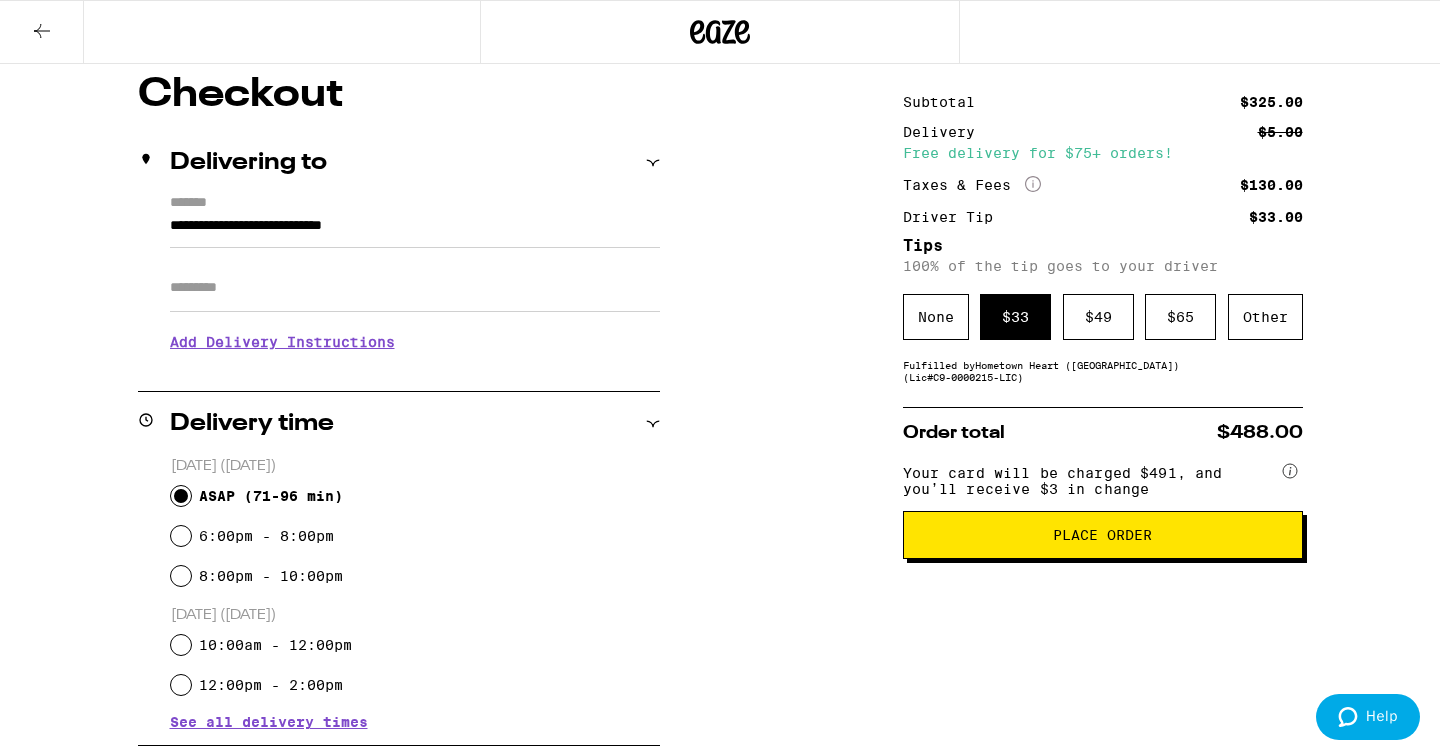 scroll, scrollTop: 175, scrollLeft: 0, axis: vertical 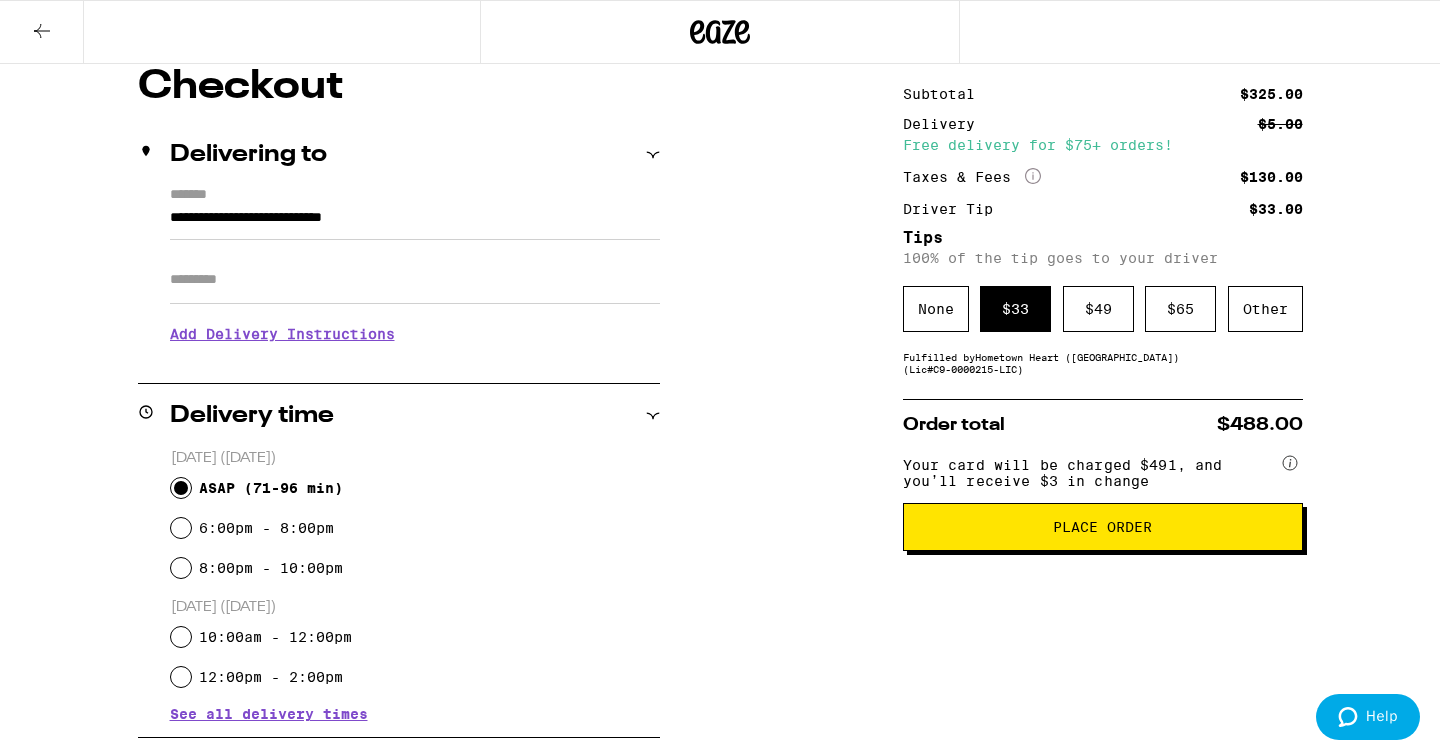 click on "6:00pm - 8:00pm" at bounding box center (266, 528) 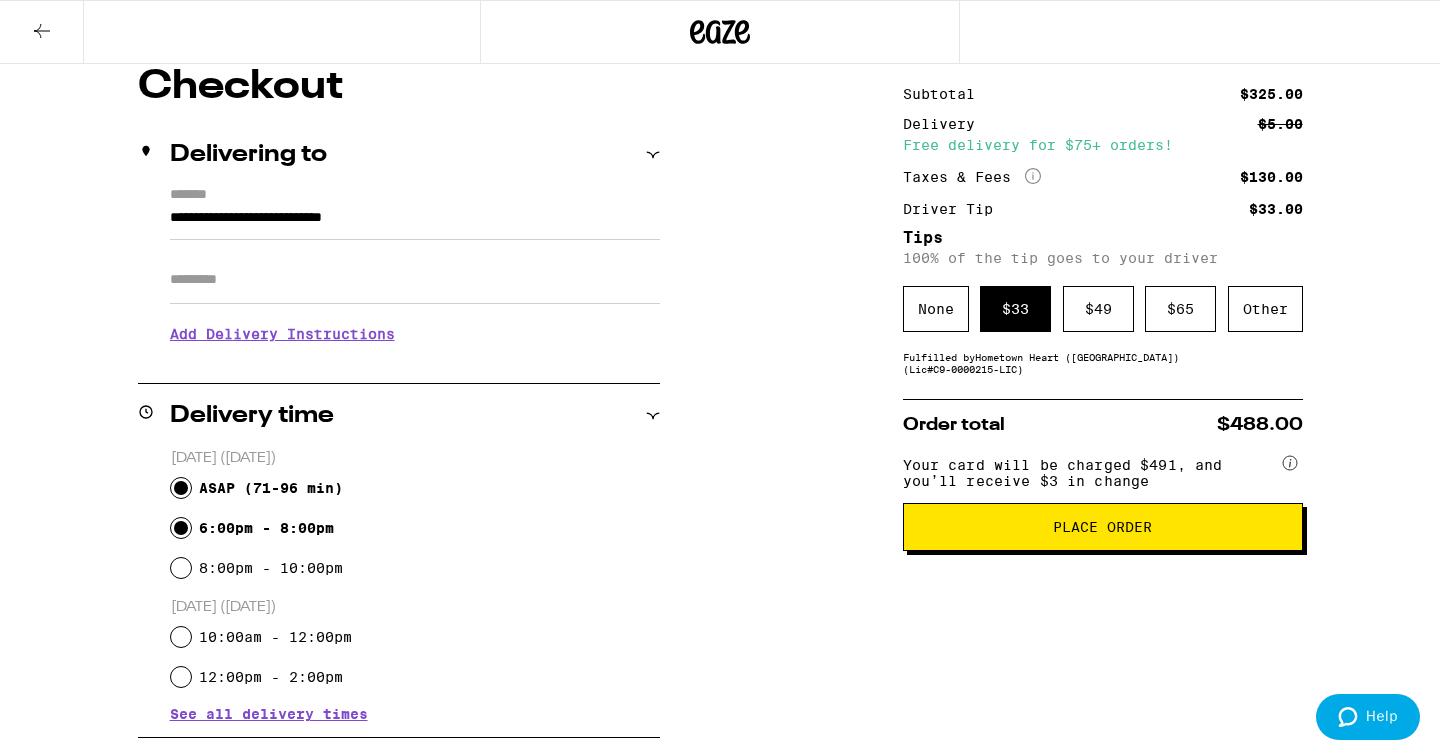 click on "6:00pm - 8:00pm" at bounding box center [181, 528] 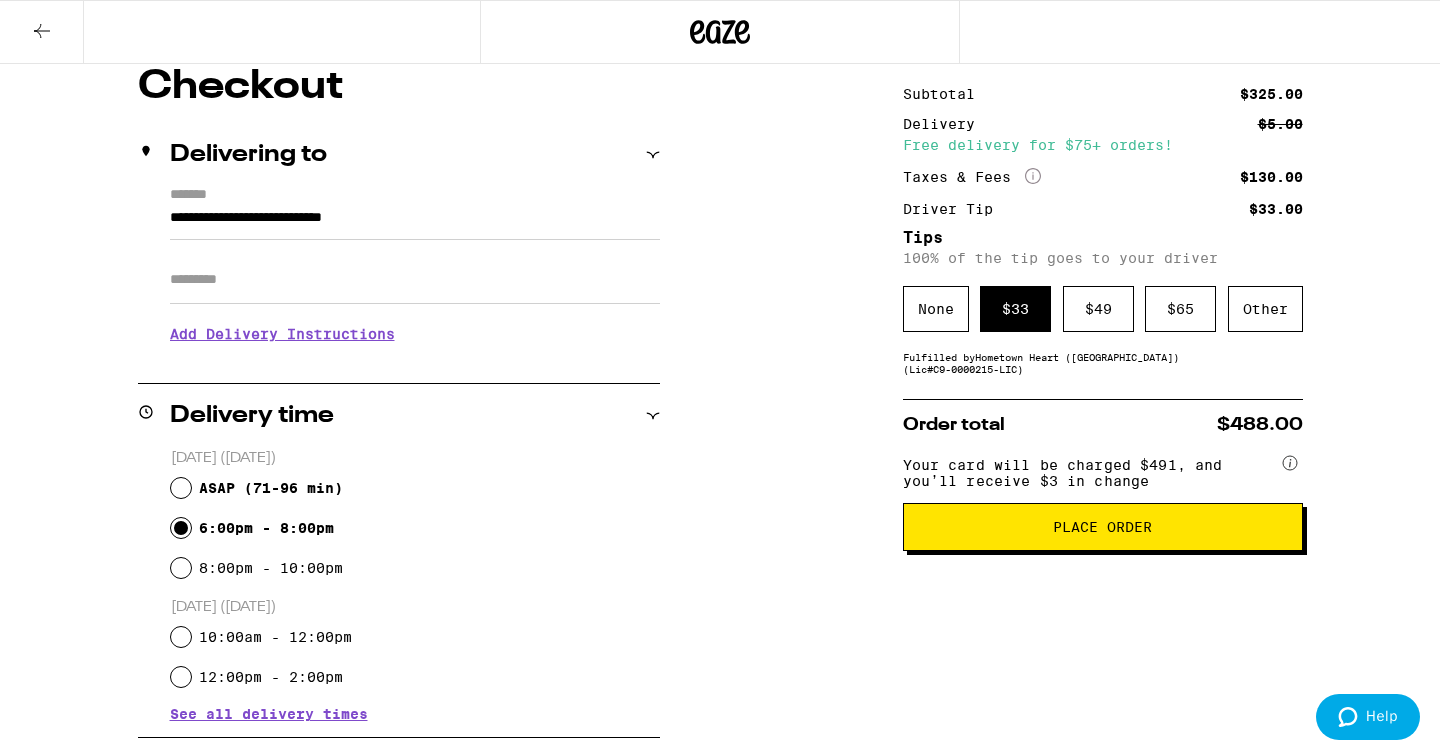 radio on "true" 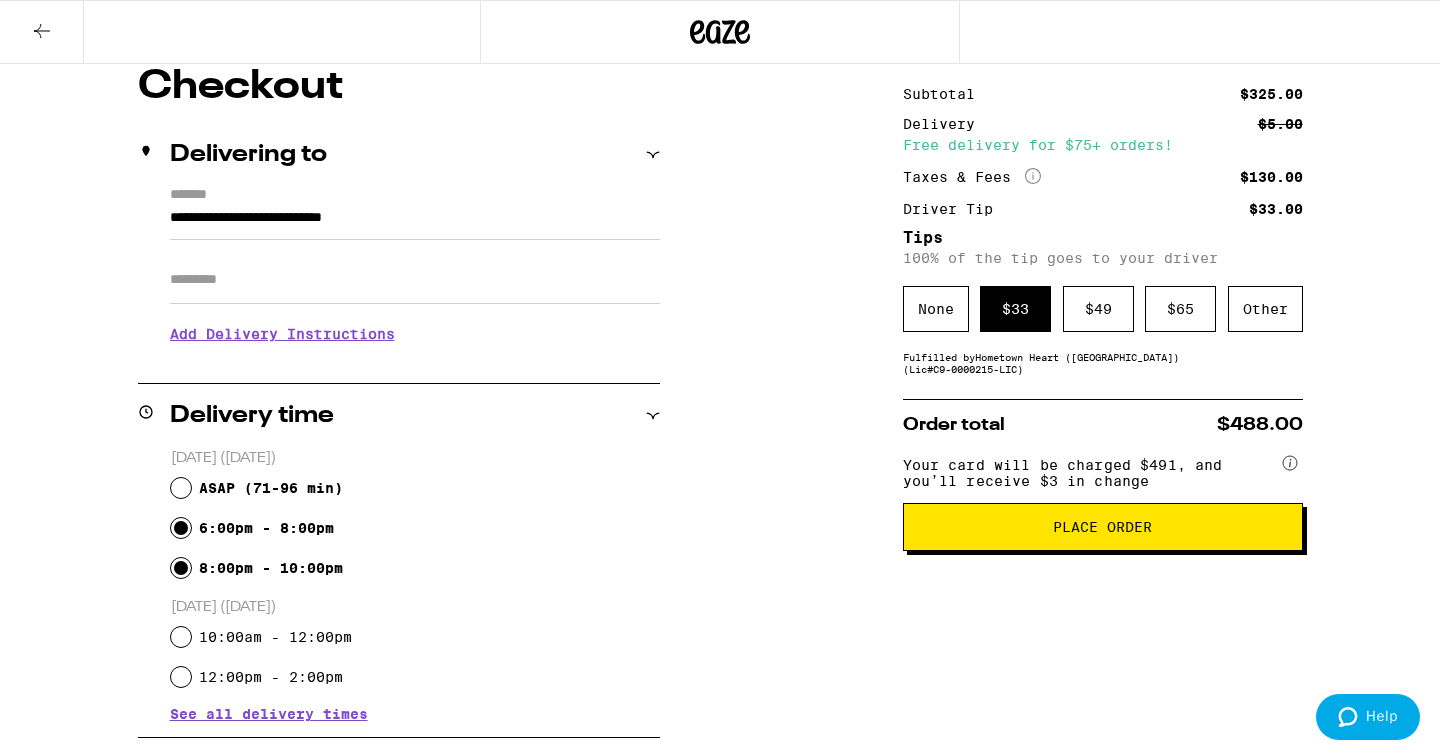 click on "8:00pm - 10:00pm" at bounding box center (181, 568) 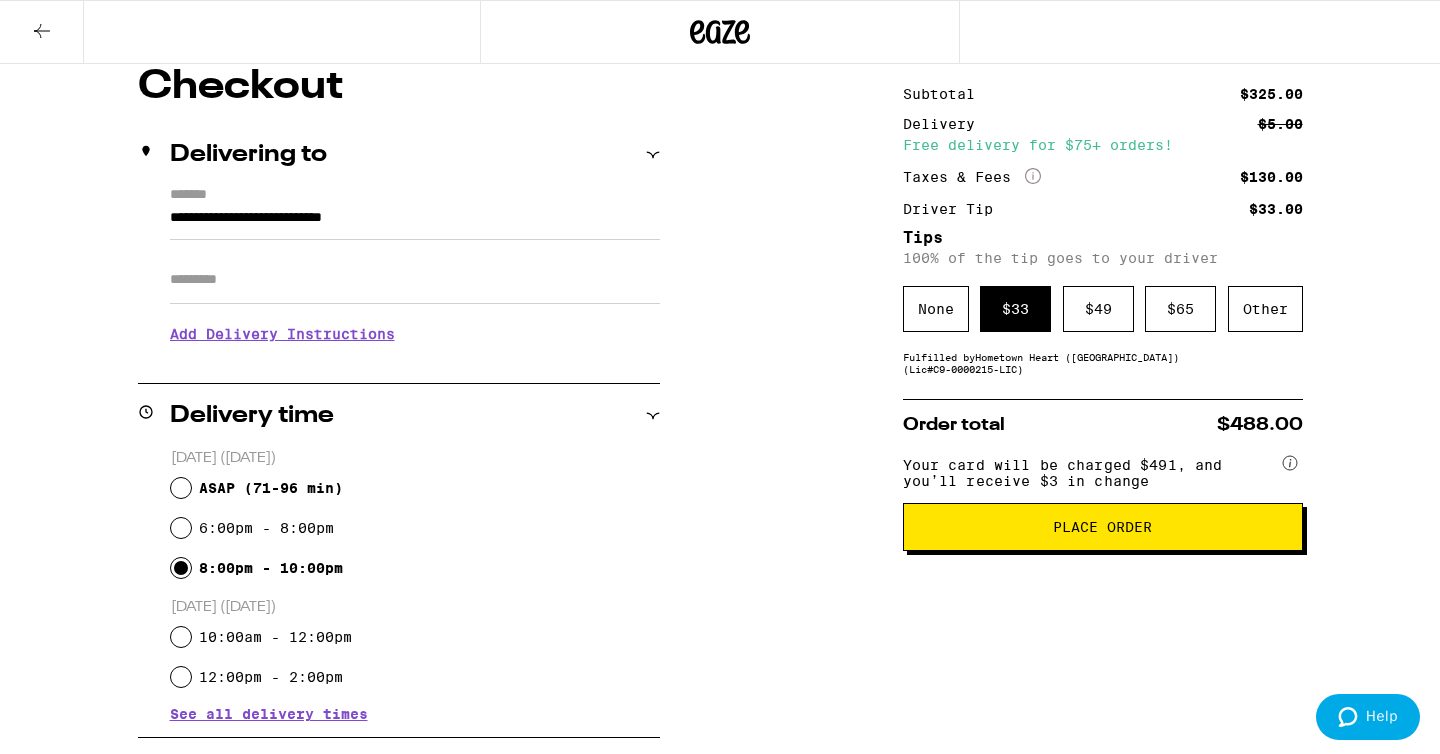 radio on "true" 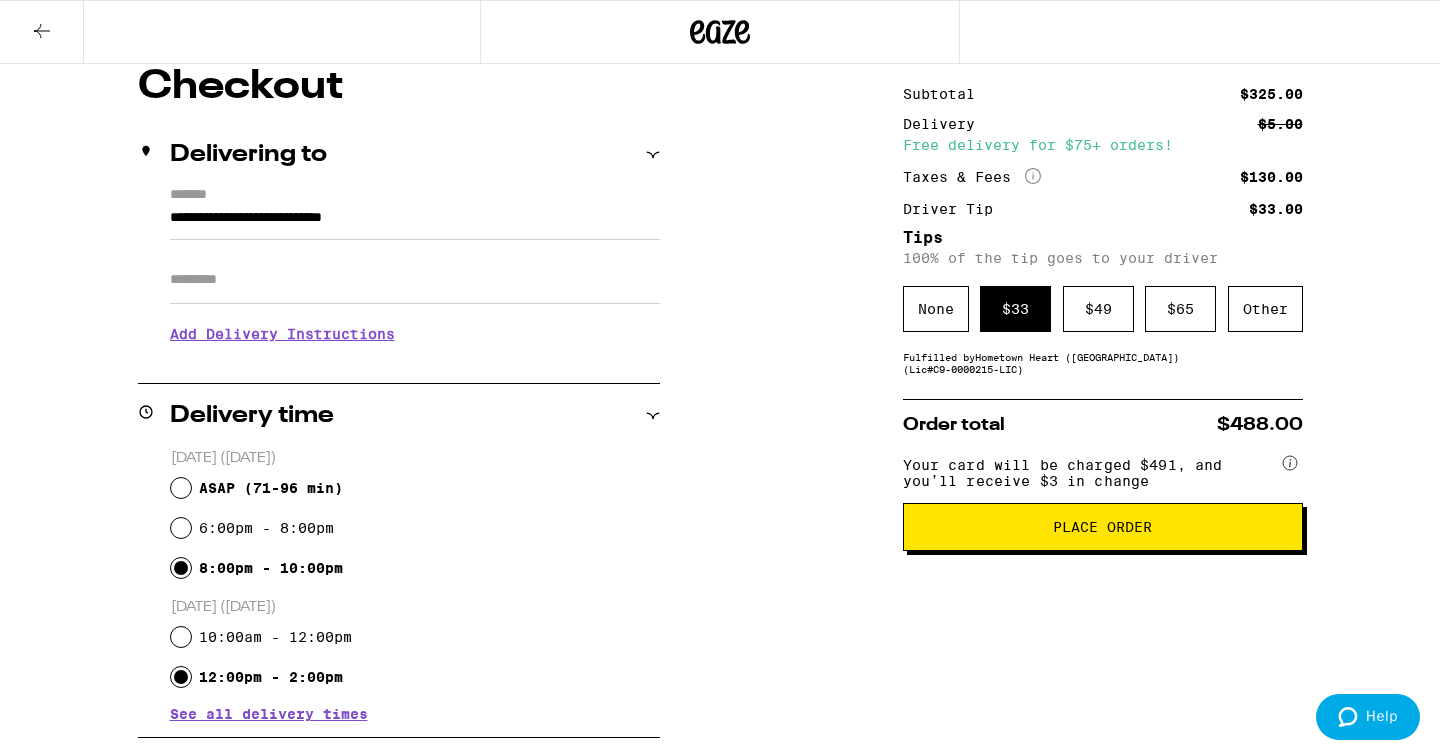 click on "12:00pm - 2:00pm" at bounding box center (181, 677) 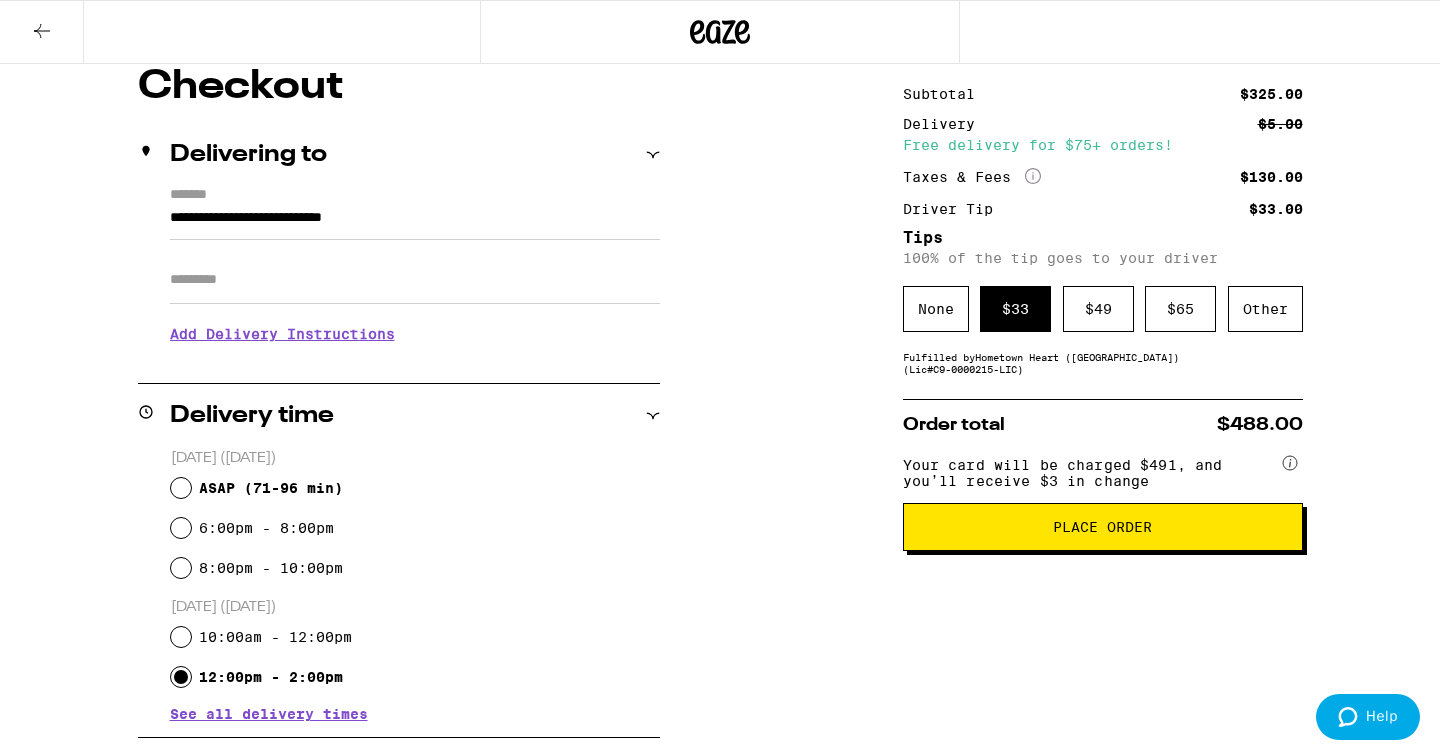 radio on "true" 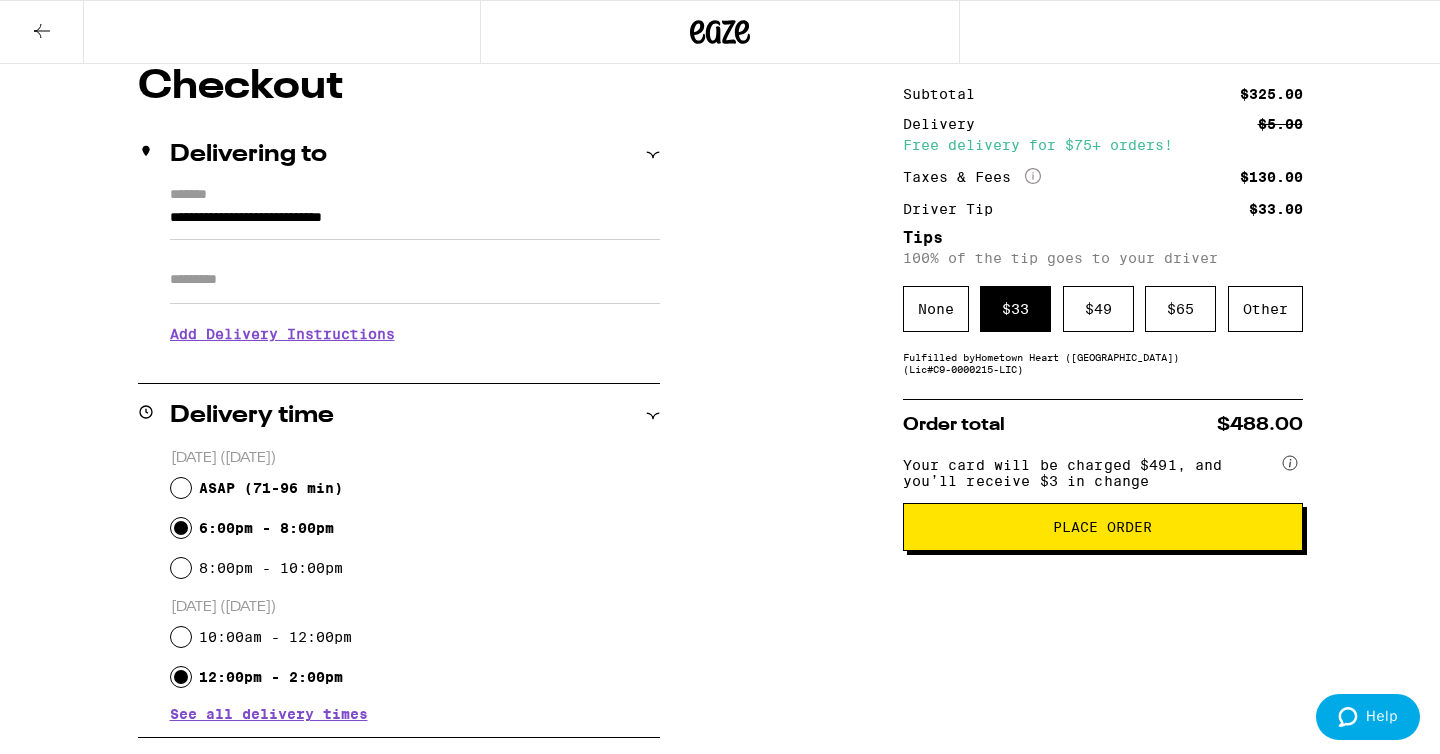 click on "6:00pm - 8:00pm" at bounding box center [181, 528] 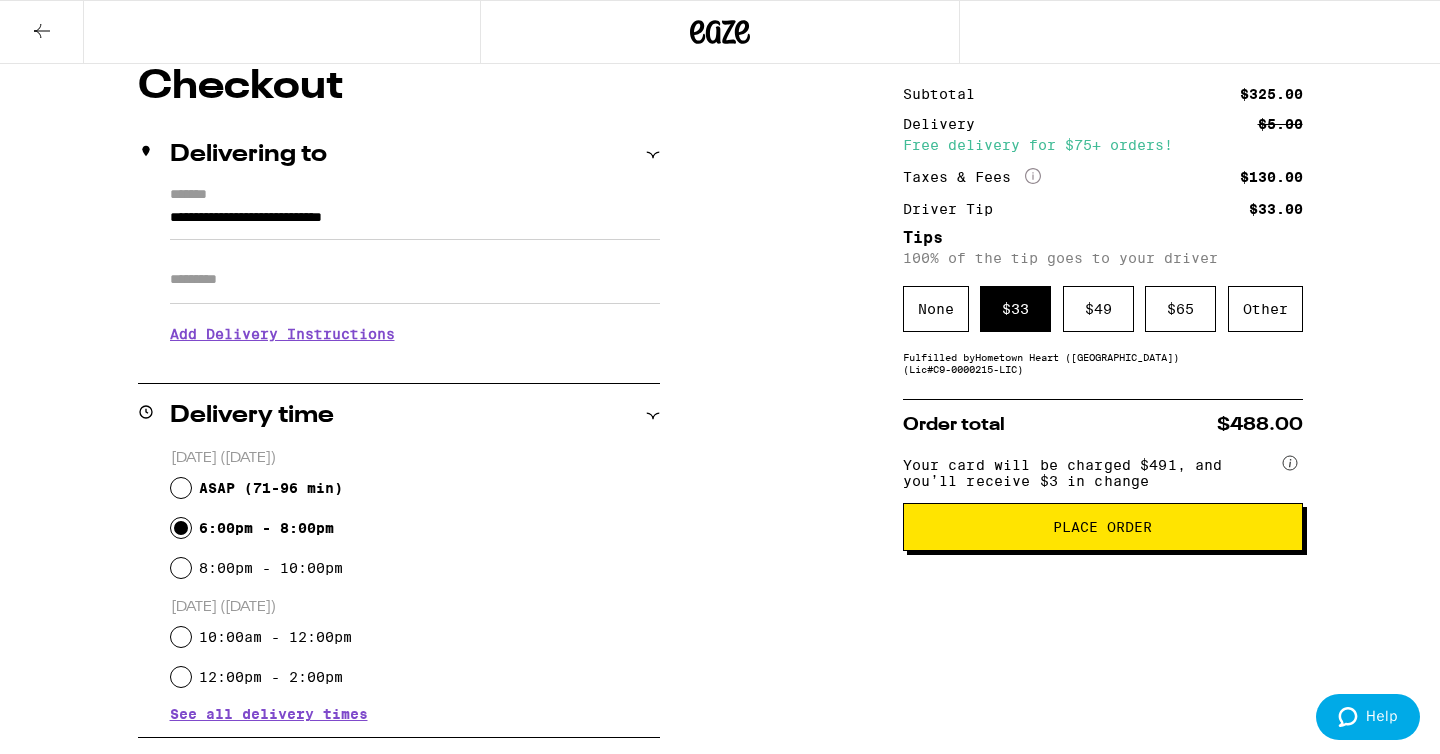 radio on "true" 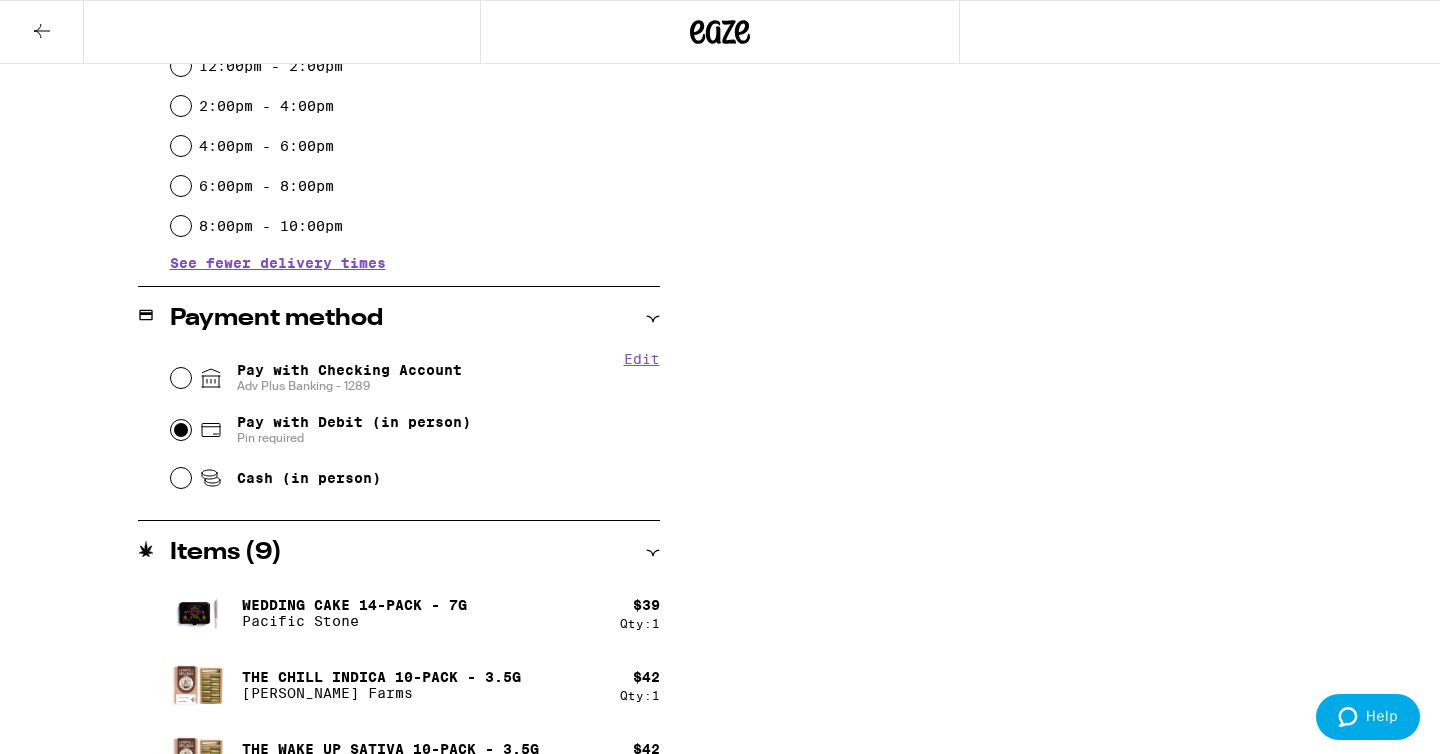 scroll, scrollTop: 821, scrollLeft: 0, axis: vertical 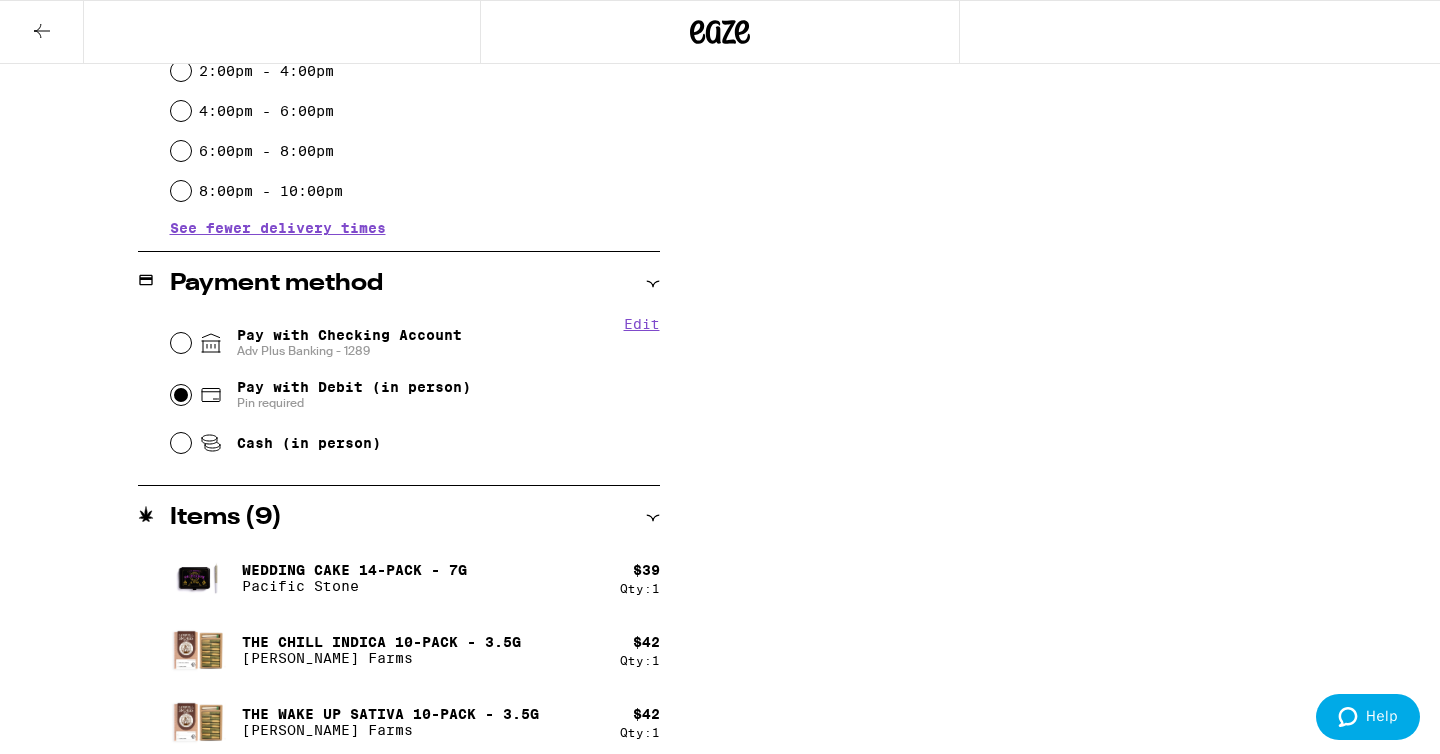 click on "Edit" at bounding box center (642, 324) 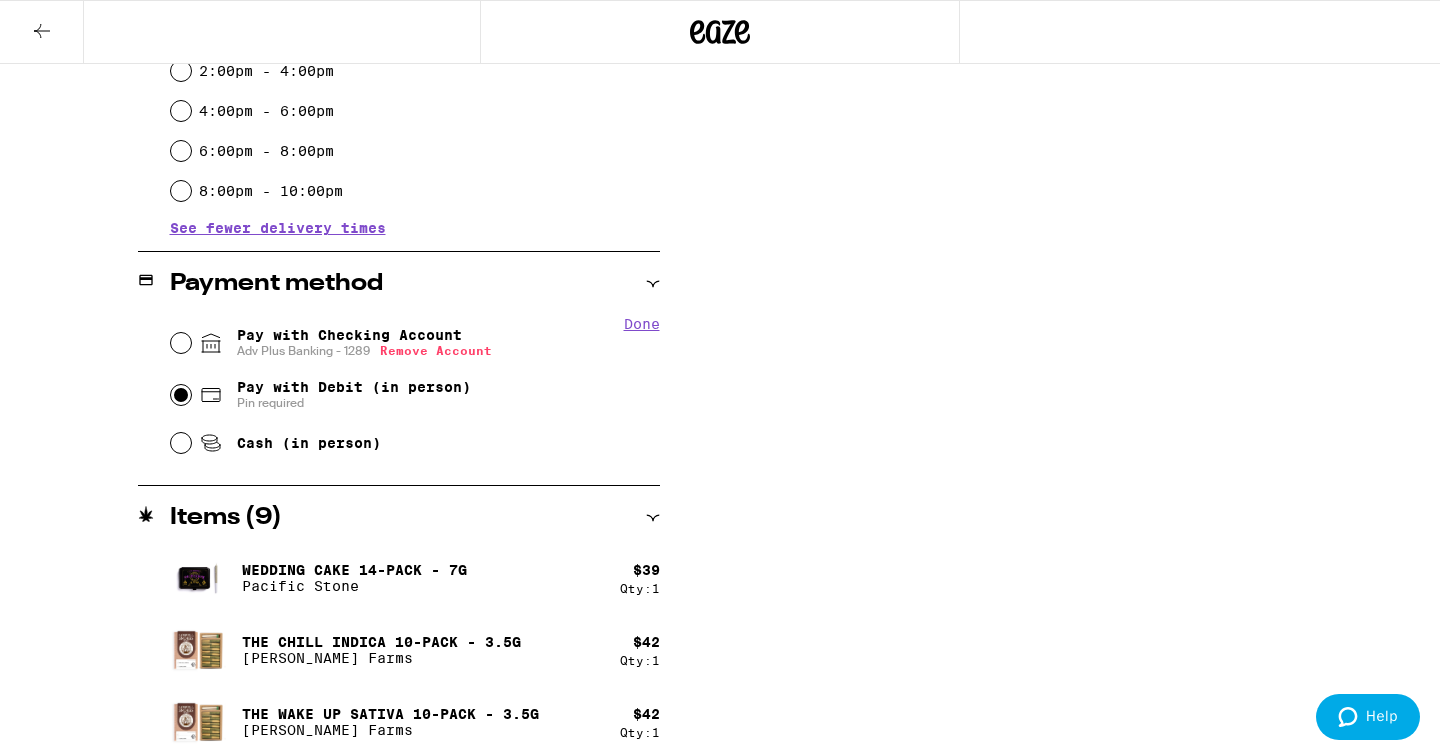 click on "Done" at bounding box center [642, 324] 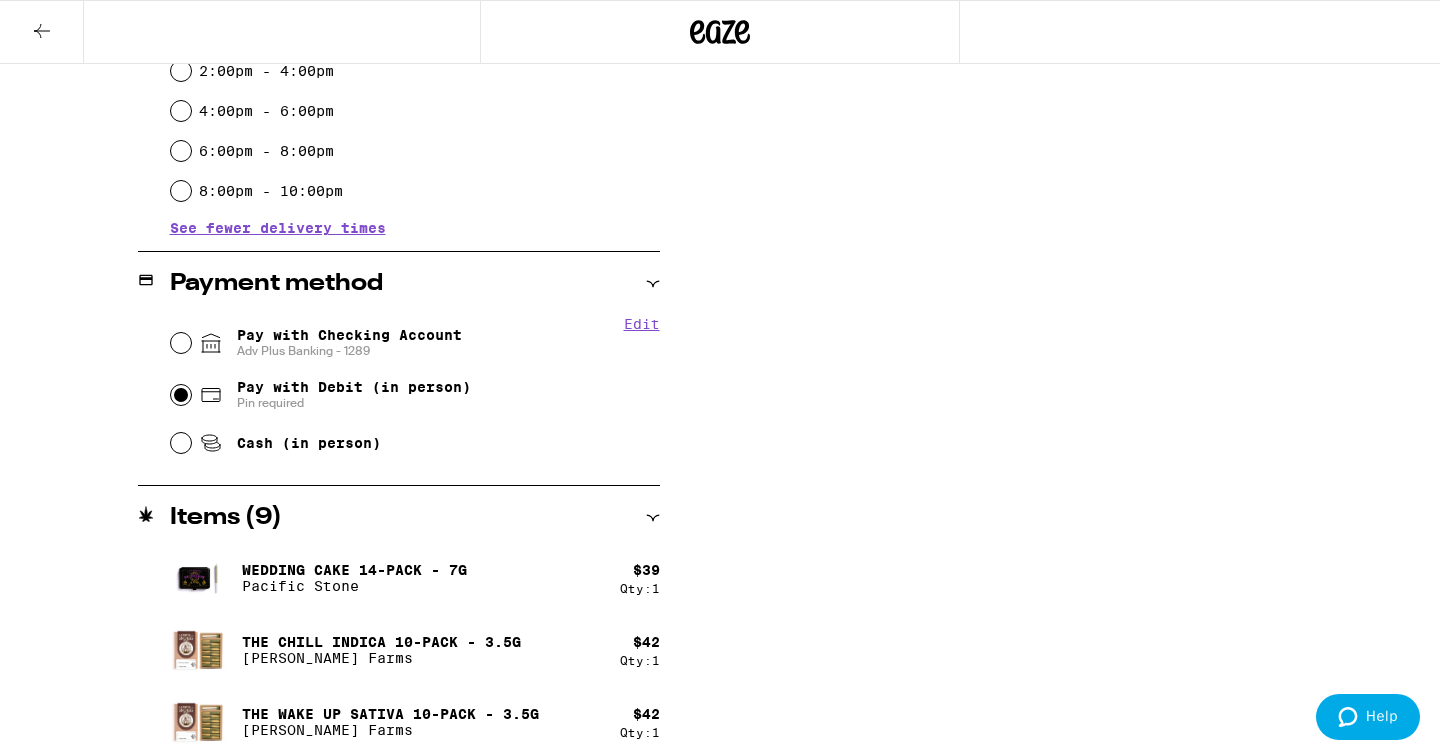 click on "Pay with Checking Account Adv Plus Banking - 1289" at bounding box center [349, 343] 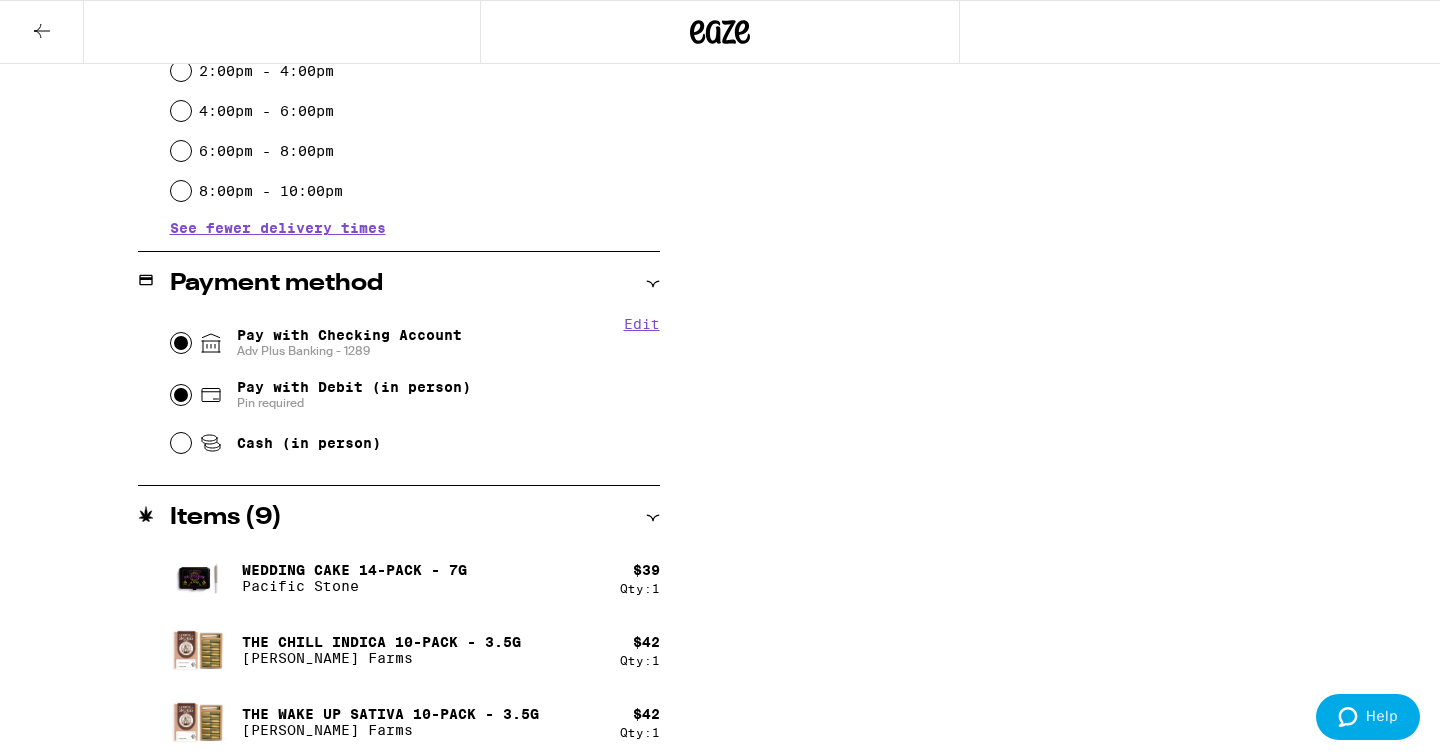 click on "Pay with Checking Account Adv Plus Banking - 1289" at bounding box center [181, 343] 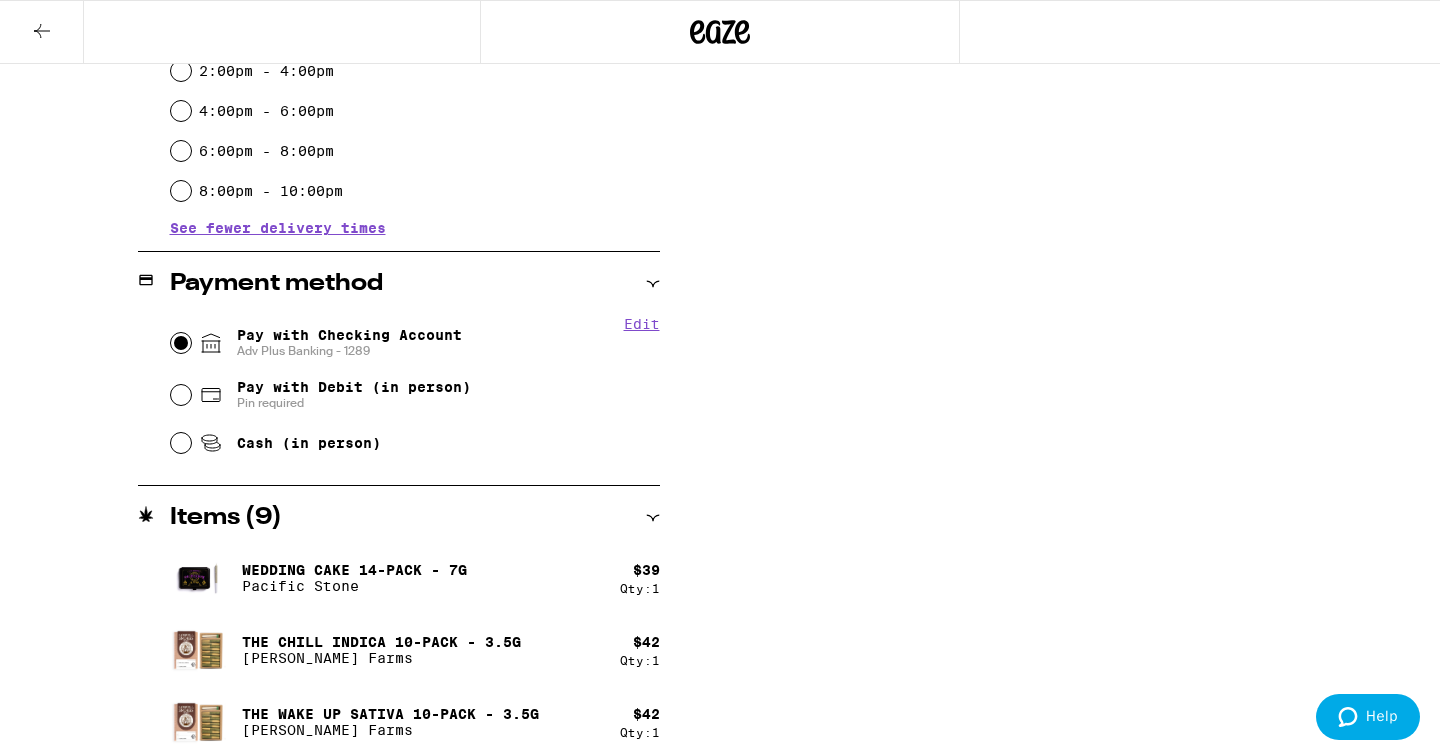 radio on "true" 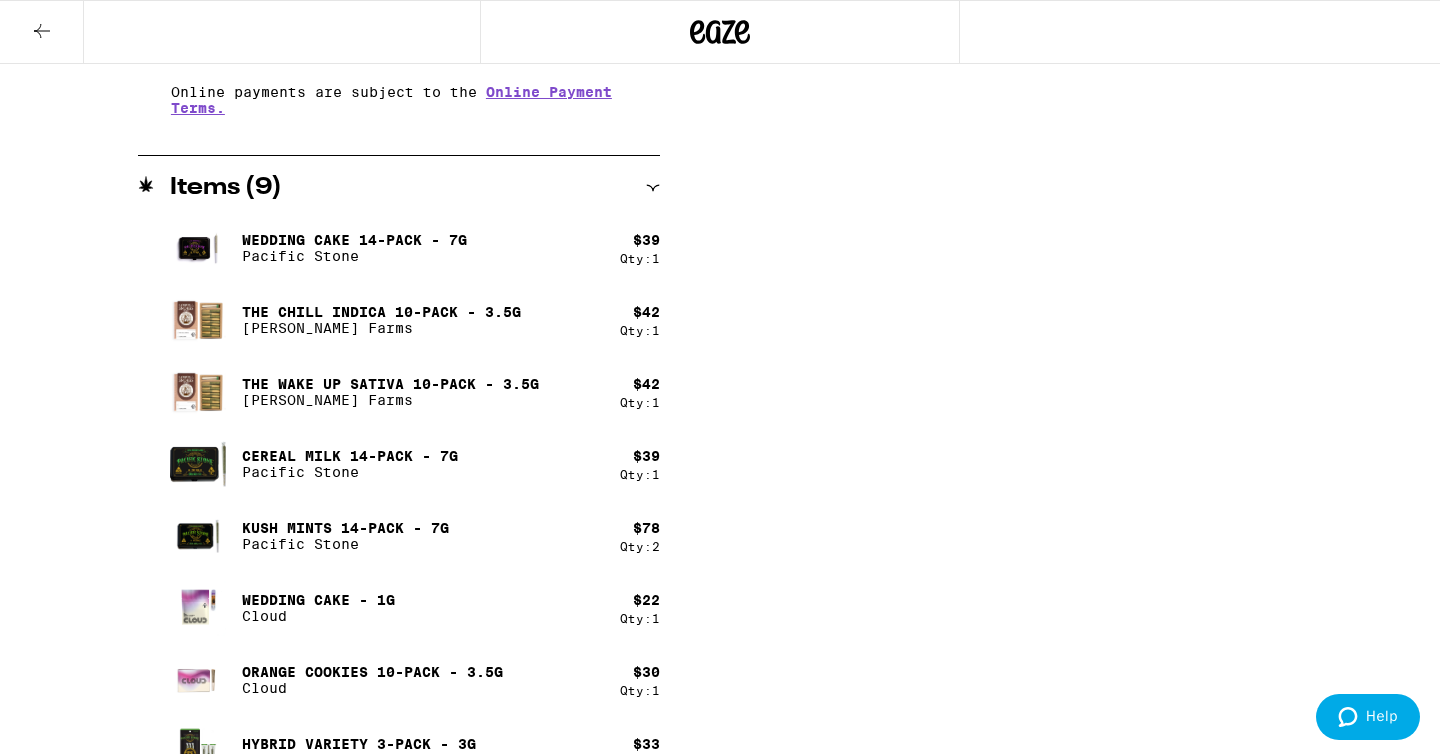 scroll, scrollTop: 1259, scrollLeft: 0, axis: vertical 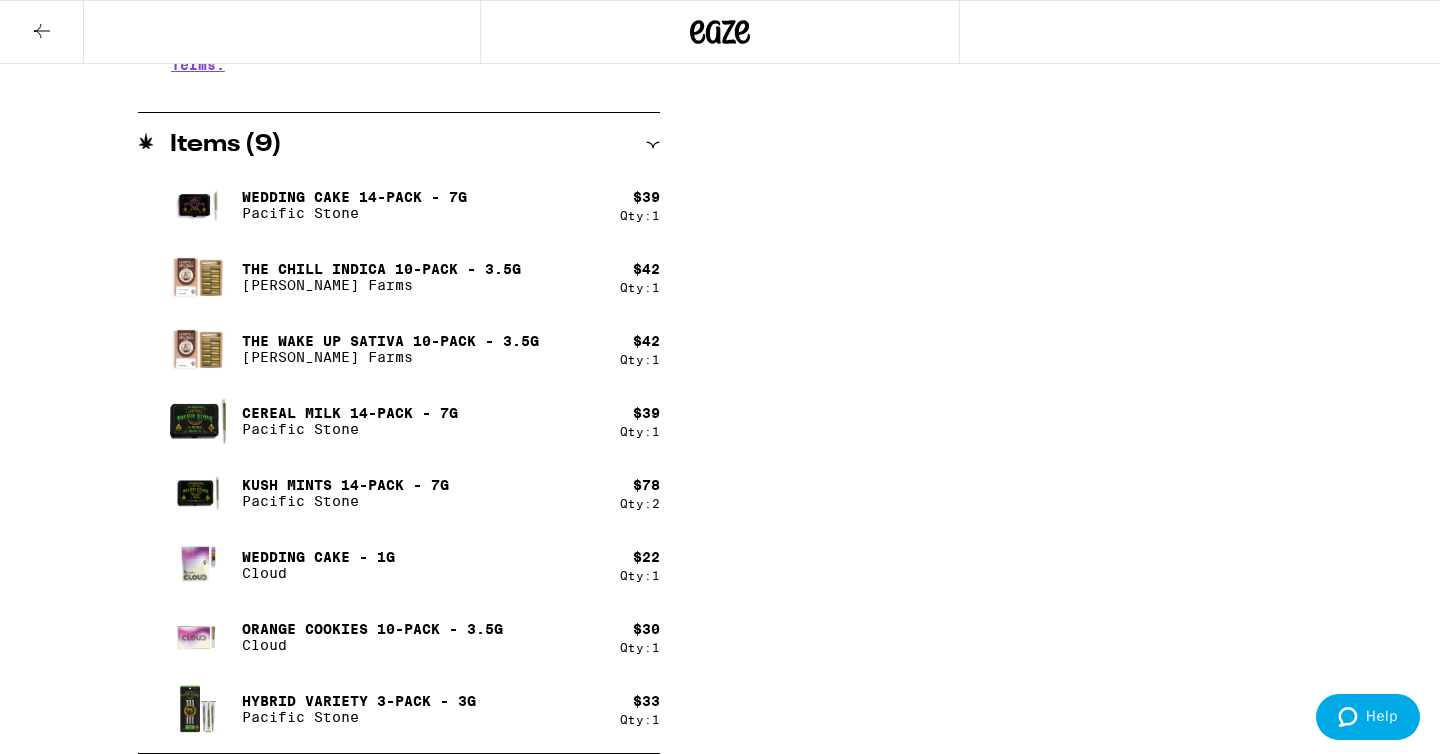 click on "**********" at bounding box center (720, -132) 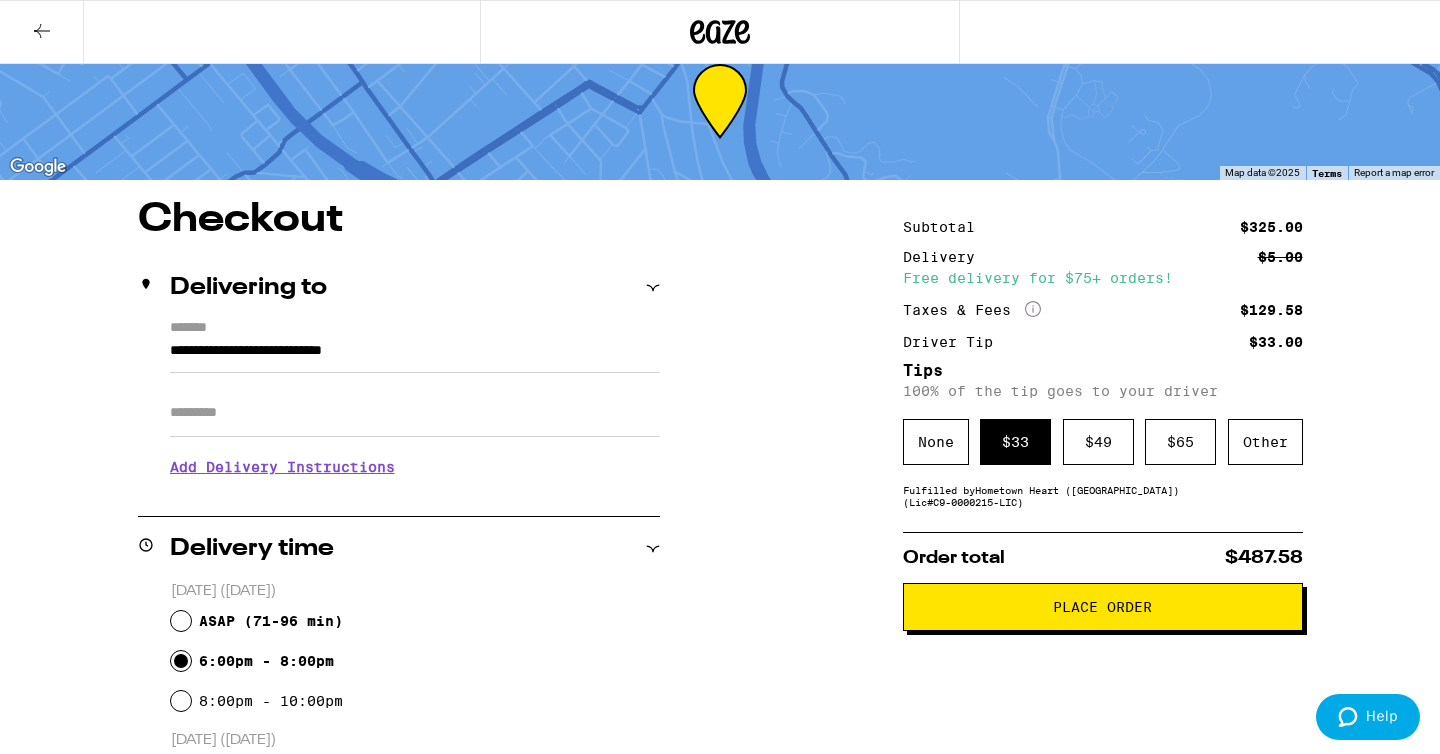 scroll, scrollTop: 0, scrollLeft: 0, axis: both 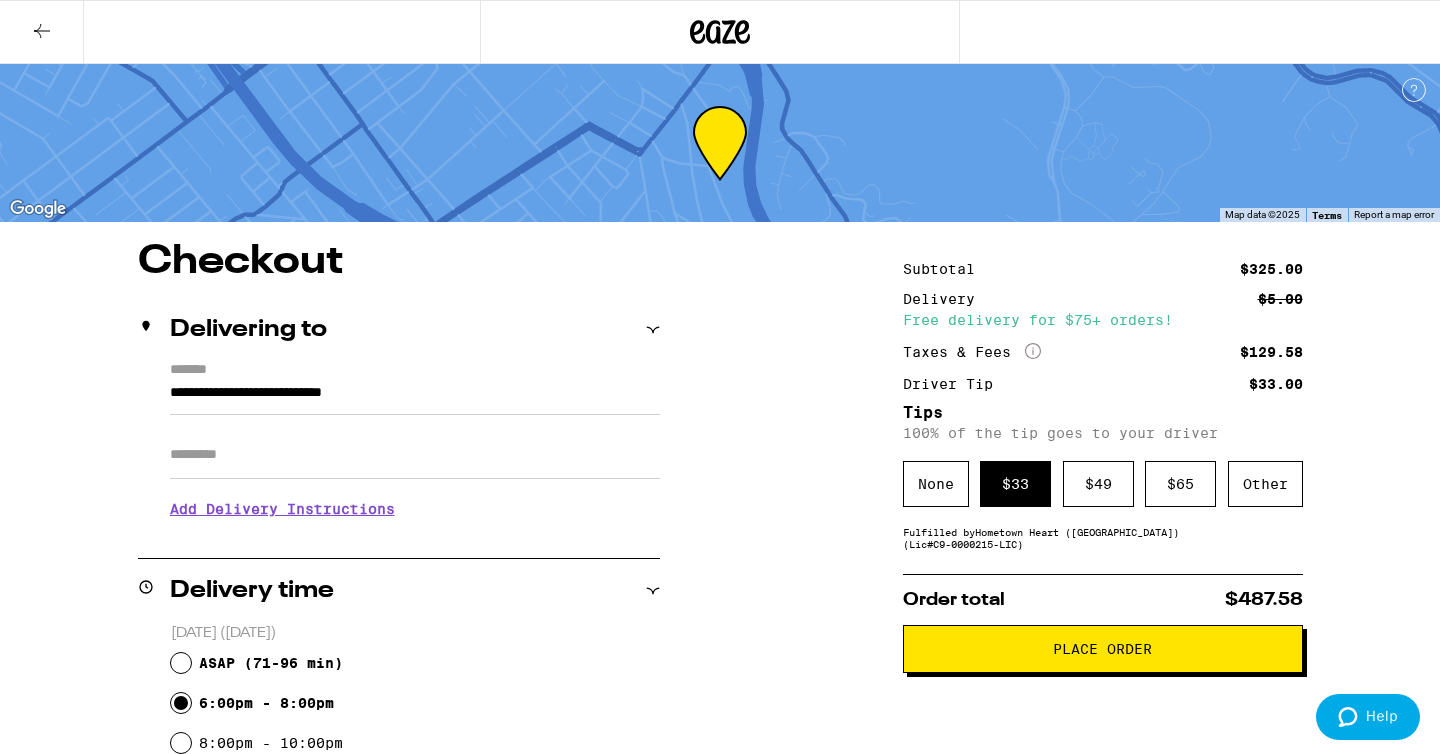 click on "Place Order" at bounding box center [1103, 649] 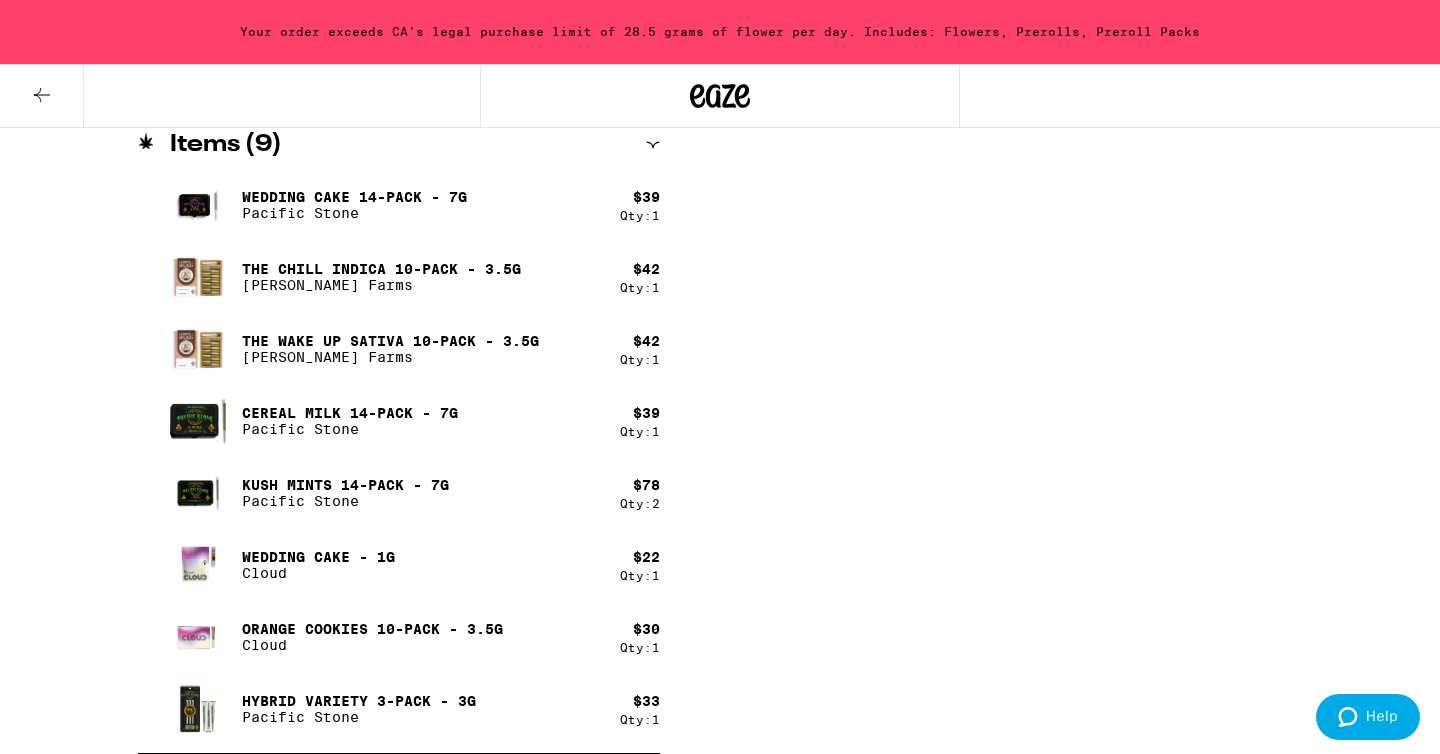 scroll, scrollTop: 0, scrollLeft: 0, axis: both 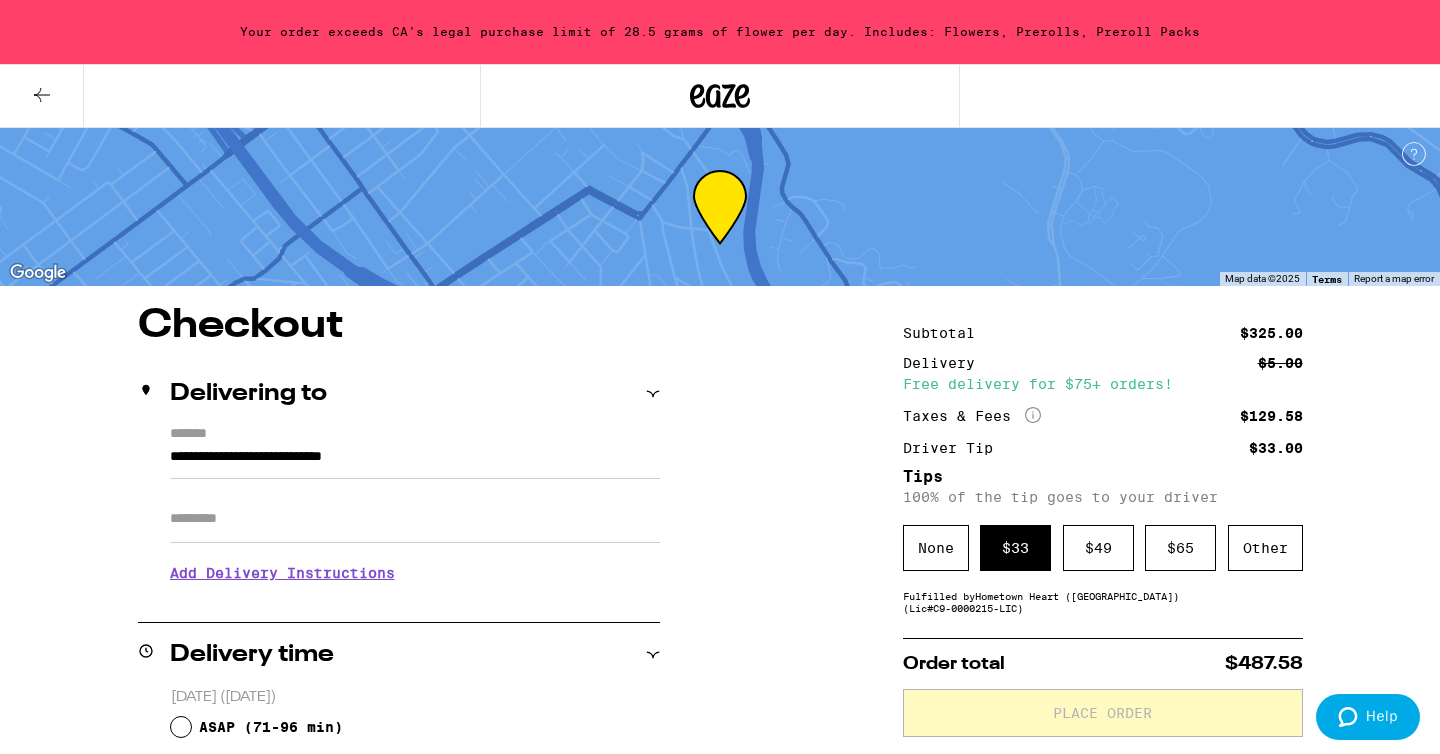 click 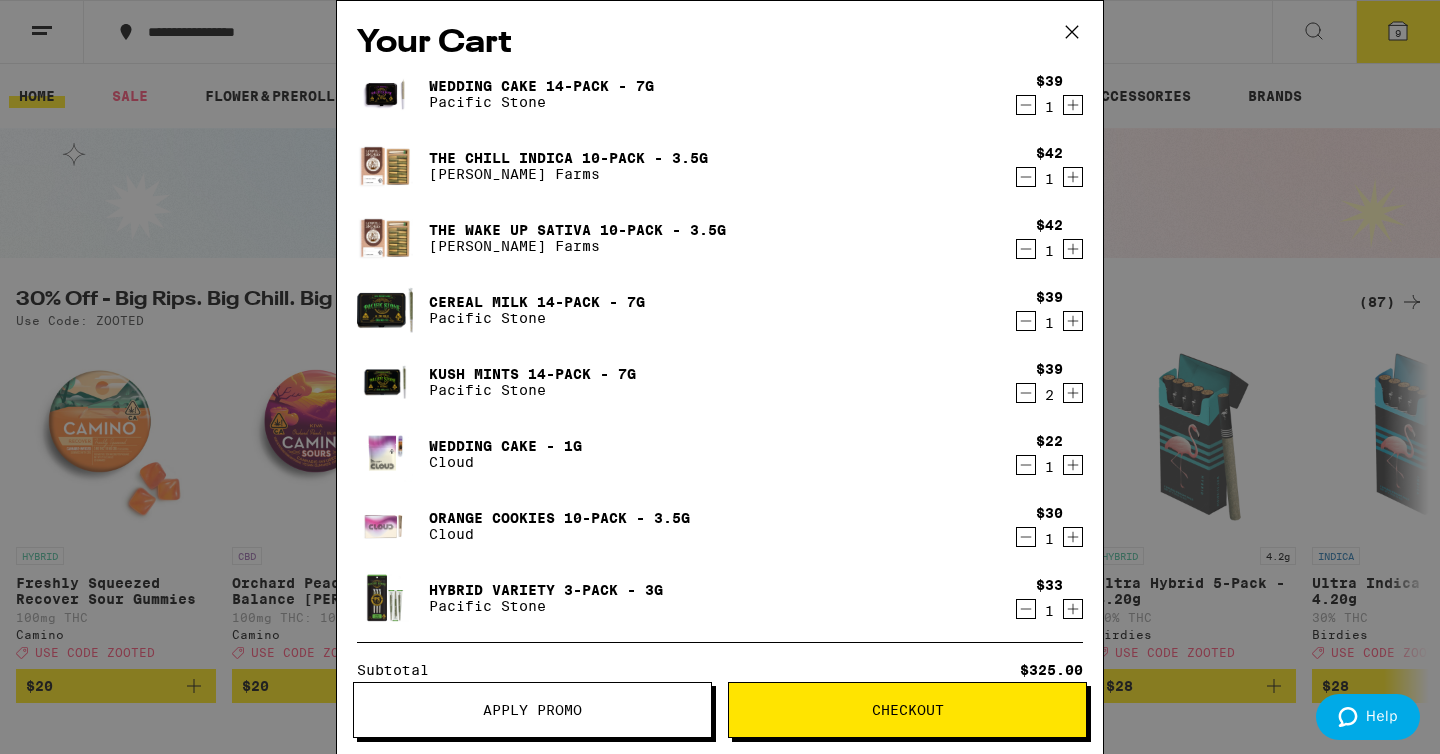 click 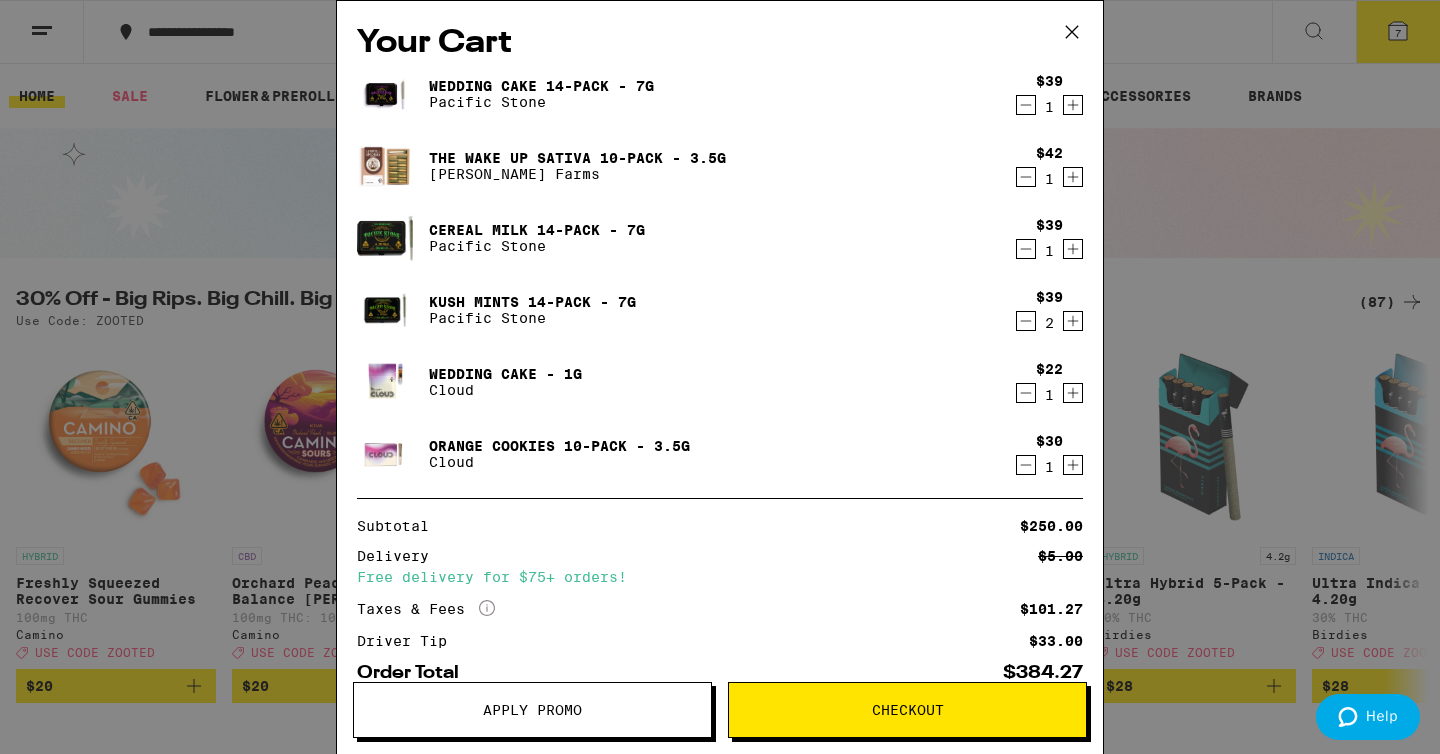 scroll, scrollTop: 114, scrollLeft: 0, axis: vertical 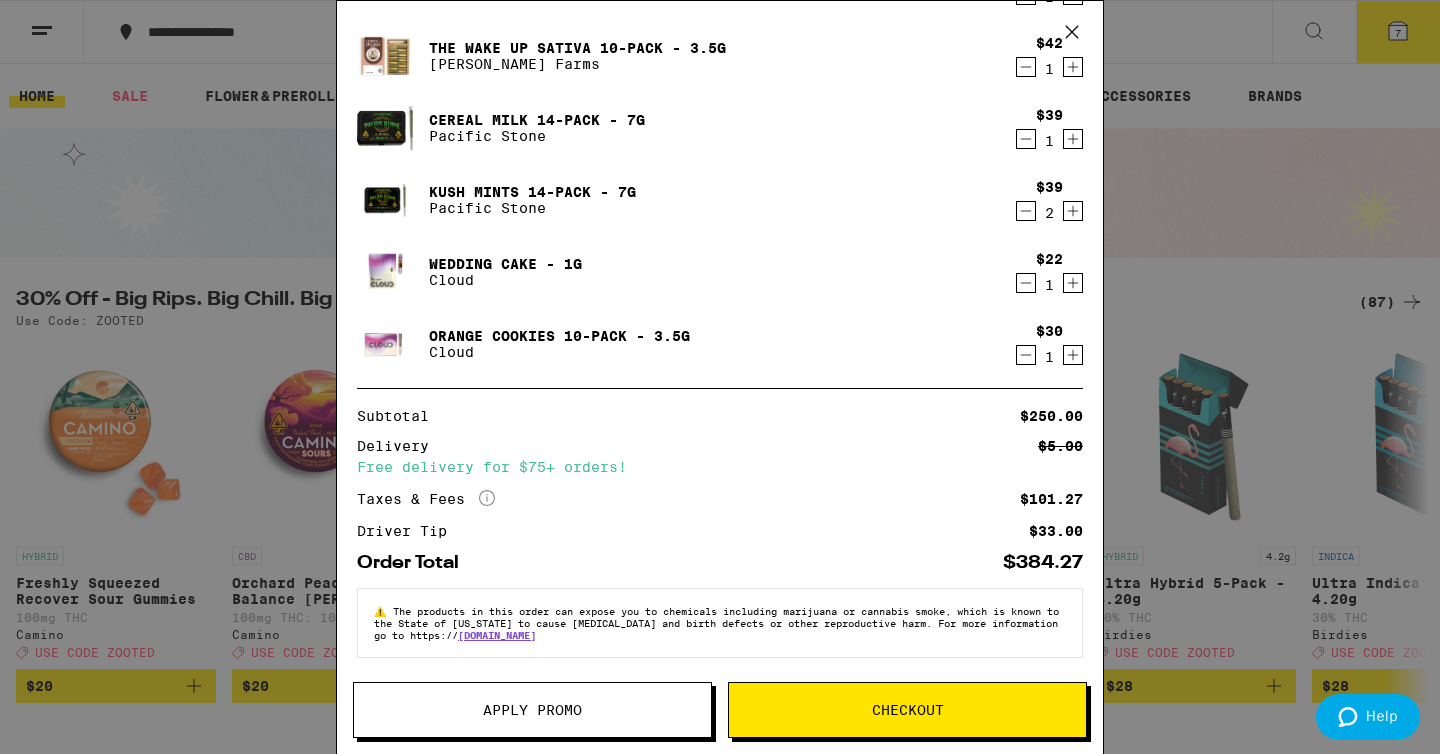 click on "Checkout" at bounding box center [908, 710] 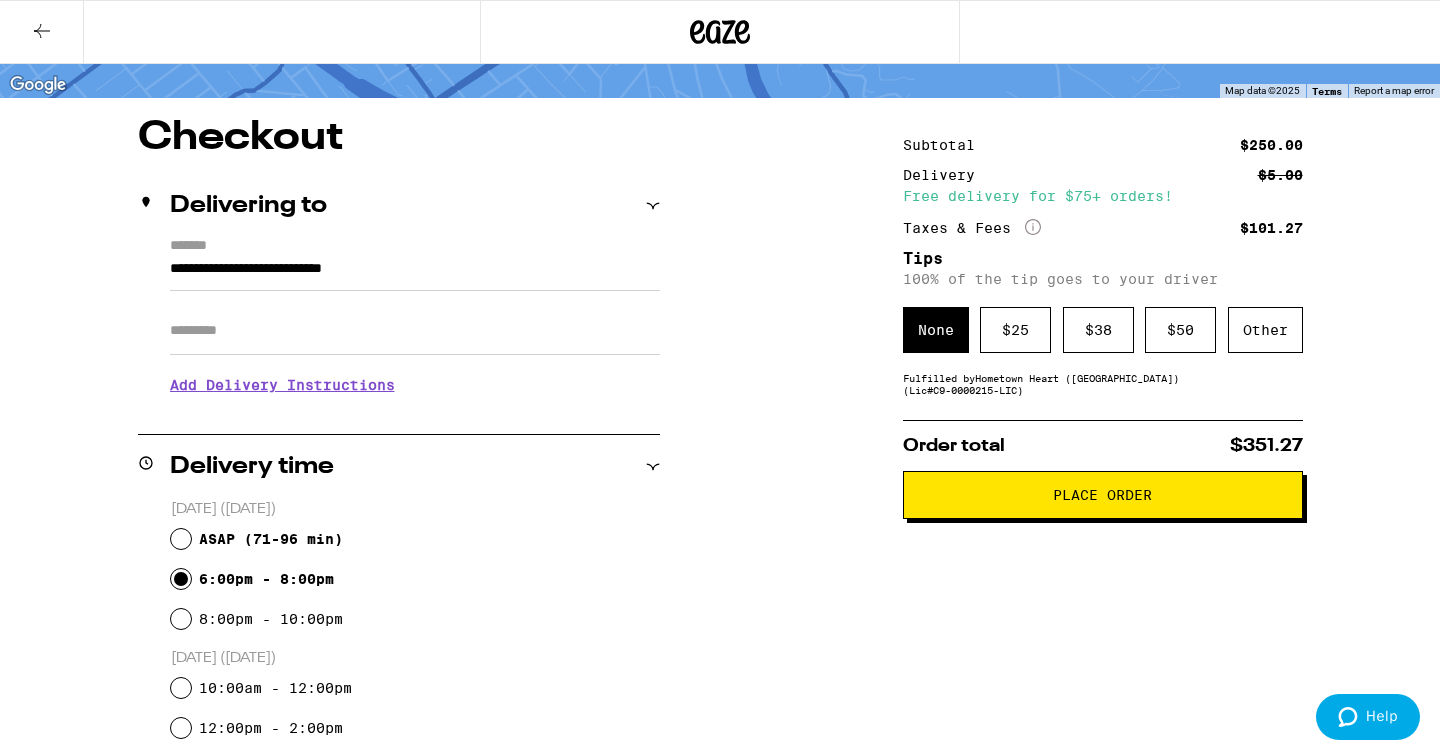 scroll, scrollTop: 0, scrollLeft: 0, axis: both 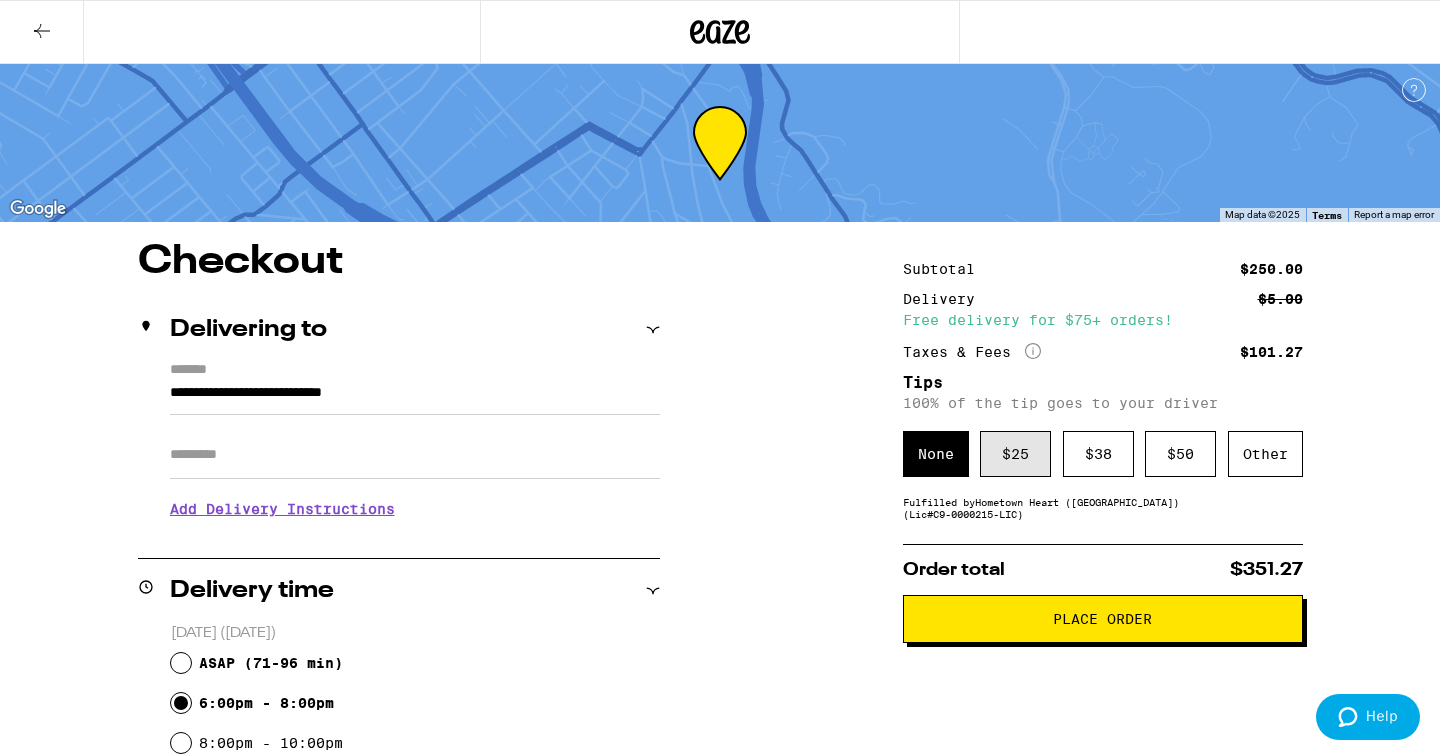 click on "$ 25" at bounding box center (1015, 454) 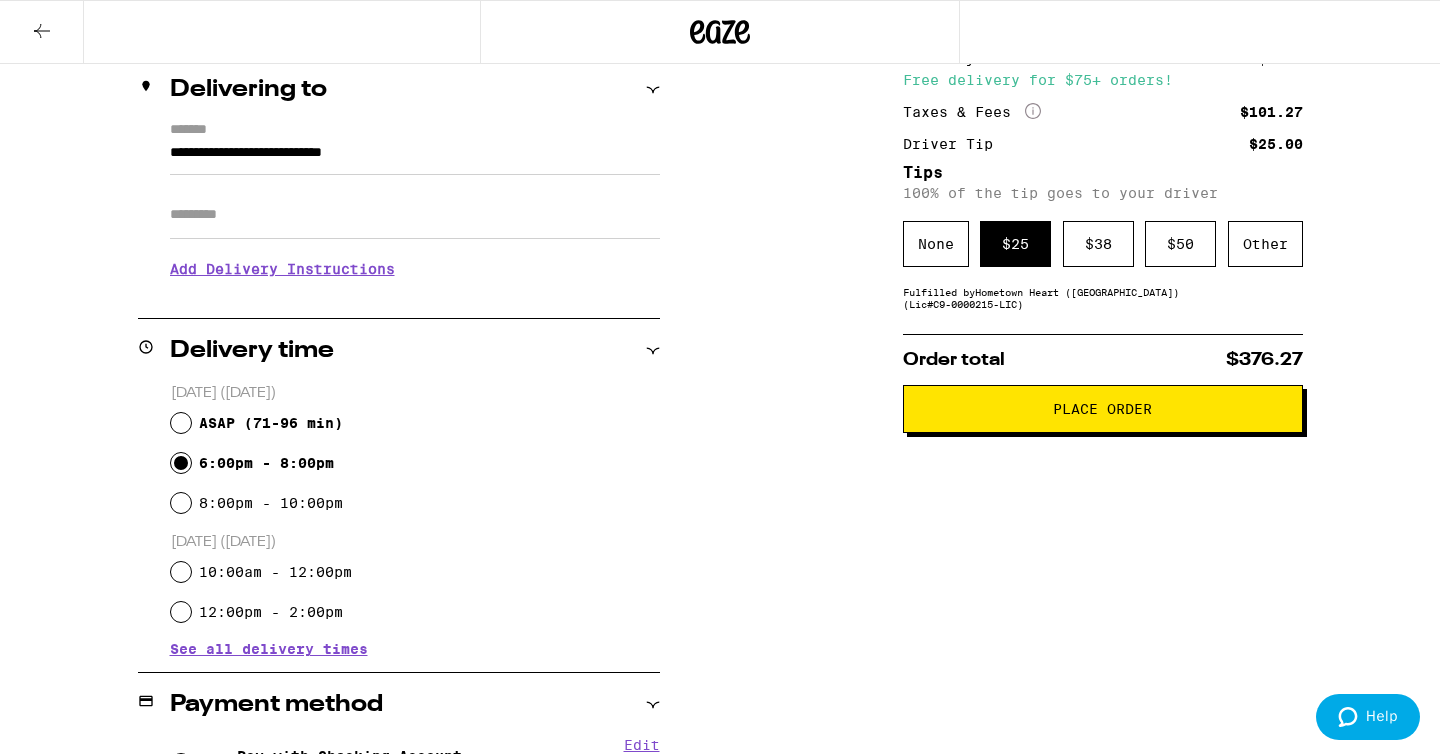 scroll, scrollTop: 237, scrollLeft: 0, axis: vertical 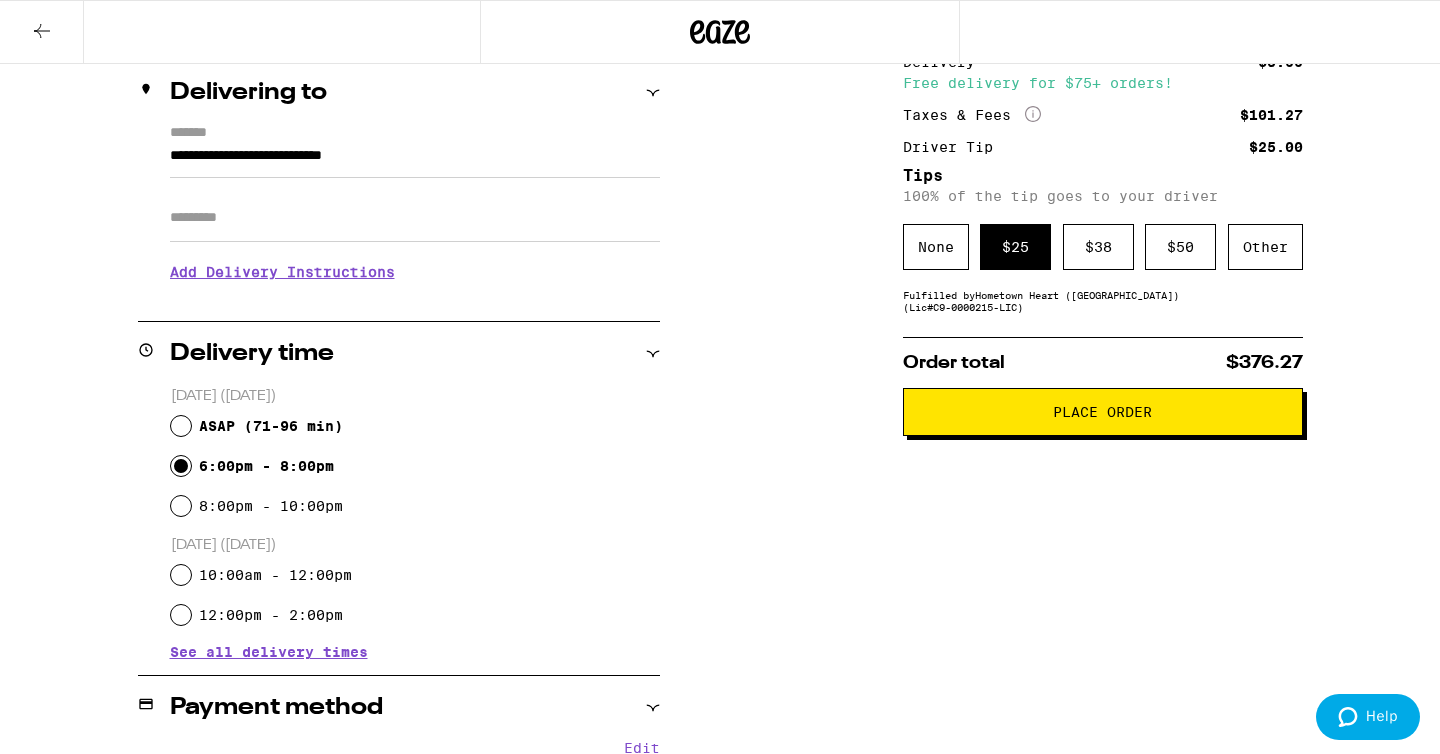 click on "ASAP (71-96 min)" at bounding box center (271, 426) 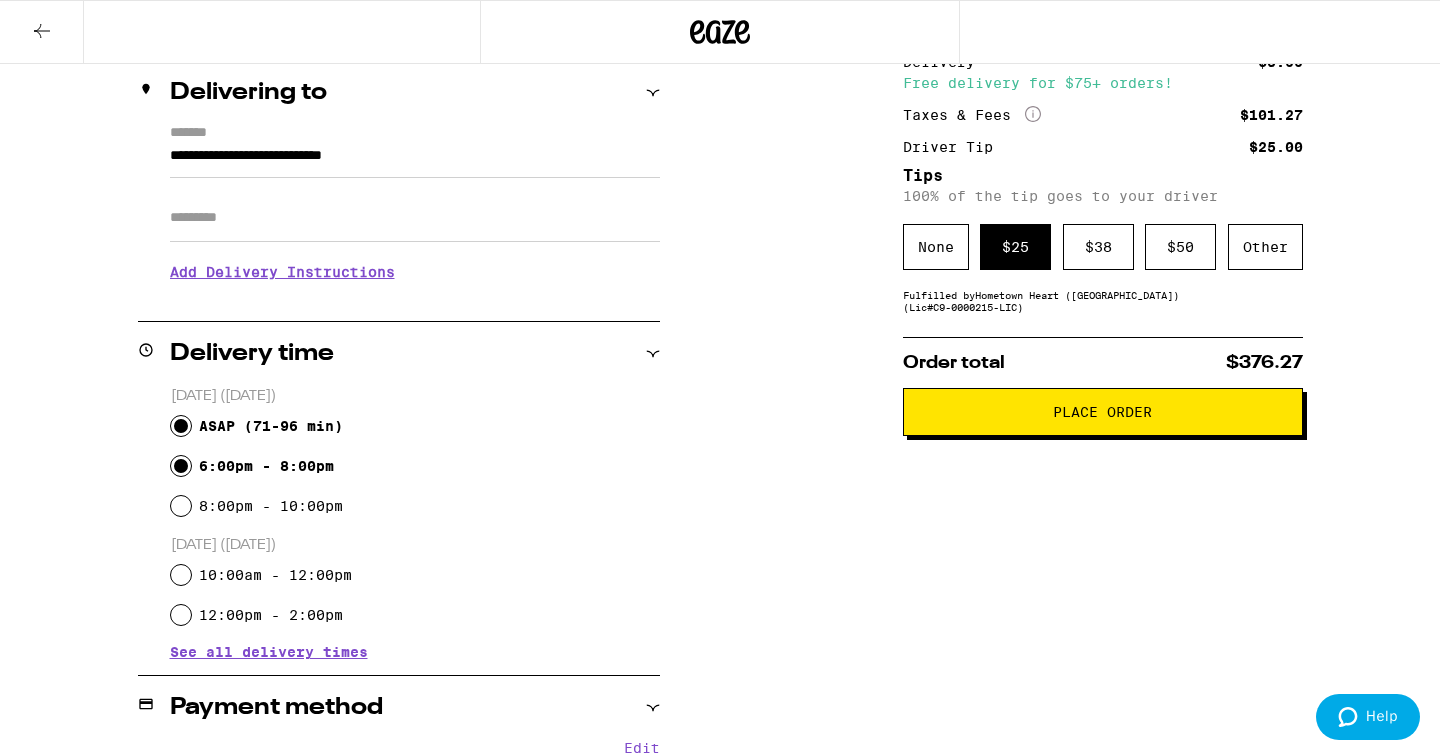 click on "ASAP (71-96 min)" at bounding box center (181, 426) 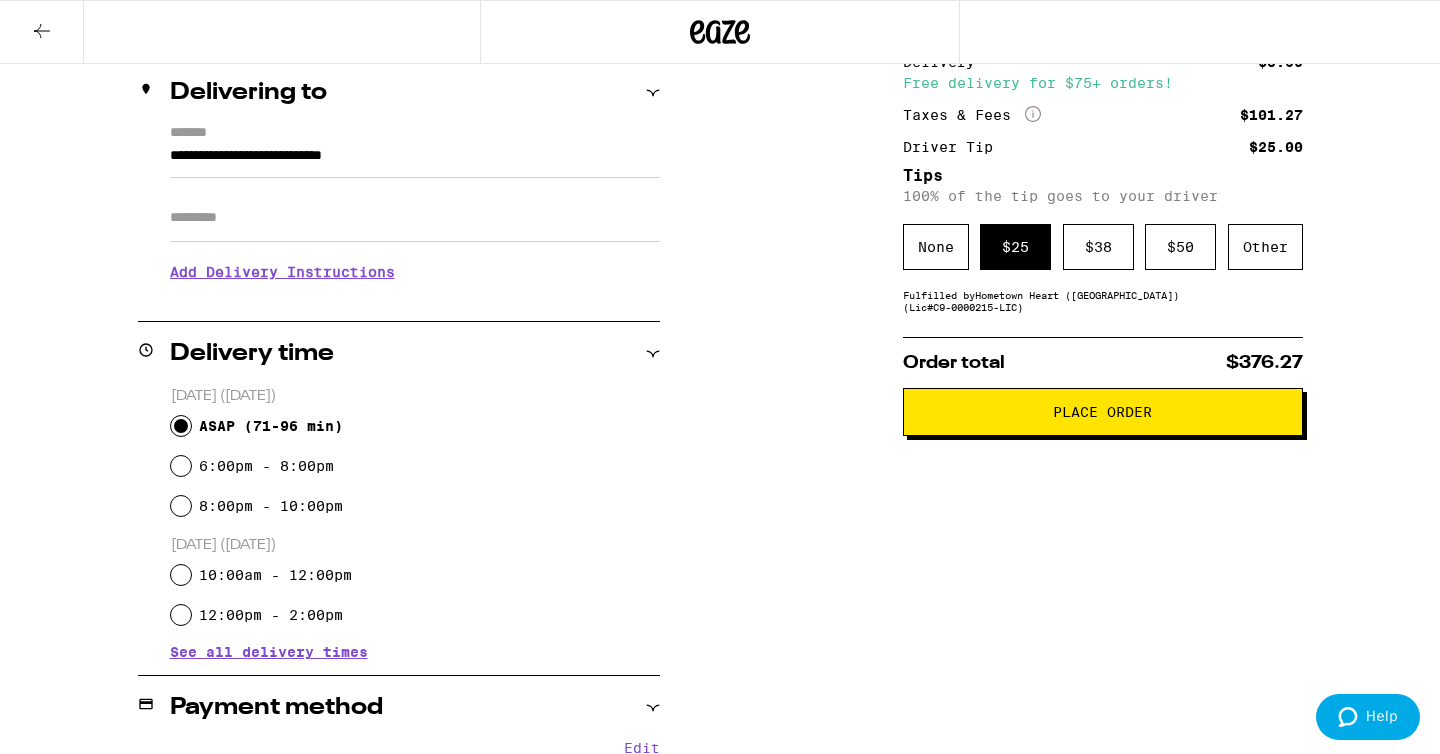 radio on "true" 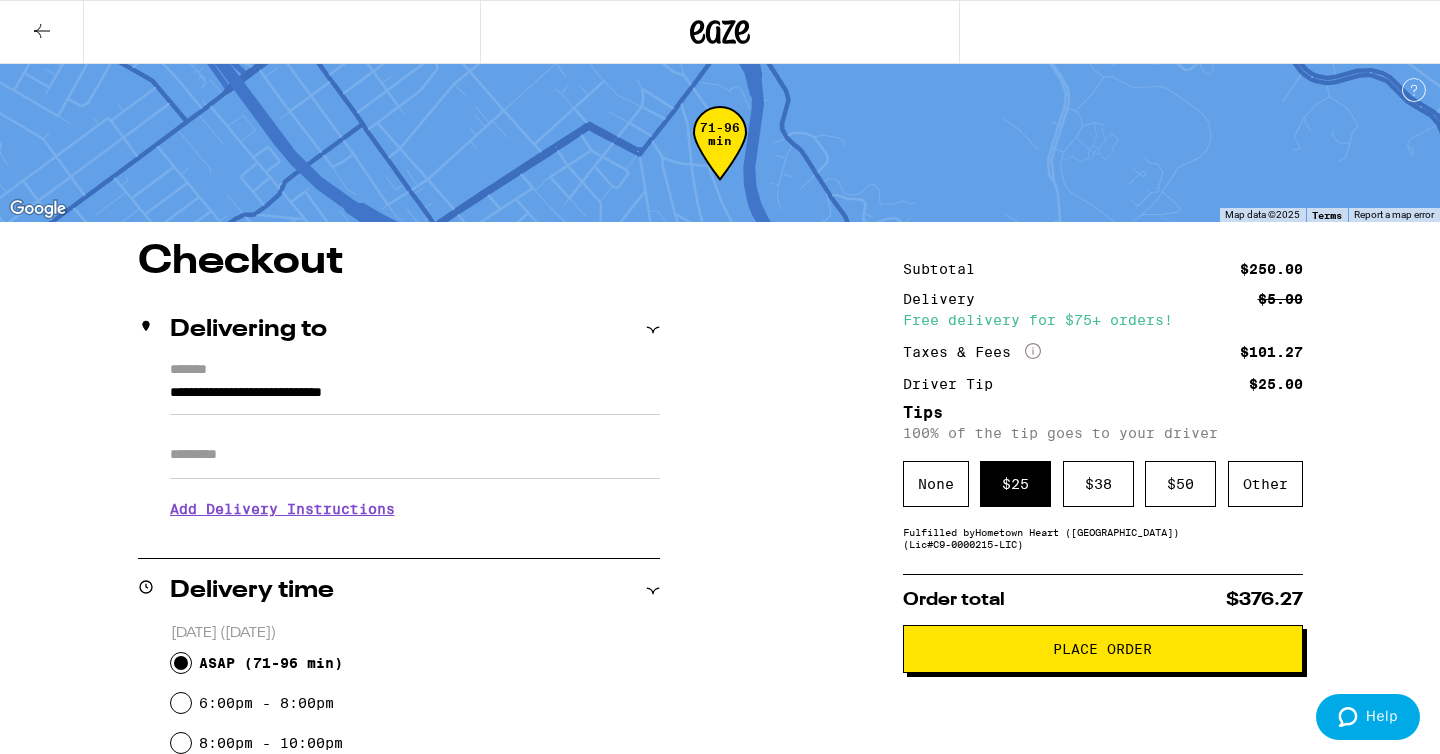 click on "Place Order" at bounding box center (1102, 649) 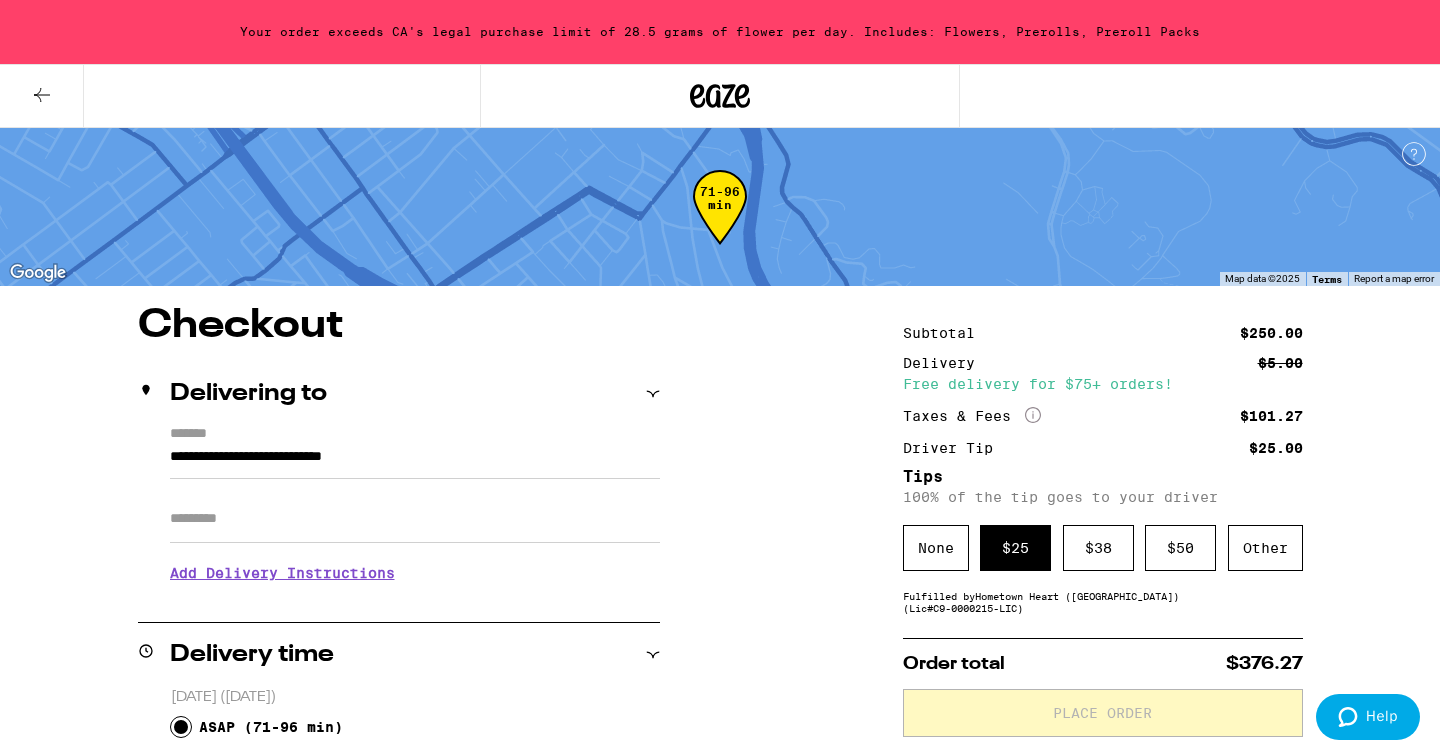 click on "**********" at bounding box center [720, 1039] 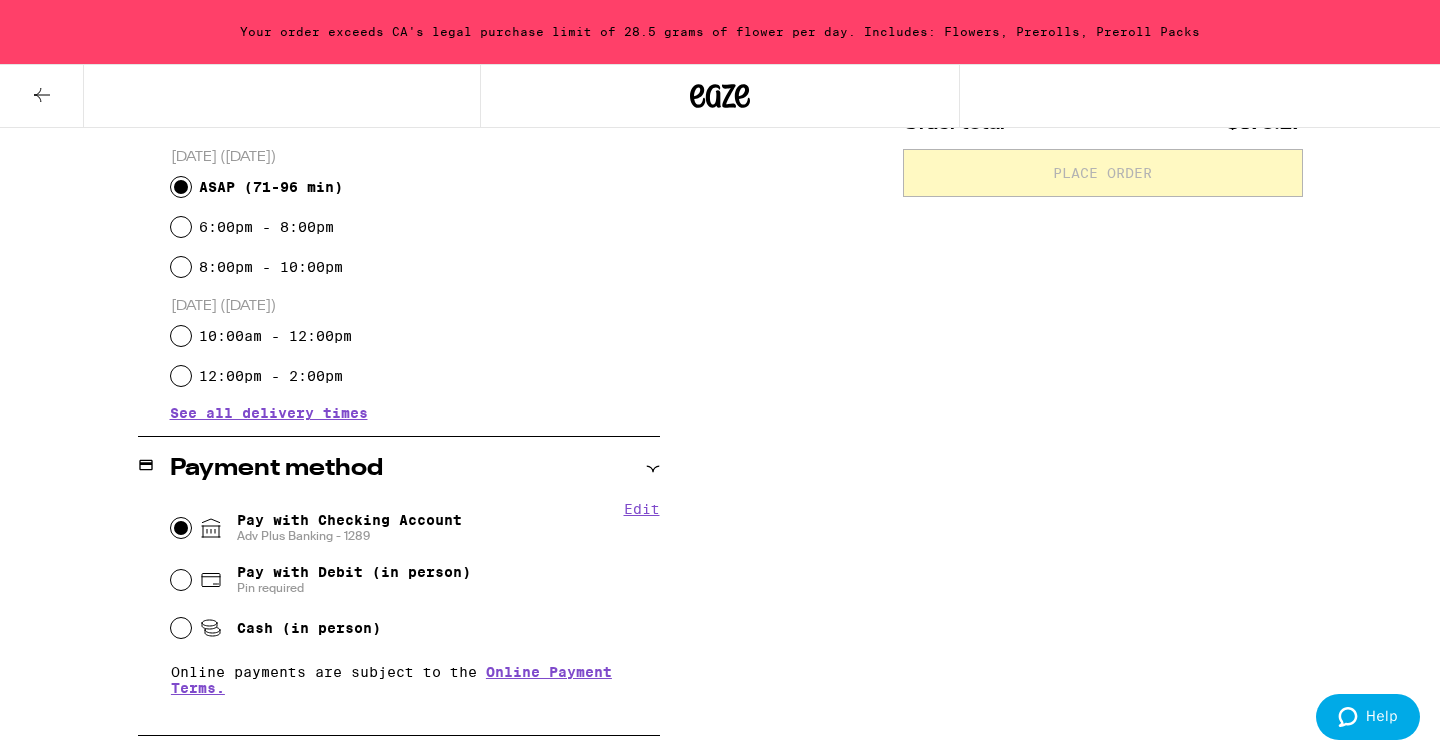scroll, scrollTop: 552, scrollLeft: 0, axis: vertical 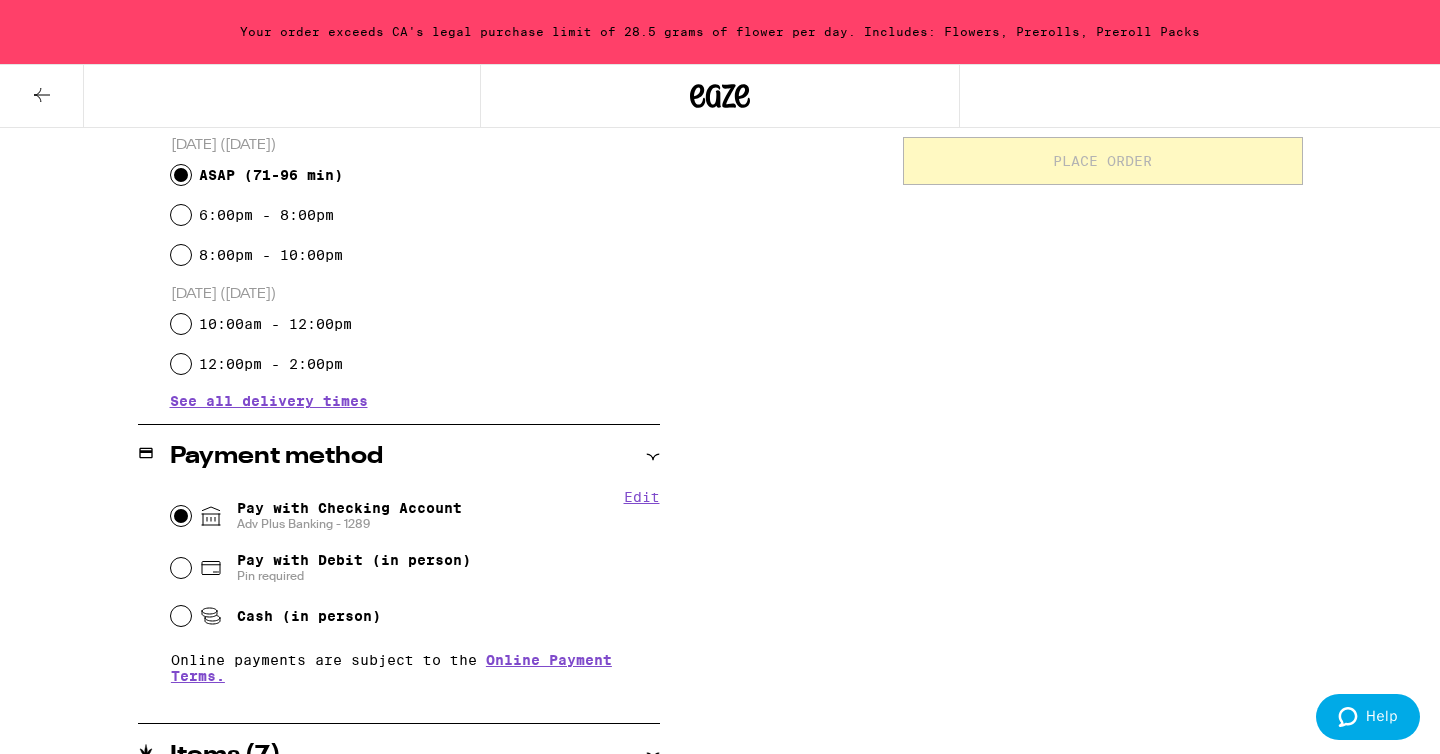 click on "Pin required" at bounding box center (354, 576) 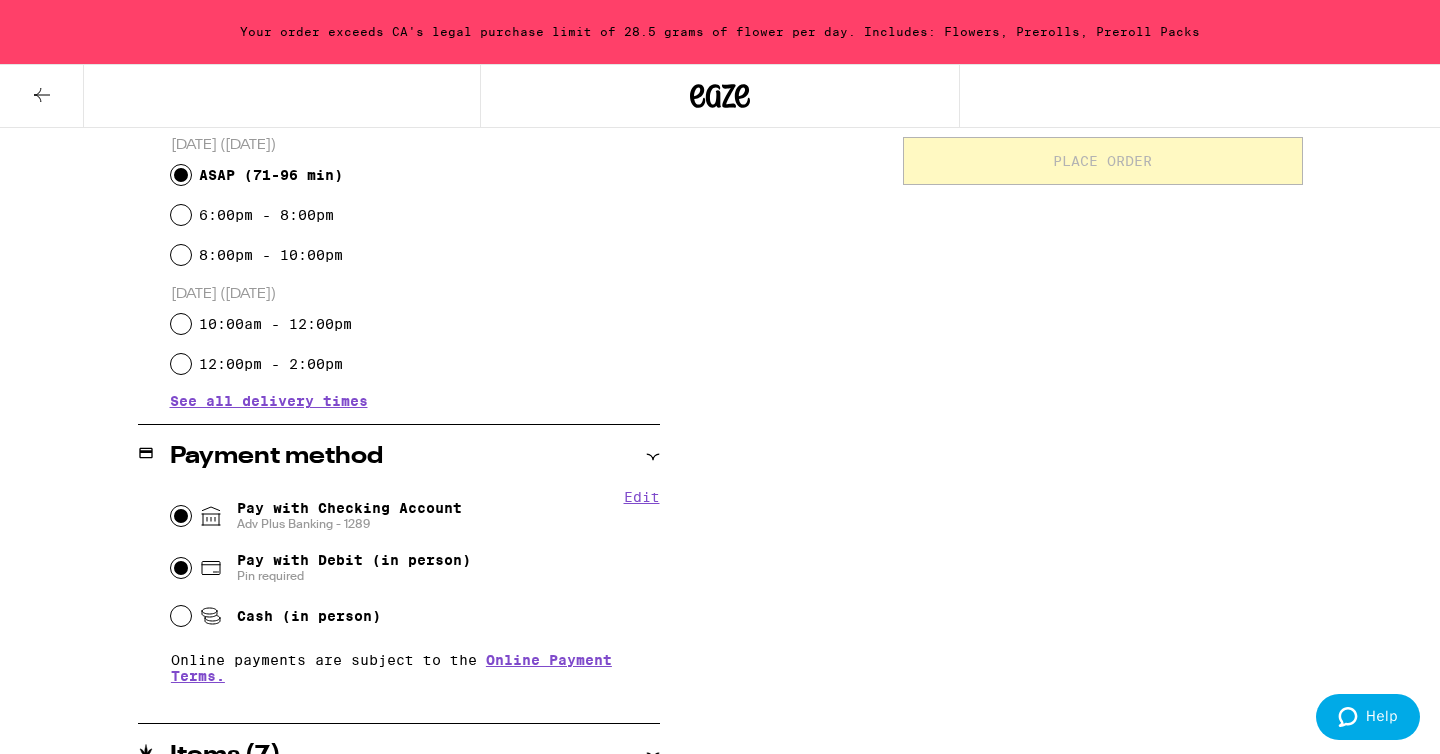 click on "Pay with Debit (in person) Pin required" at bounding box center [181, 568] 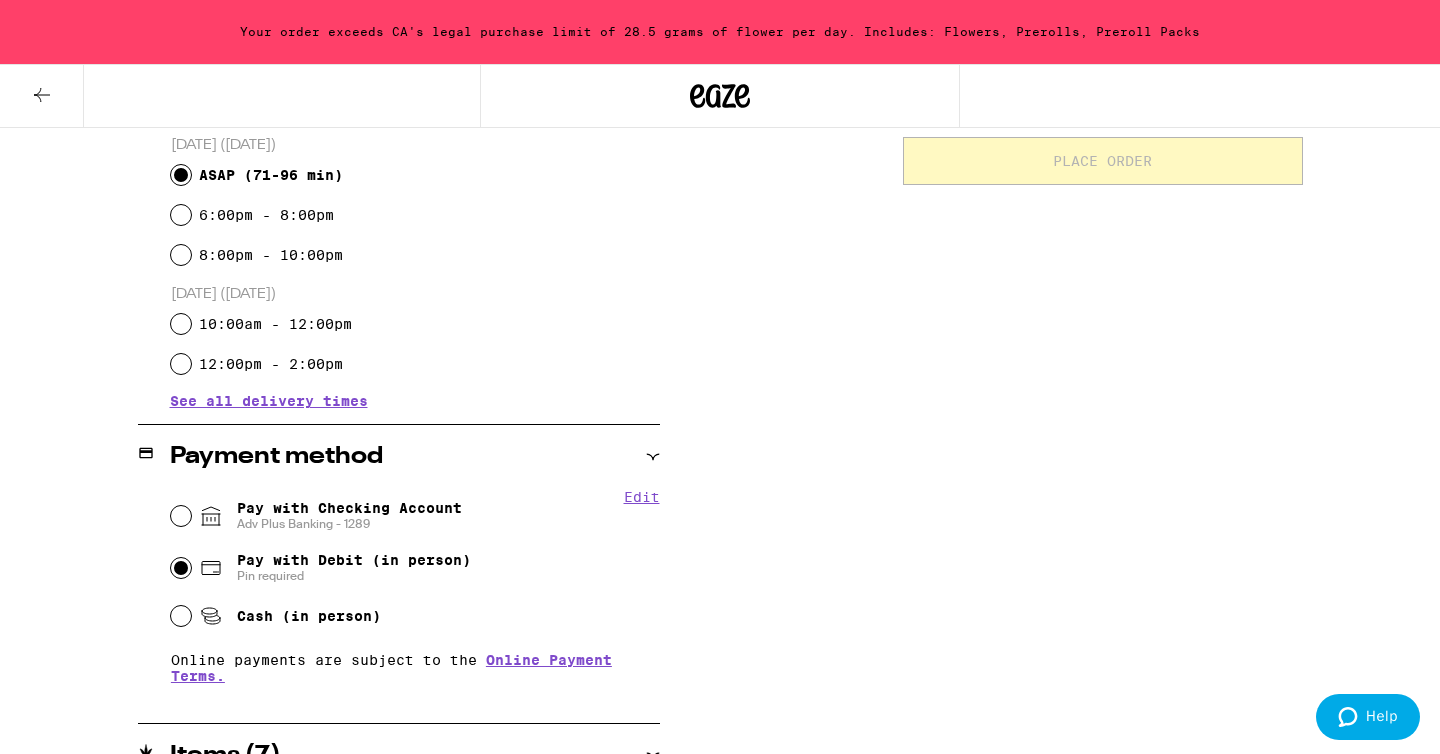 radio on "true" 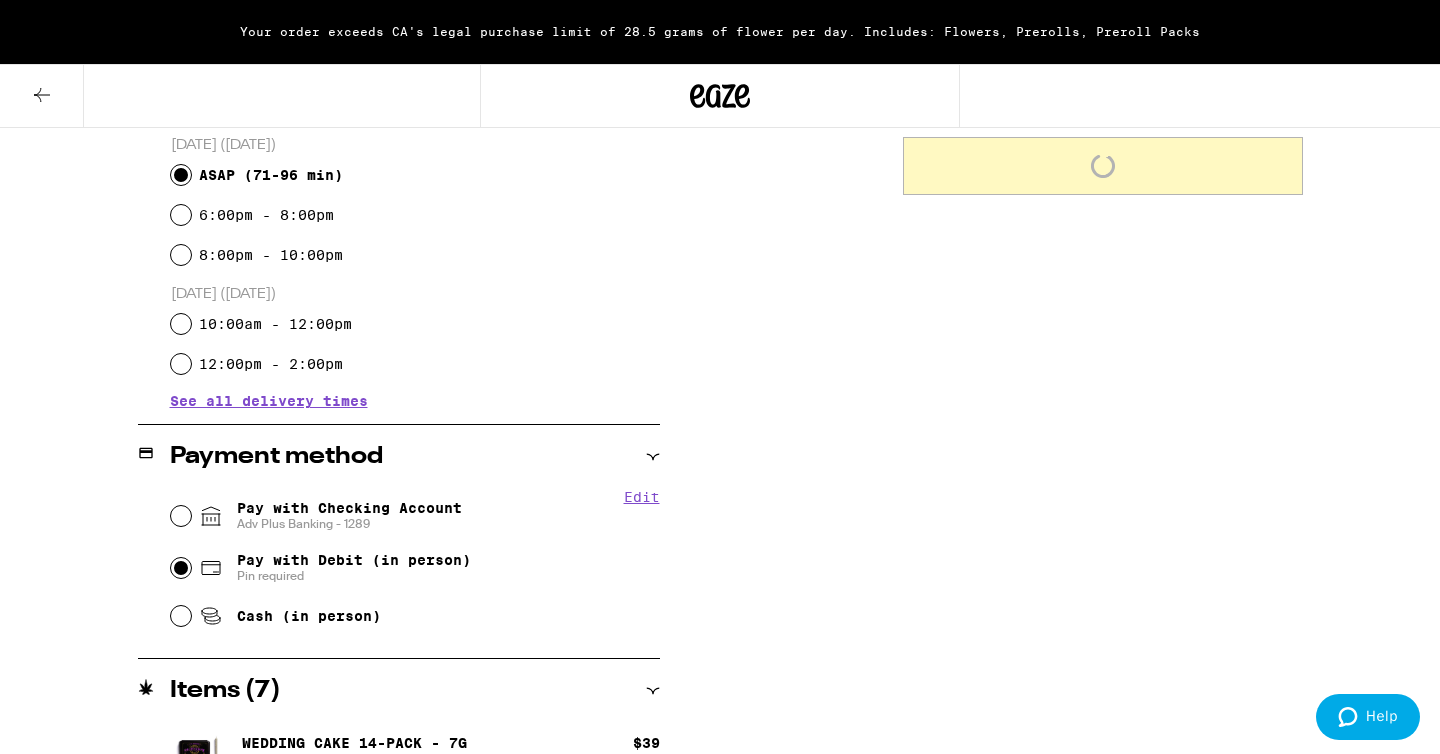 click on "Subtotal $250.00 Delivery $5.00 Free delivery for $75+ orders! Taxes & Fees More Info $101.27 Driver Tip $25.00 Tips 100% of the tip goes to your driver None $ 25 $ 38 $ 50 Other Fulfilled by  Hometown Heart (East Bay) (Lic#  C9-0000215-LIC ) Order total $376.27 Loading" at bounding box center [1103, 455] 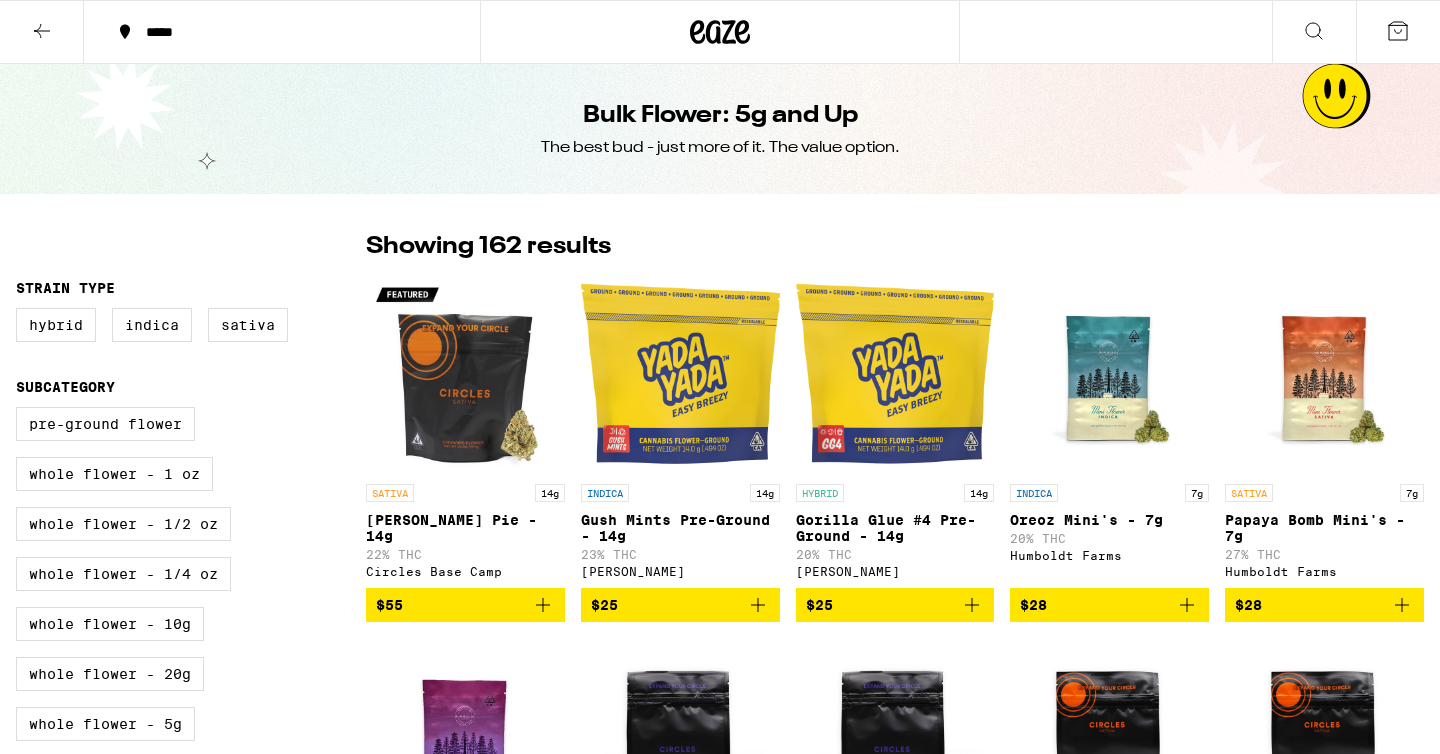 scroll, scrollTop: 0, scrollLeft: 0, axis: both 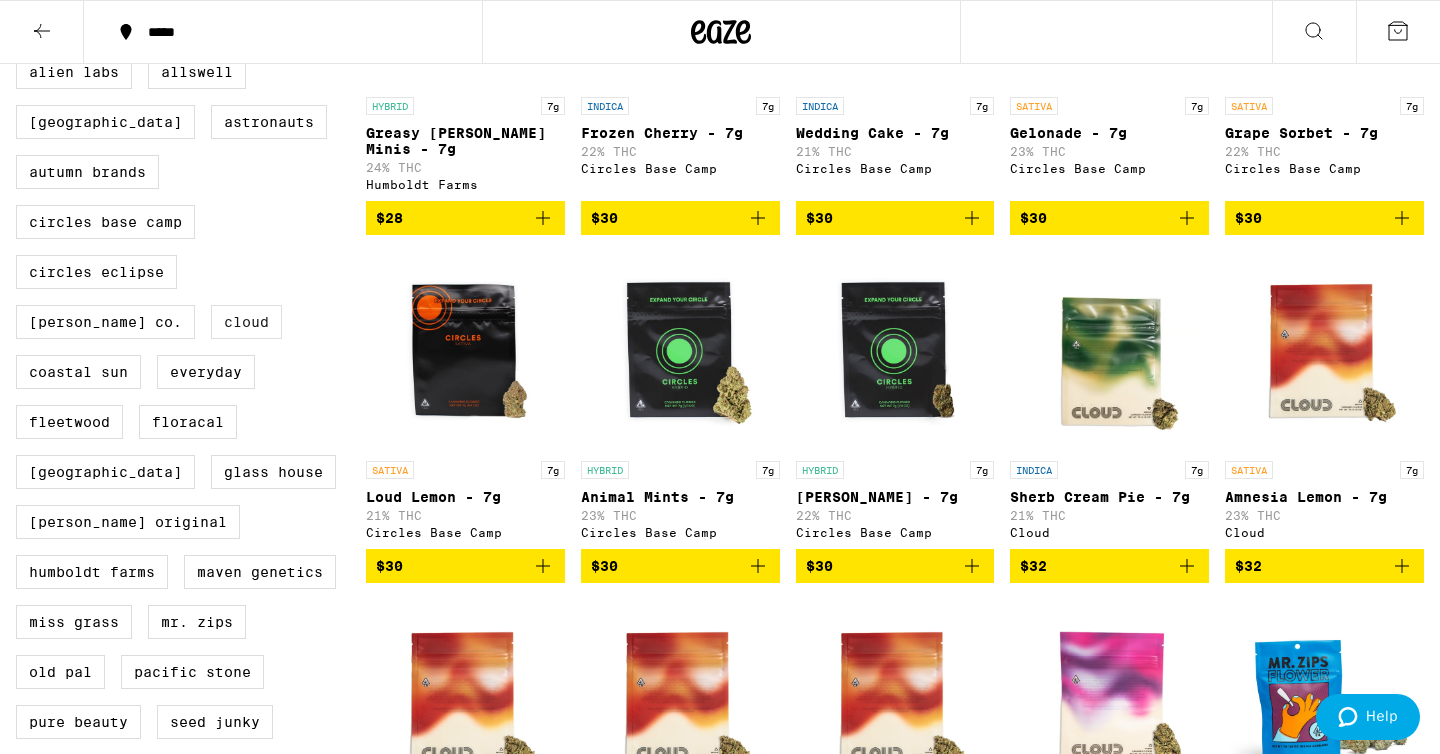 click on "Cloud" at bounding box center [246, 322] 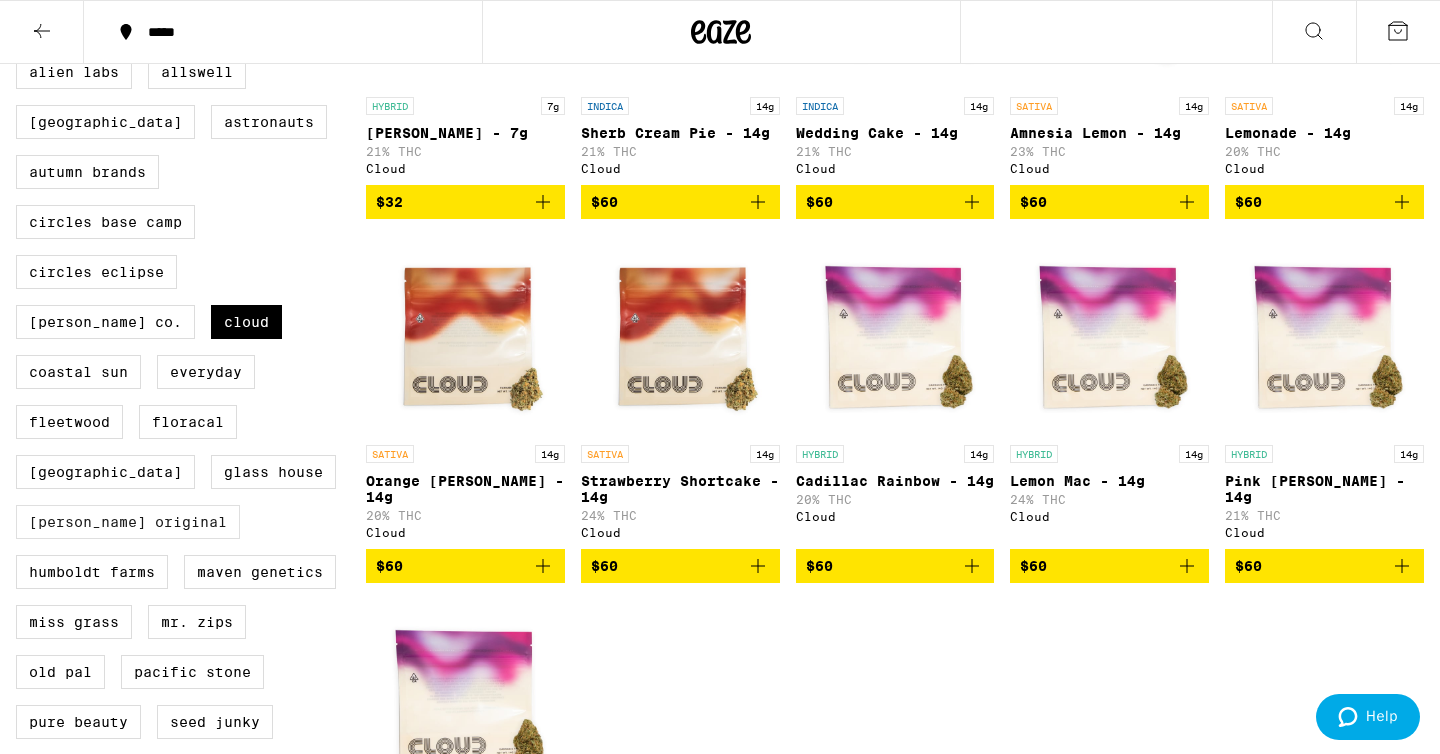 click on "[PERSON_NAME] Original" at bounding box center [128, 522] 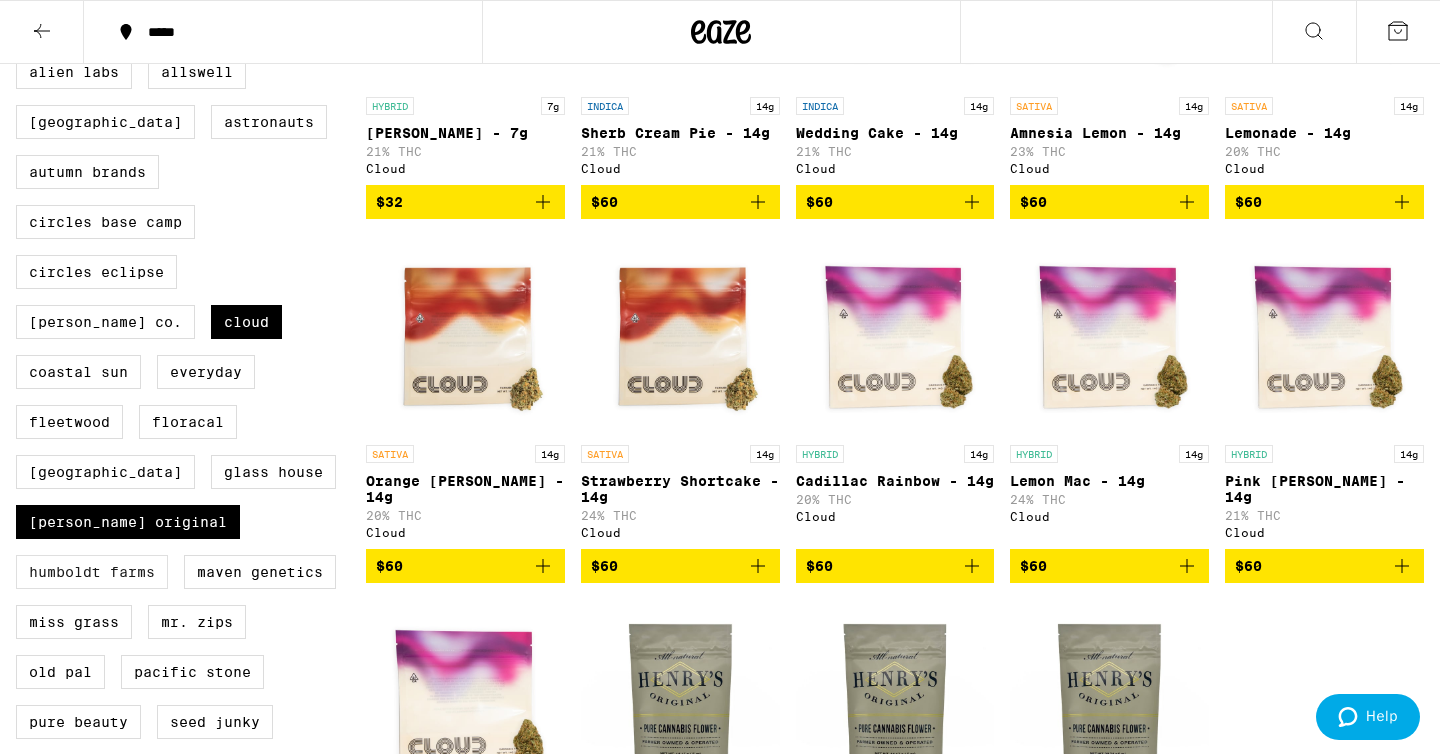 click on "Humboldt Farms" at bounding box center (92, 572) 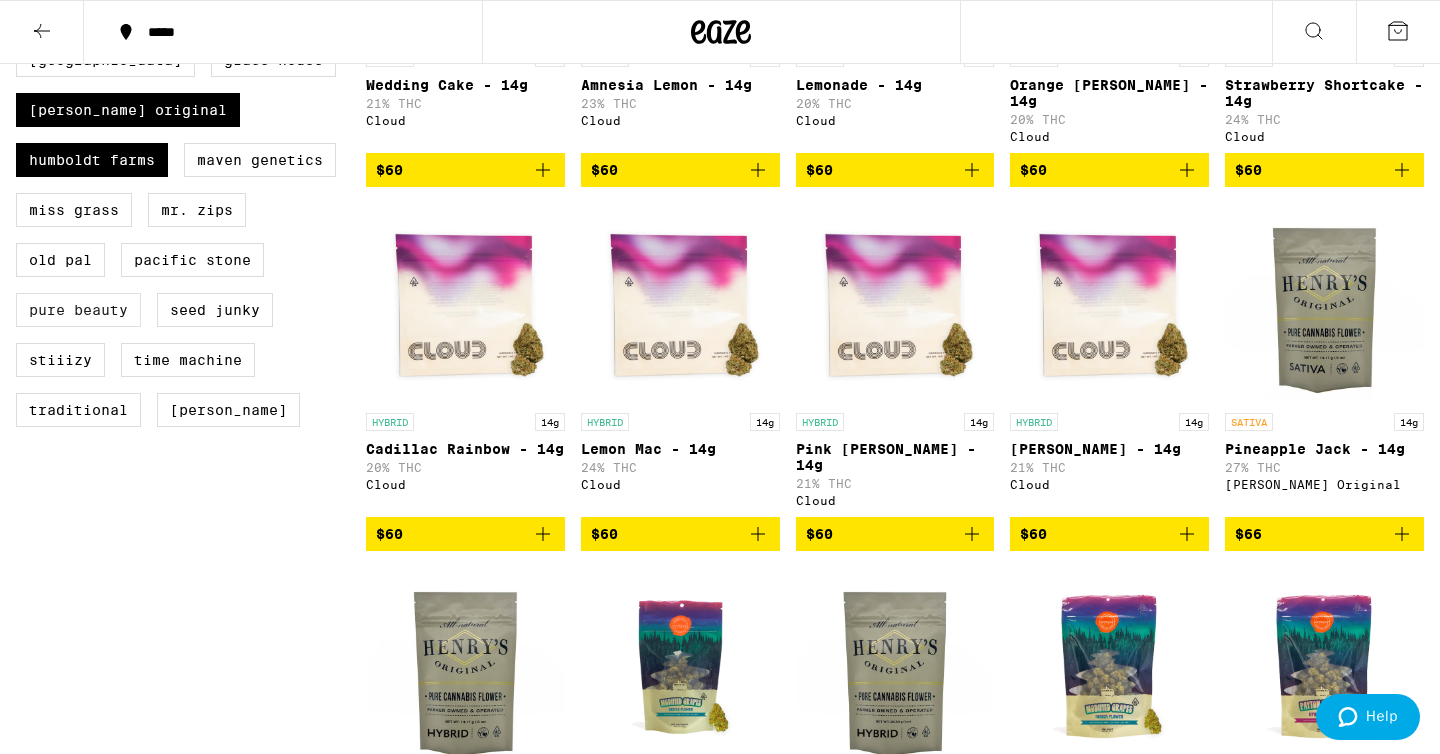click on "Pure Beauty" at bounding box center [78, 310] 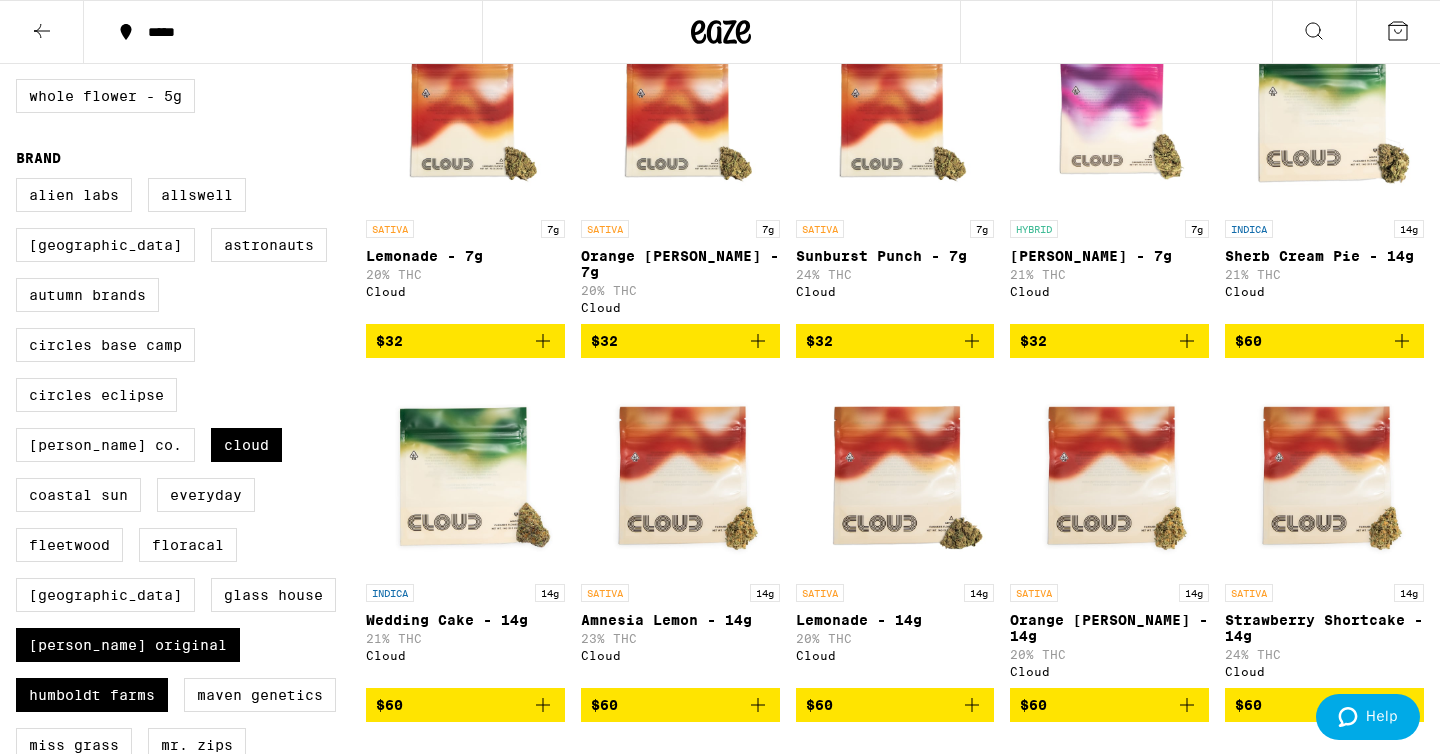 scroll, scrollTop: 0, scrollLeft: 0, axis: both 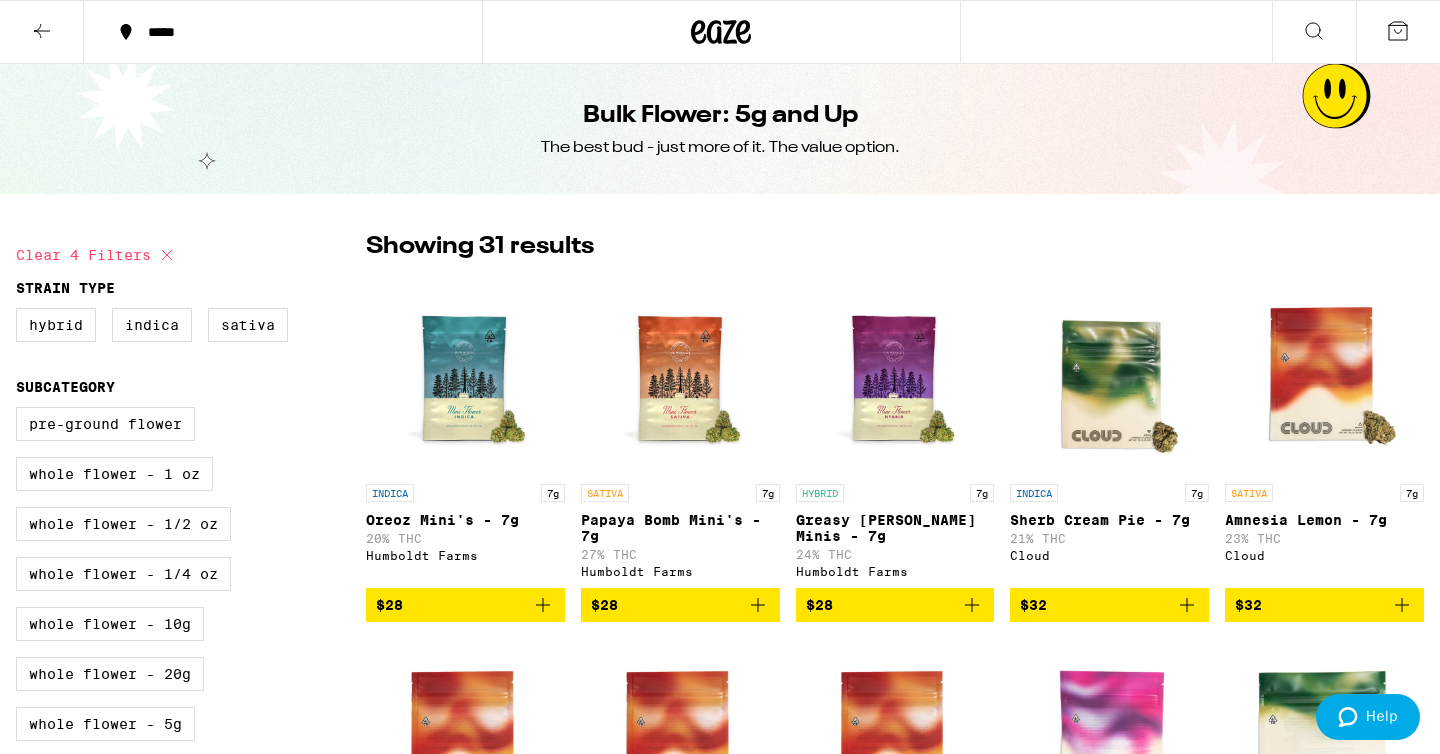 click 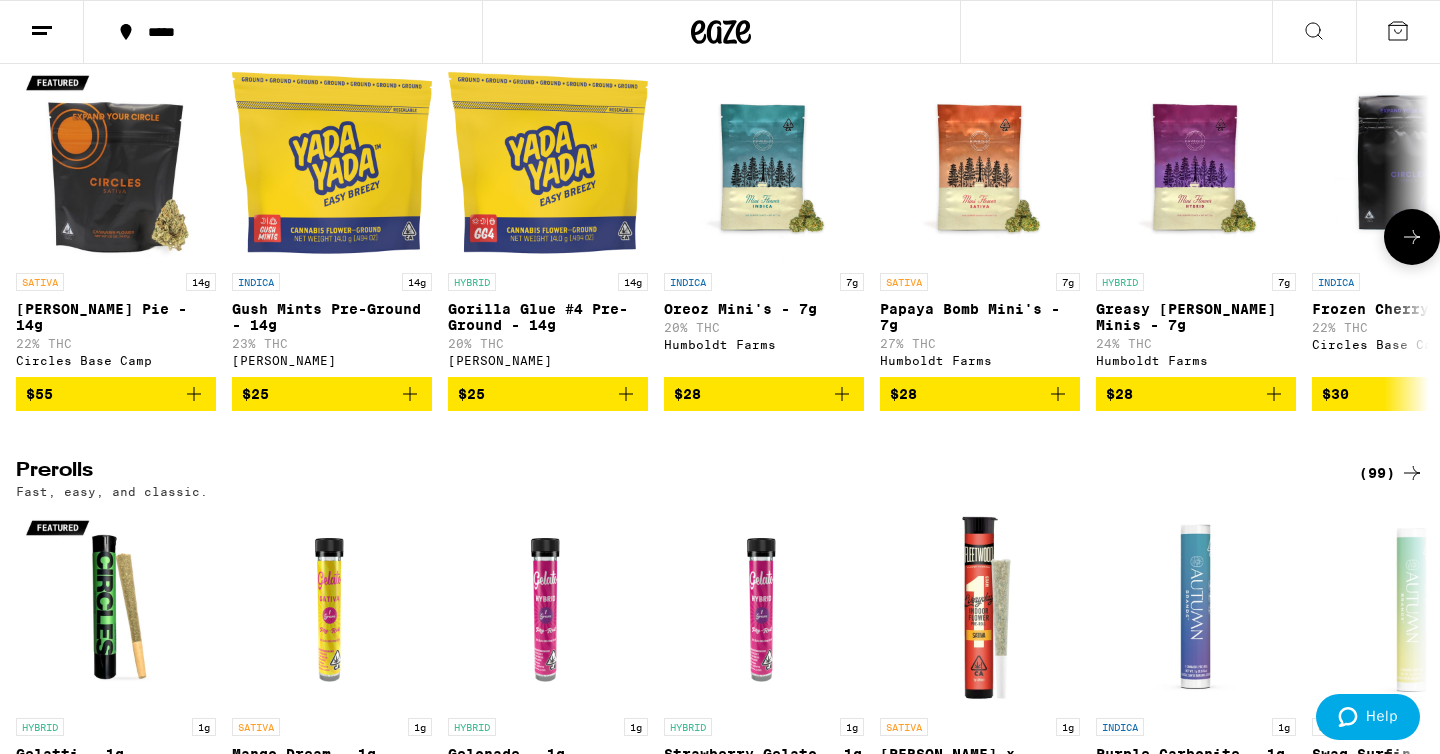 scroll, scrollTop: 842, scrollLeft: 0, axis: vertical 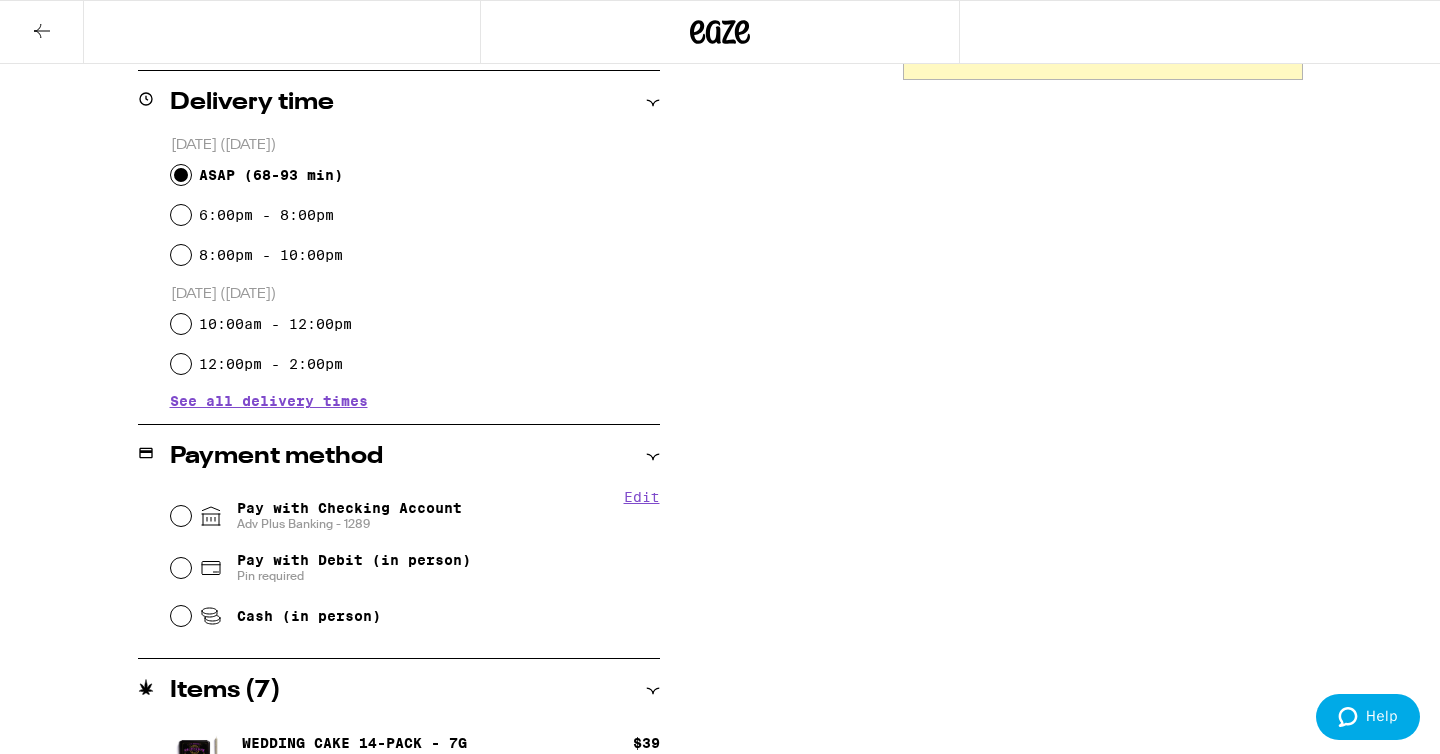 click on "Pay with Debit (in person)" at bounding box center (354, 560) 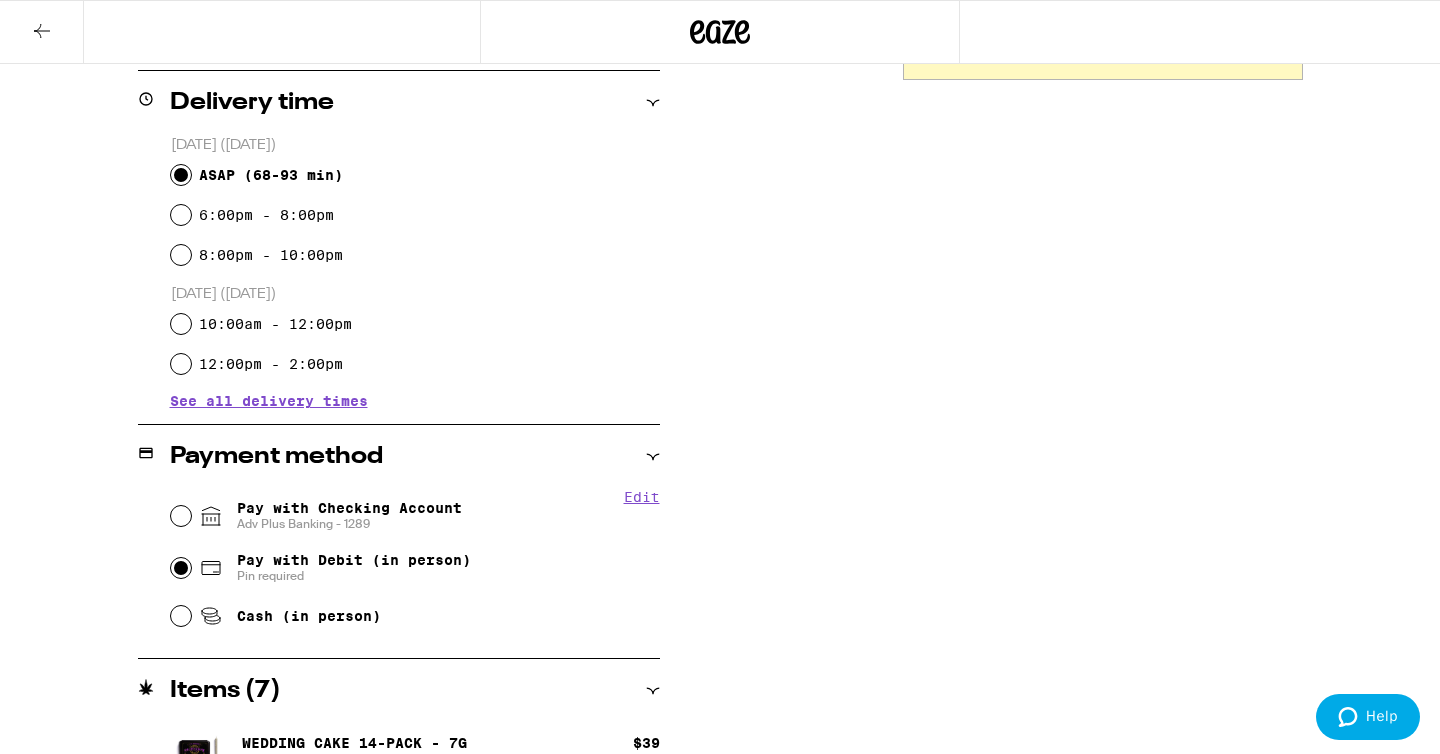 click on "Pay with Debit (in person) Pin required" at bounding box center (181, 568) 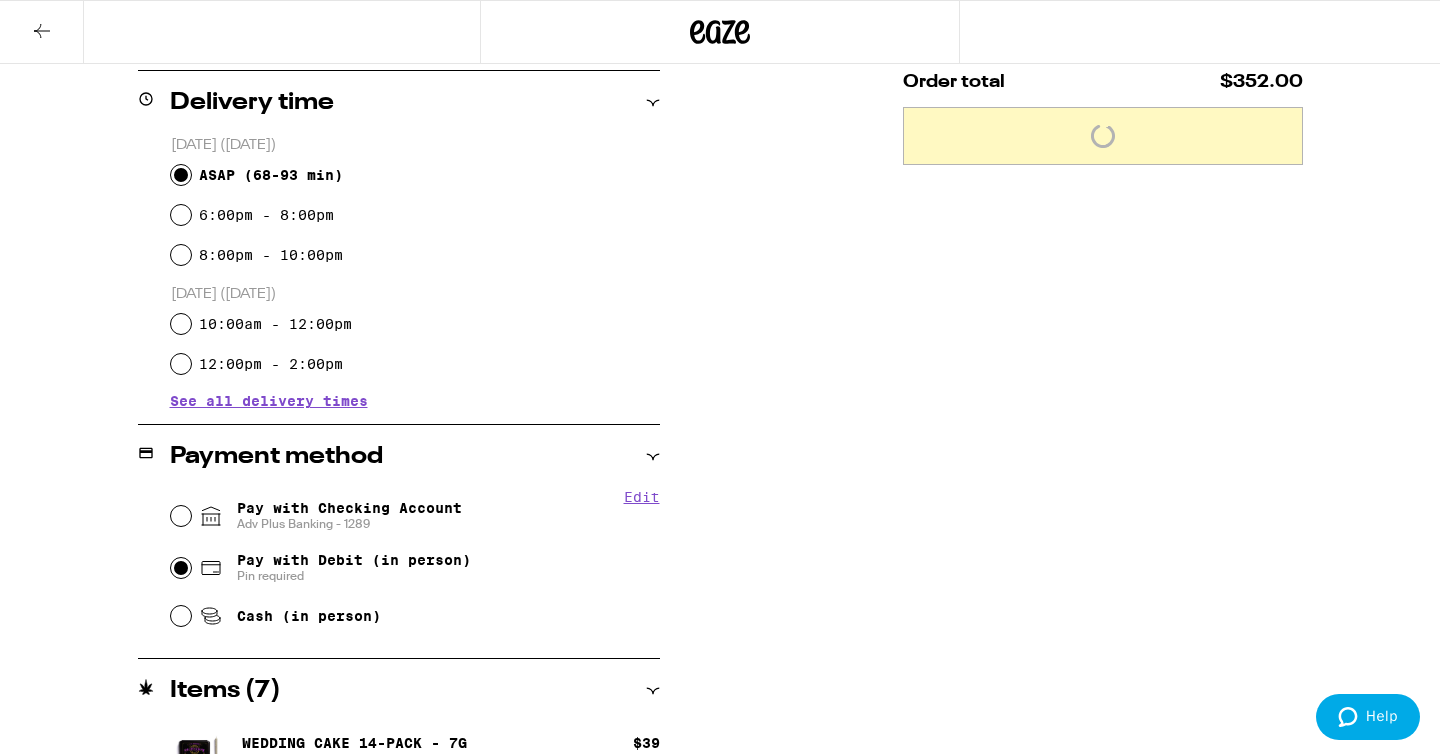 click on "**********" at bounding box center (720, 455) 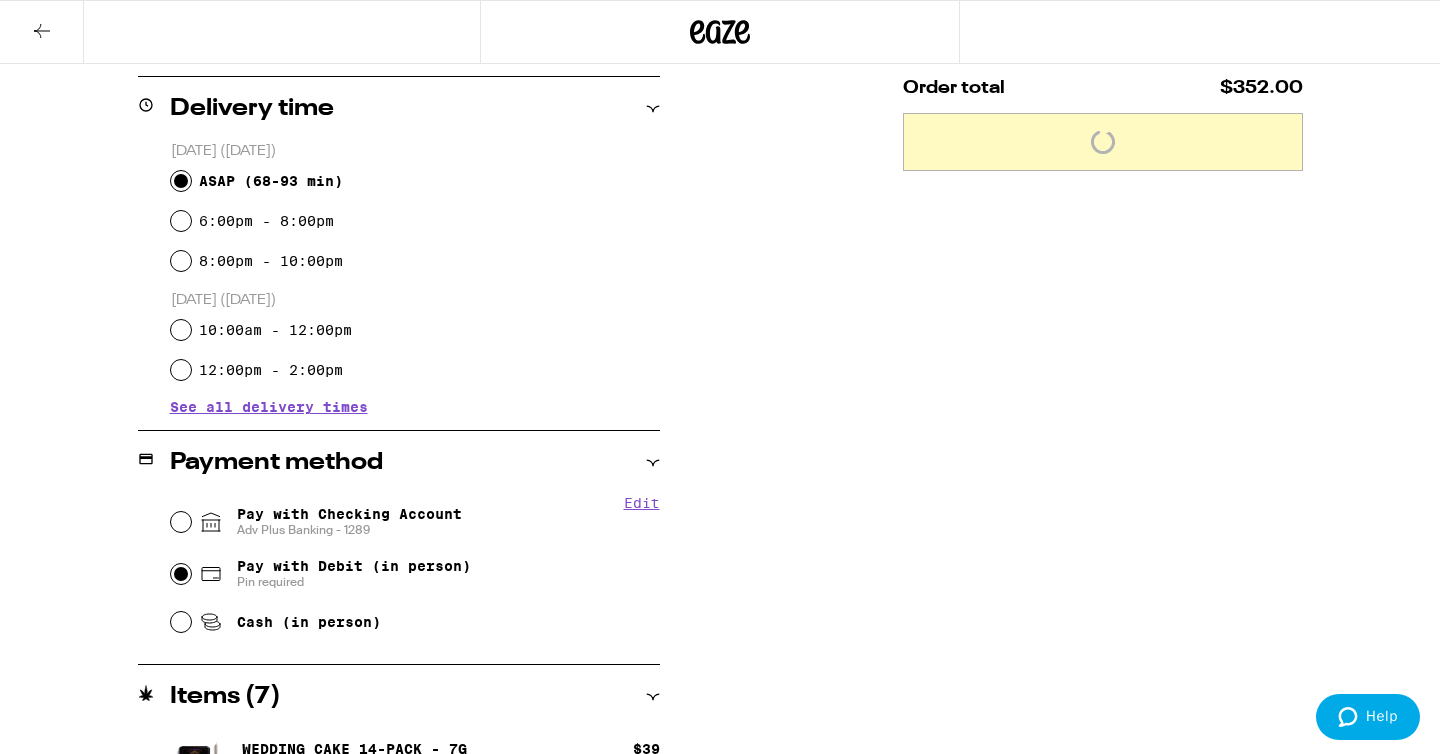 scroll, scrollTop: 483, scrollLeft: 0, axis: vertical 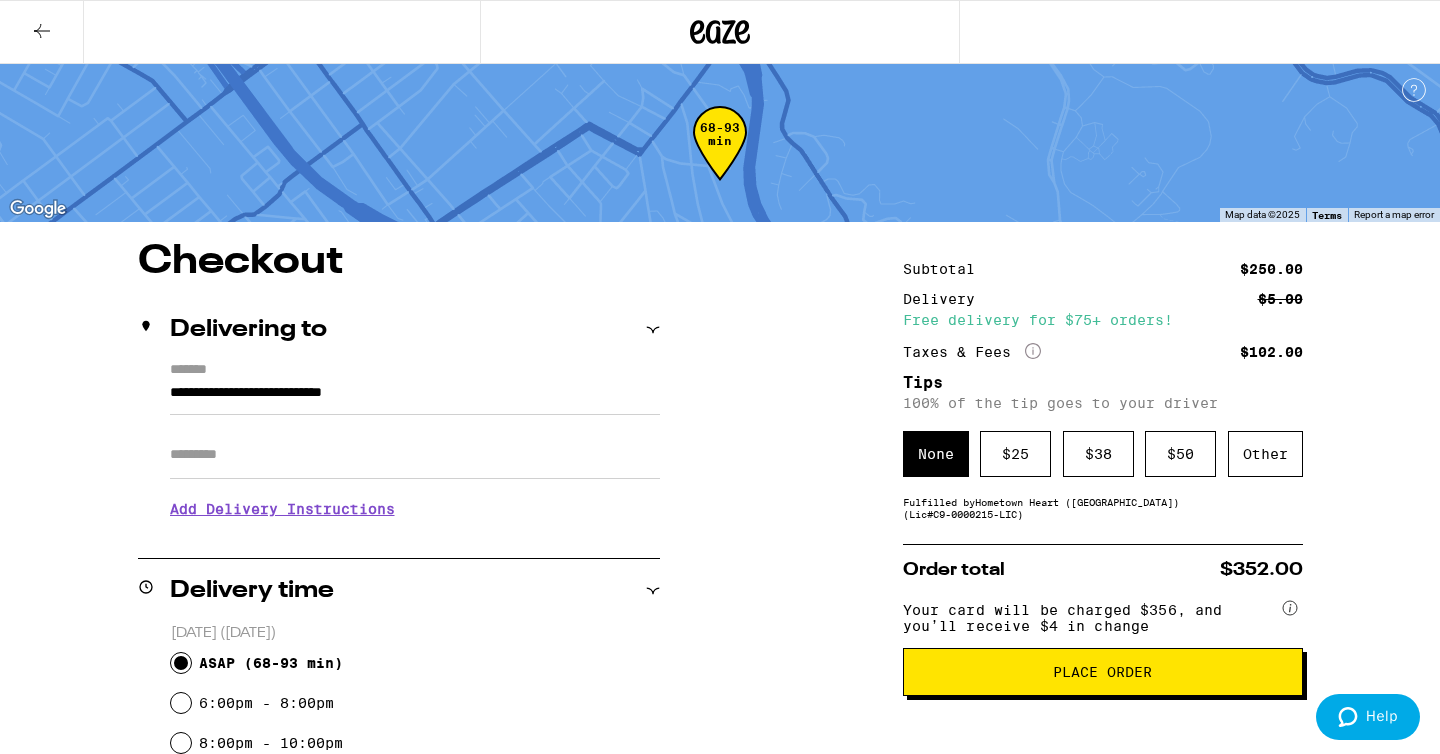 click on "Place Order" at bounding box center (1102, 672) 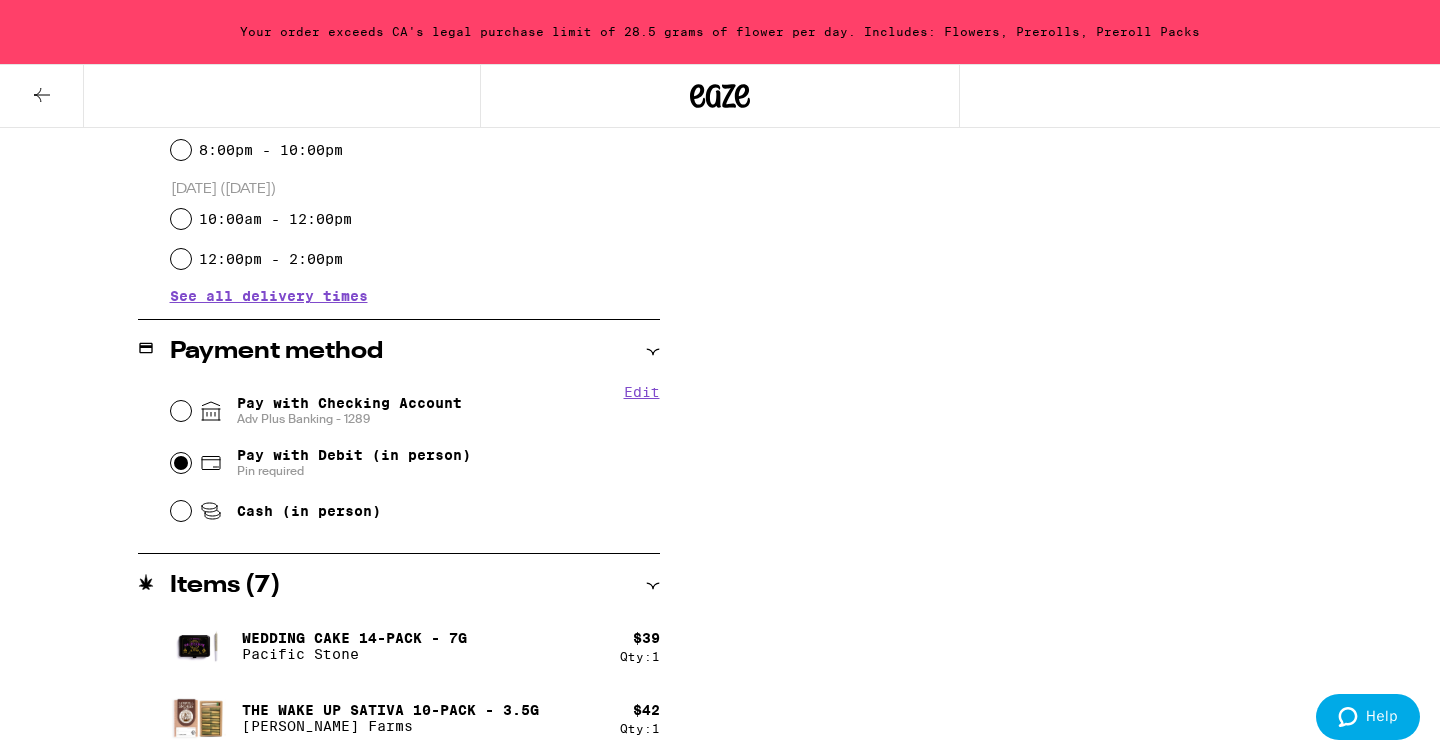scroll, scrollTop: 954, scrollLeft: 0, axis: vertical 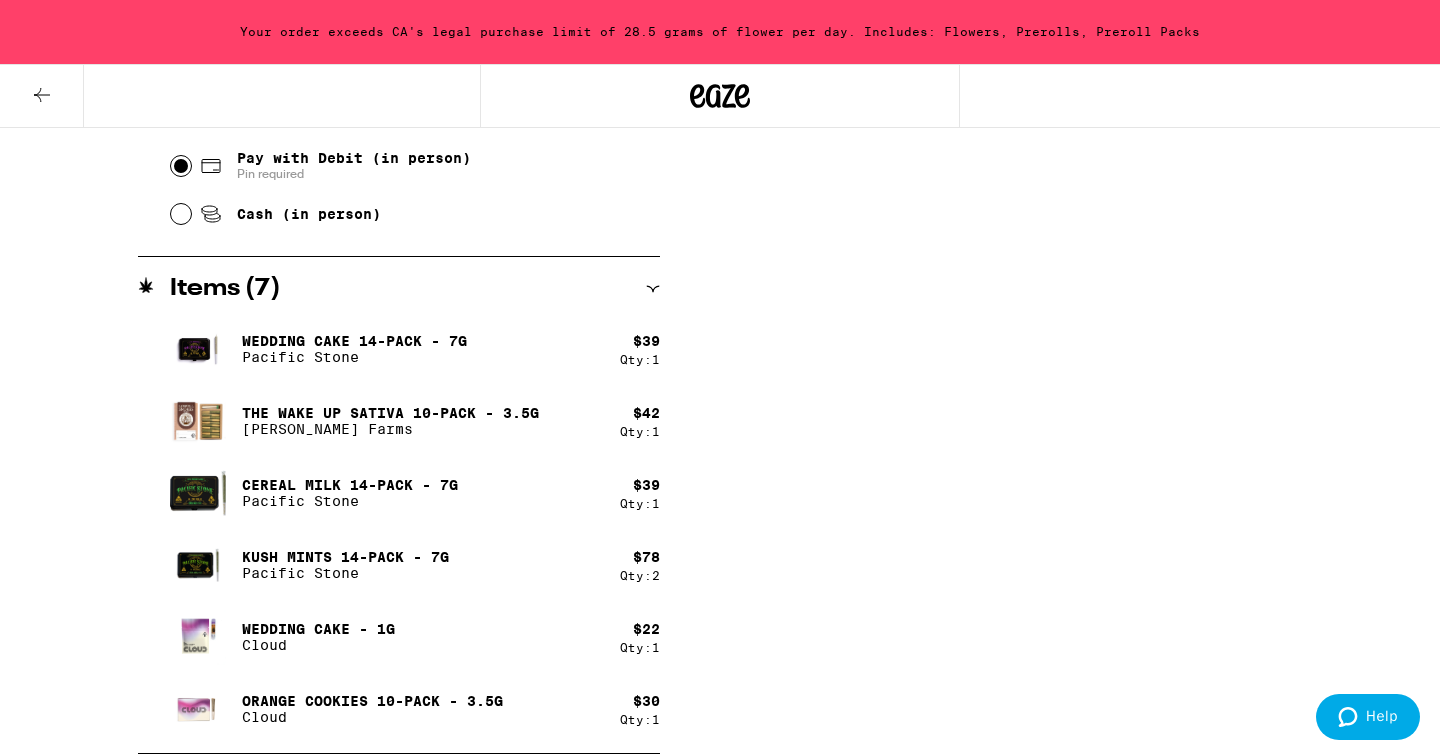 click 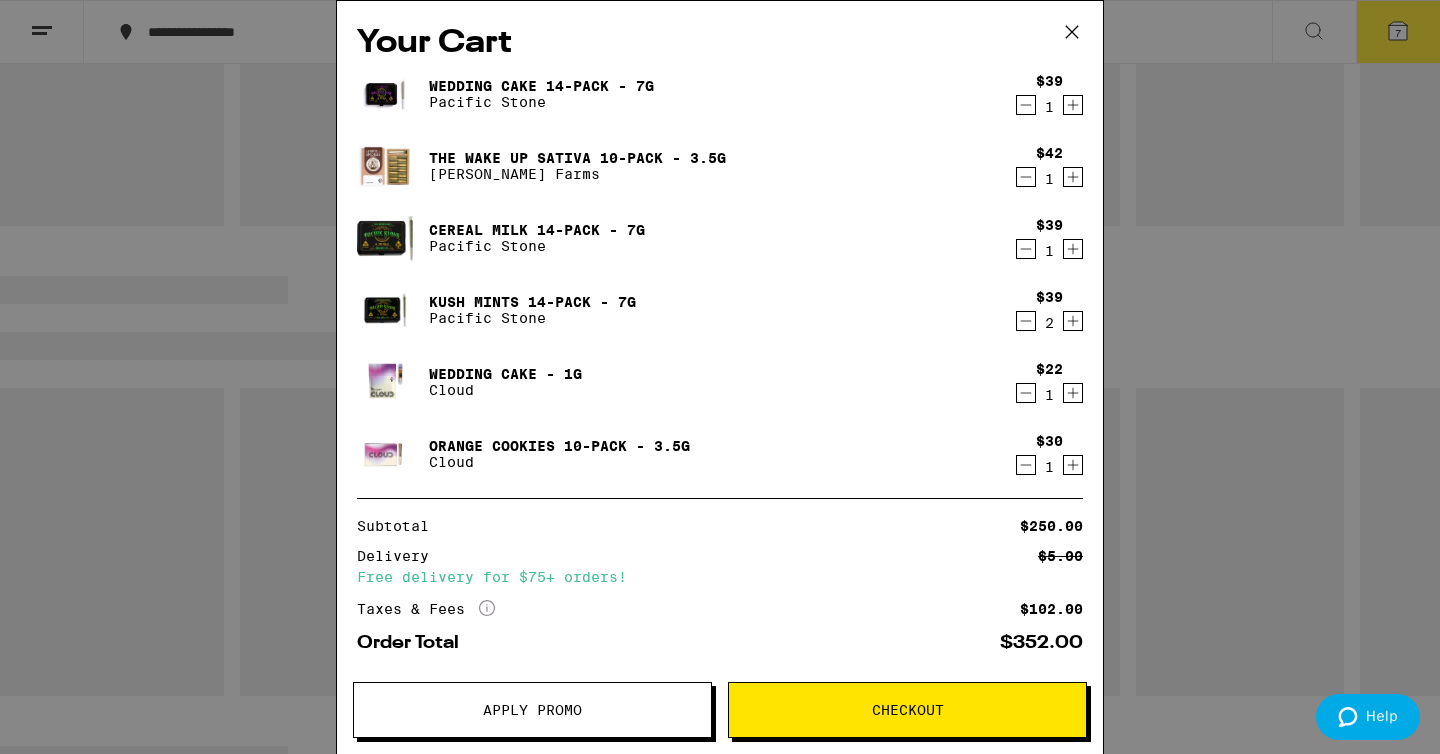 scroll, scrollTop: 0, scrollLeft: 0, axis: both 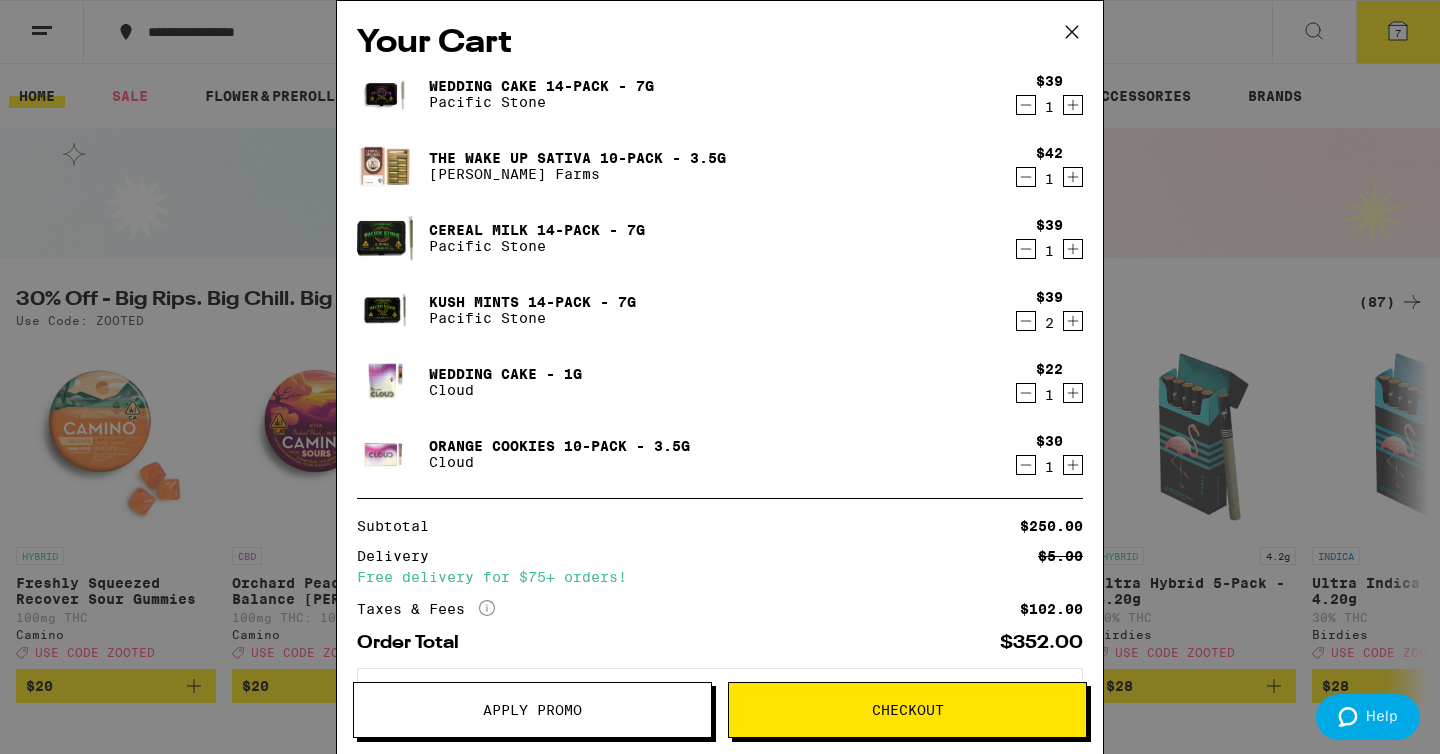 click 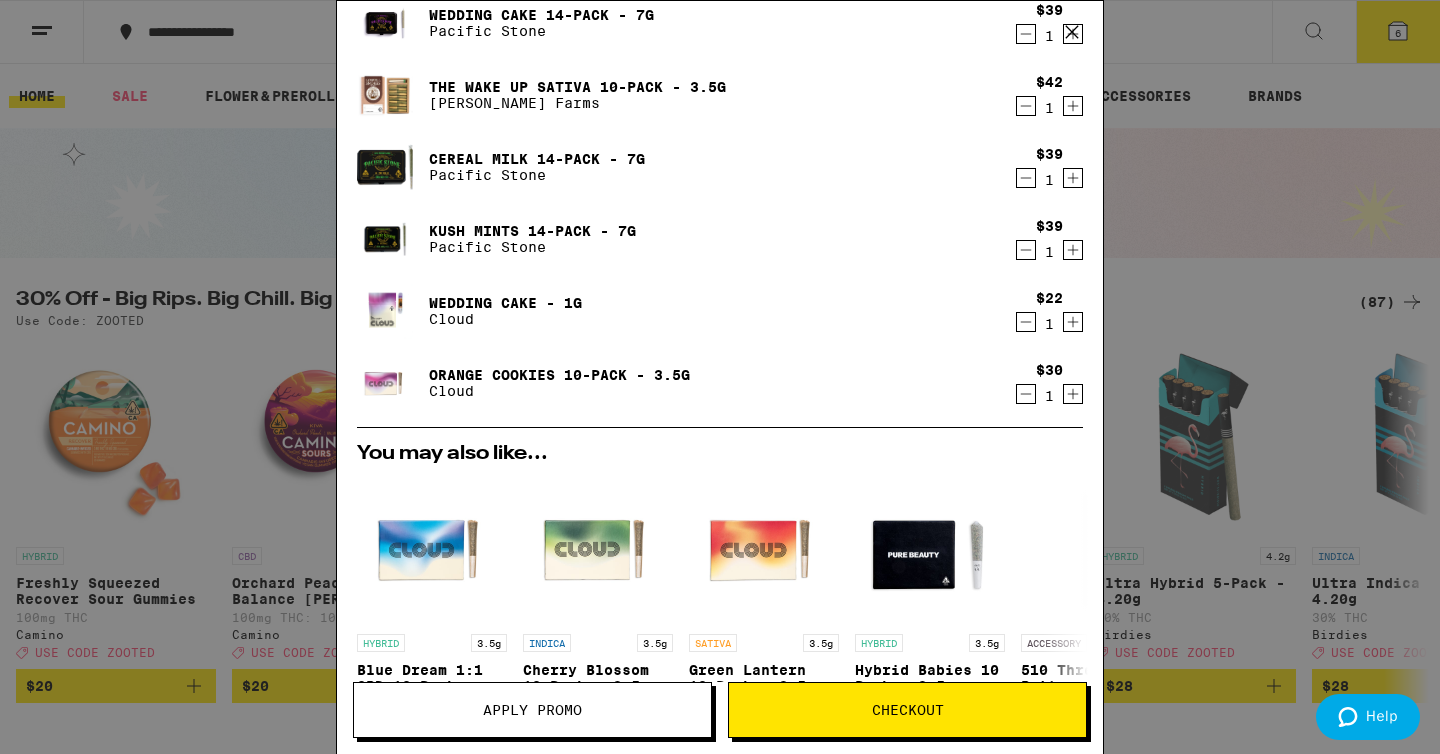 scroll, scrollTop: 0, scrollLeft: 0, axis: both 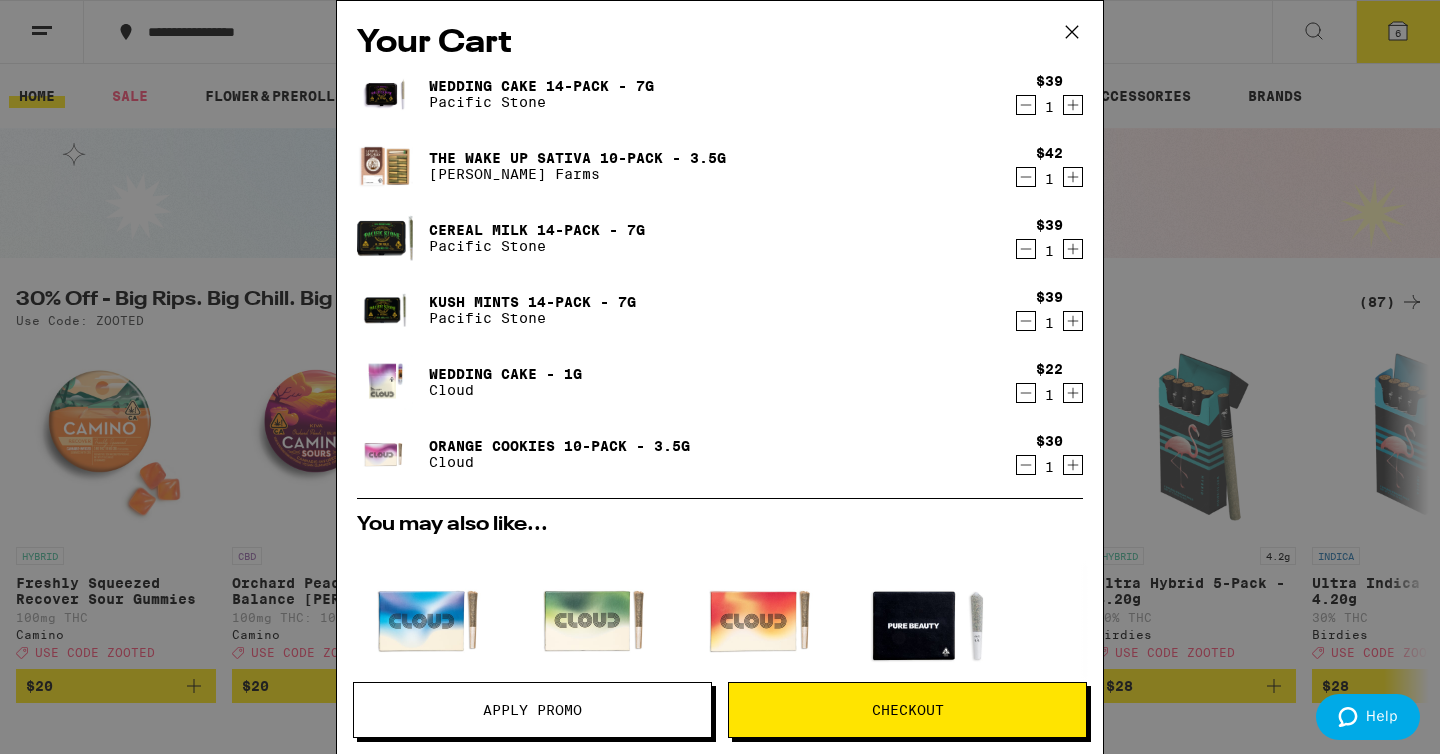 click 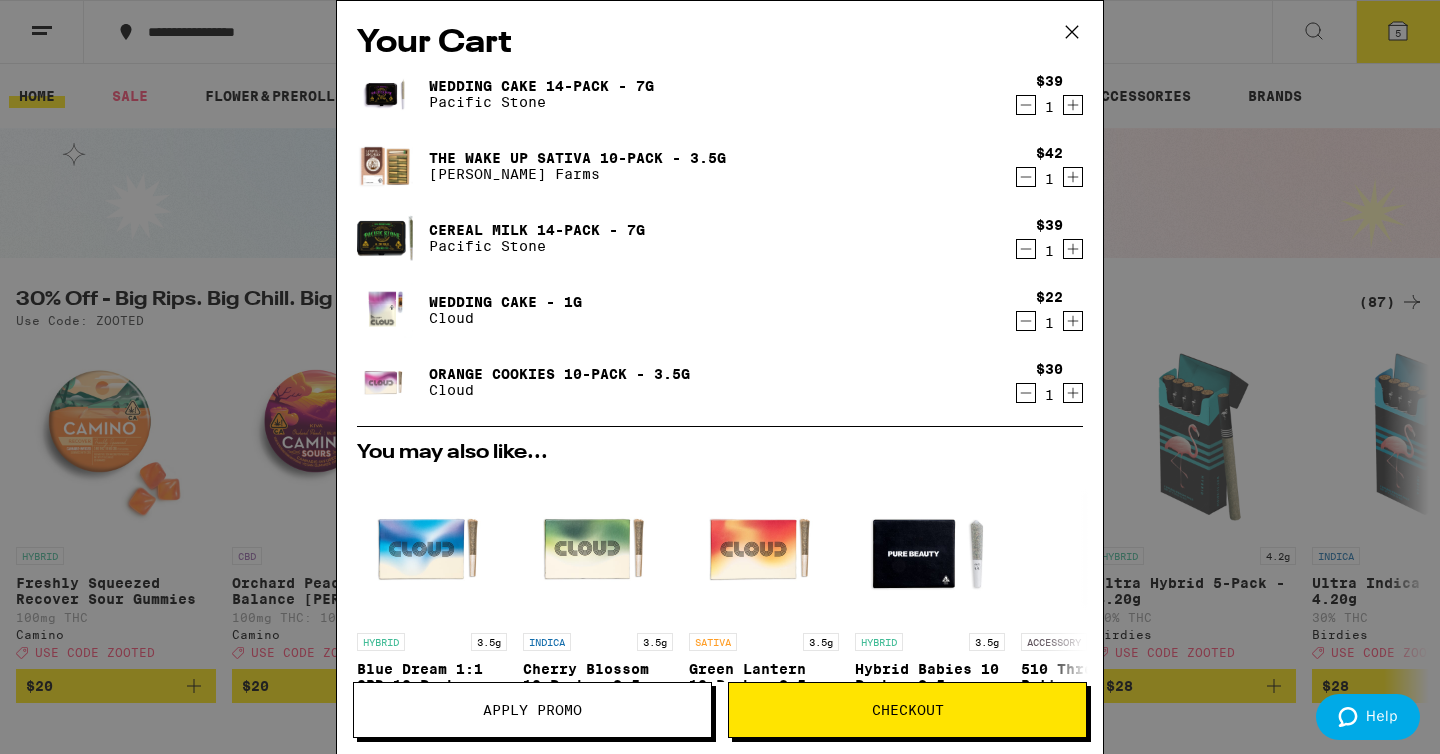 click on "Checkout" at bounding box center [908, 710] 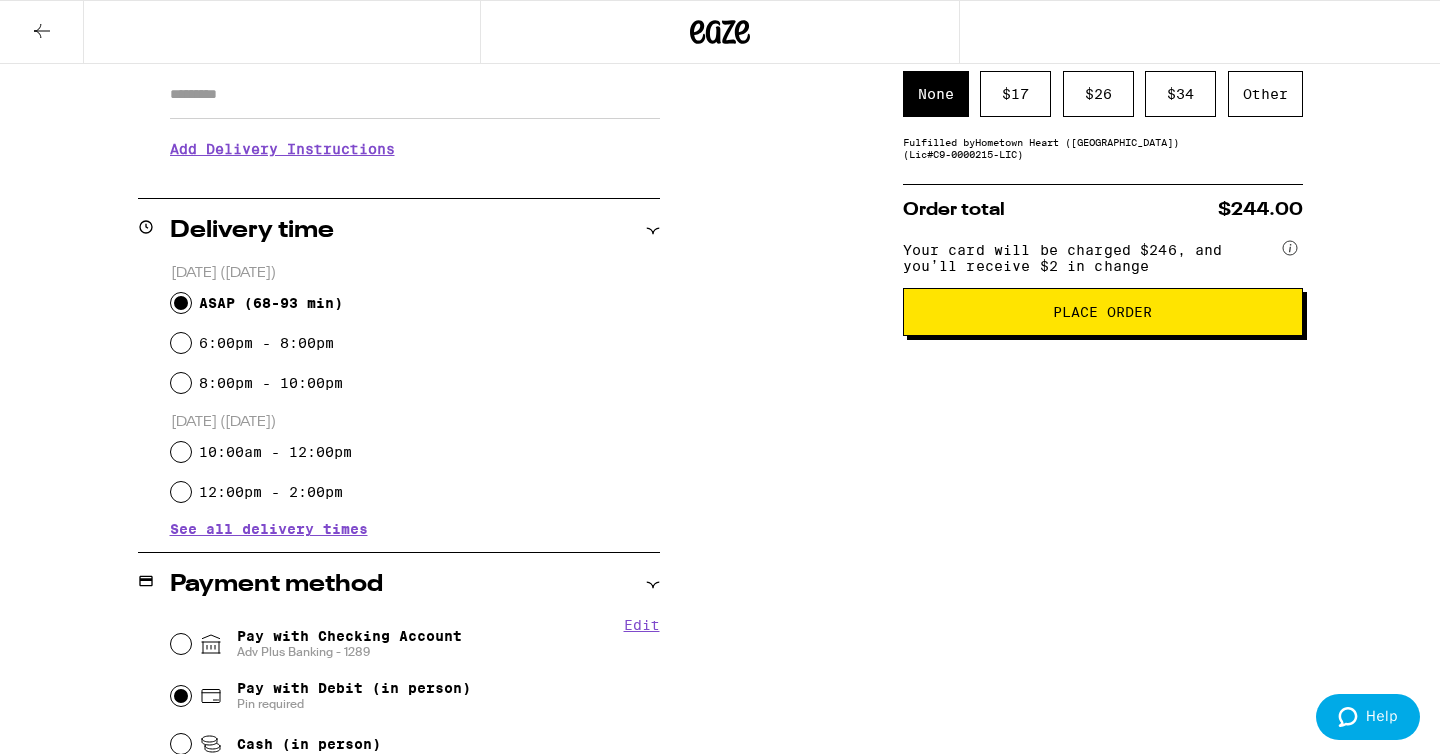 scroll, scrollTop: 818, scrollLeft: 0, axis: vertical 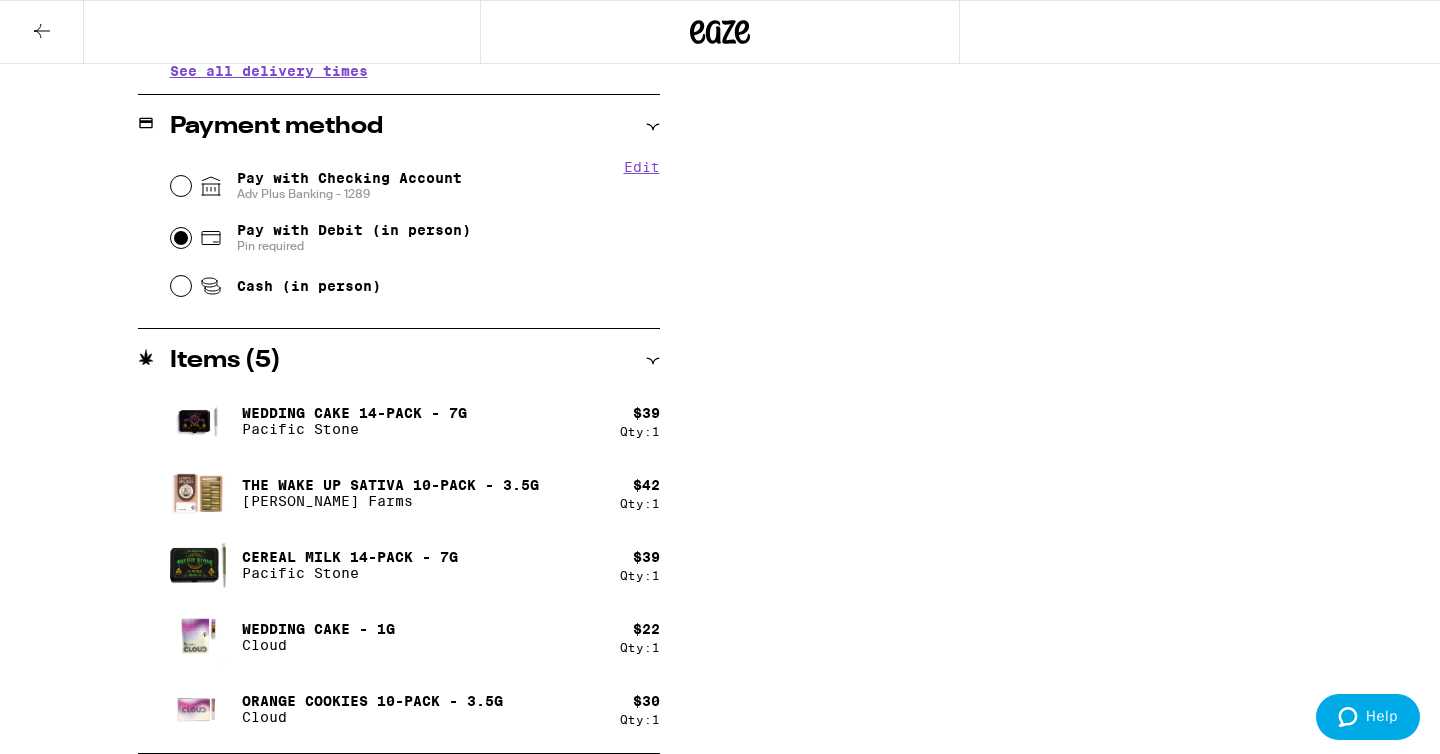 click 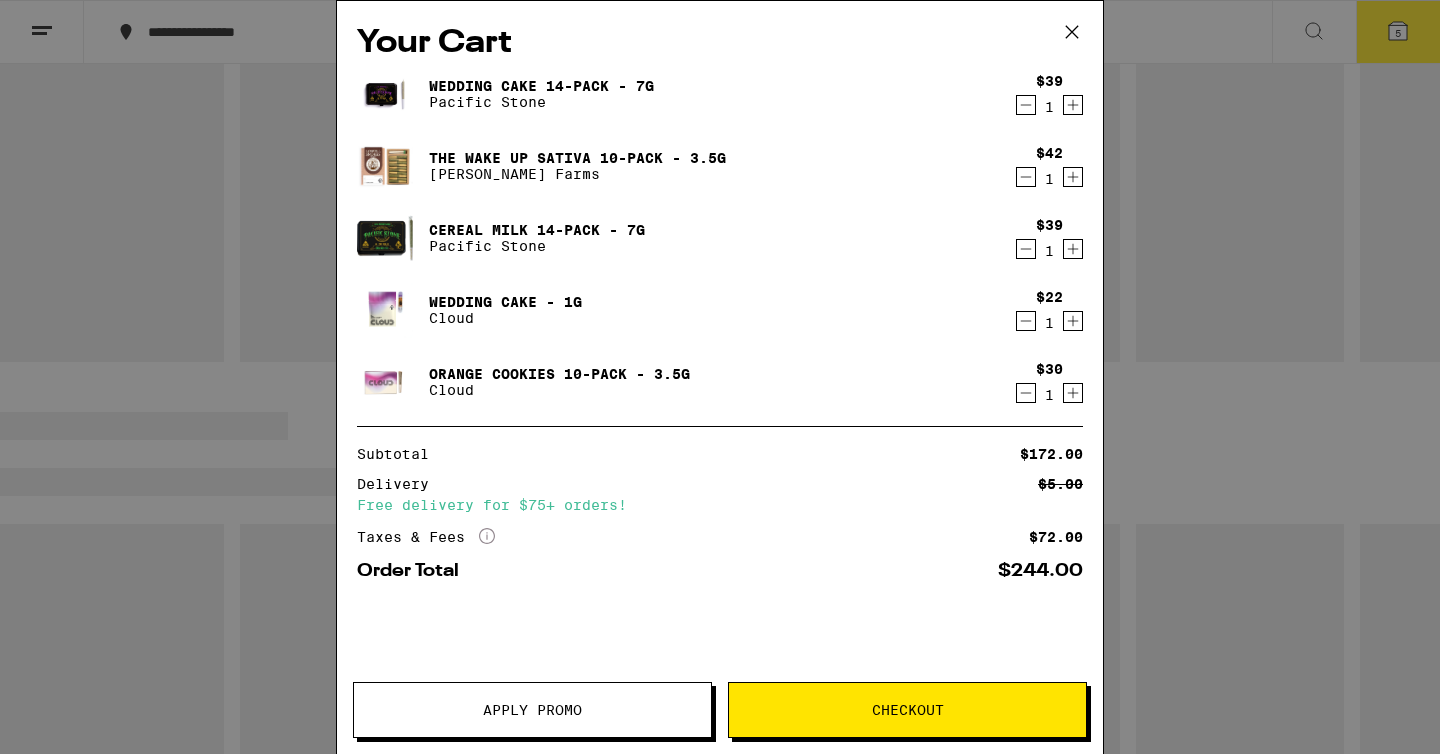 scroll, scrollTop: 0, scrollLeft: 0, axis: both 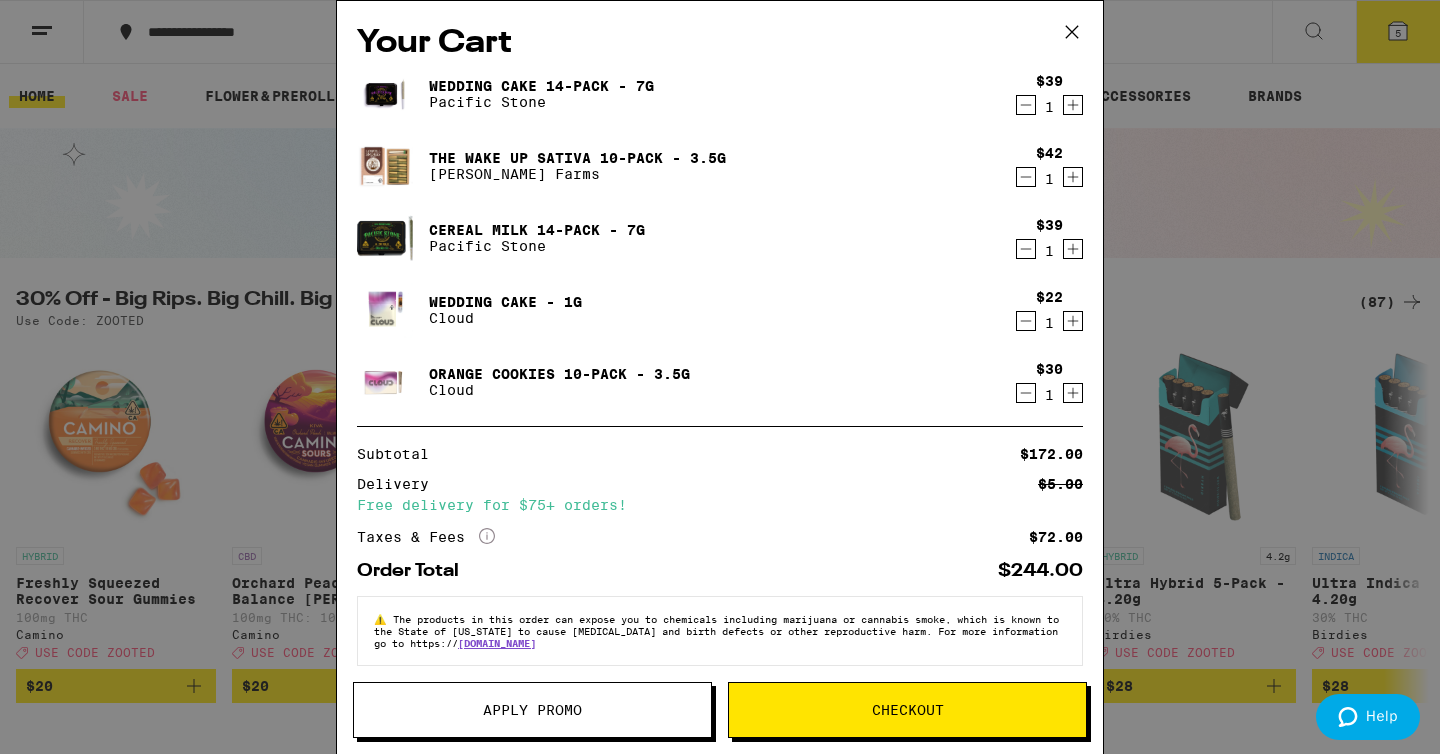 click 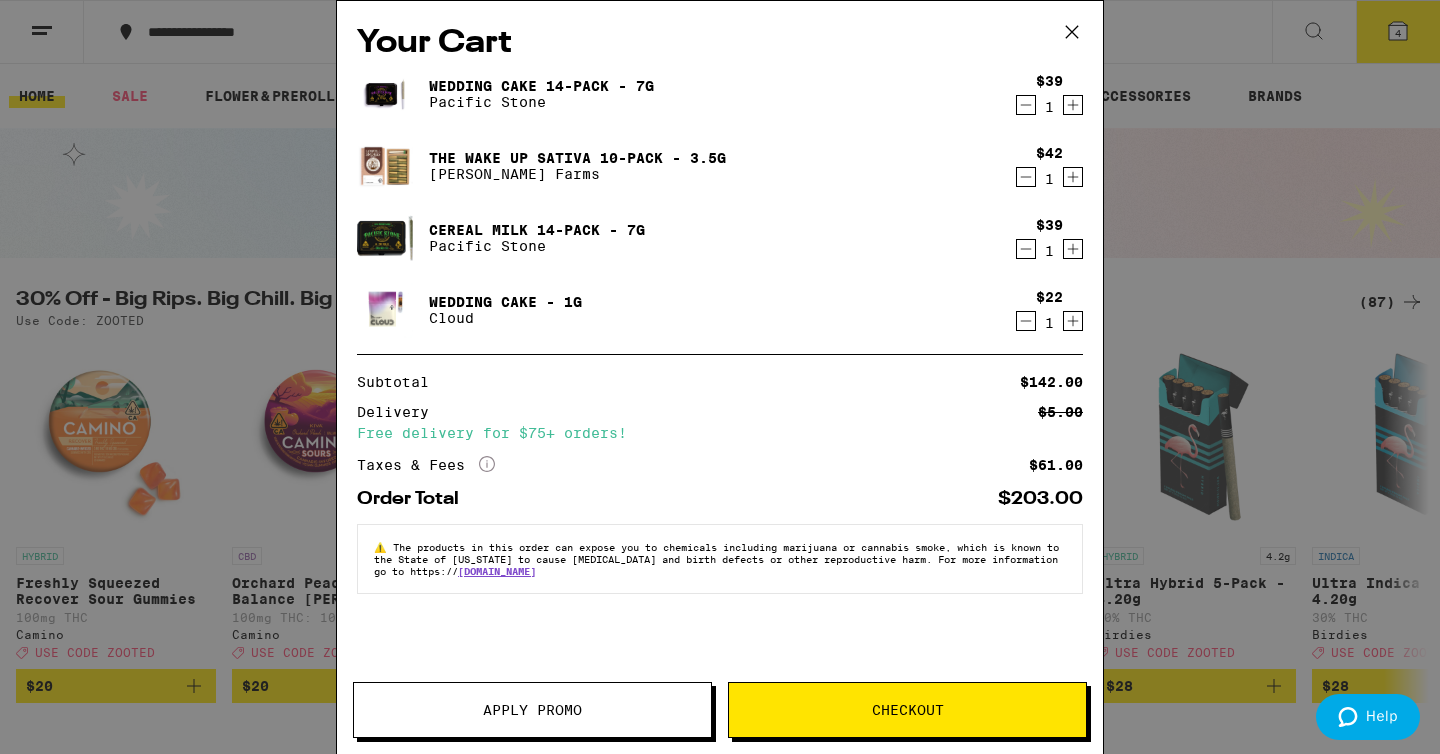 click 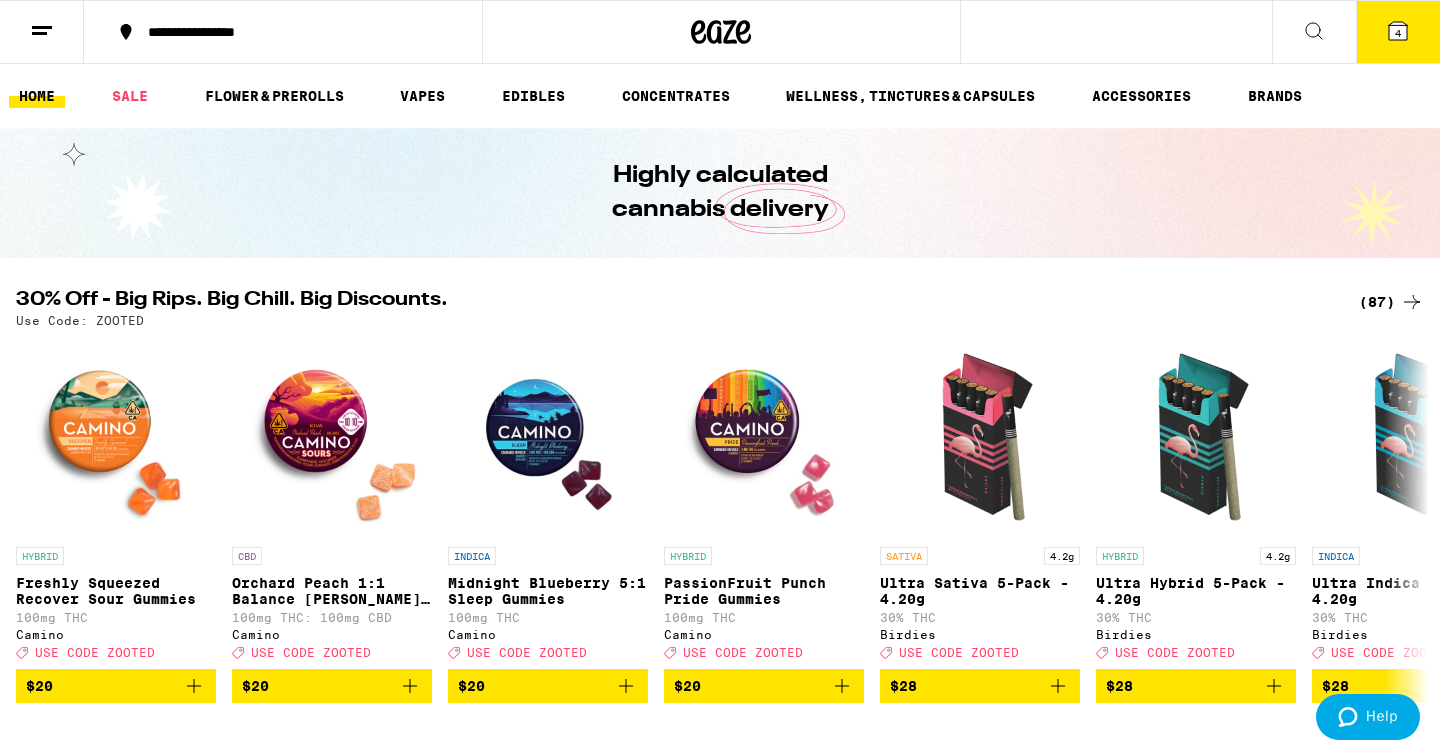 scroll, scrollTop: 0, scrollLeft: 0, axis: both 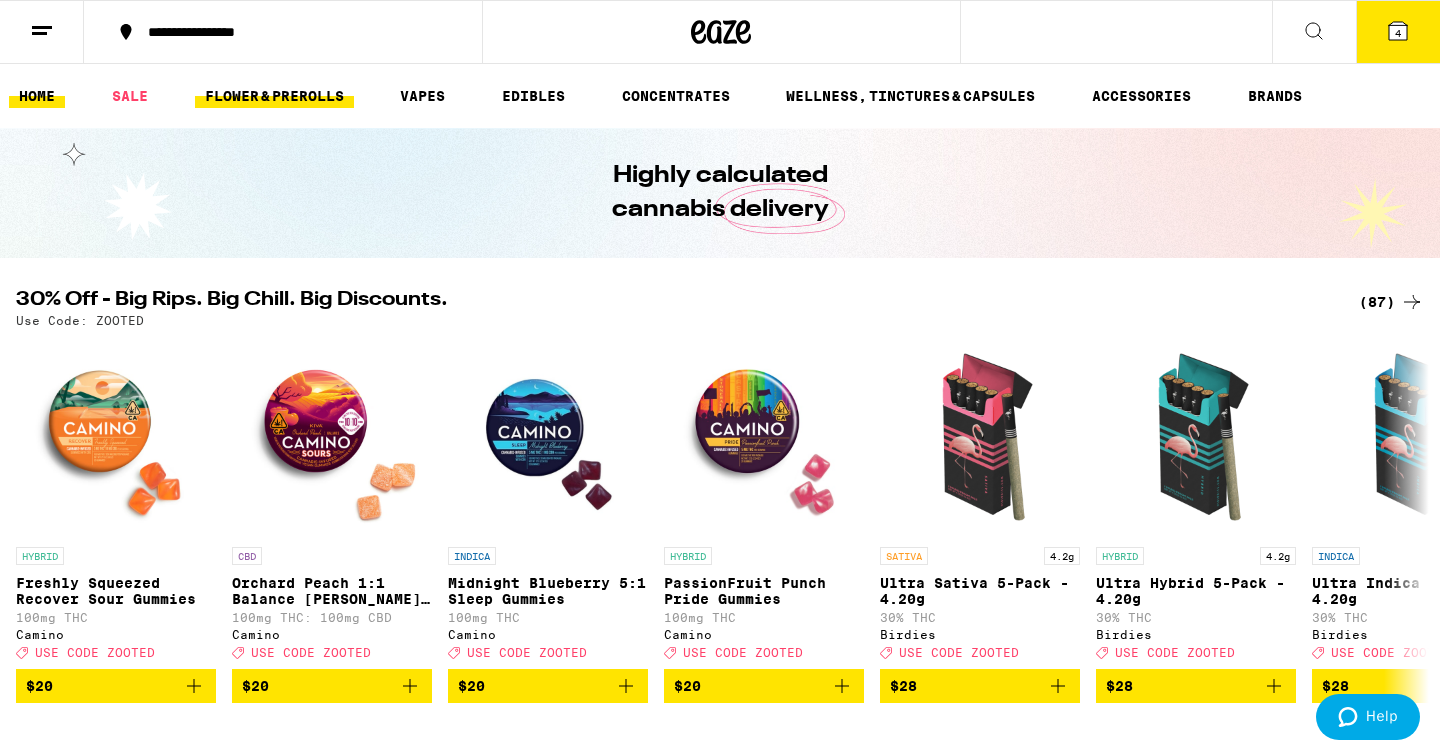 click on "FLOWER & PREROLLS" at bounding box center (274, 96) 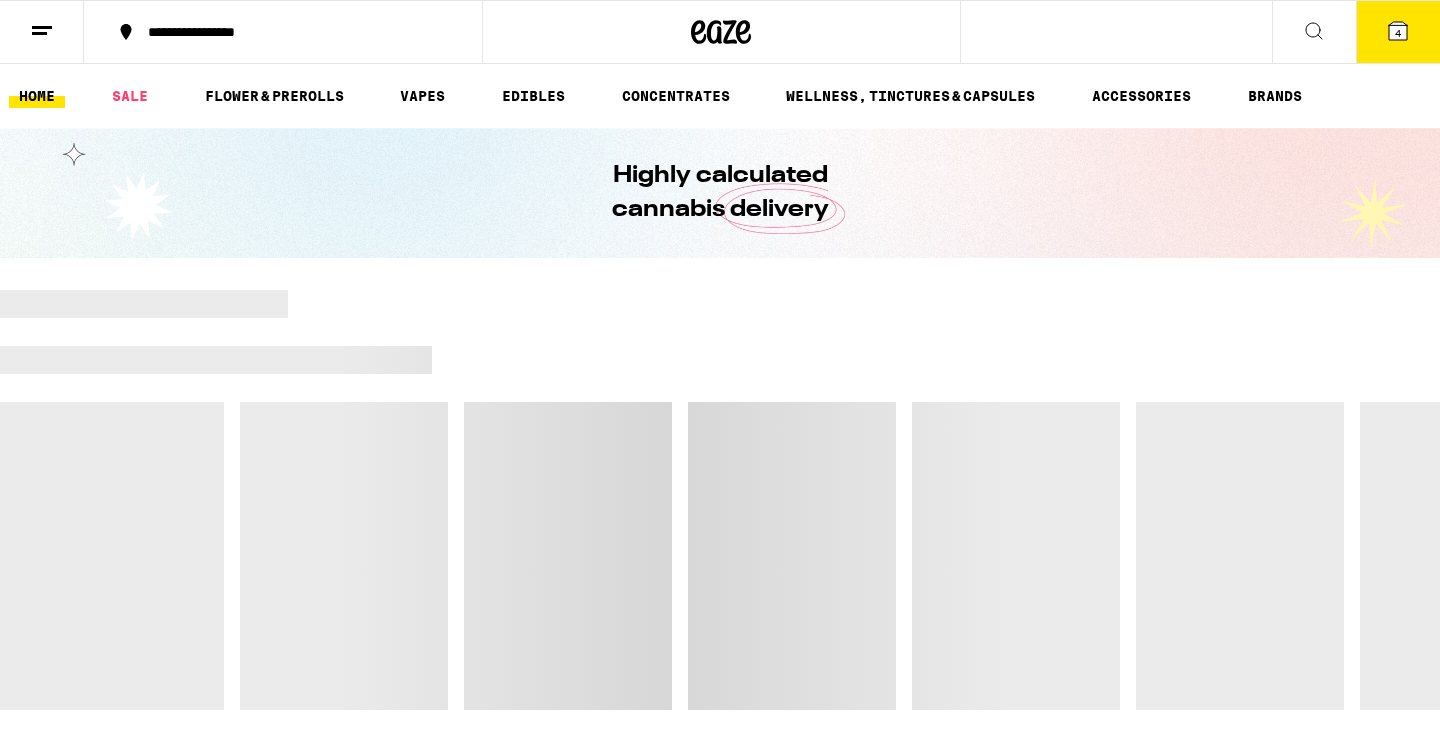 scroll, scrollTop: 0, scrollLeft: 0, axis: both 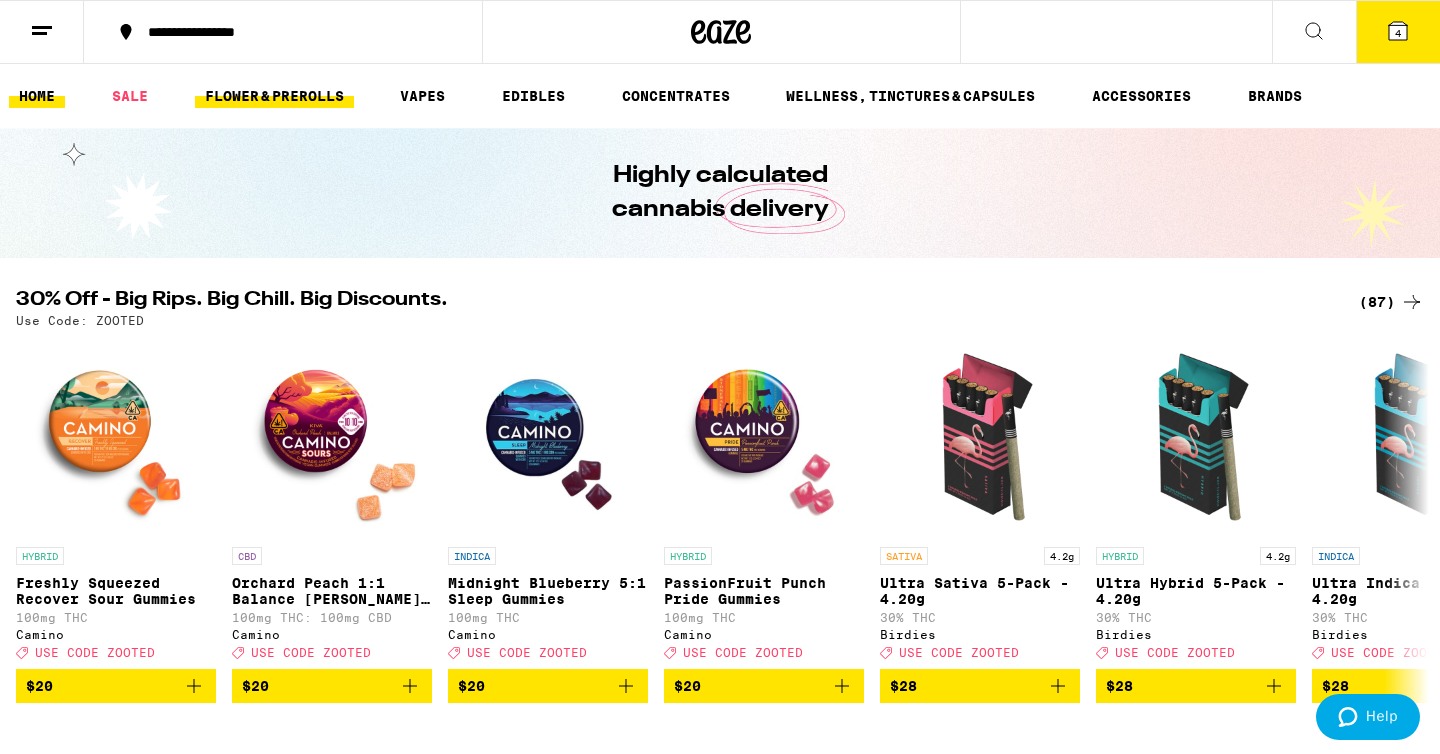 click on "FLOWER & PREROLLS" at bounding box center [274, 96] 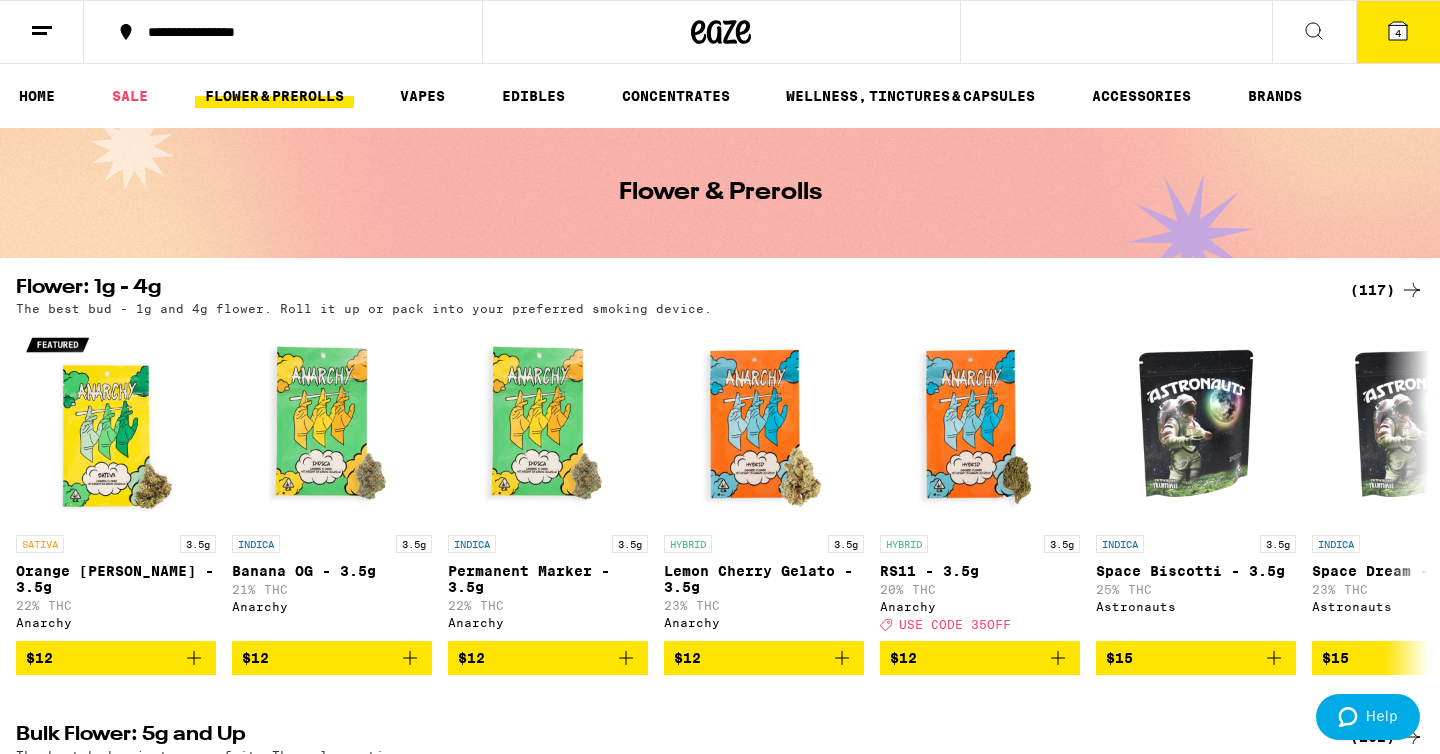scroll, scrollTop: 1, scrollLeft: 0, axis: vertical 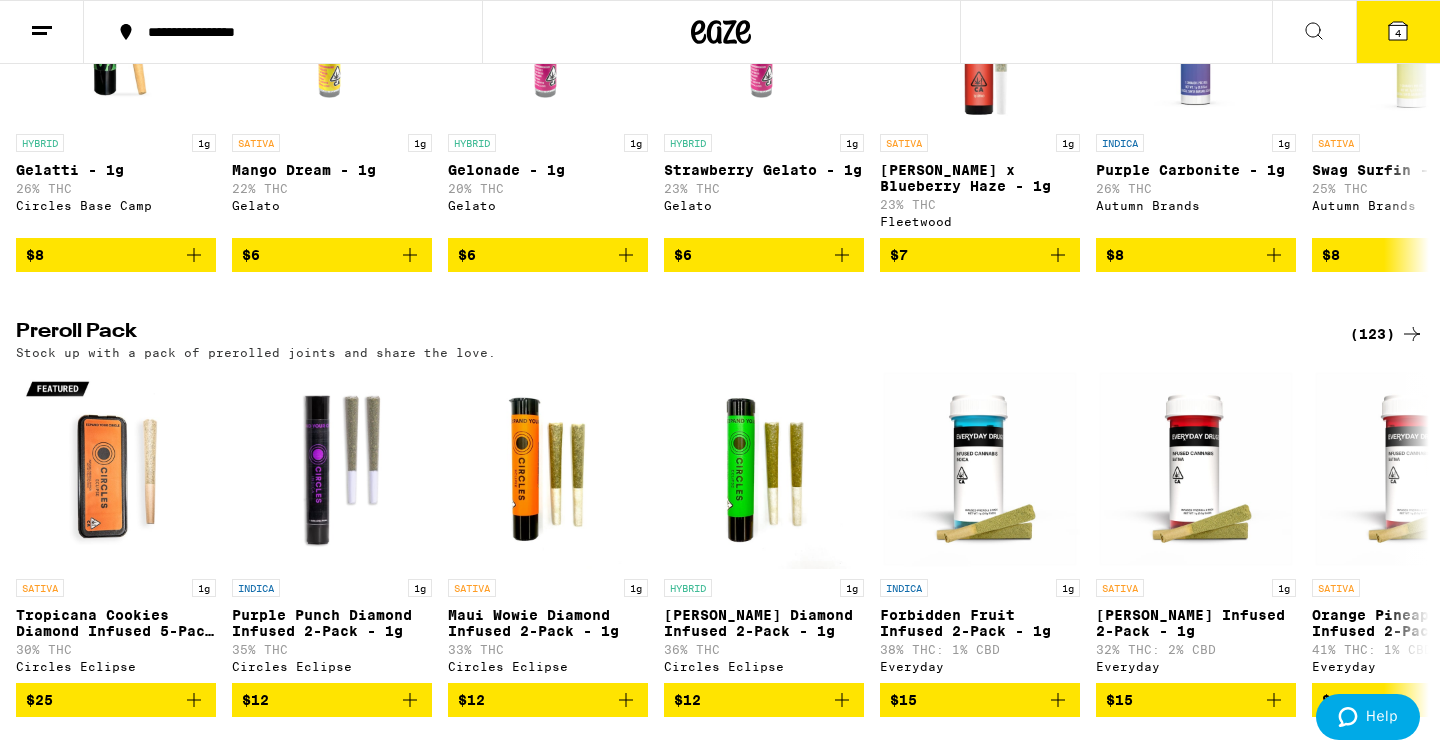 click on "(123)" at bounding box center (1387, 334) 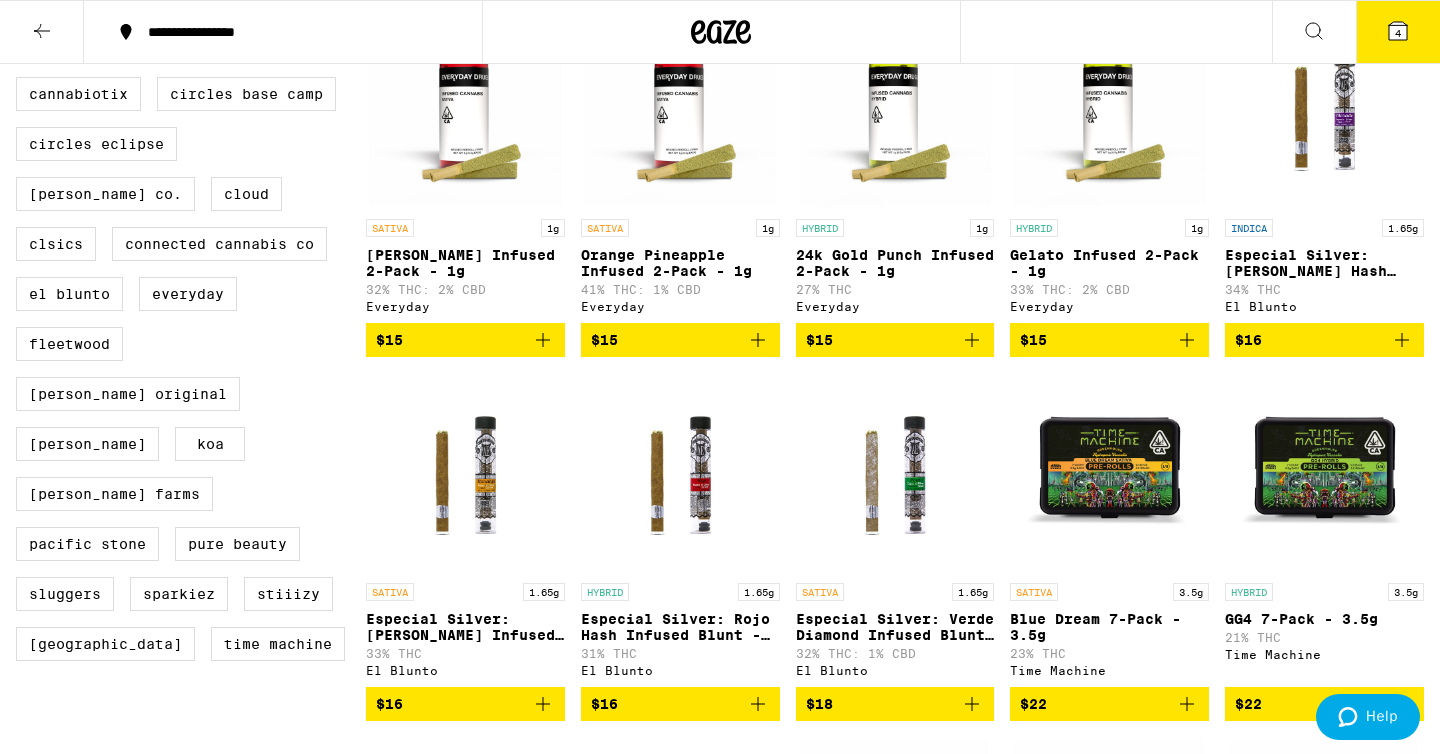 scroll, scrollTop: 610, scrollLeft: 0, axis: vertical 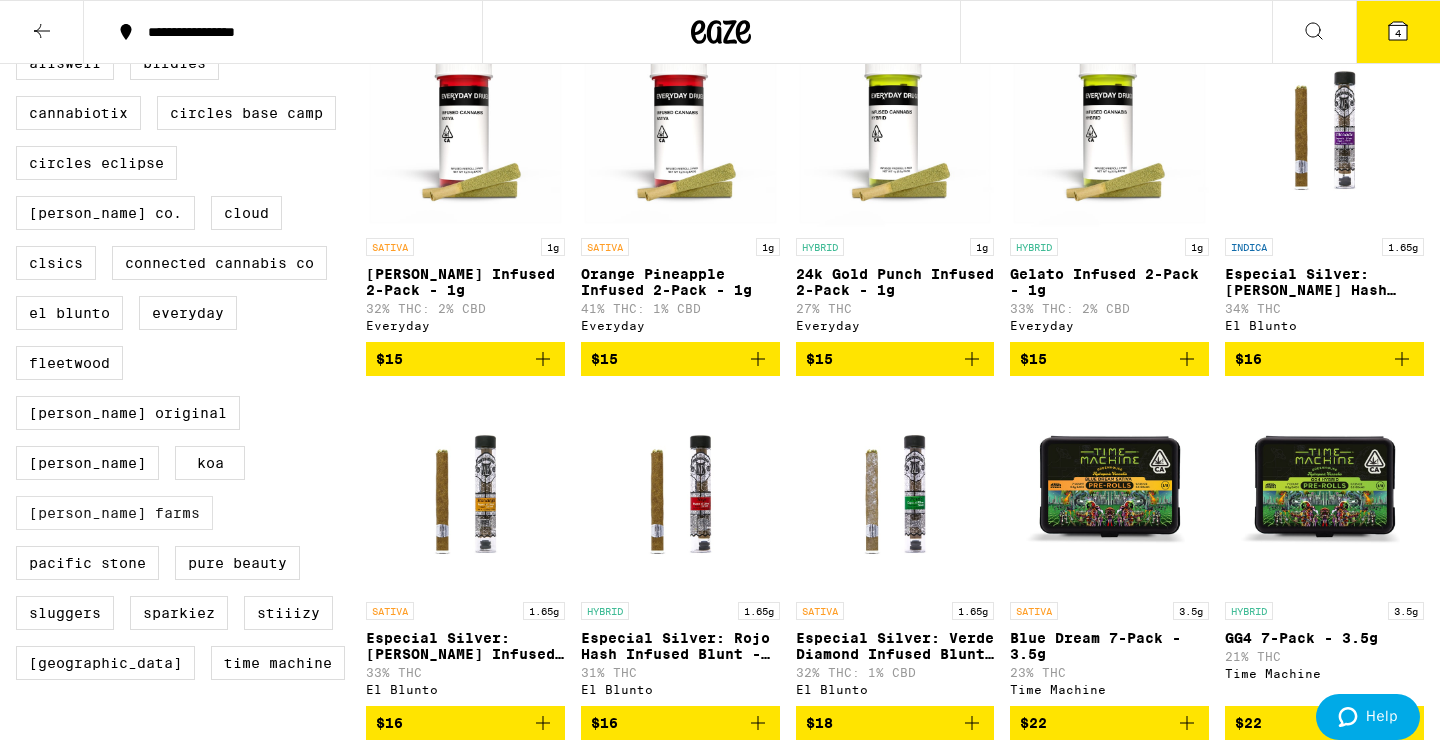 click on "[PERSON_NAME] Farms" at bounding box center [114, 513] 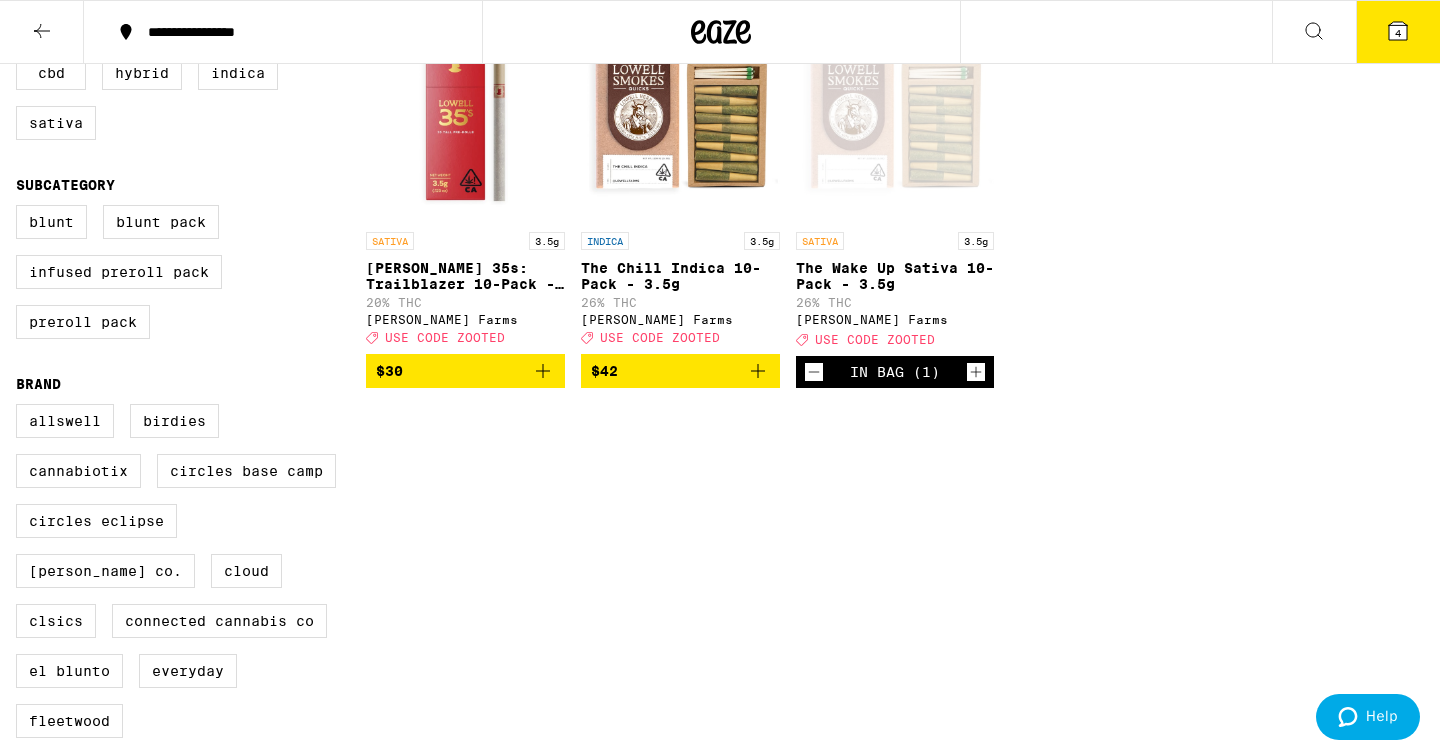 scroll, scrollTop: 618, scrollLeft: 0, axis: vertical 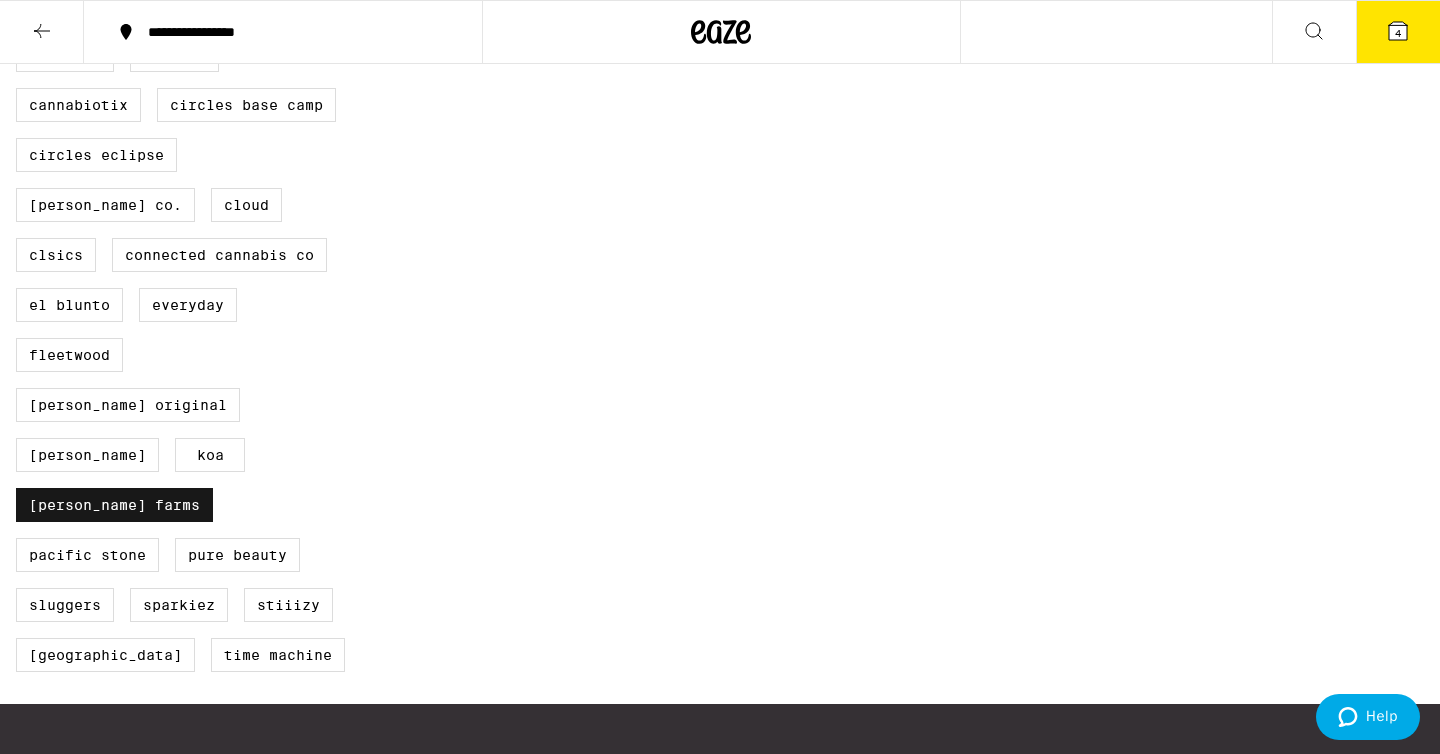 click on "[PERSON_NAME] Farms" at bounding box center [114, 505] 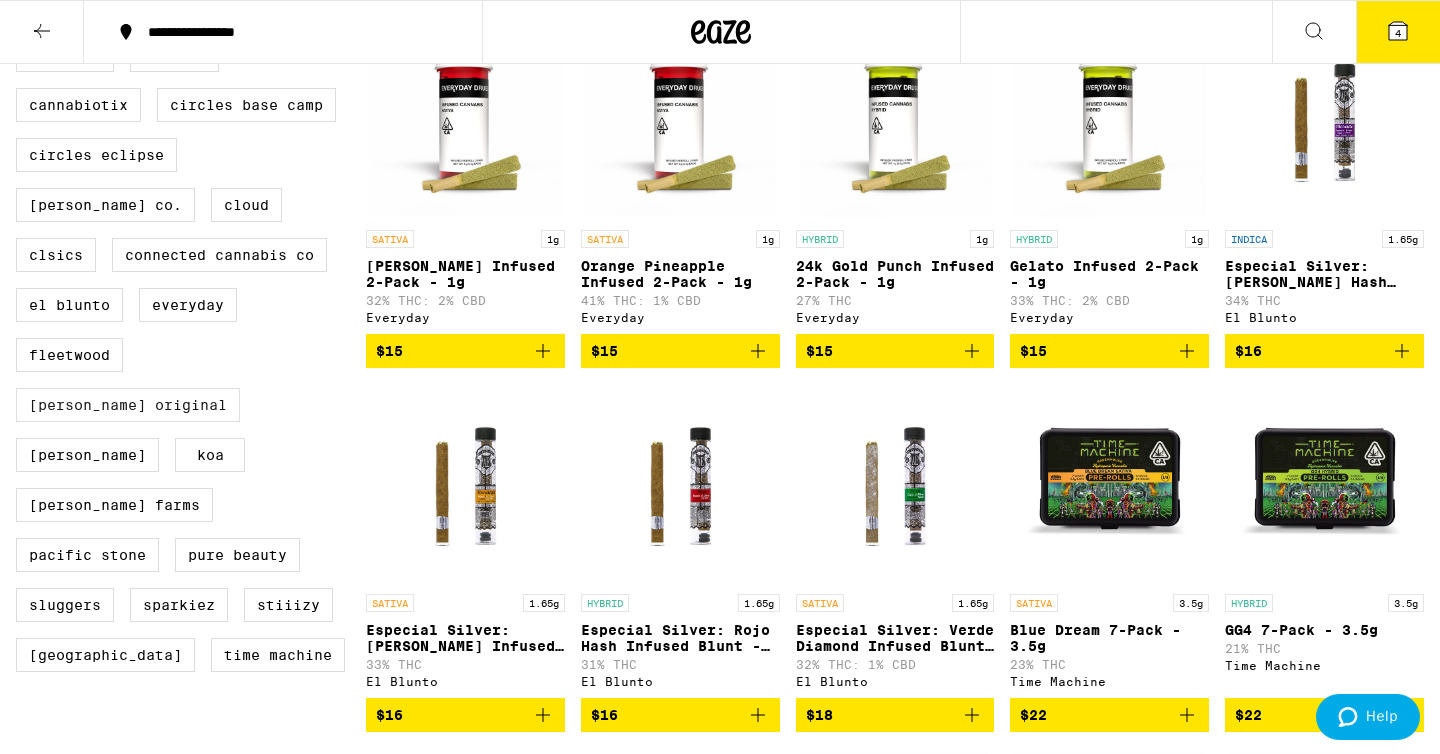 click on "[PERSON_NAME] Original" at bounding box center (128, 405) 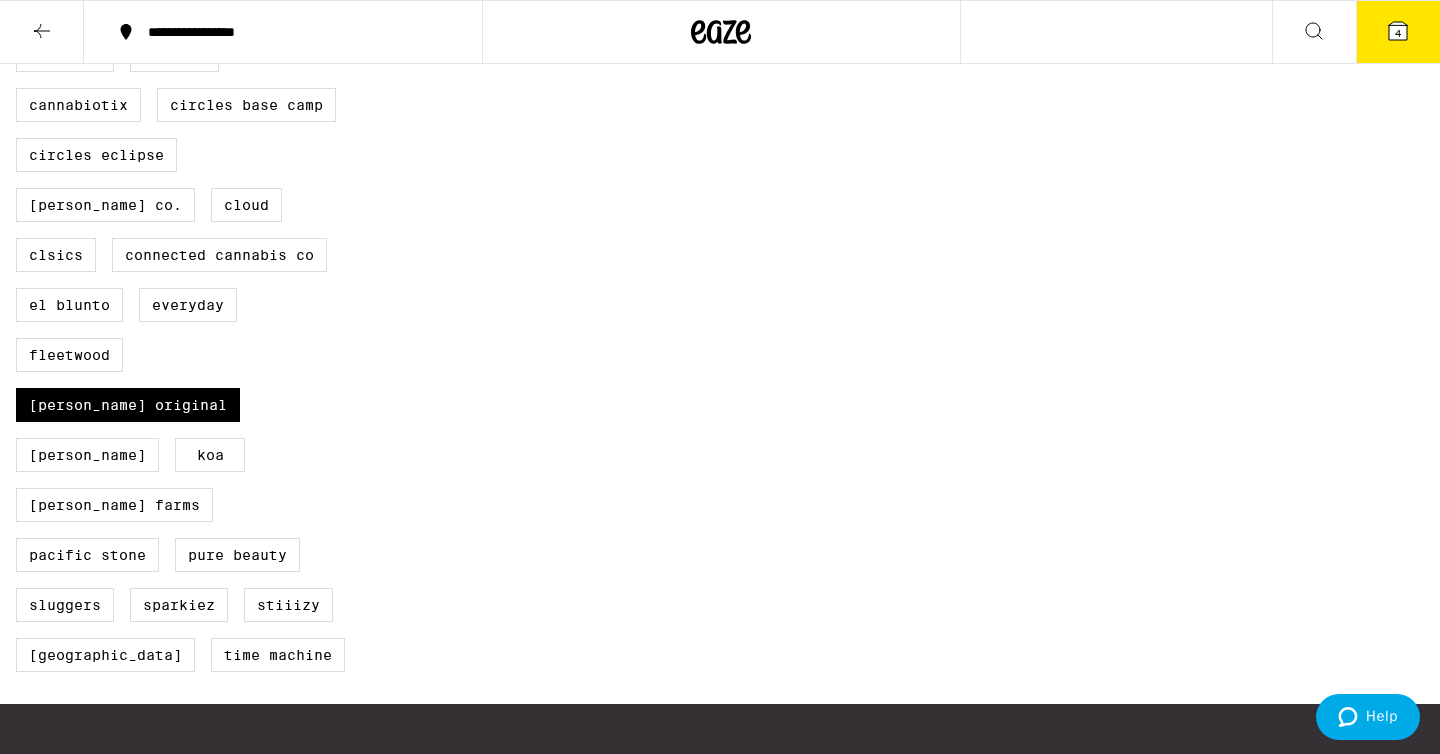 scroll, scrollTop: 0, scrollLeft: 0, axis: both 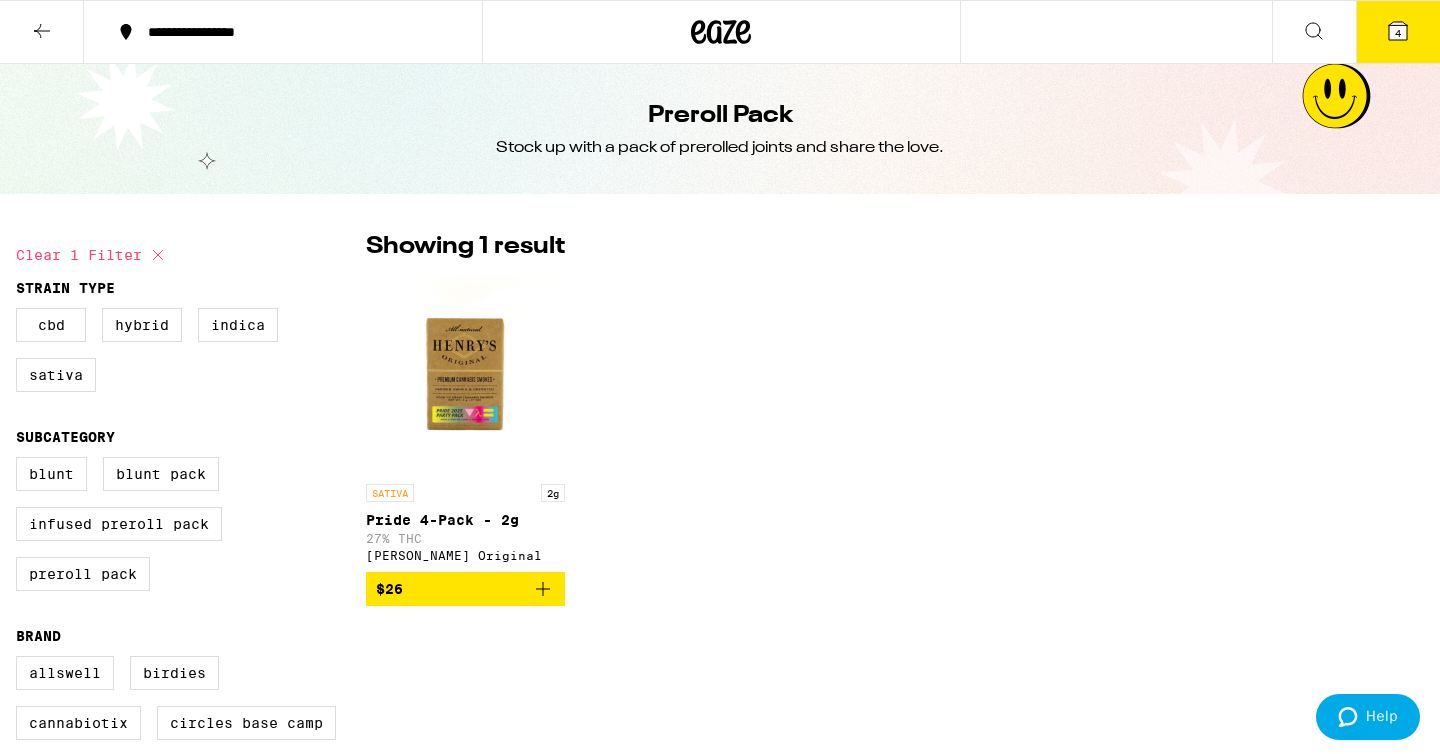 click at bounding box center [465, 374] 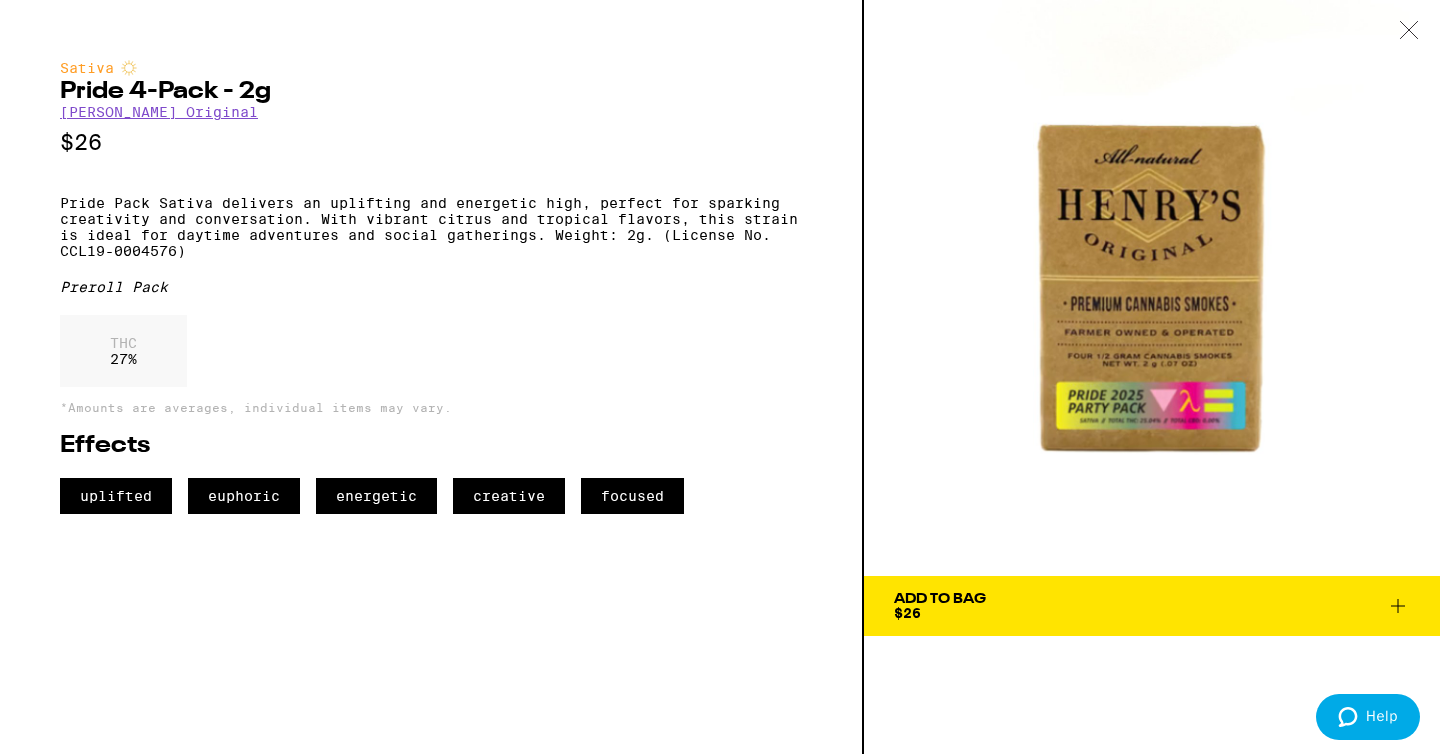 click on "Add To Bag $26" at bounding box center [1152, 606] 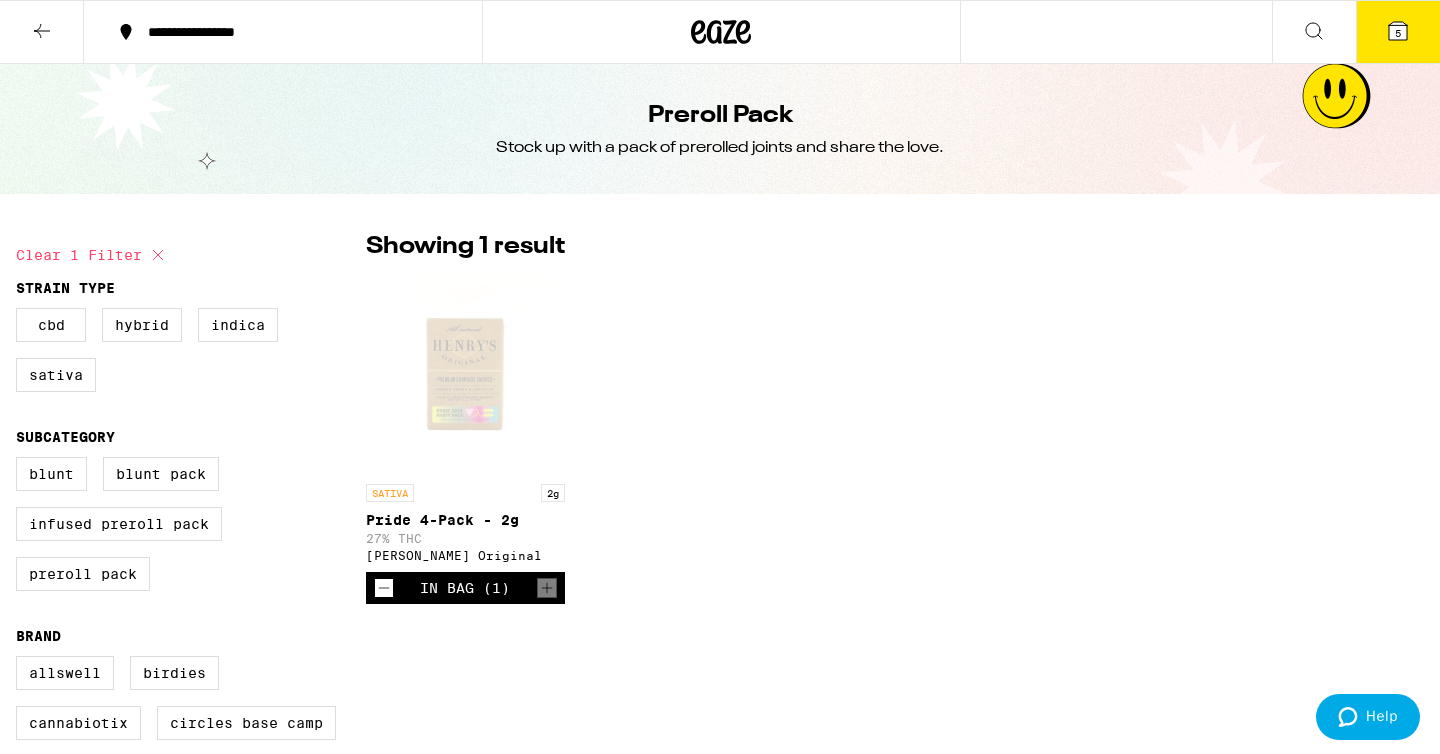 click 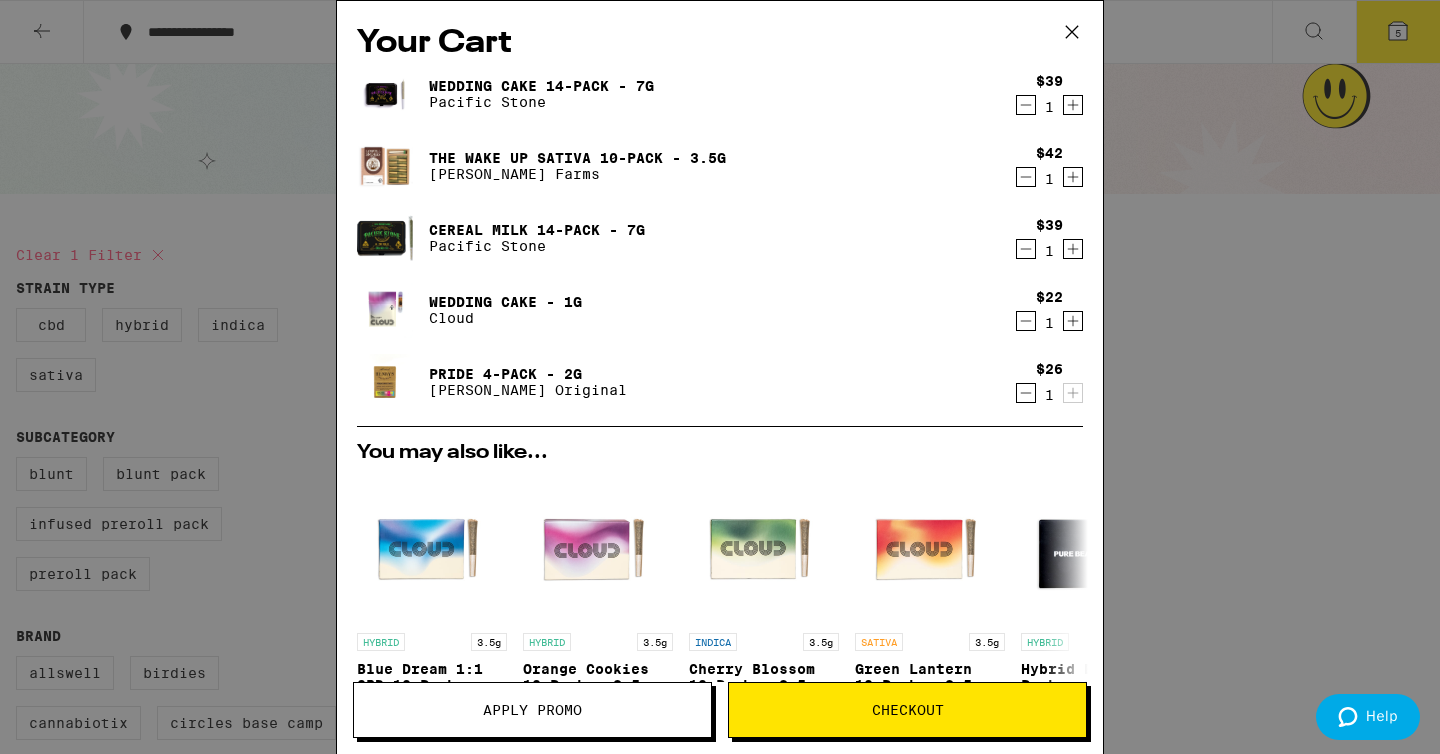 click on "Checkout" at bounding box center [908, 710] 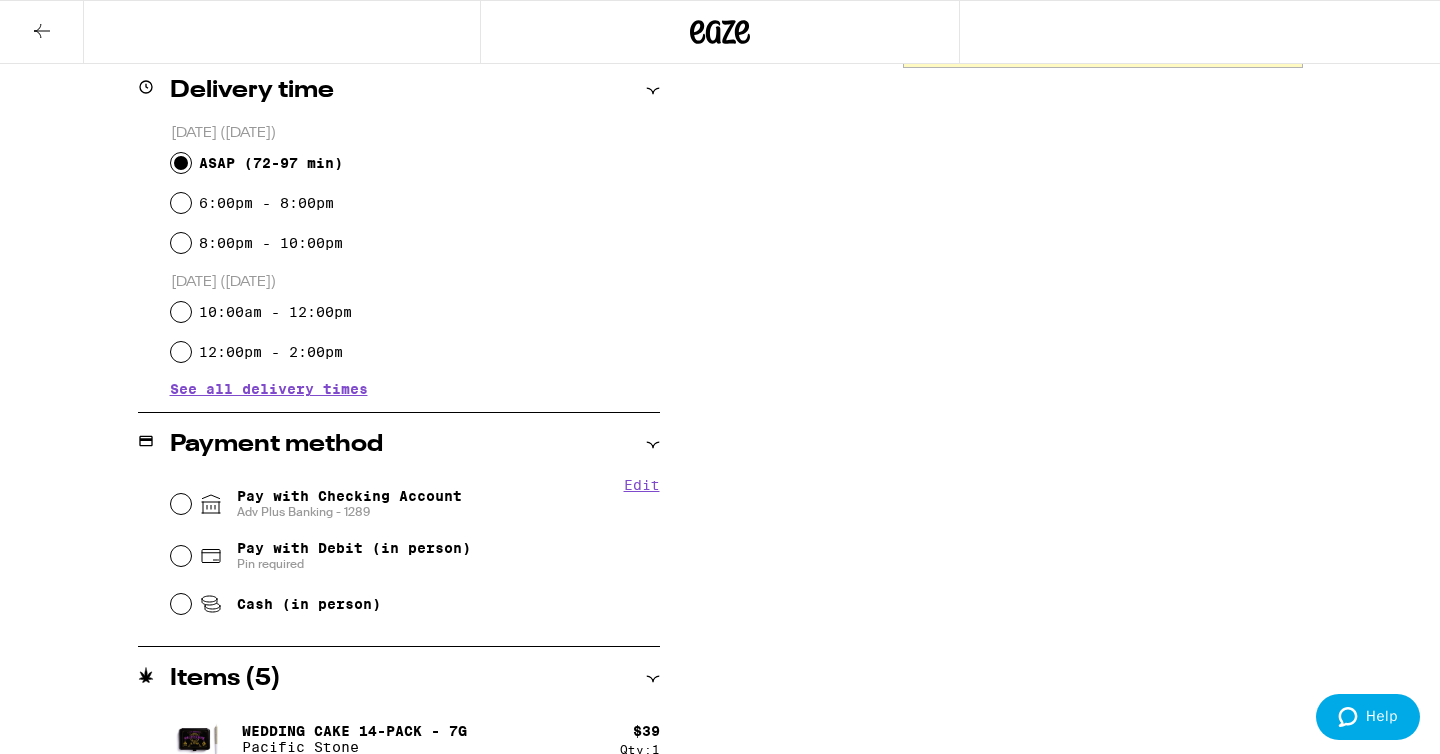scroll, scrollTop: 676, scrollLeft: 0, axis: vertical 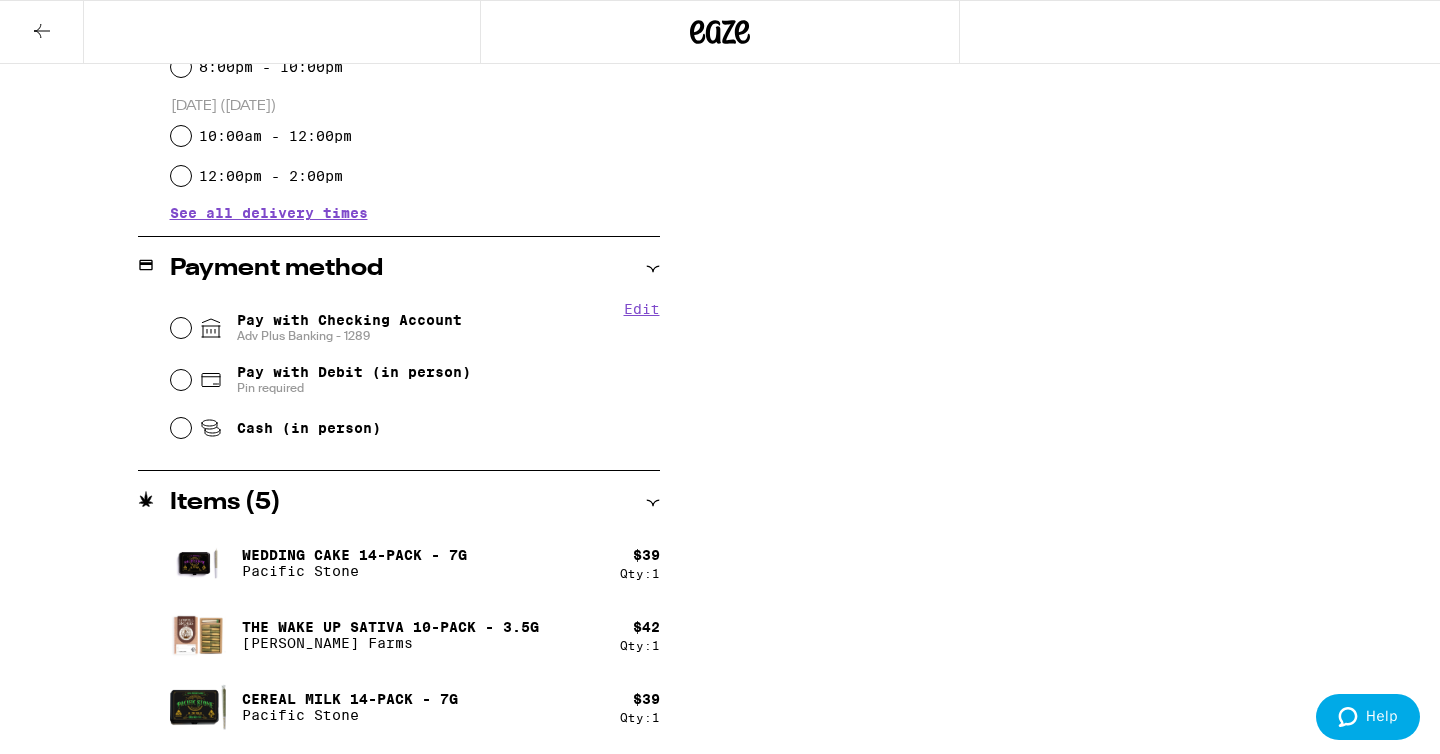 click on "Pay with Debit (in person)" at bounding box center [354, 372] 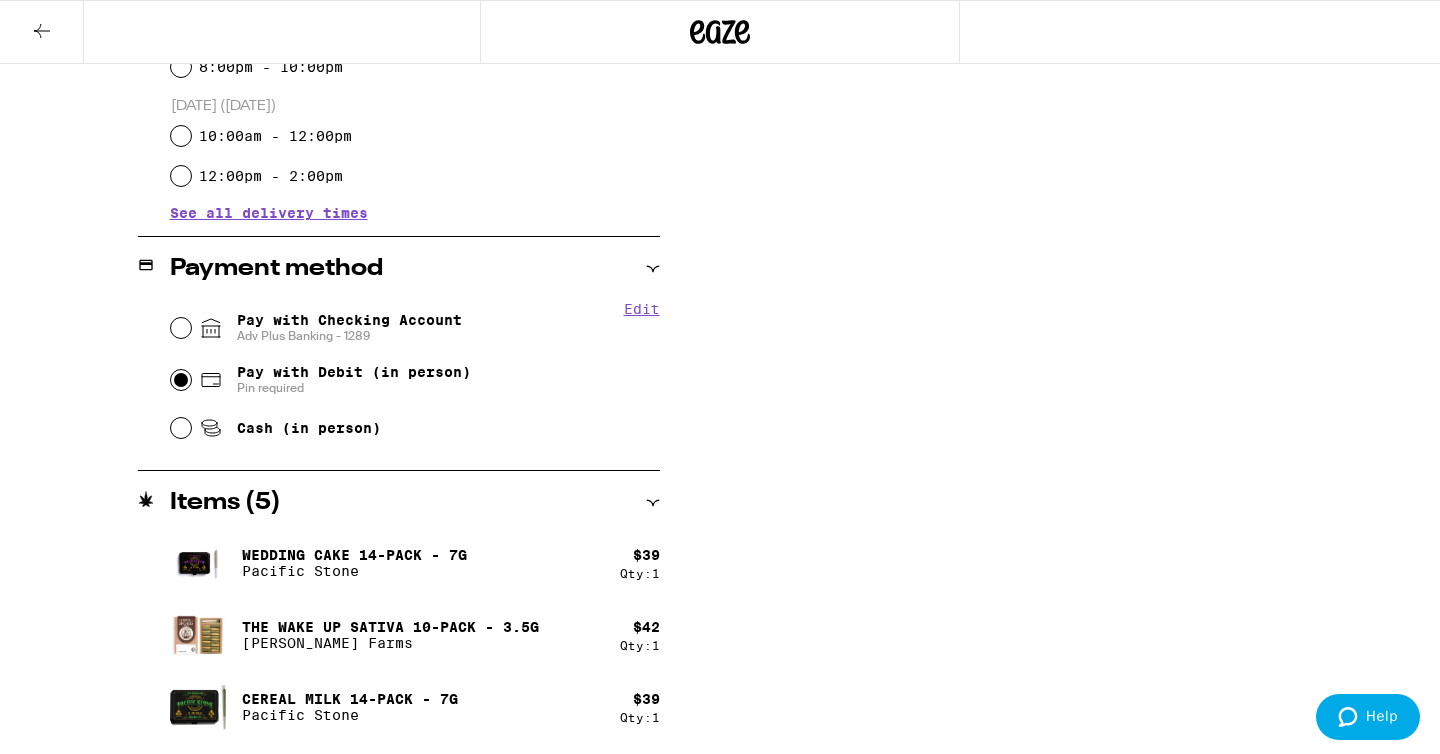 click on "Pay with Debit (in person) Pin required" at bounding box center [181, 380] 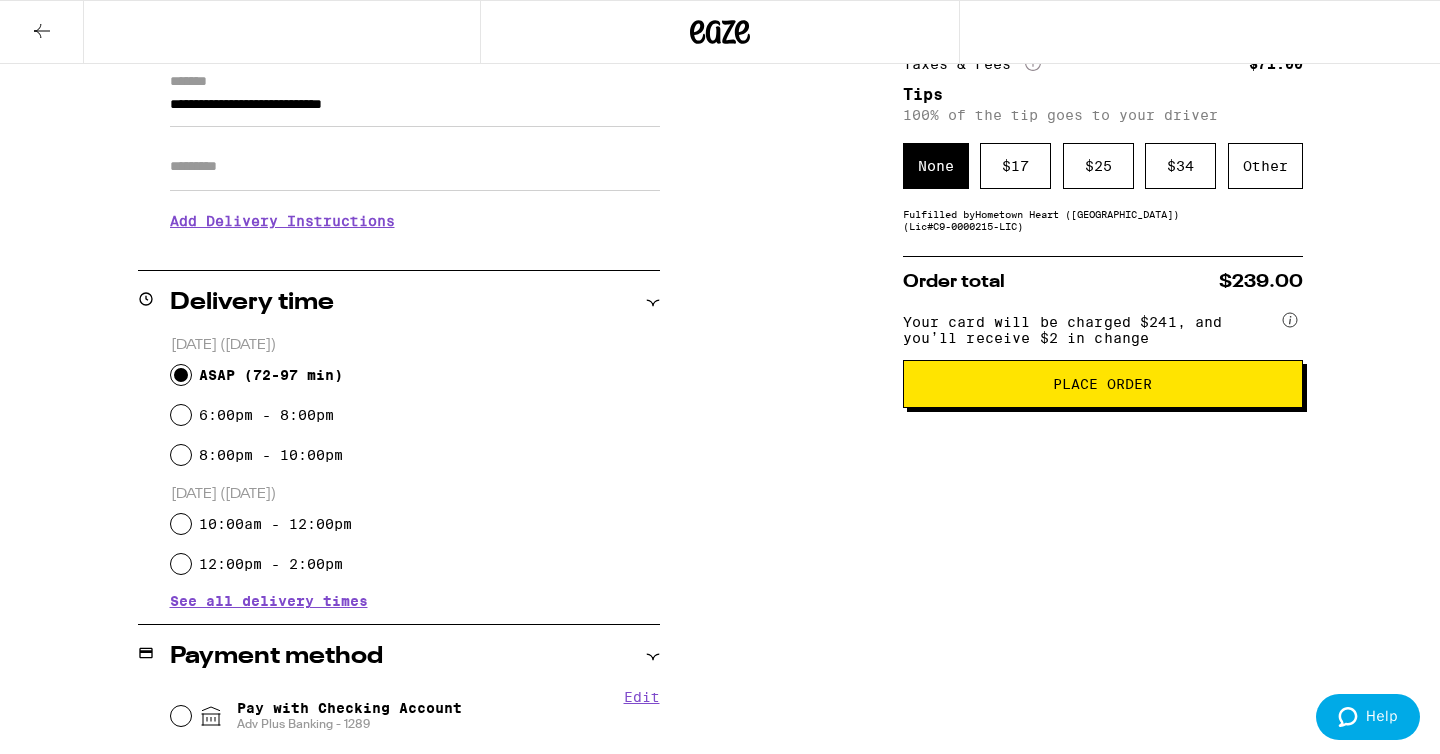 scroll, scrollTop: 0, scrollLeft: 0, axis: both 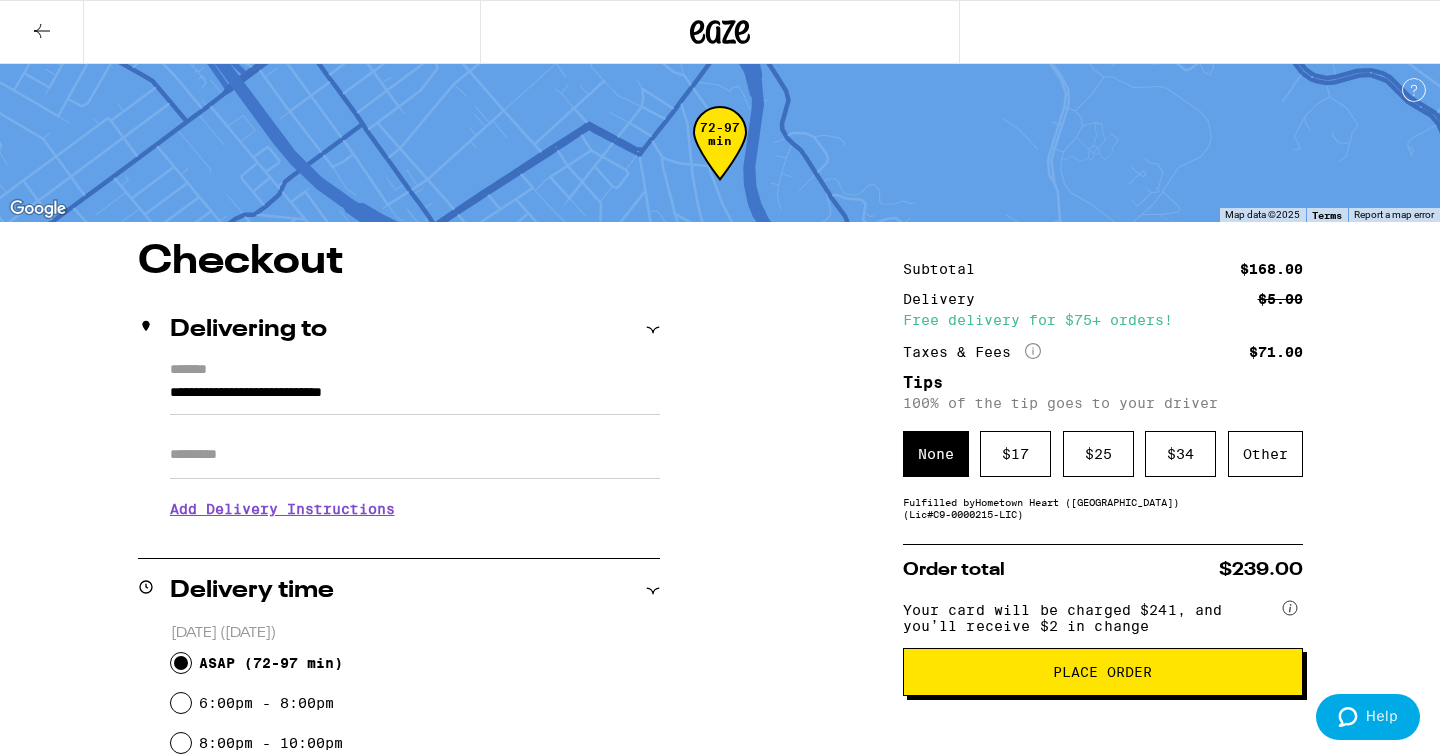 click 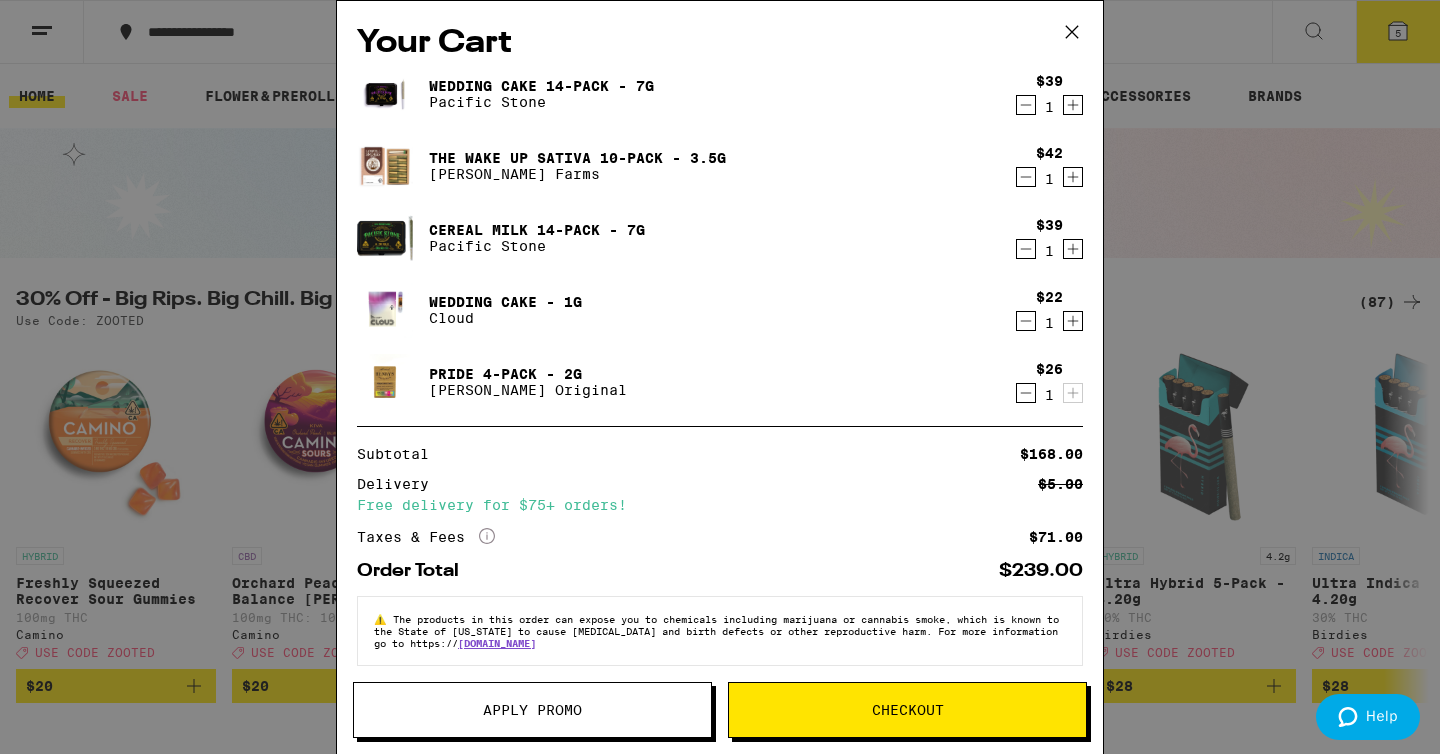 click 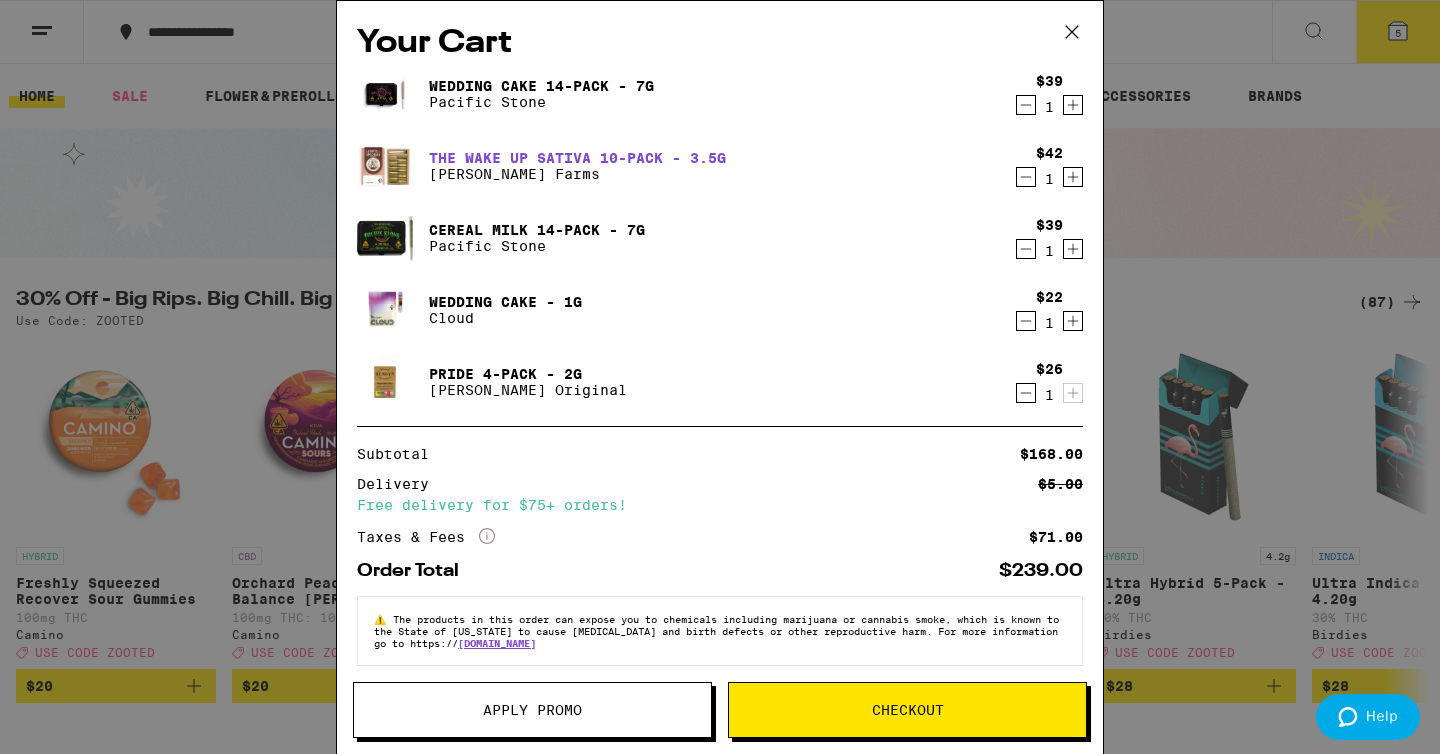 click on "Wedding Cake 14-Pack - 7g Pacific Stone $39 1 The Wake Up Sativa 10-Pack - 3.5g Lowell Farms $42 1 Cereal Milk 14-Pack - 7g Pacific Stone $39 1 Wedding Cake - 1g Cloud $22 1 Pride 4-Pack - 2g Henry's Original $26 1" at bounding box center [720, 246] 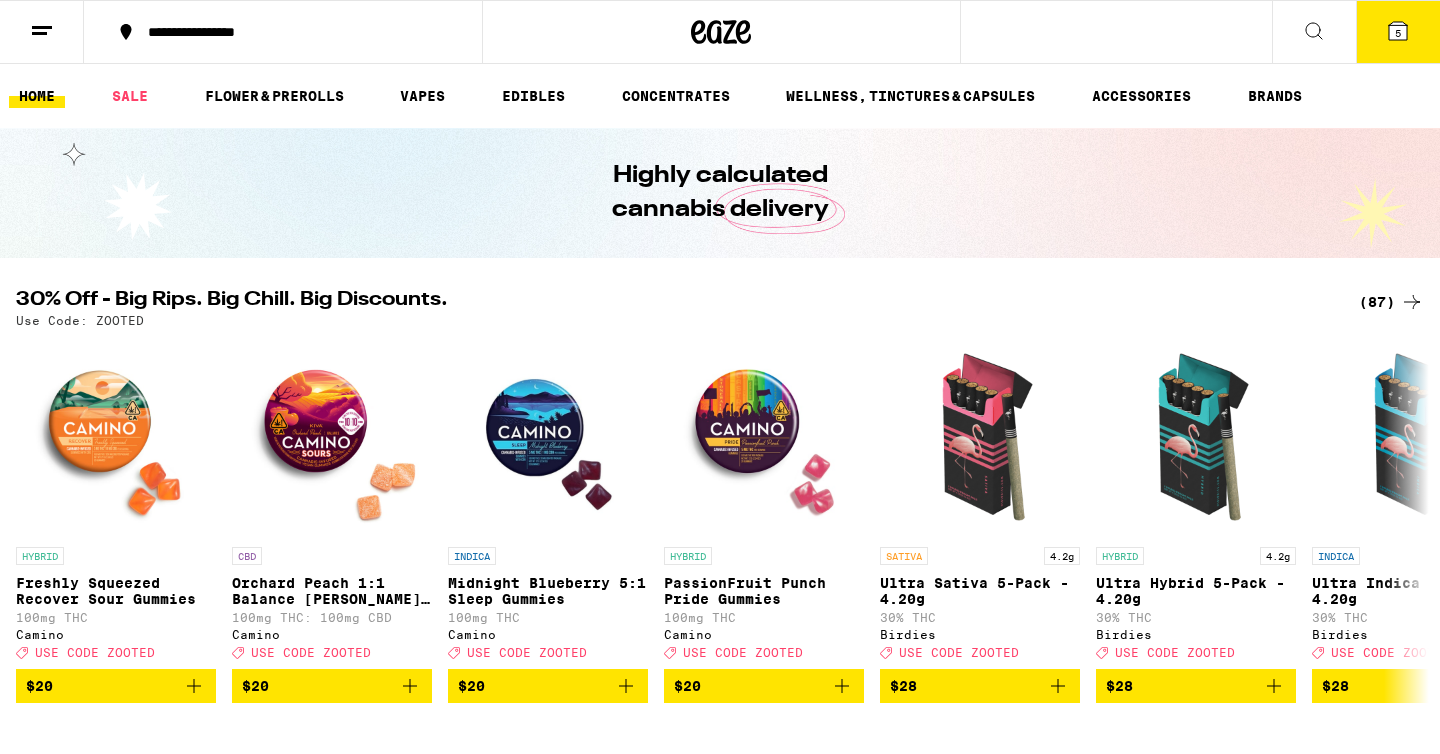 scroll, scrollTop: 0, scrollLeft: 0, axis: both 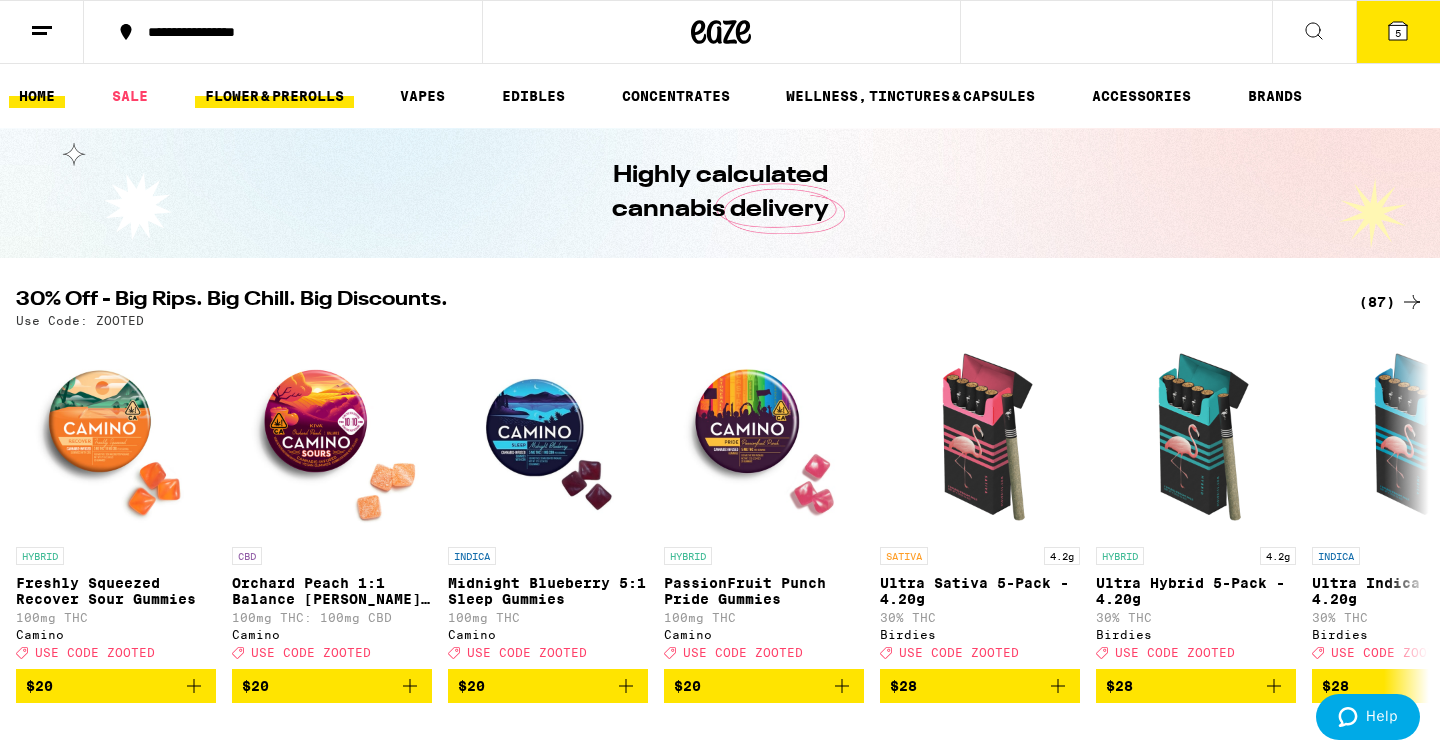 click on "FLOWER & PREROLLS" at bounding box center (274, 96) 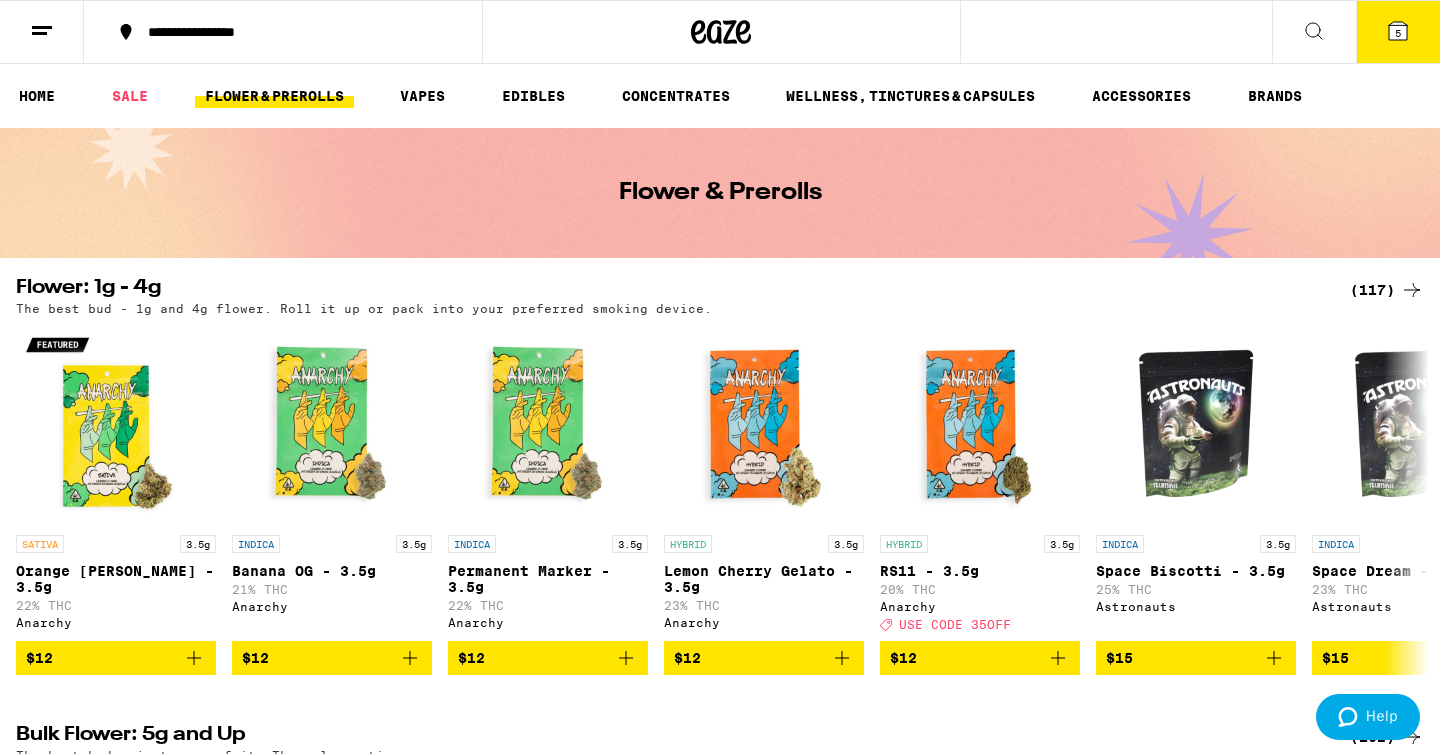 scroll, scrollTop: 0, scrollLeft: 0, axis: both 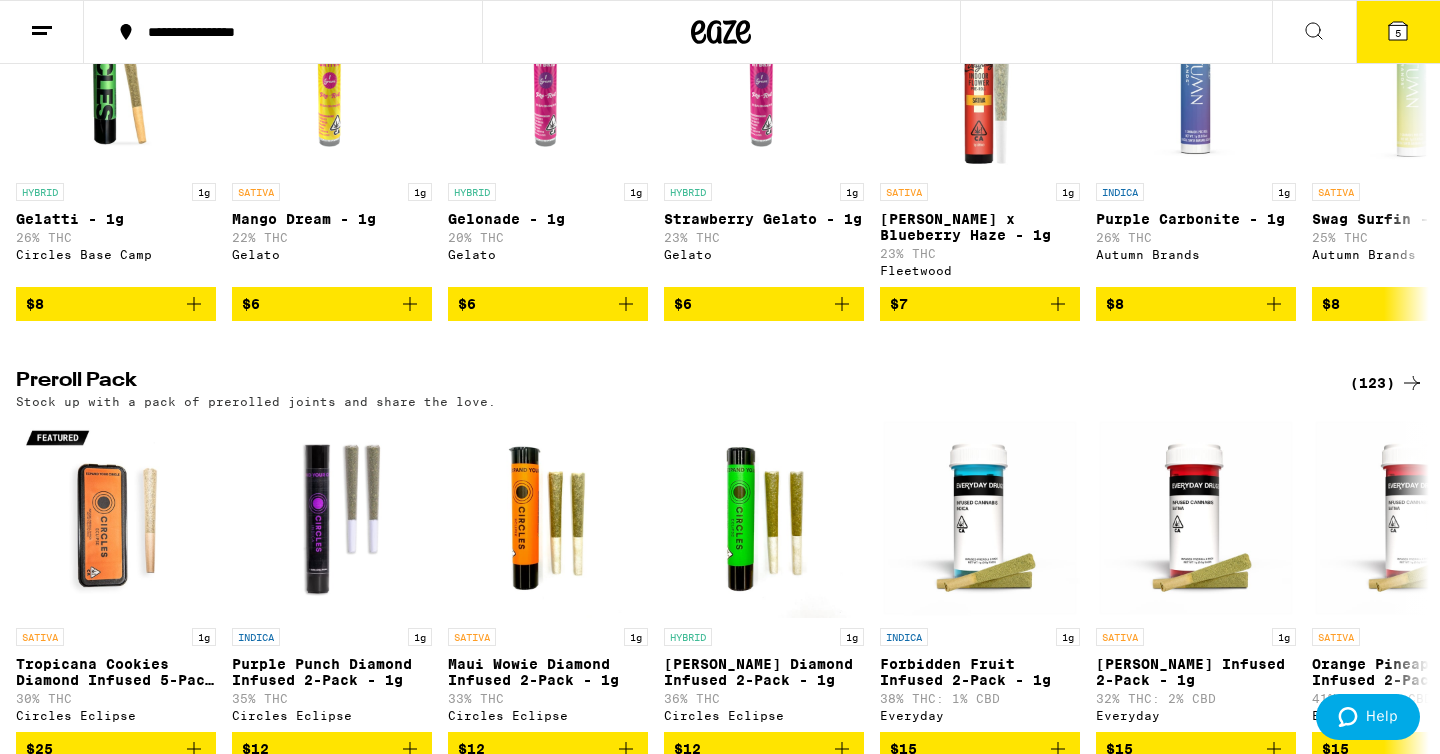 click on "(123)" at bounding box center [1387, 383] 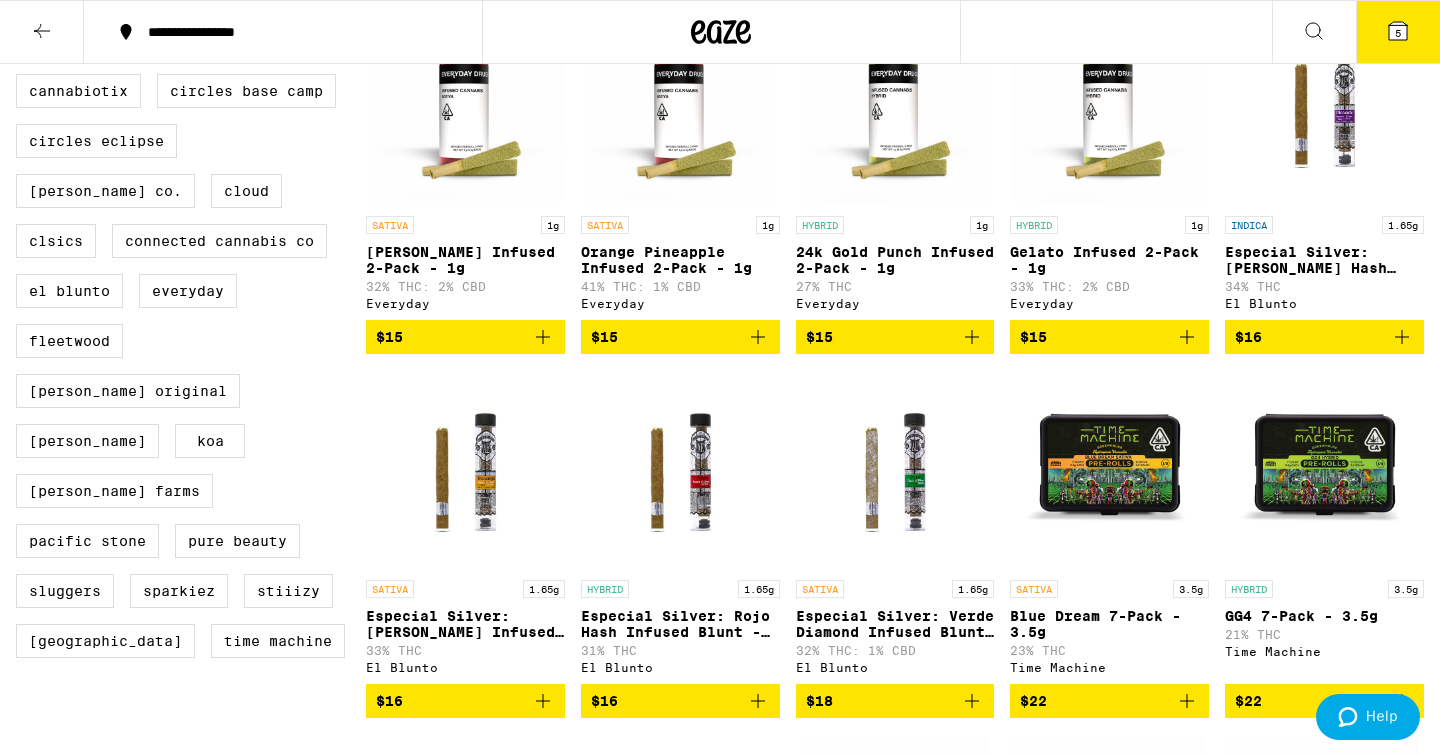 scroll, scrollTop: 744, scrollLeft: 0, axis: vertical 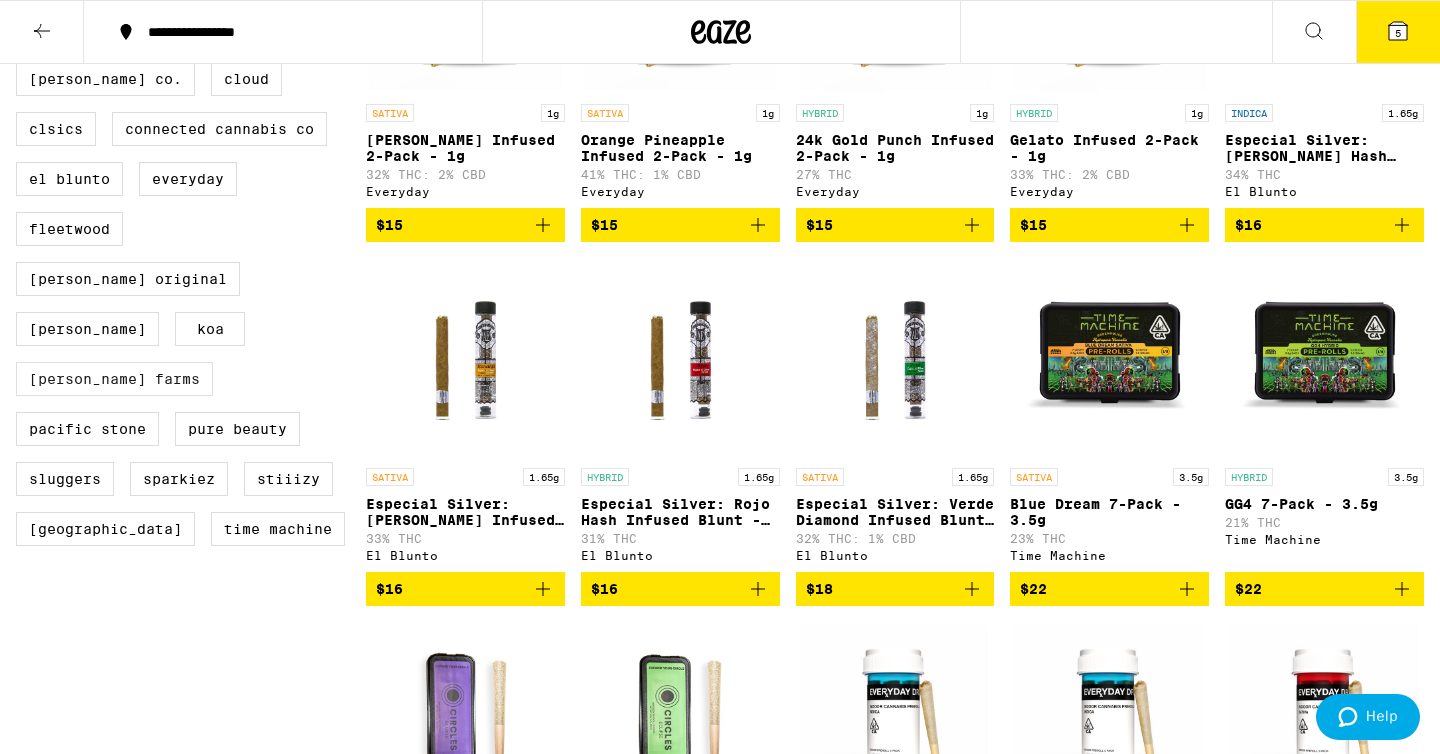 click on "[PERSON_NAME] Farms" at bounding box center [114, 379] 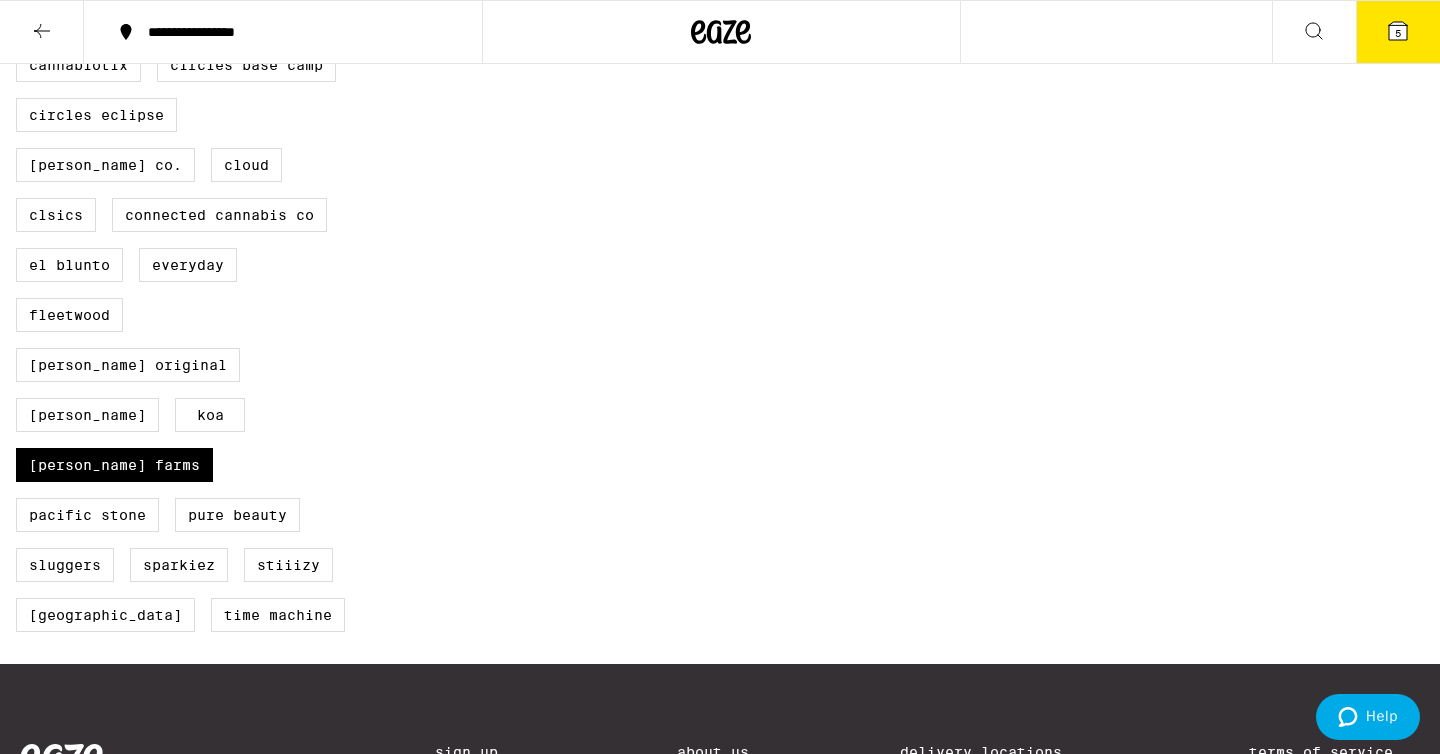 scroll, scrollTop: 731, scrollLeft: 0, axis: vertical 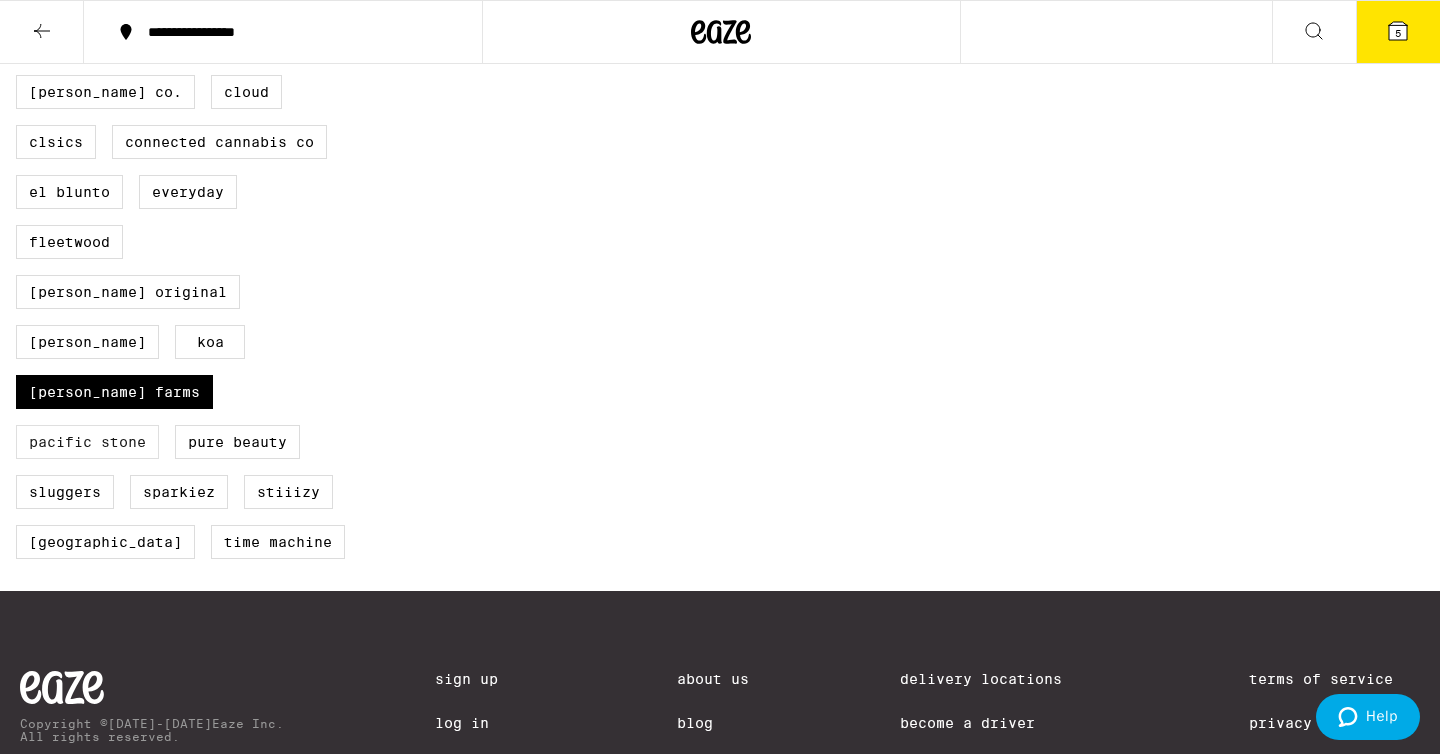 click on "Pacific Stone" at bounding box center (87, 442) 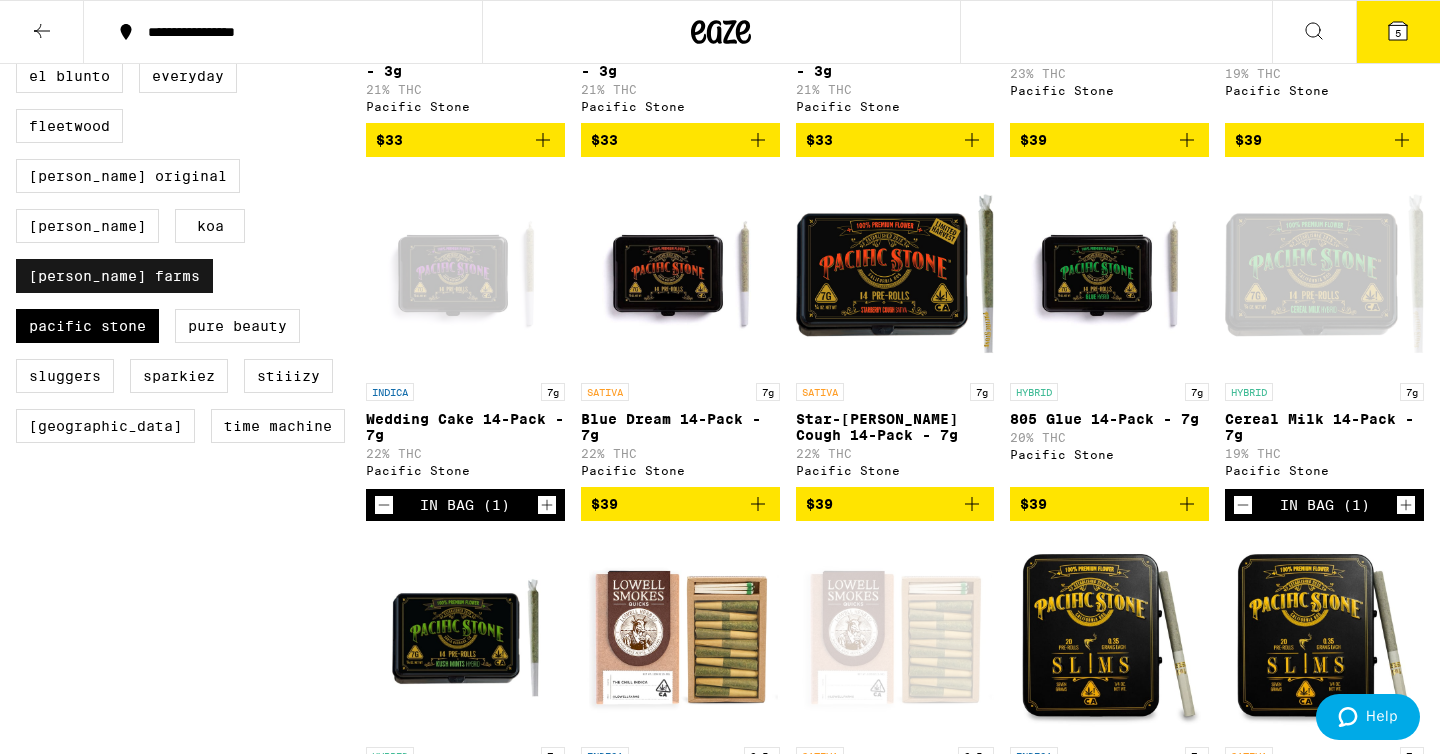 click on "[PERSON_NAME] Farms" at bounding box center [114, 276] 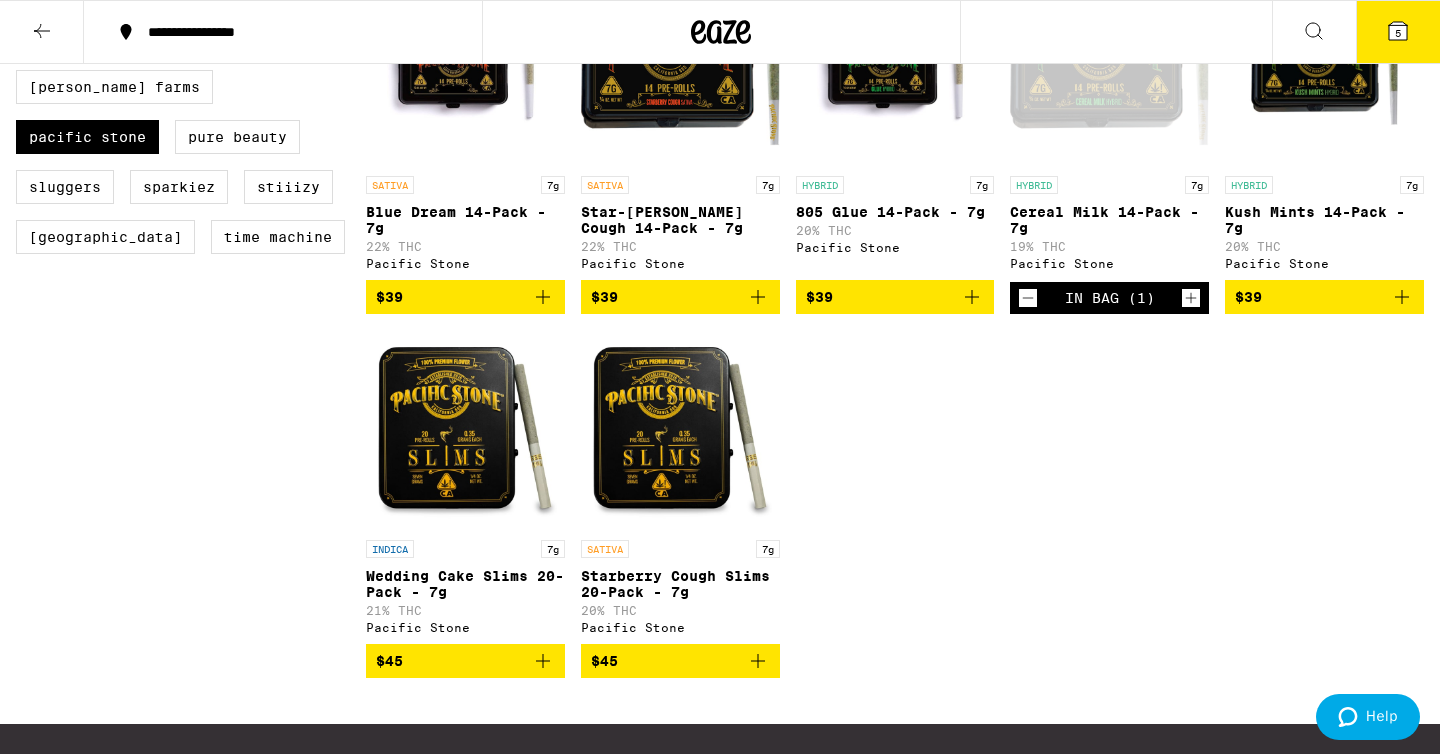 scroll, scrollTop: 1052, scrollLeft: 0, axis: vertical 